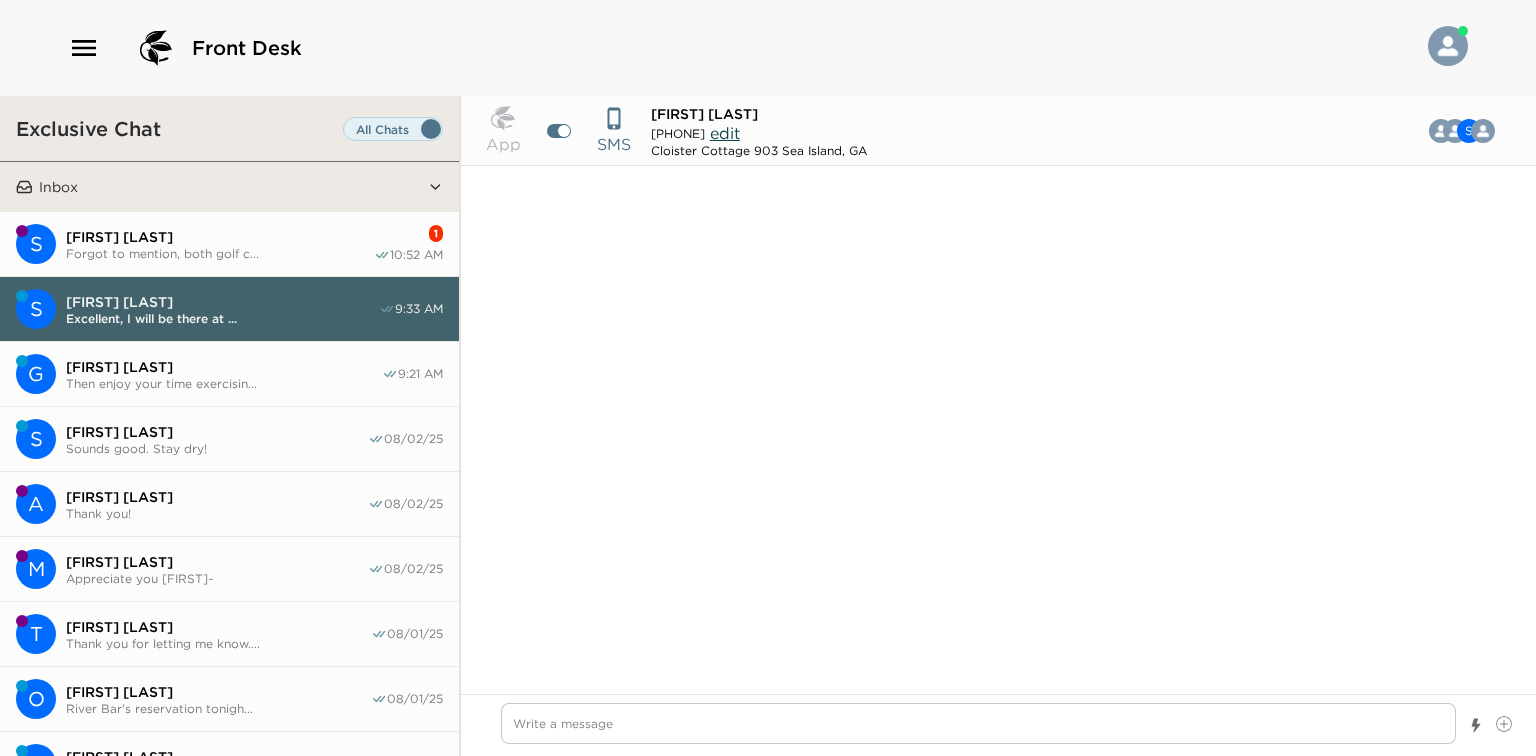 scroll, scrollTop: 0, scrollLeft: 0, axis: both 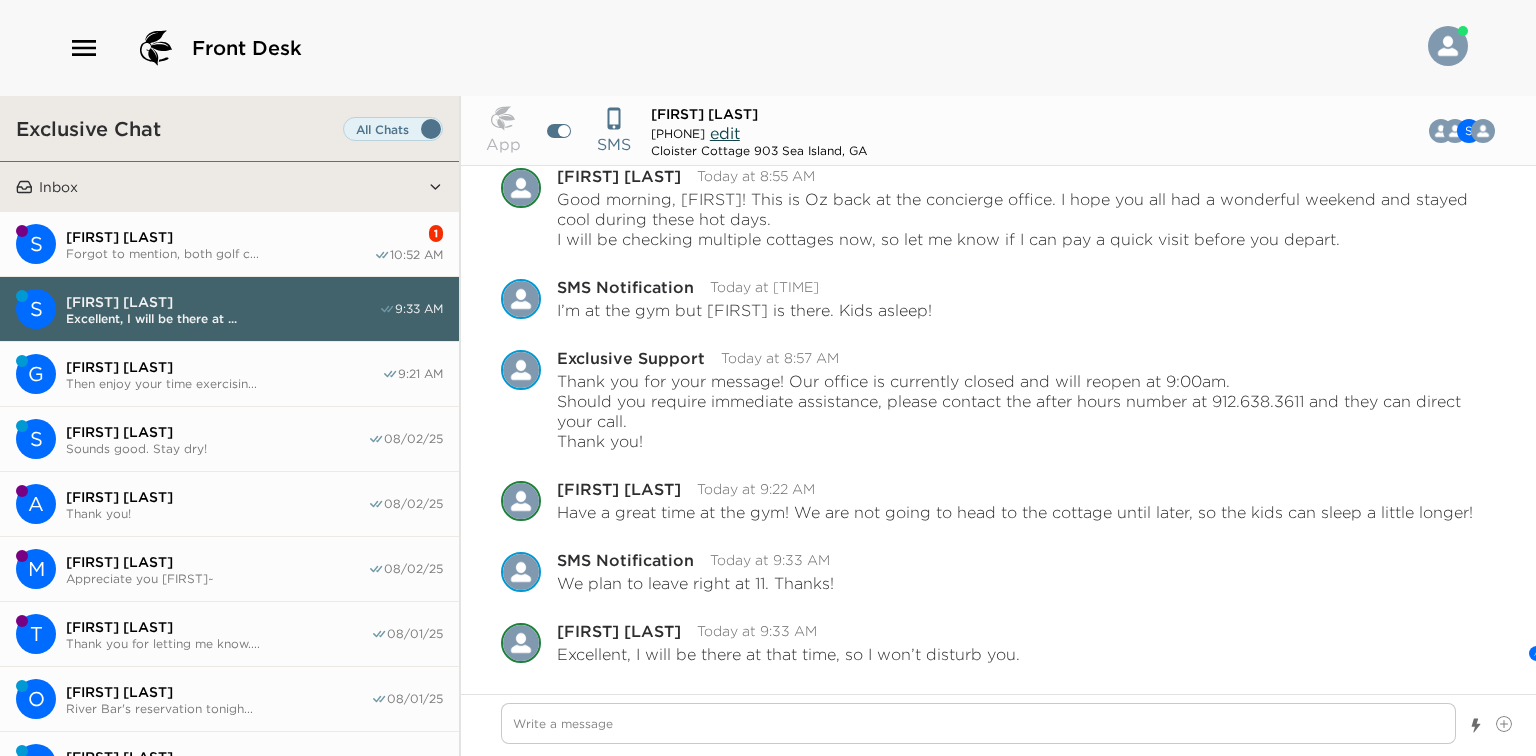 click on "[FIRST] [LAST]" at bounding box center (220, 237) 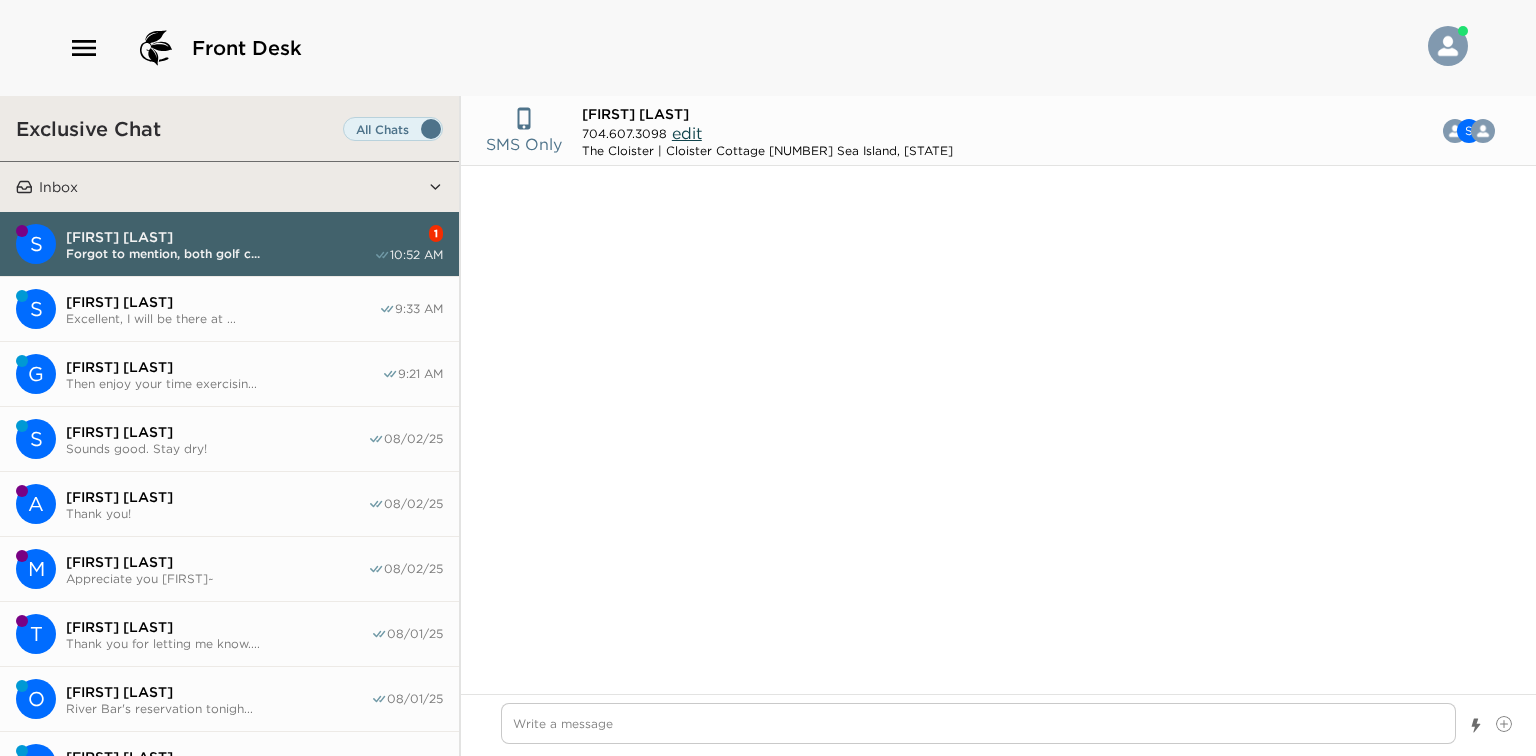 scroll, scrollTop: 3120, scrollLeft: 0, axis: vertical 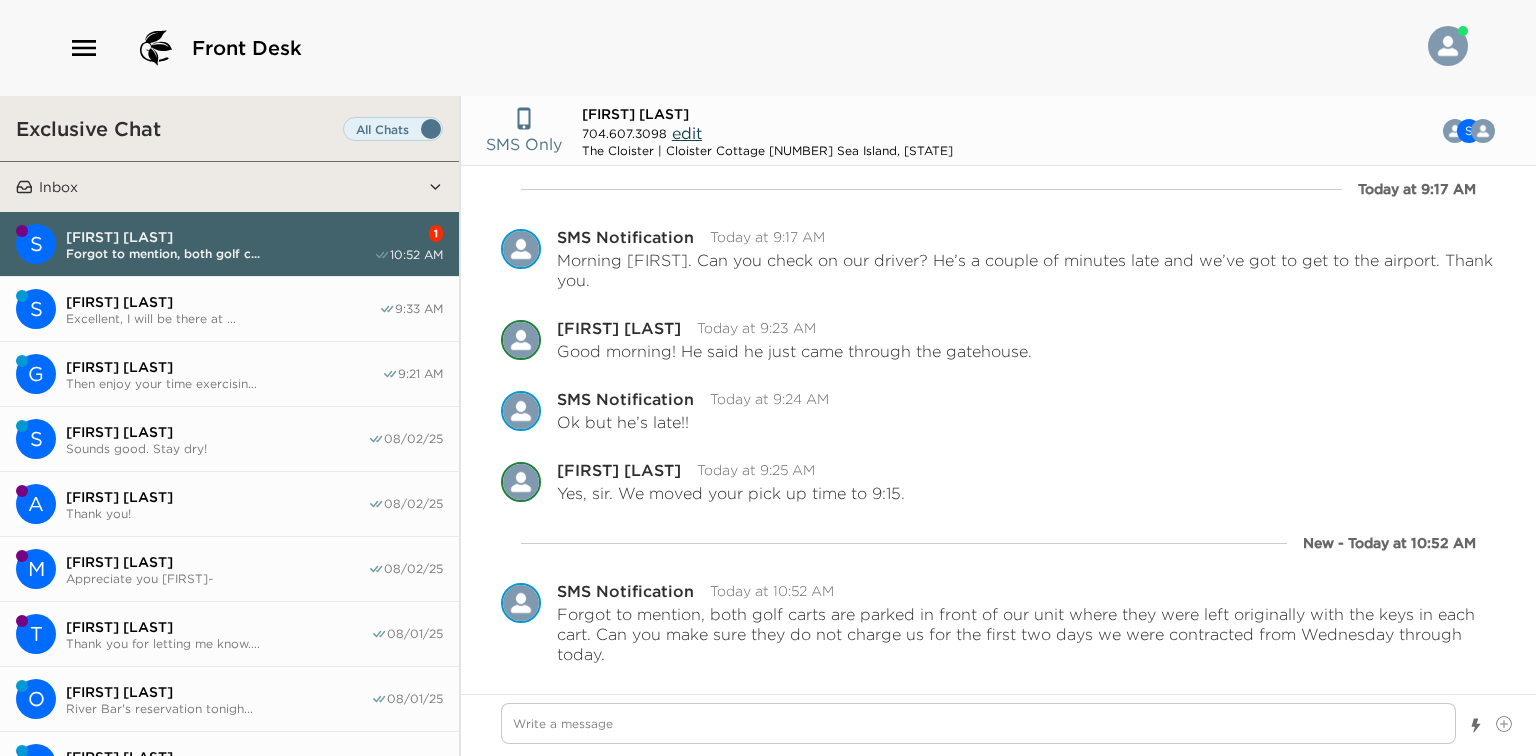 click on "[FIRST] [LAST]" at bounding box center [222, 302] 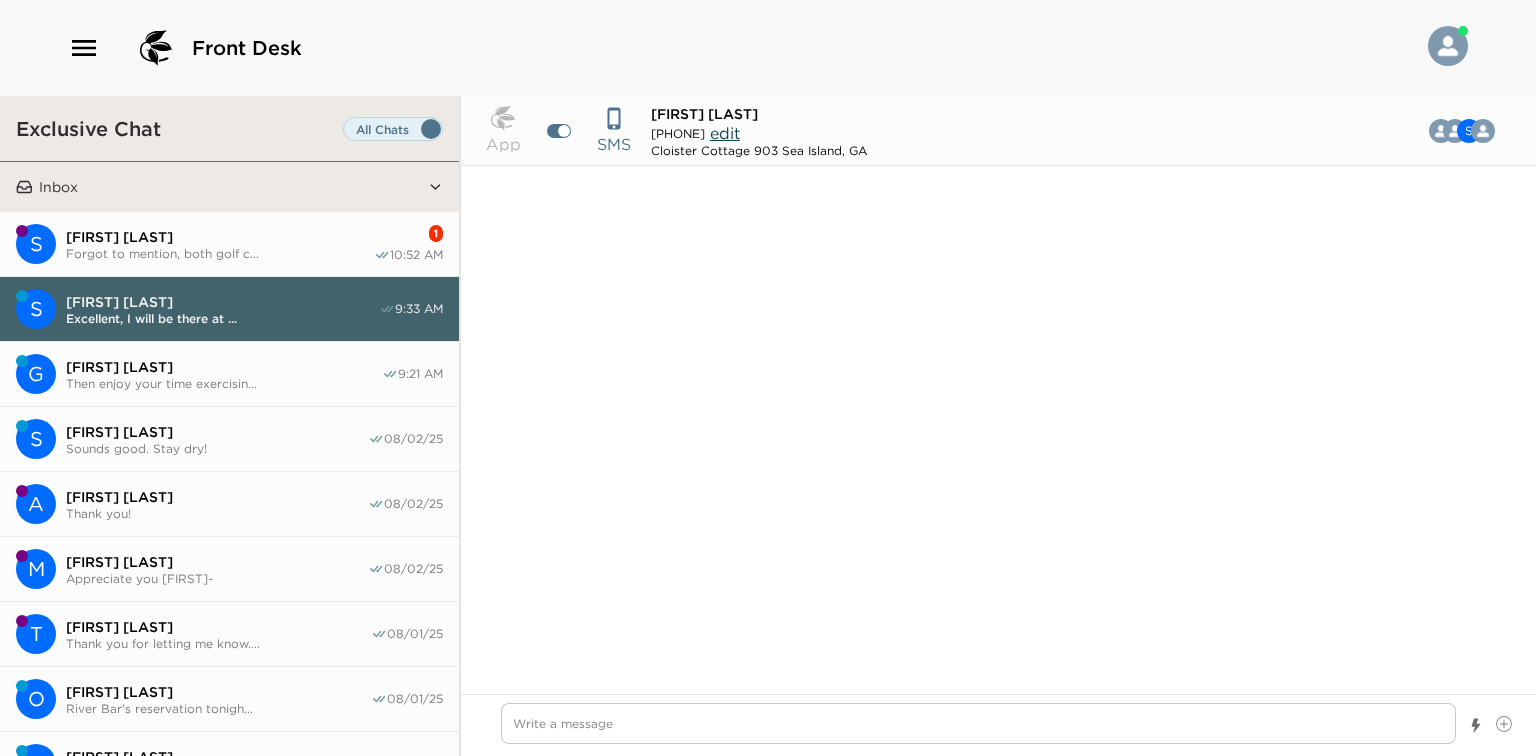 scroll, scrollTop: 2203, scrollLeft: 0, axis: vertical 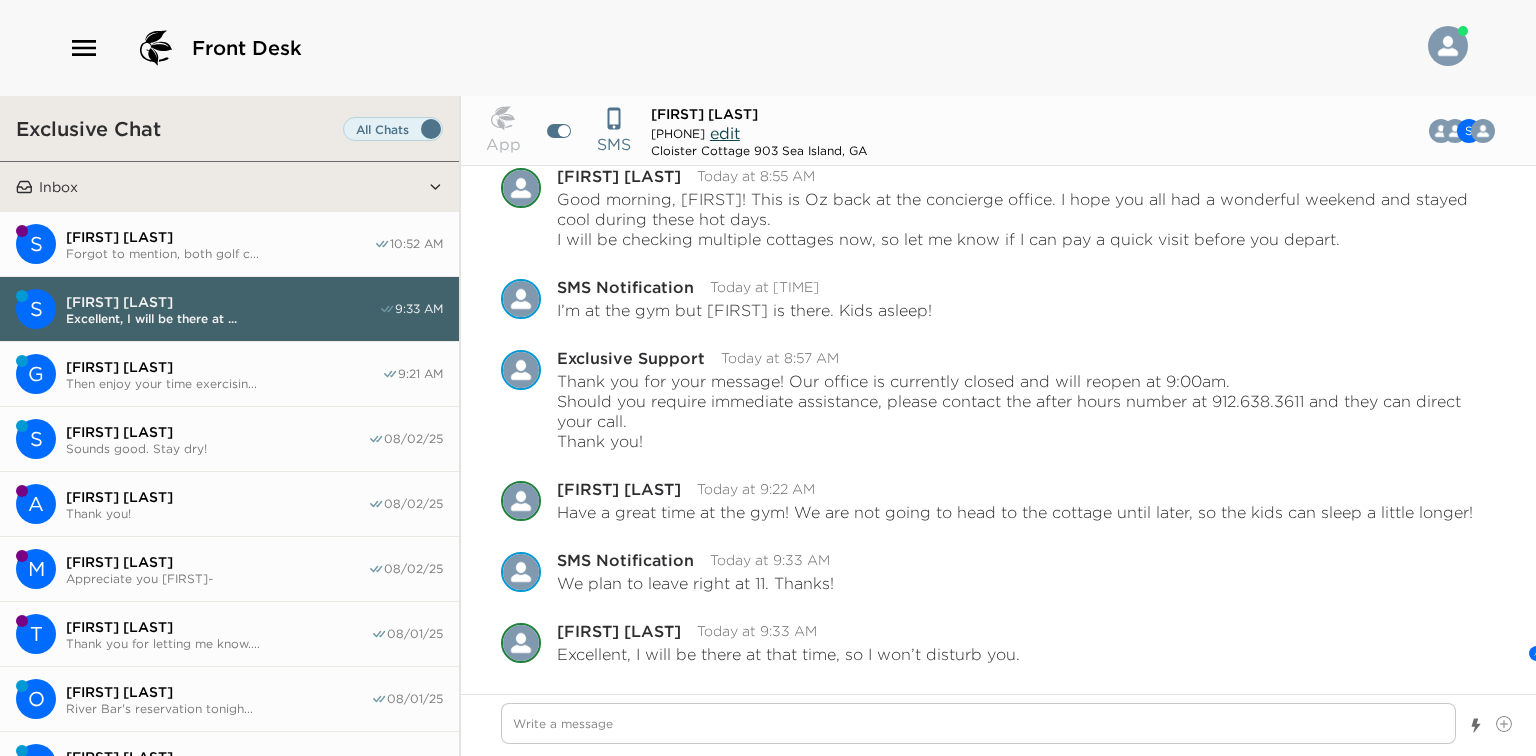 click on "S [FIRST] [LAST] Forgot to mention, both golf c... 10:52 AM" at bounding box center [229, 244] 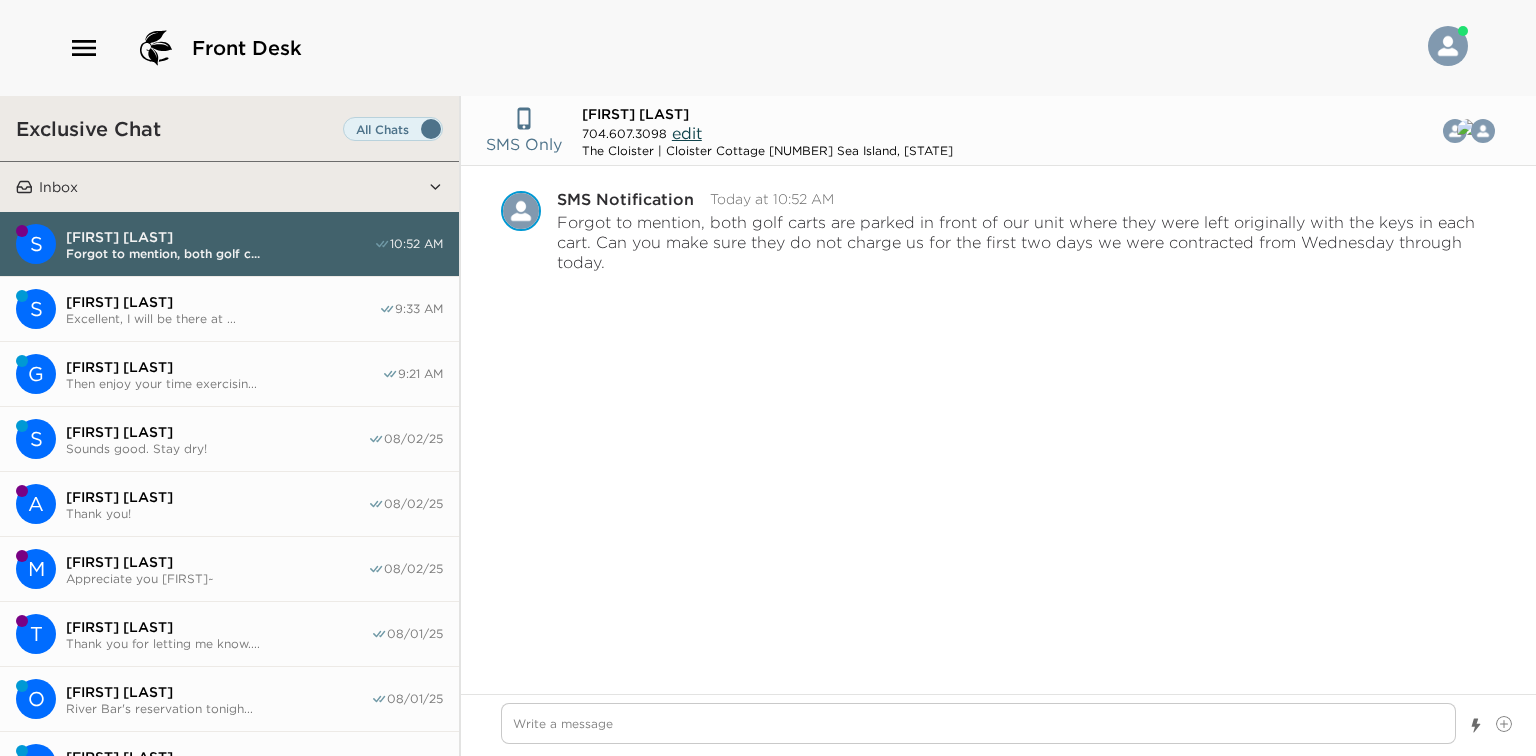 scroll, scrollTop: 3029, scrollLeft: 0, axis: vertical 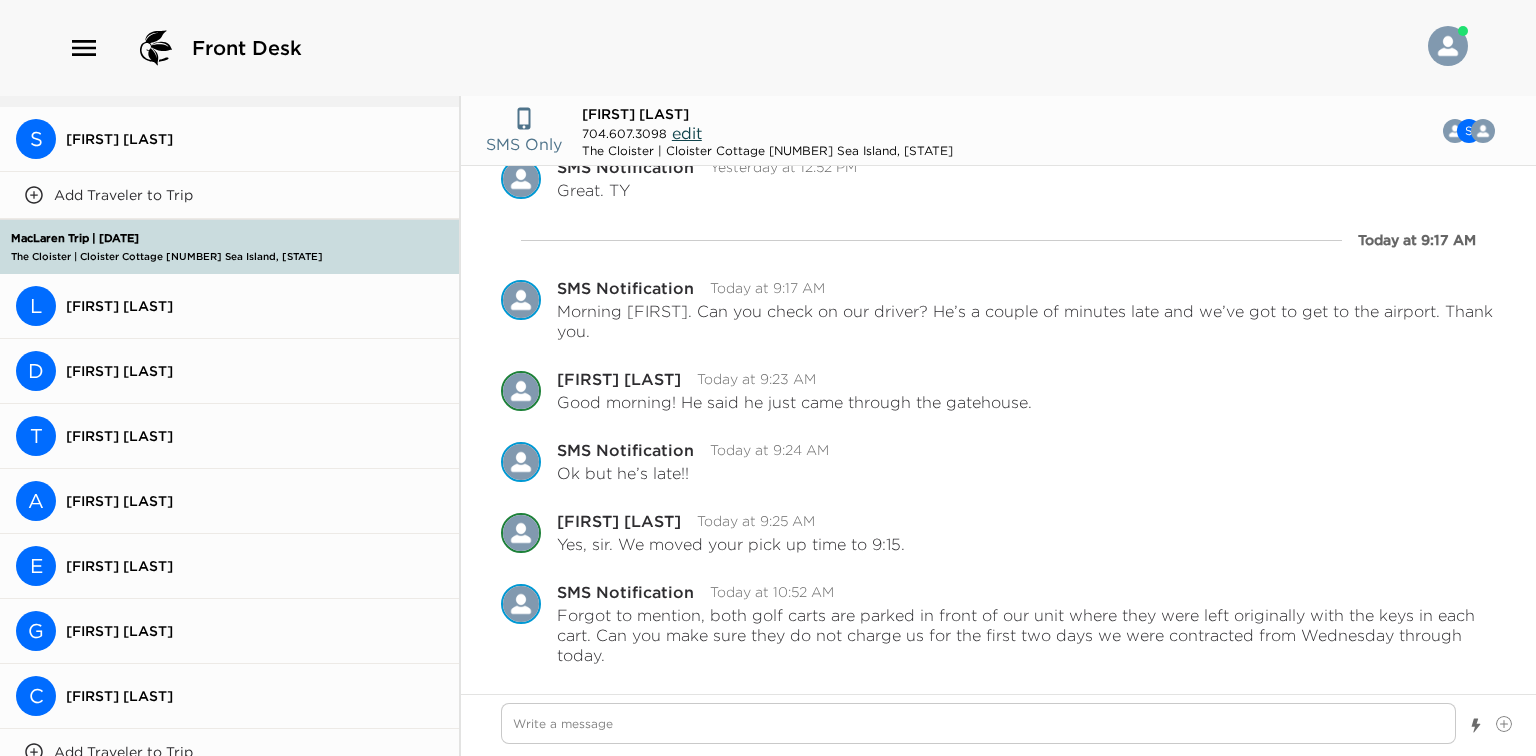 click on "[FIRST] [LAST]" at bounding box center (254, 306) 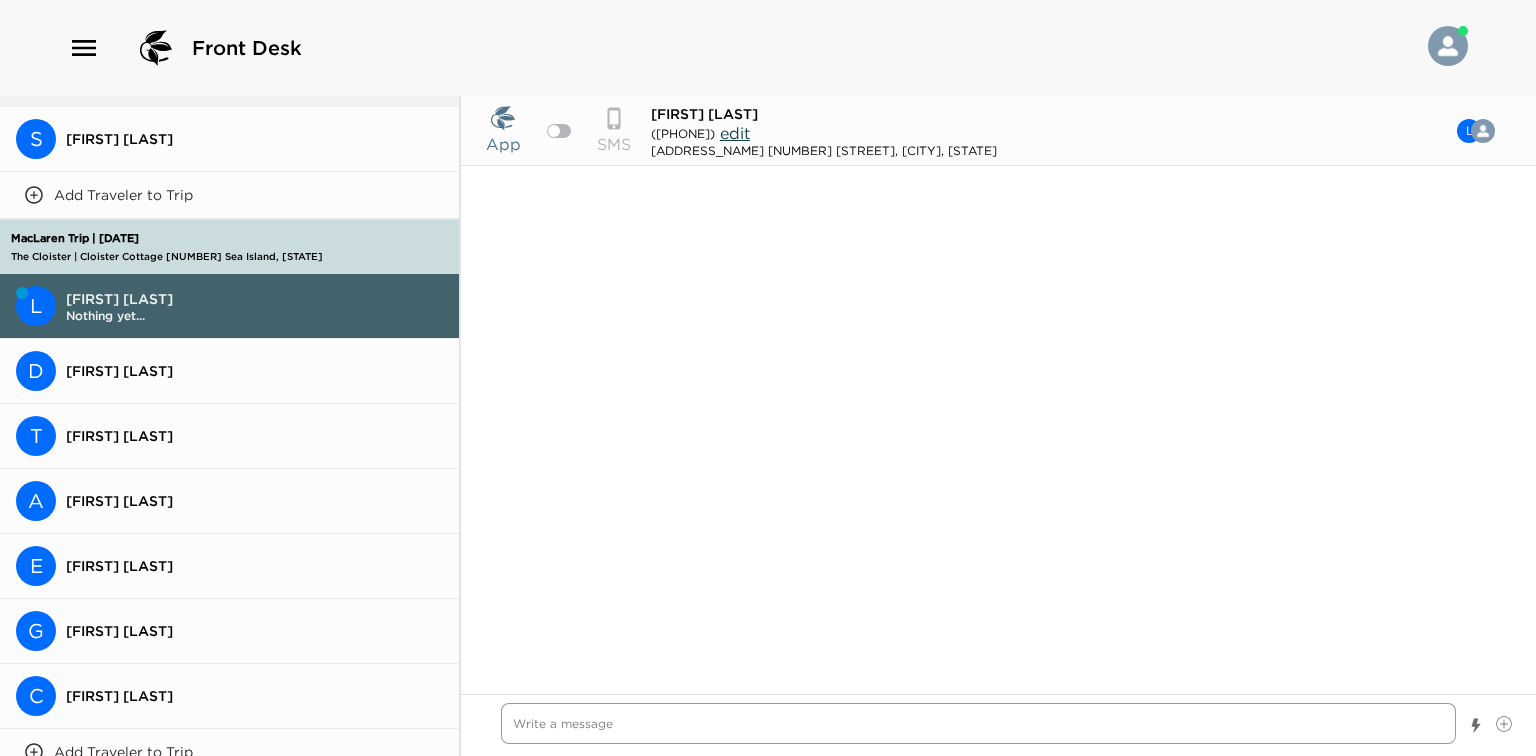 click at bounding box center (978, 723) 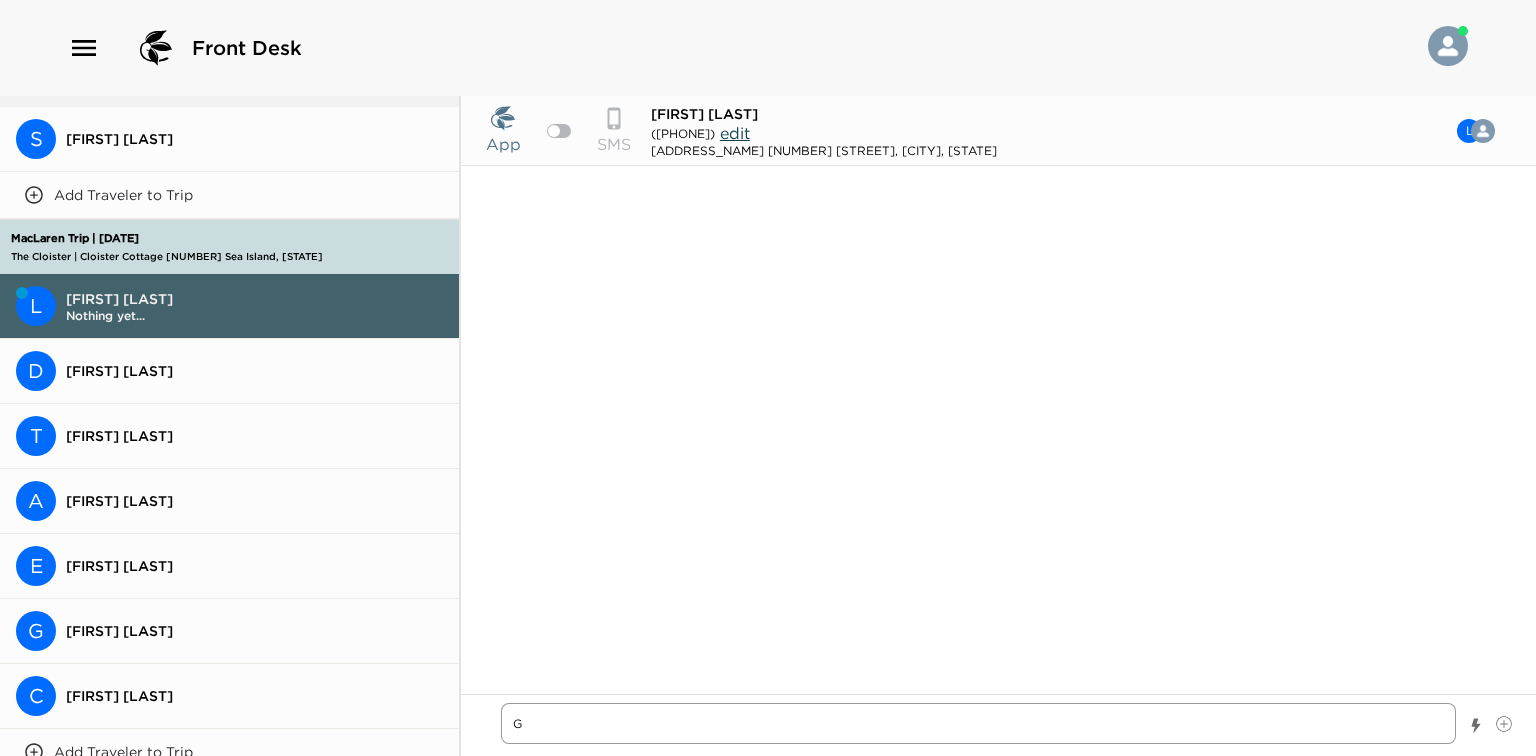 type on "x" 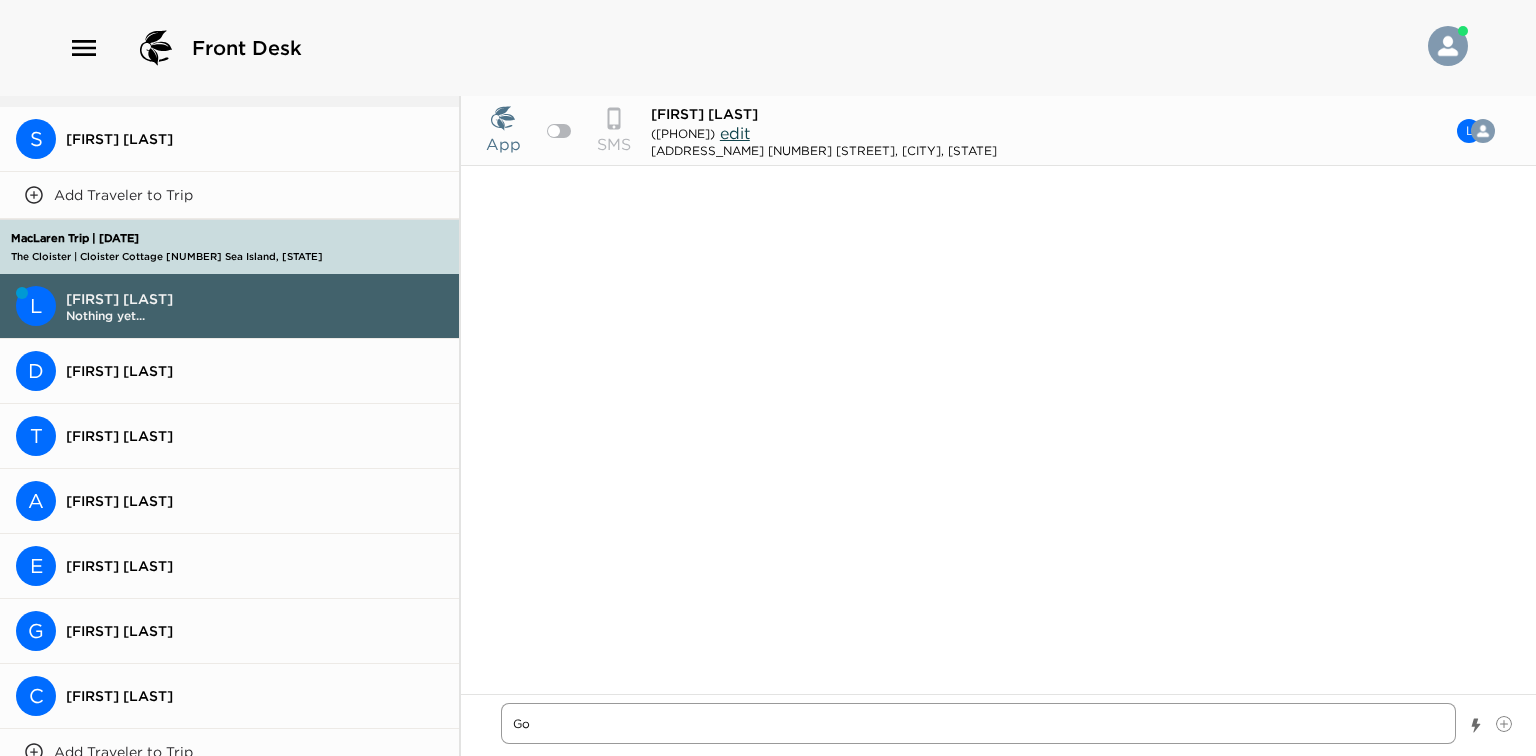 type on "x" 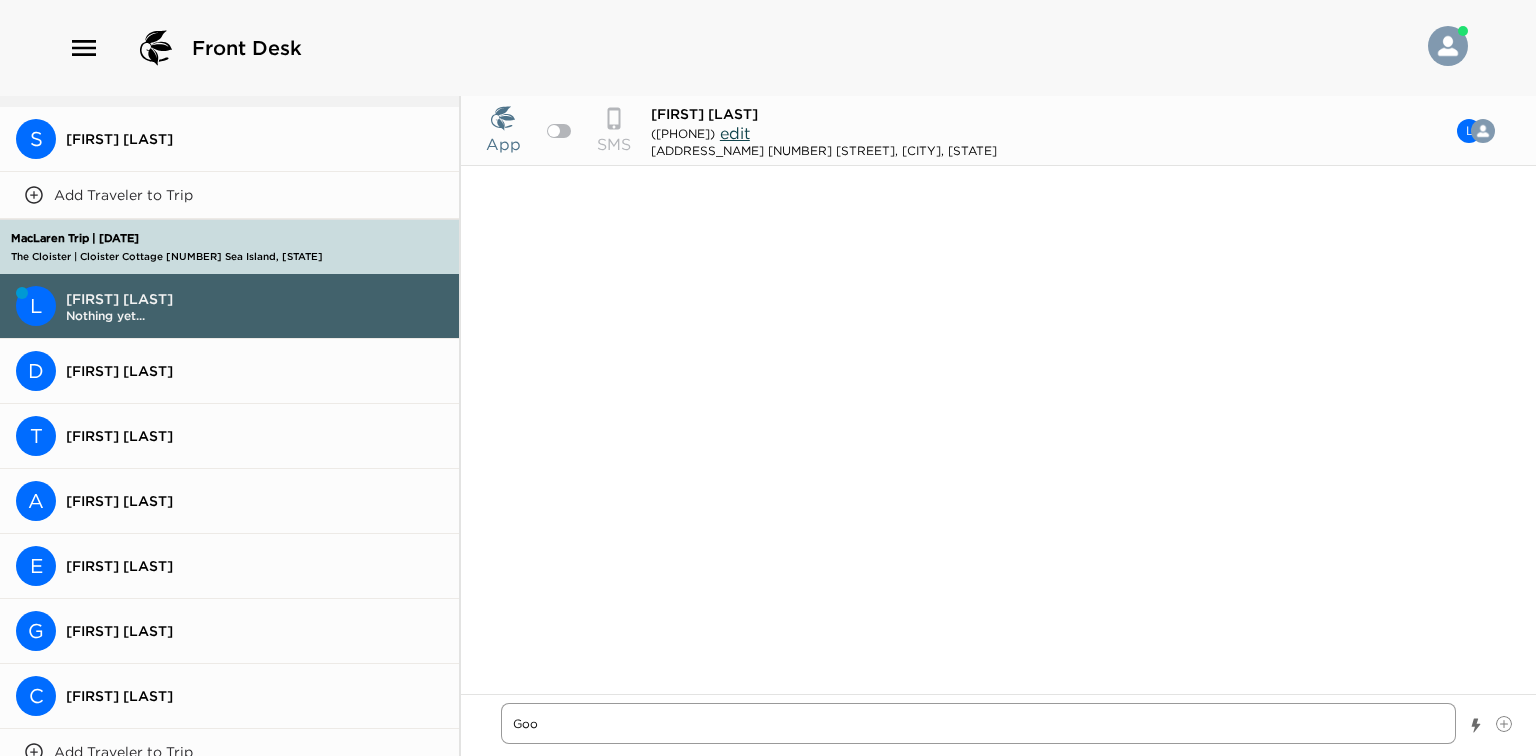 type on "x" 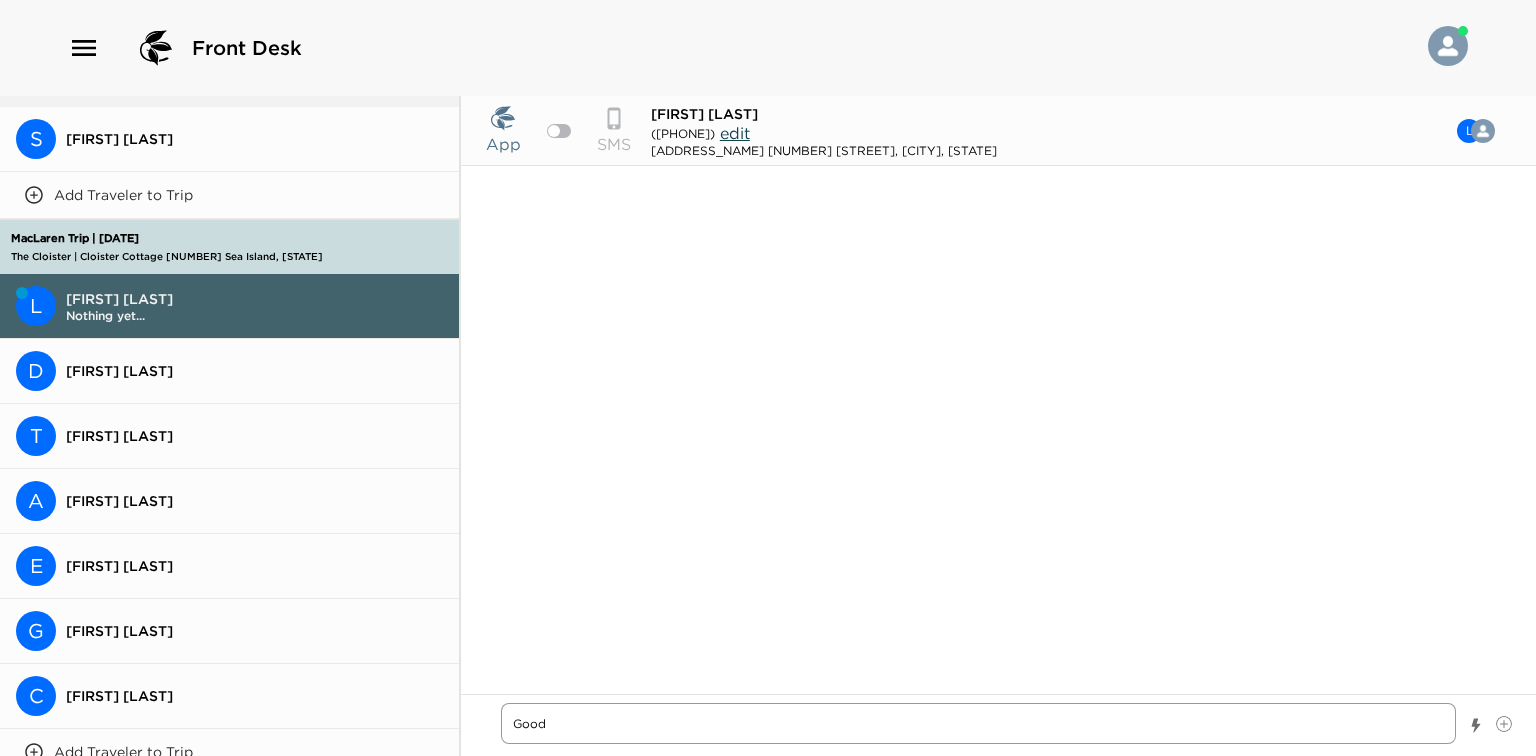 type on "x" 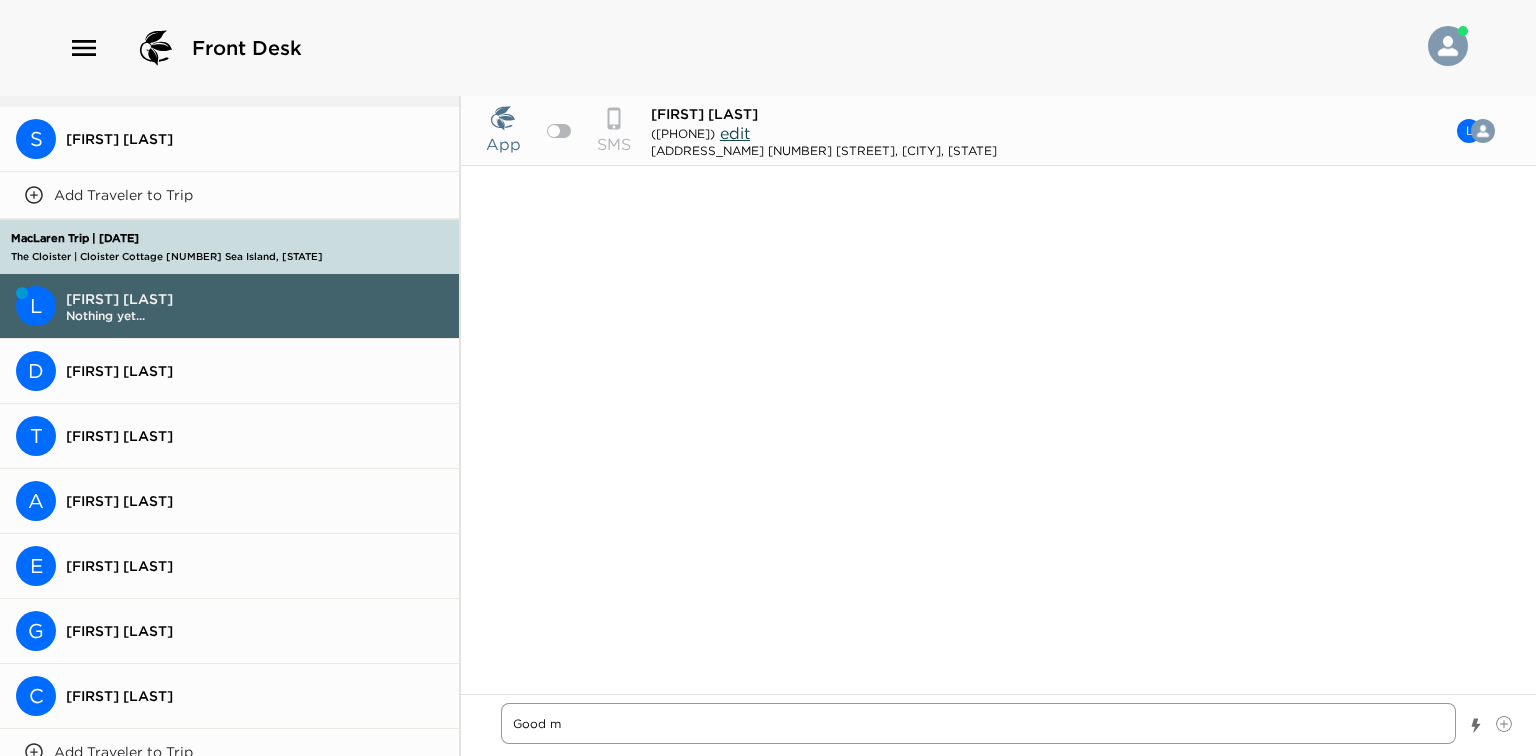 type on "x" 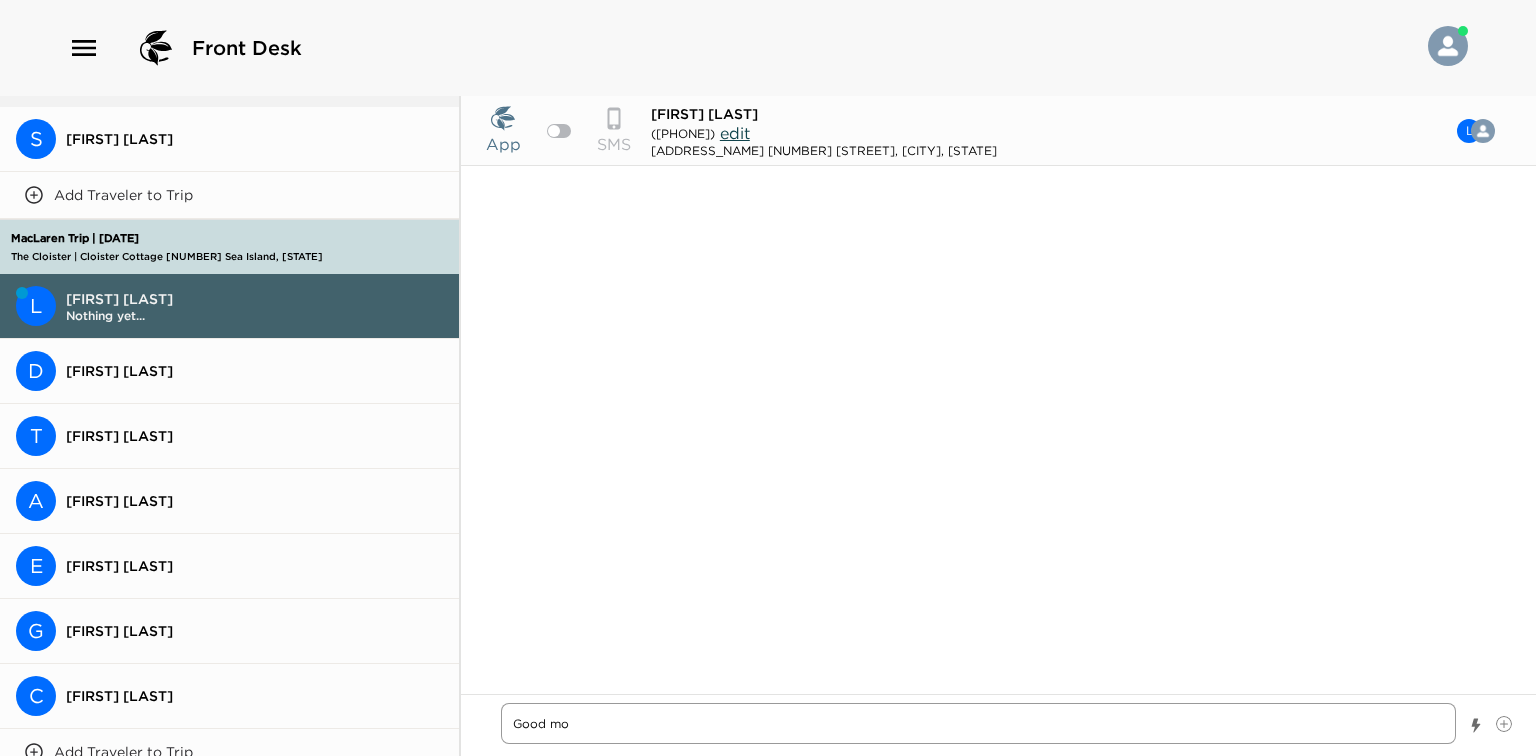type on "x" 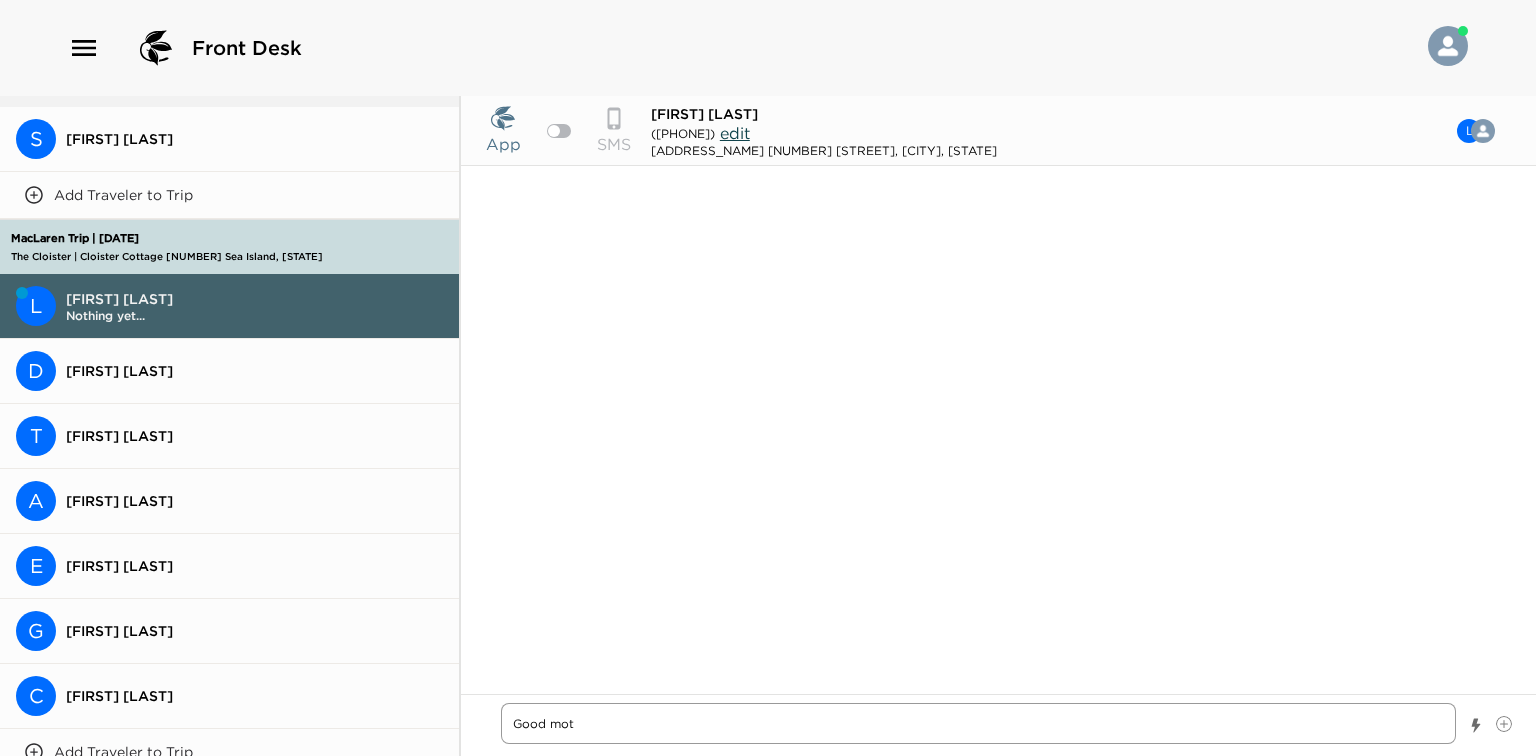 type on "x" 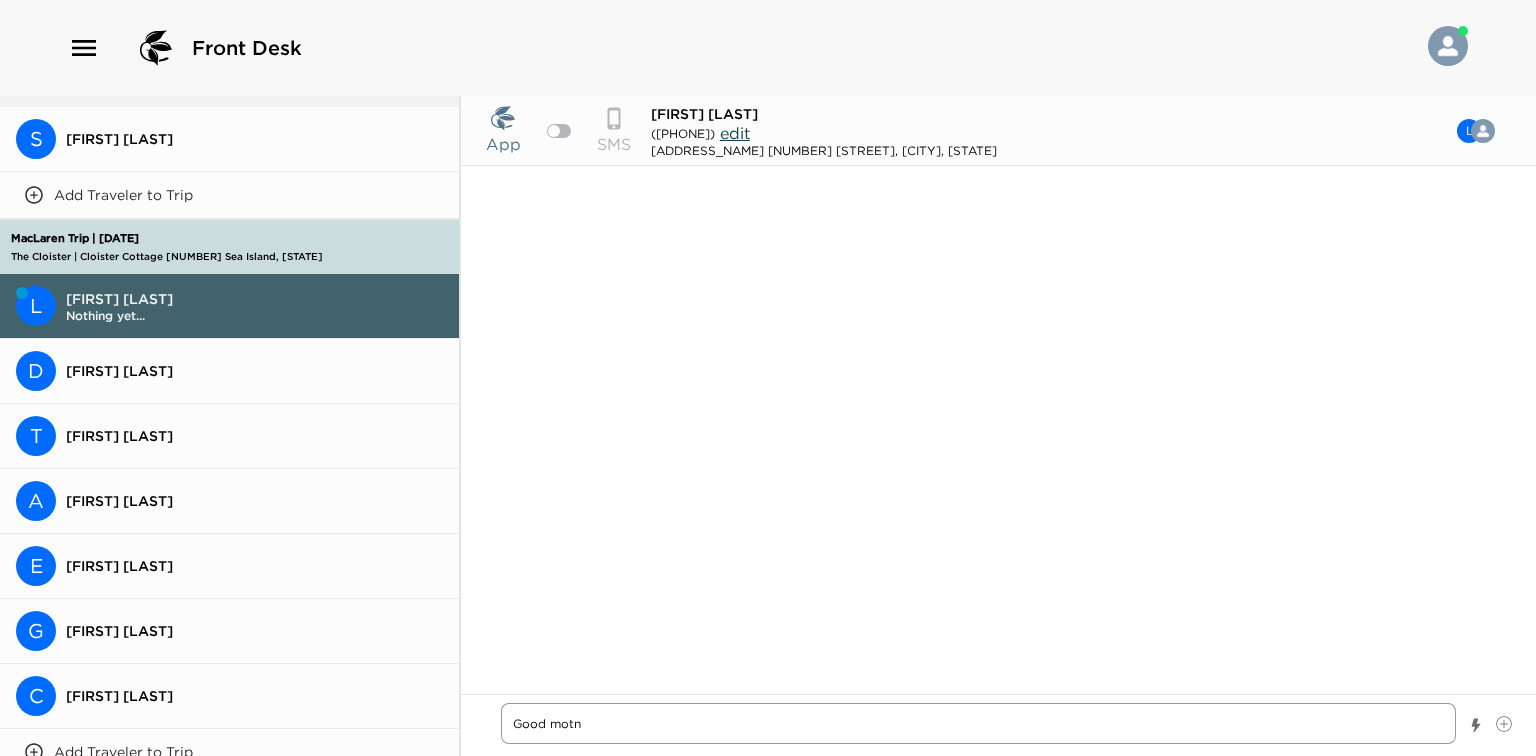 type on "x" 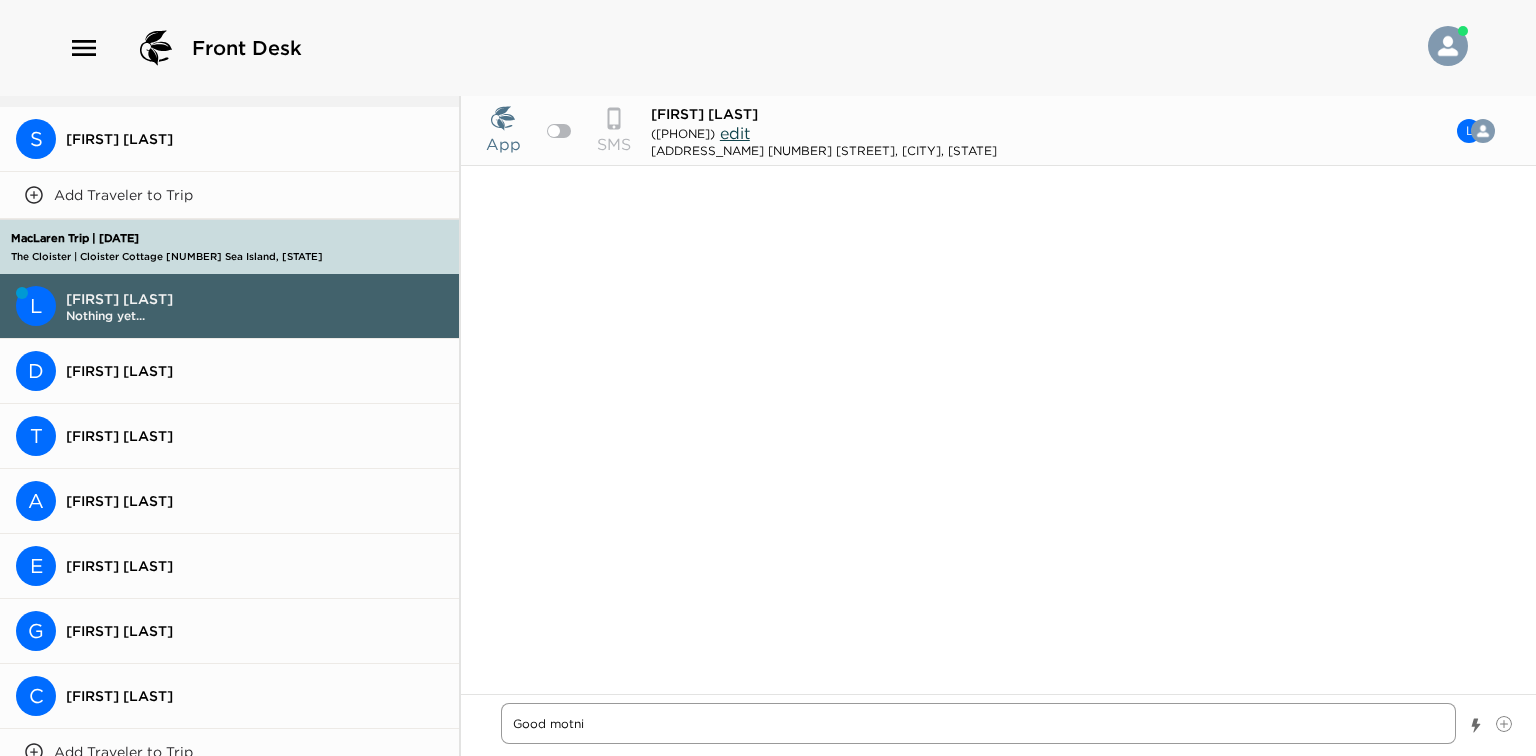 type on "x" 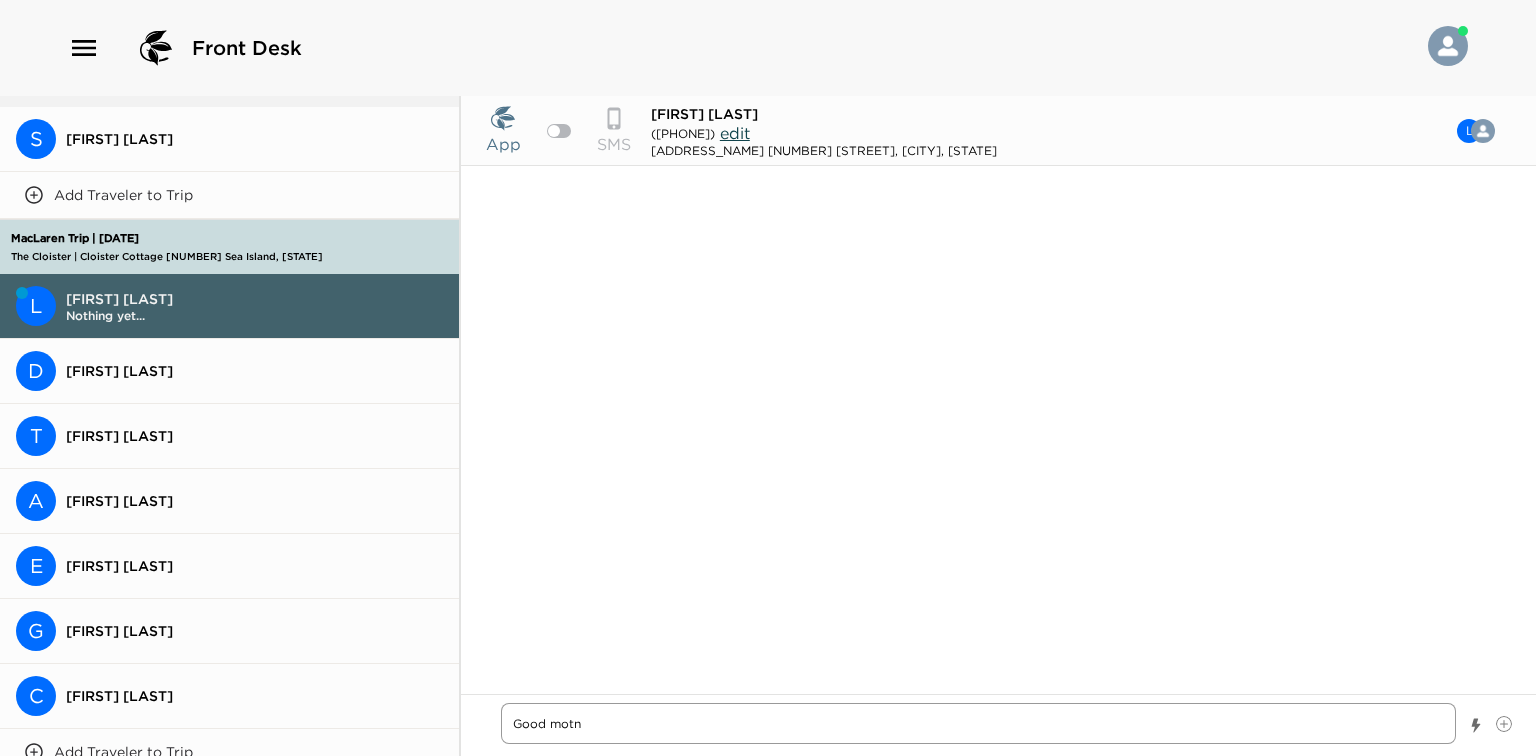 type on "x" 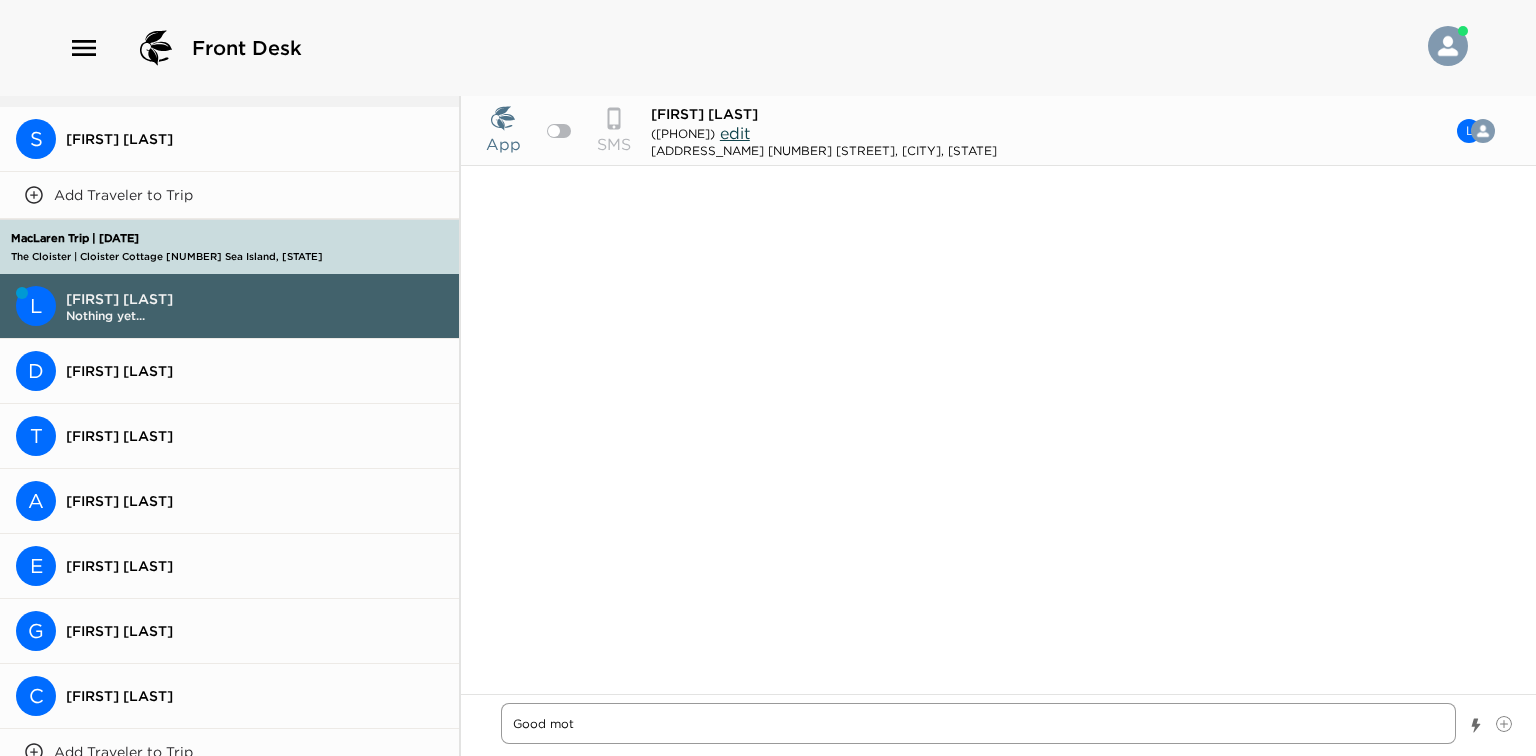 type on "x" 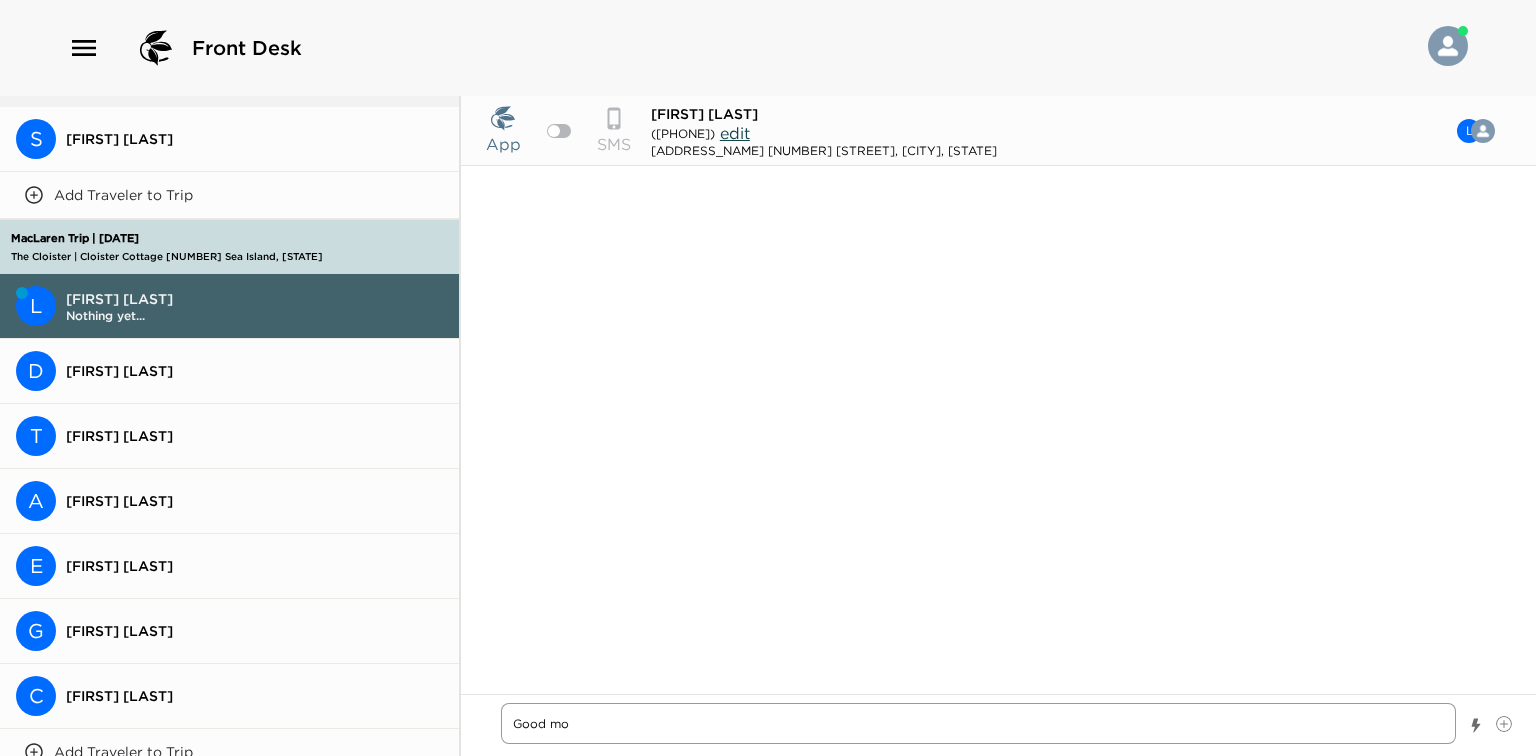 type on "x" 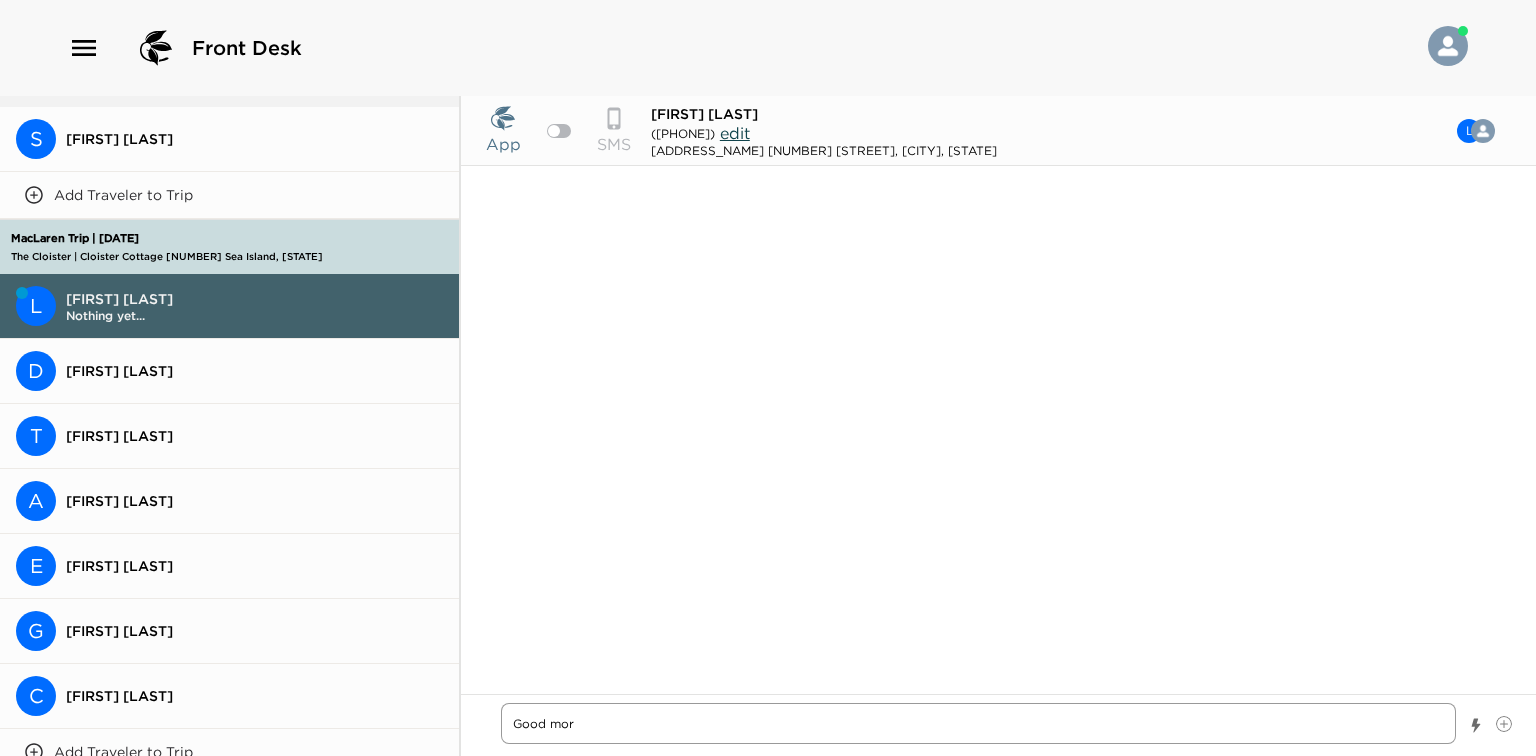 type on "x" 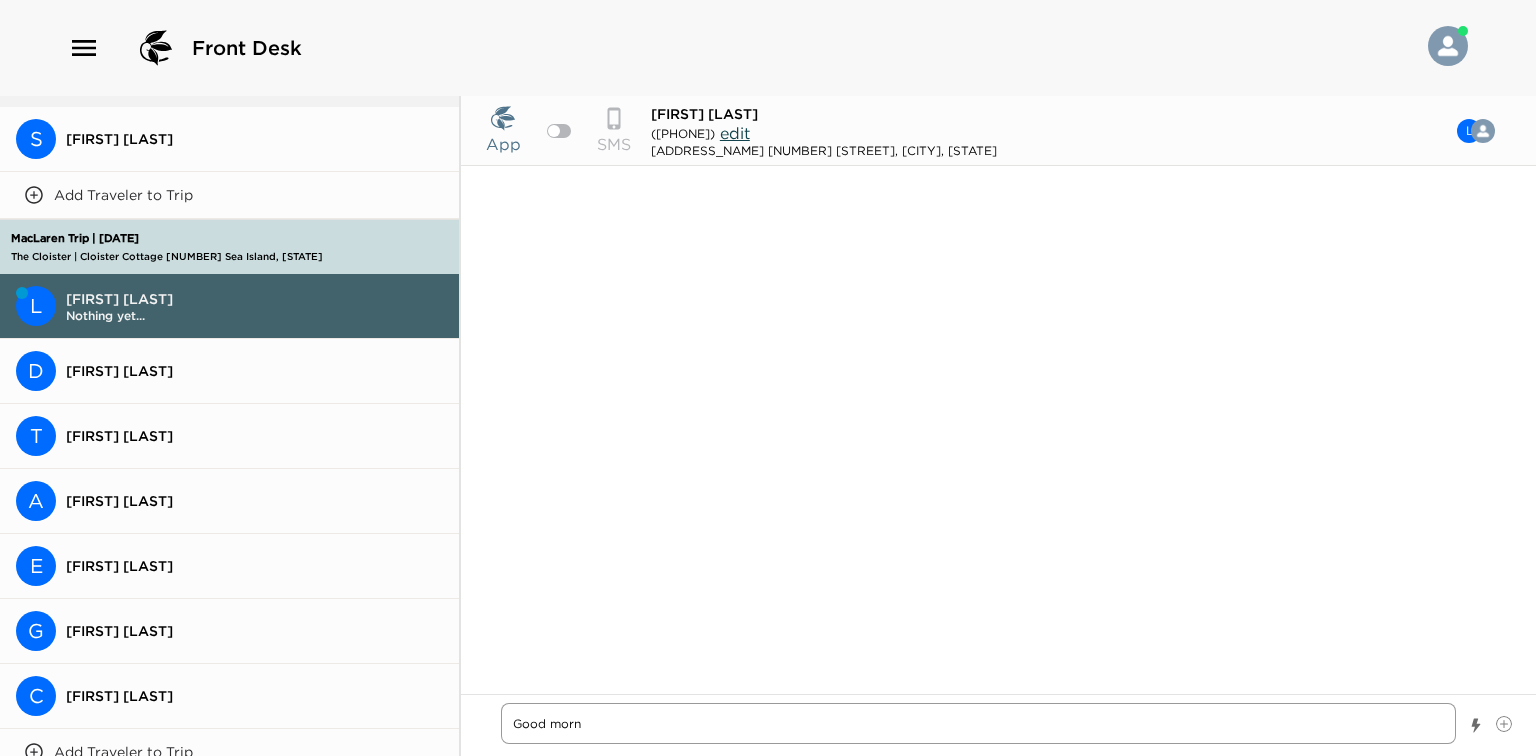type on "x" 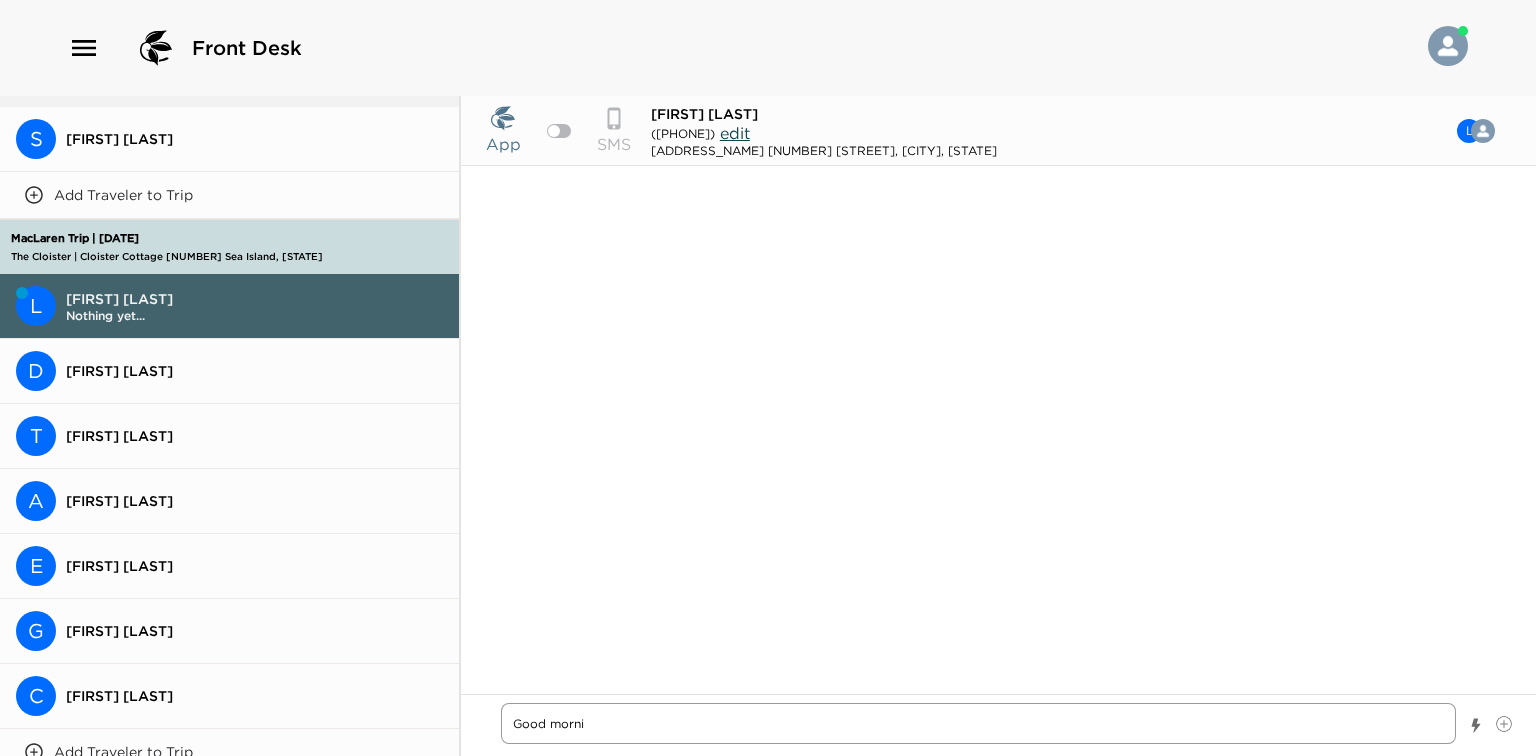 type on "x" 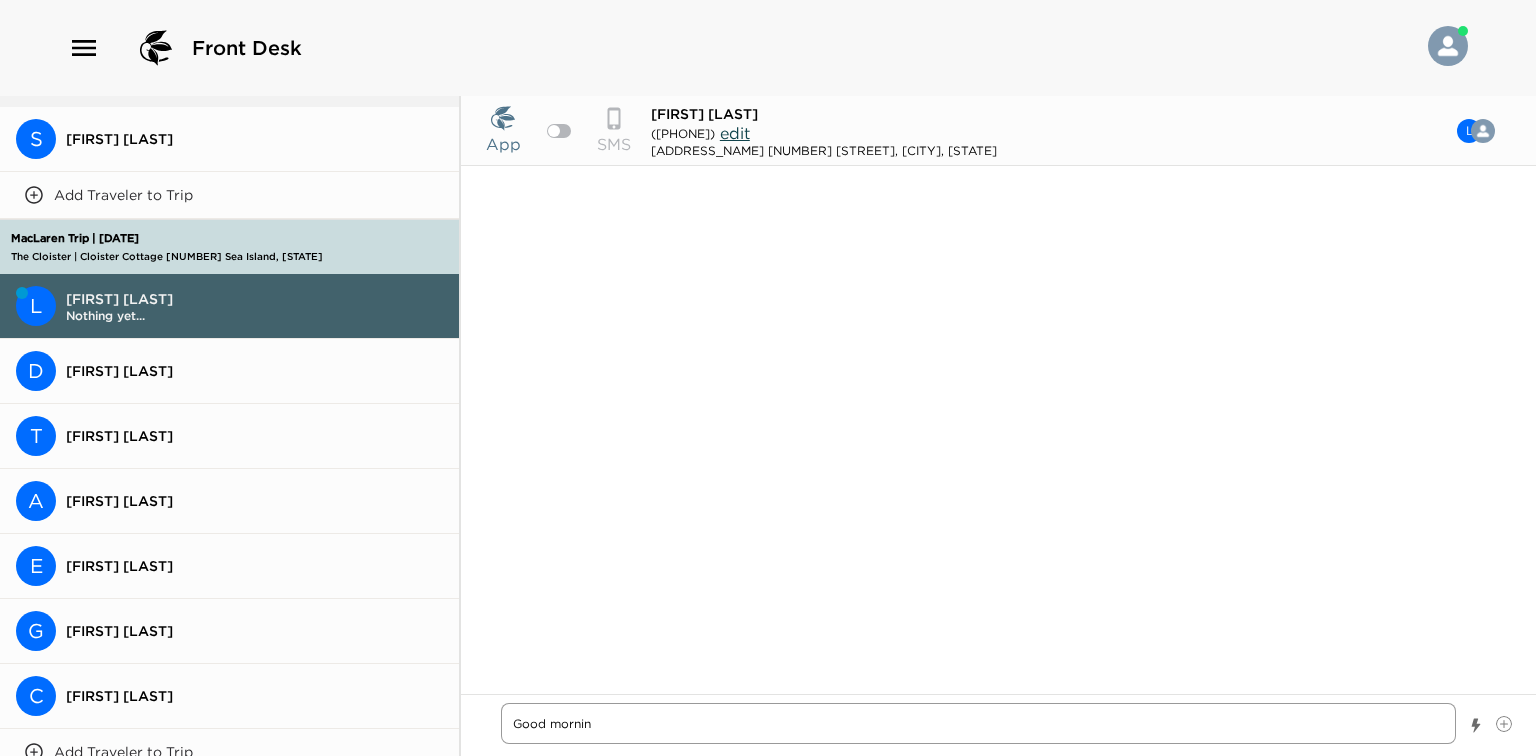 type on "x" 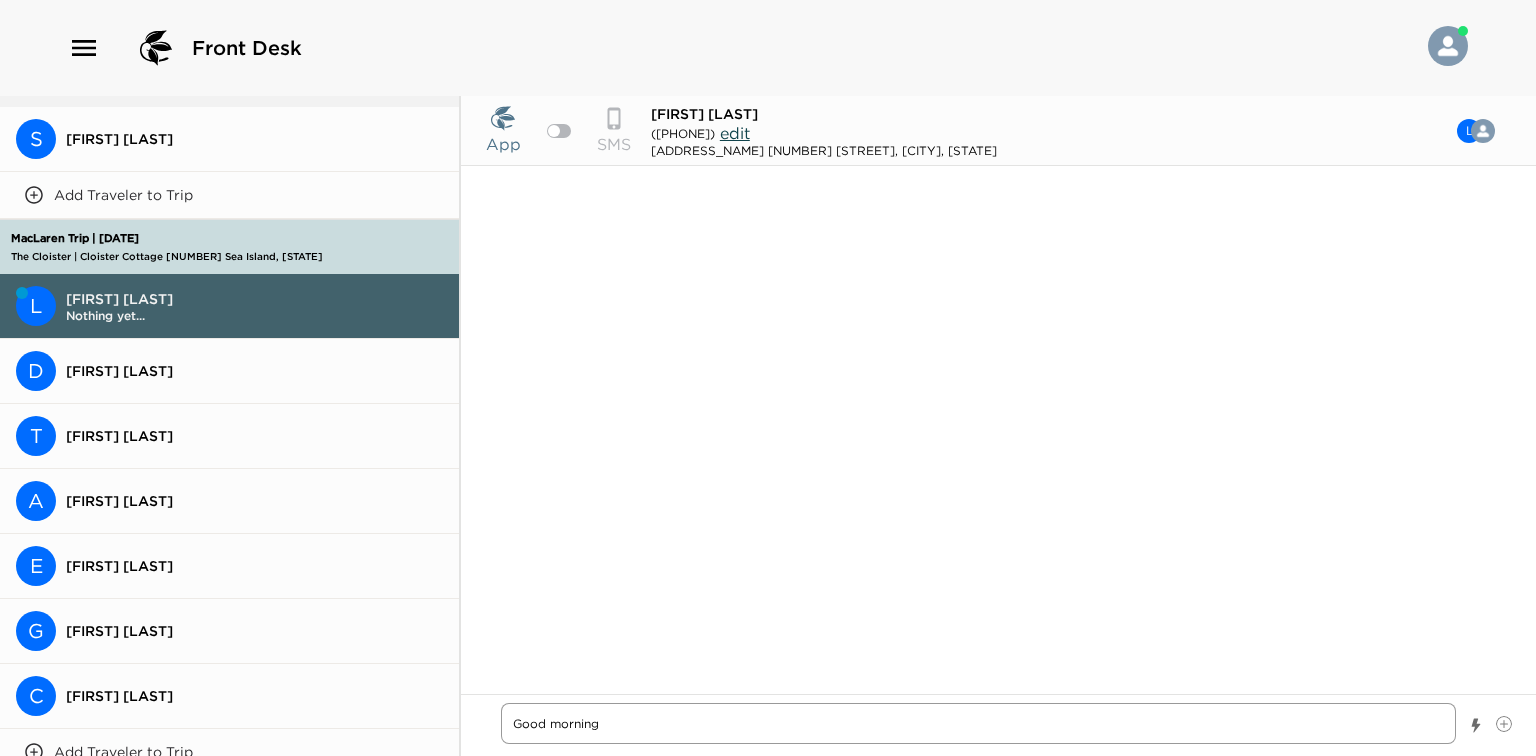 type on "x" 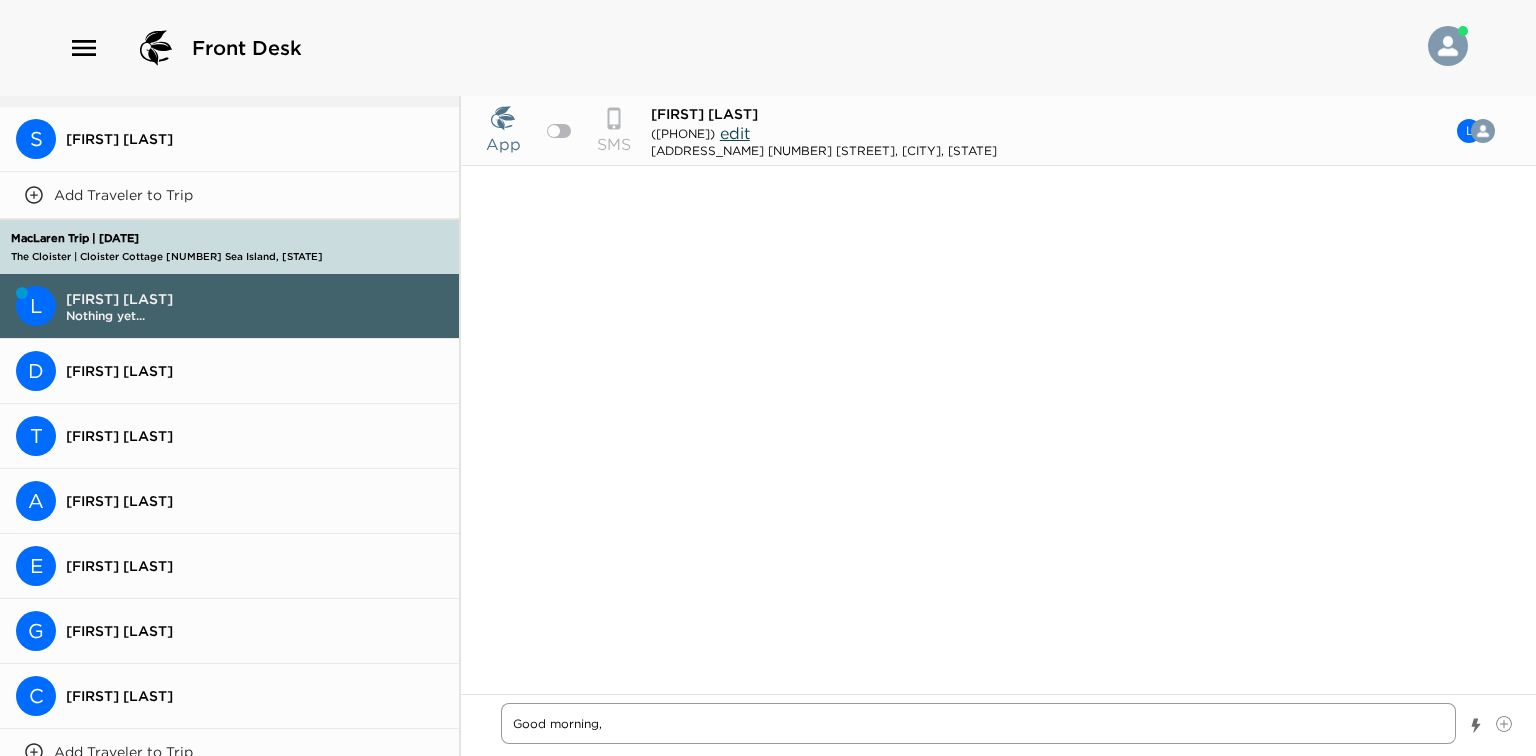 type on "x" 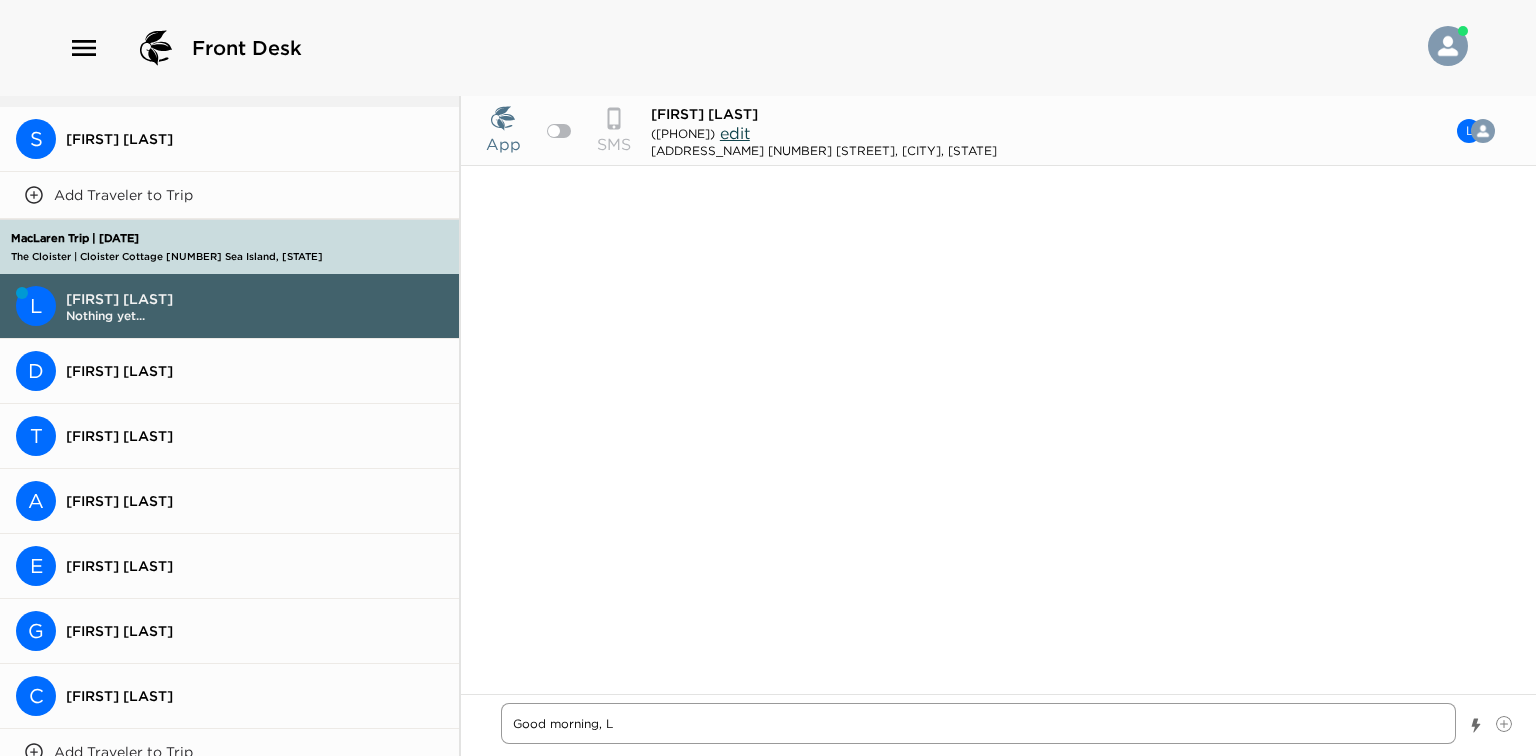 type on "x" 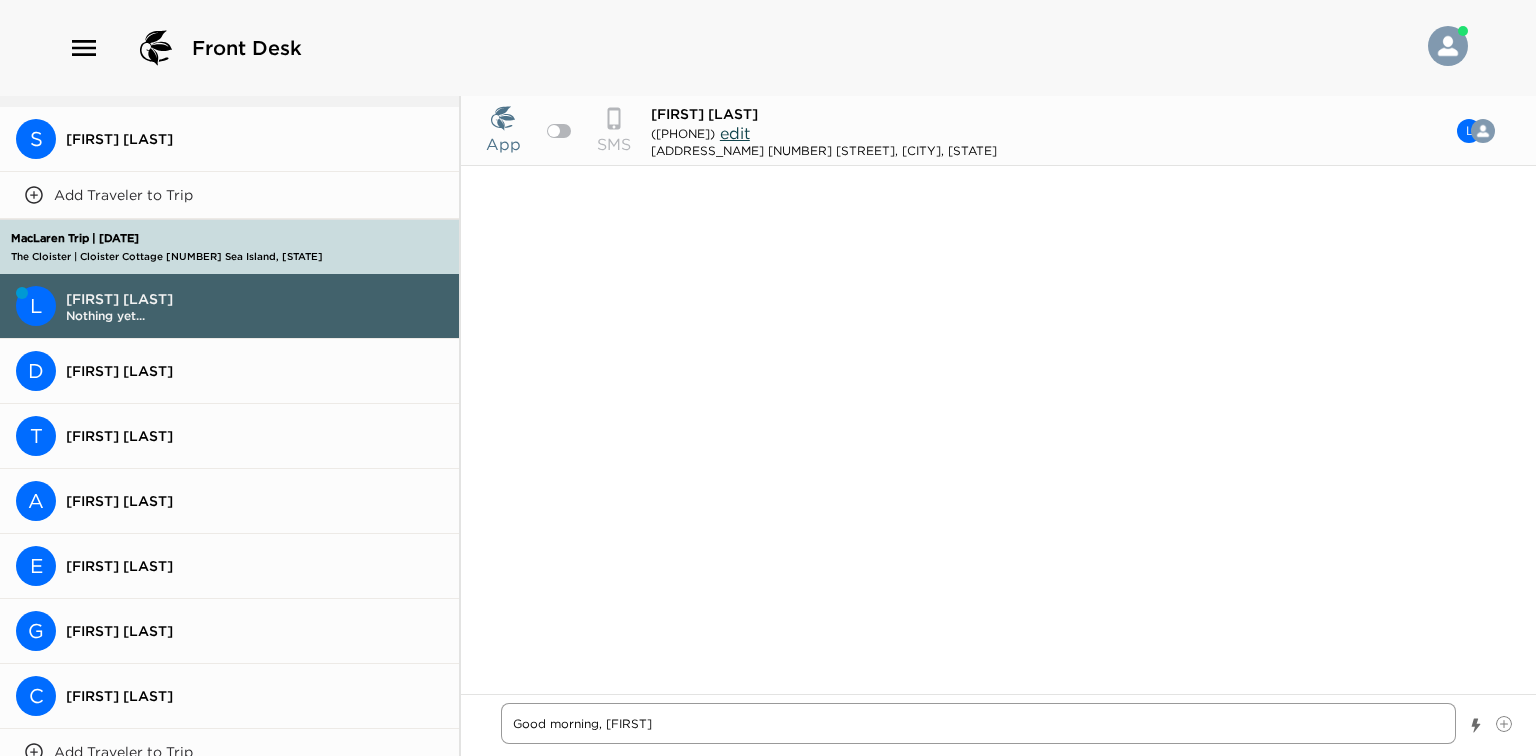 type on "x" 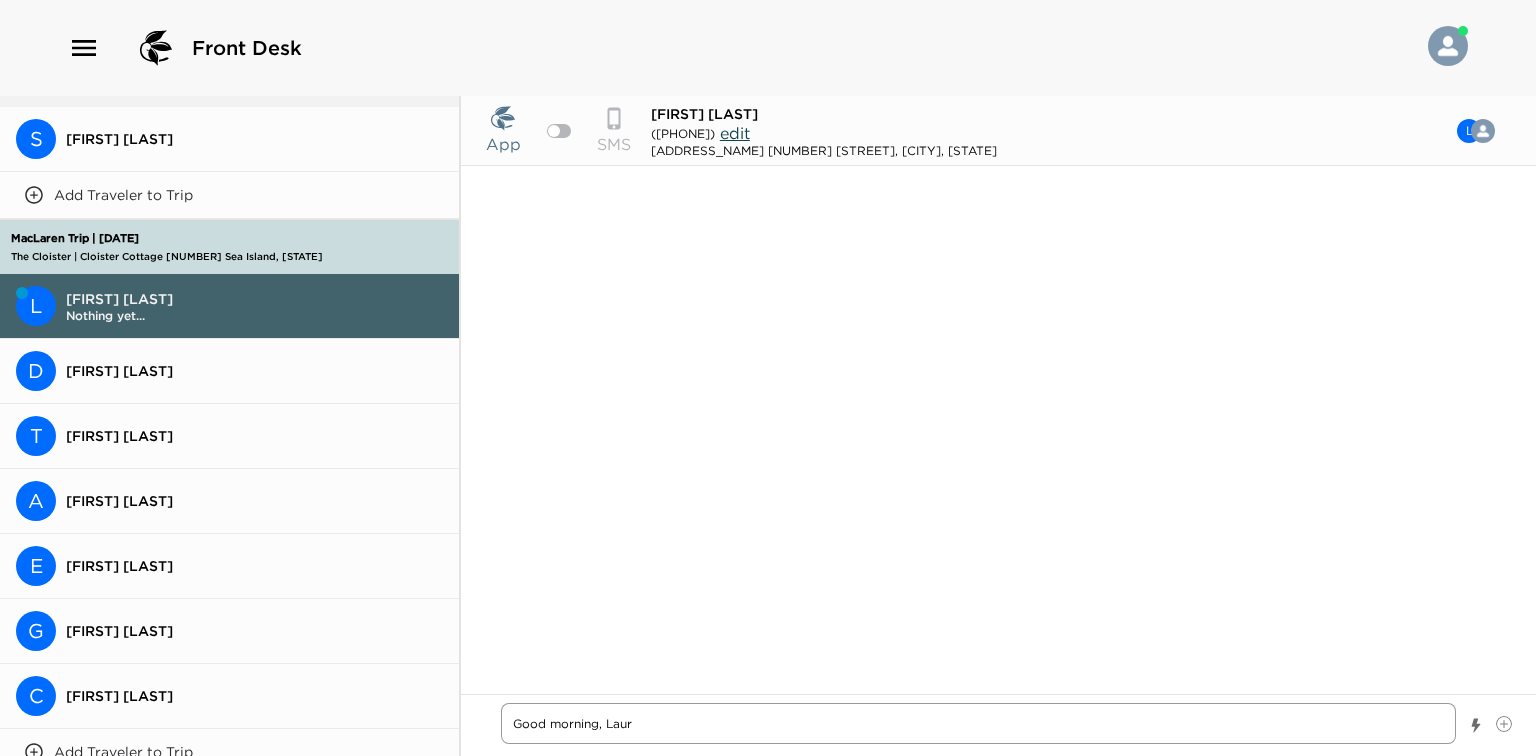 type on "x" 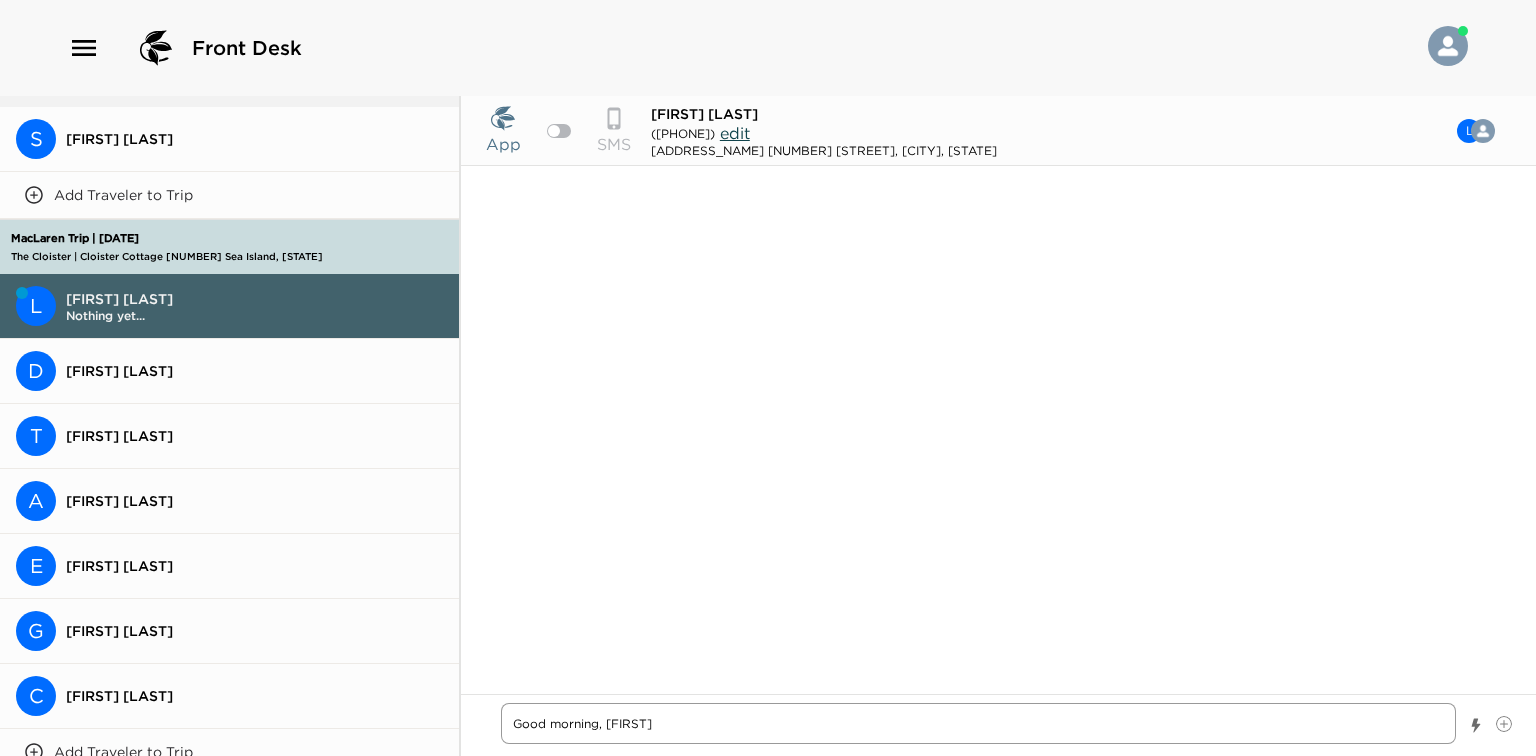 type on "x" 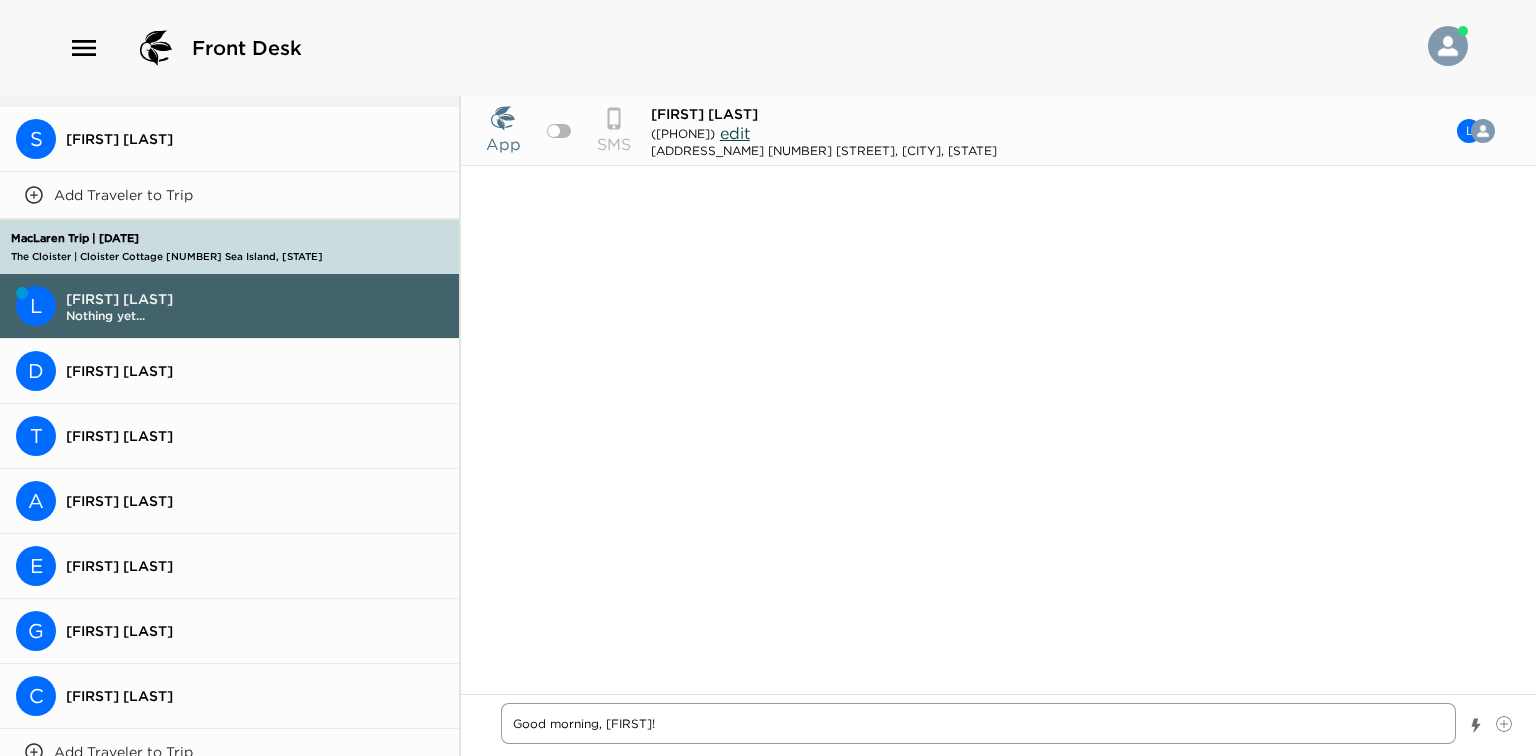 type on "x" 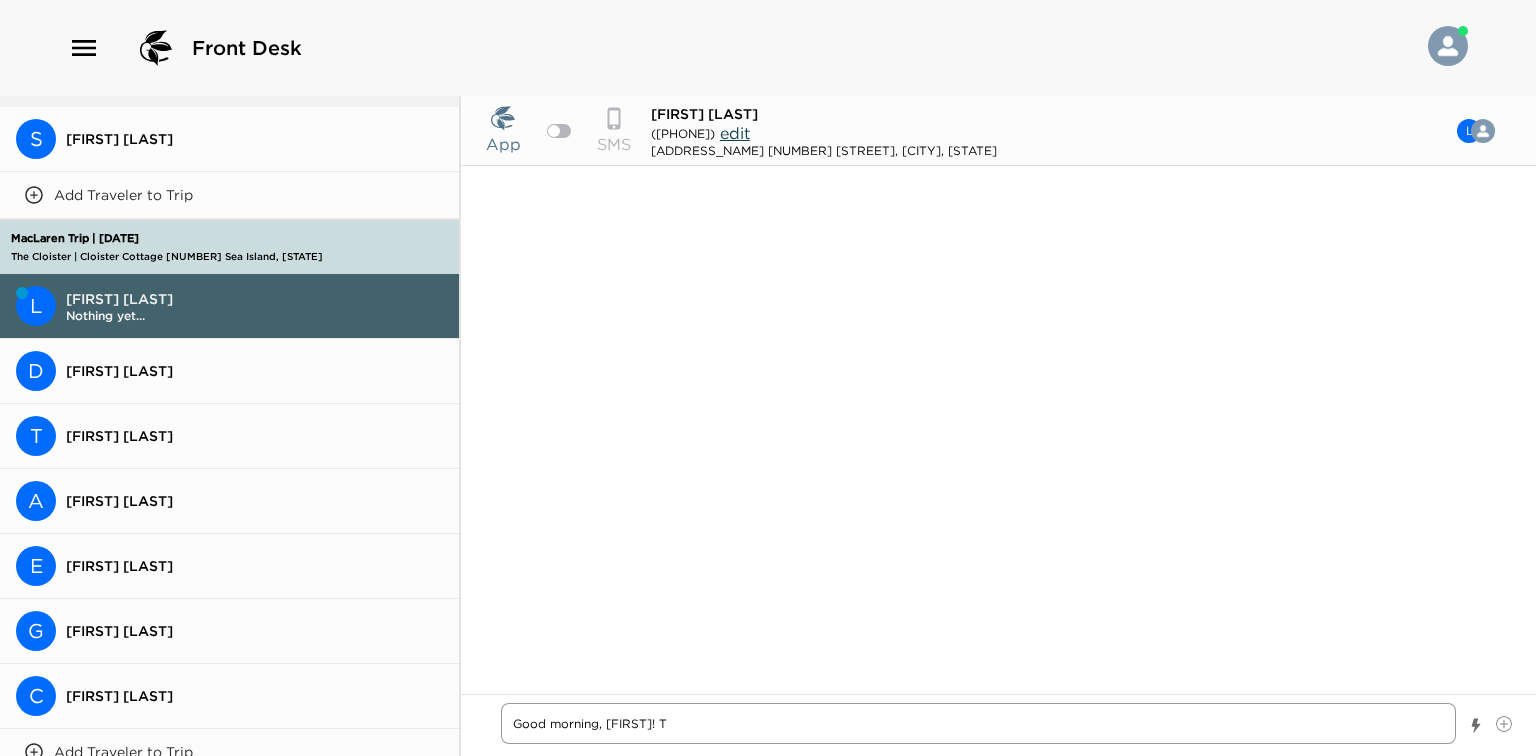 type on "Good morning, [FIRST]! Th" 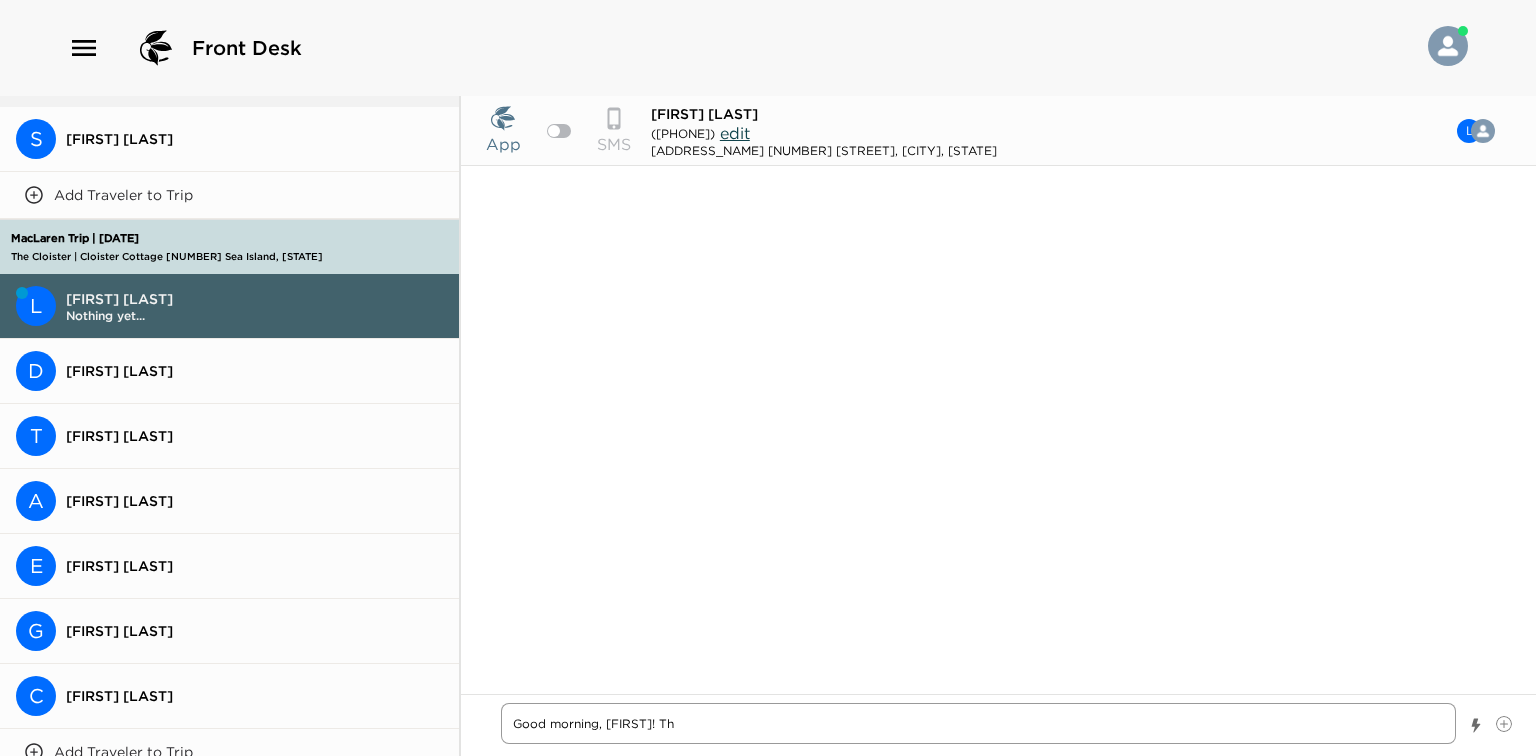 type on "x" 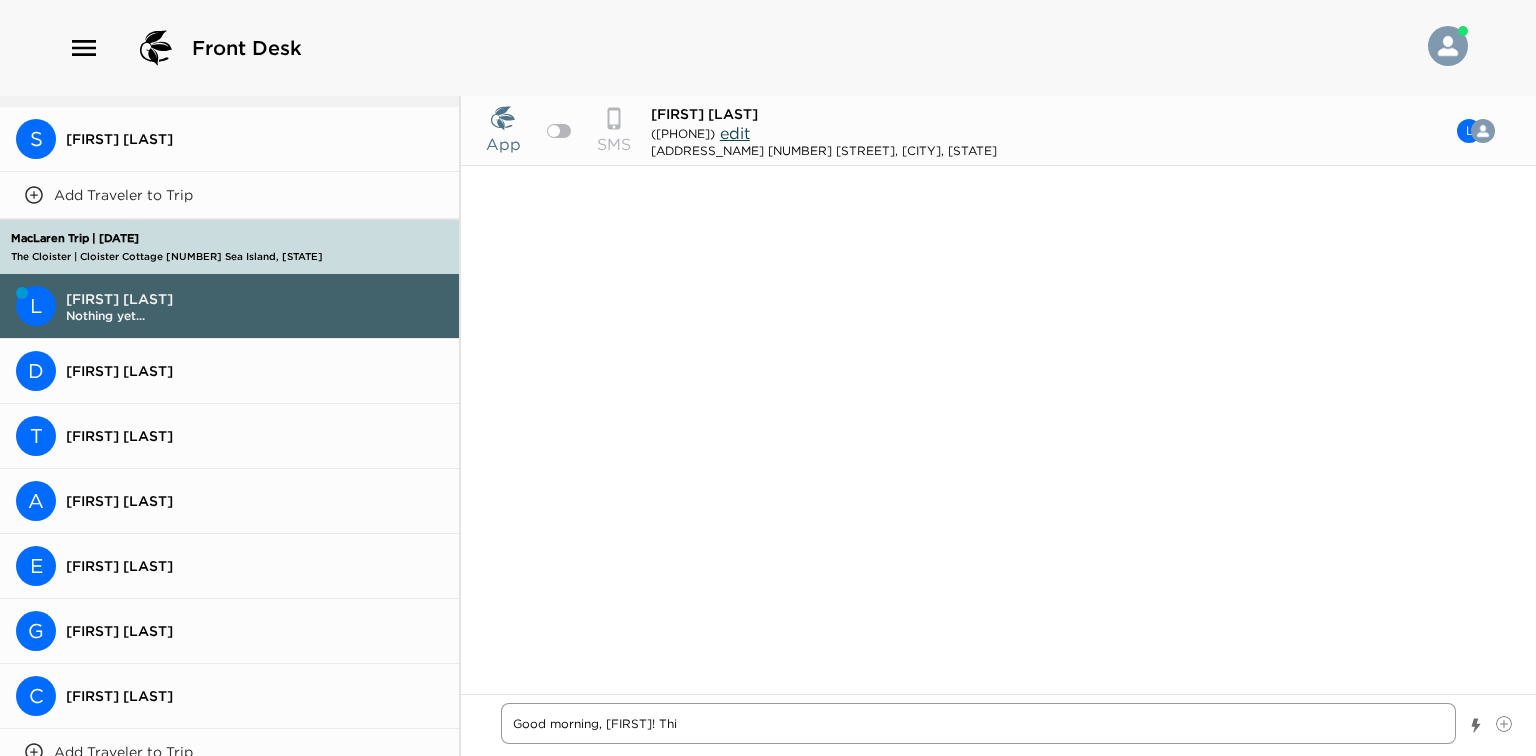 type on "x" 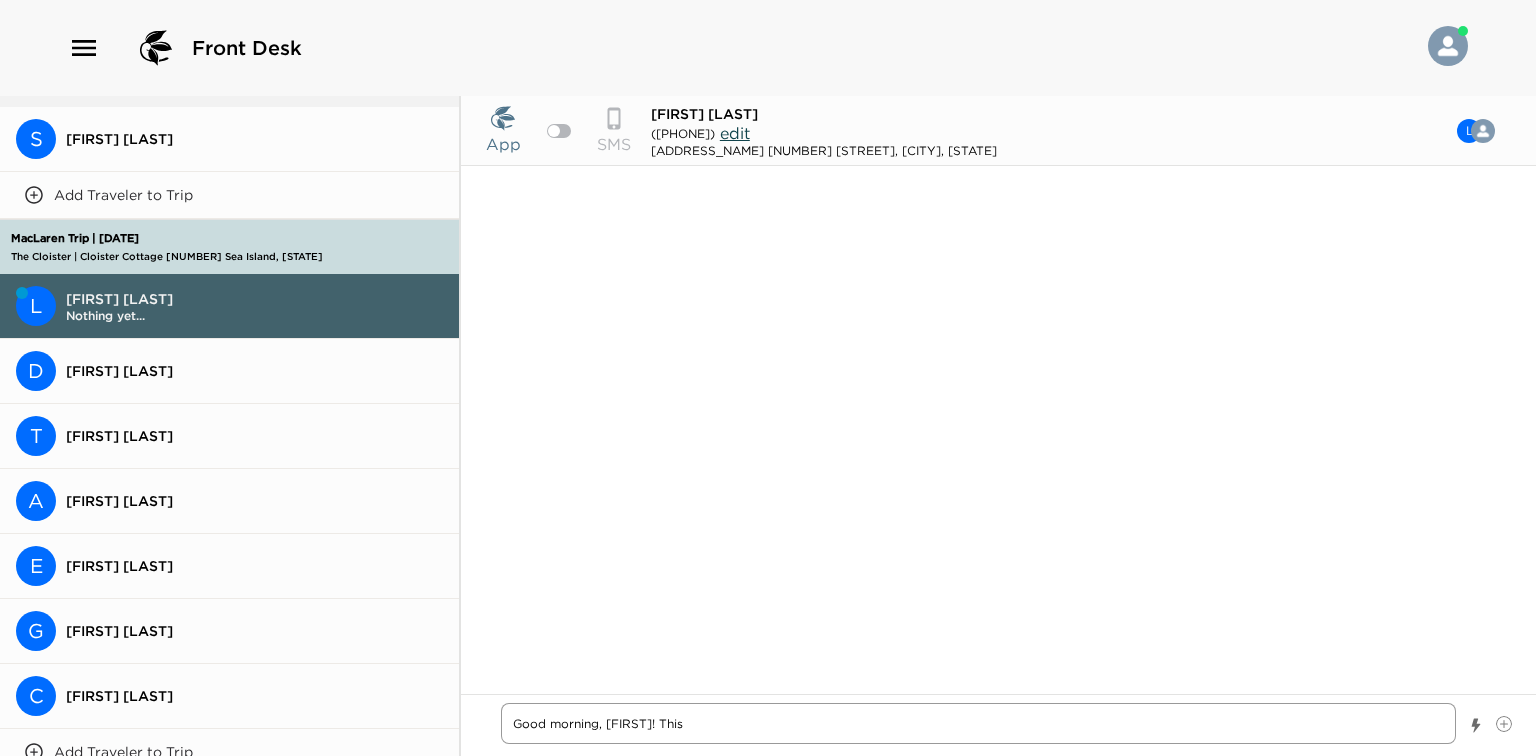 type on "x" 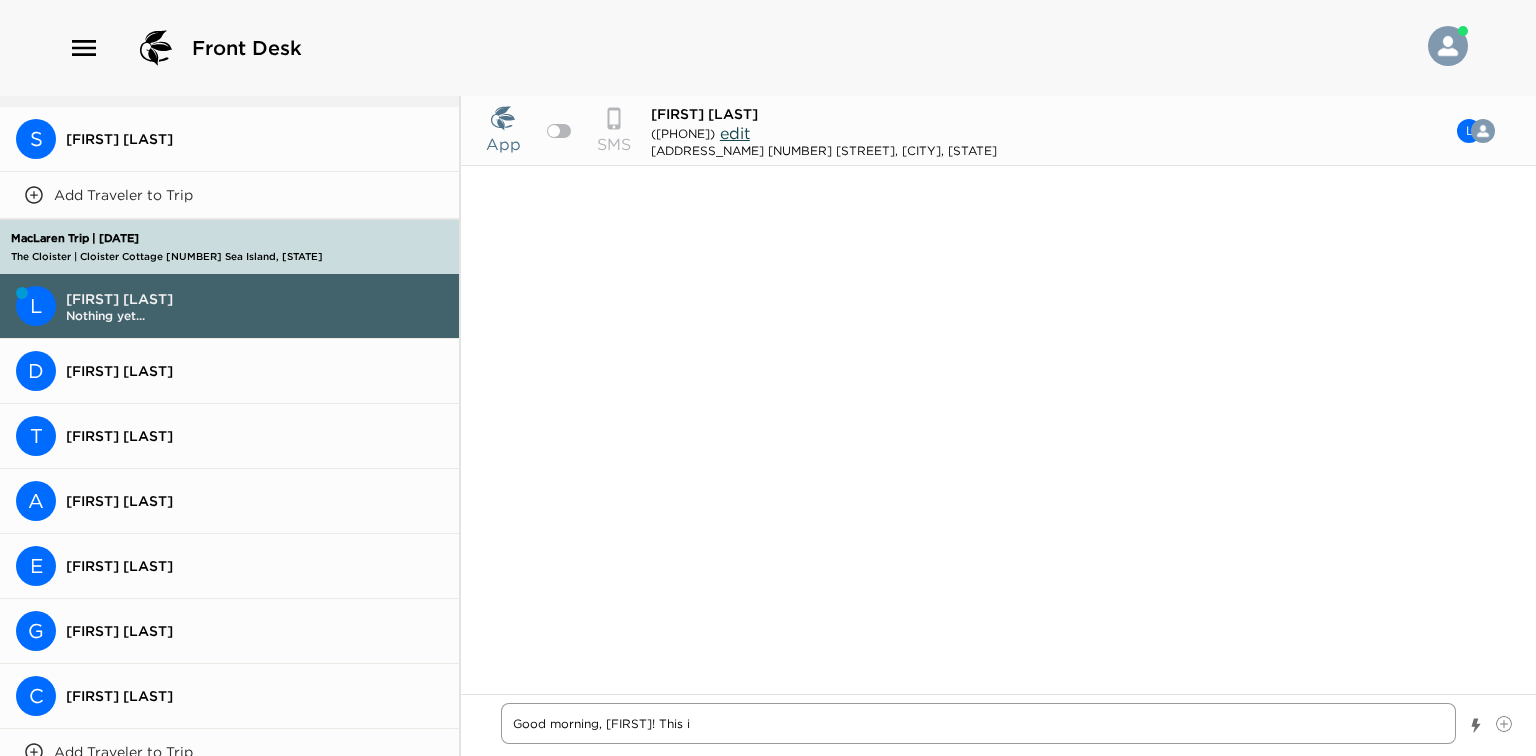 type on "Good morning, [FIRST]! This is" 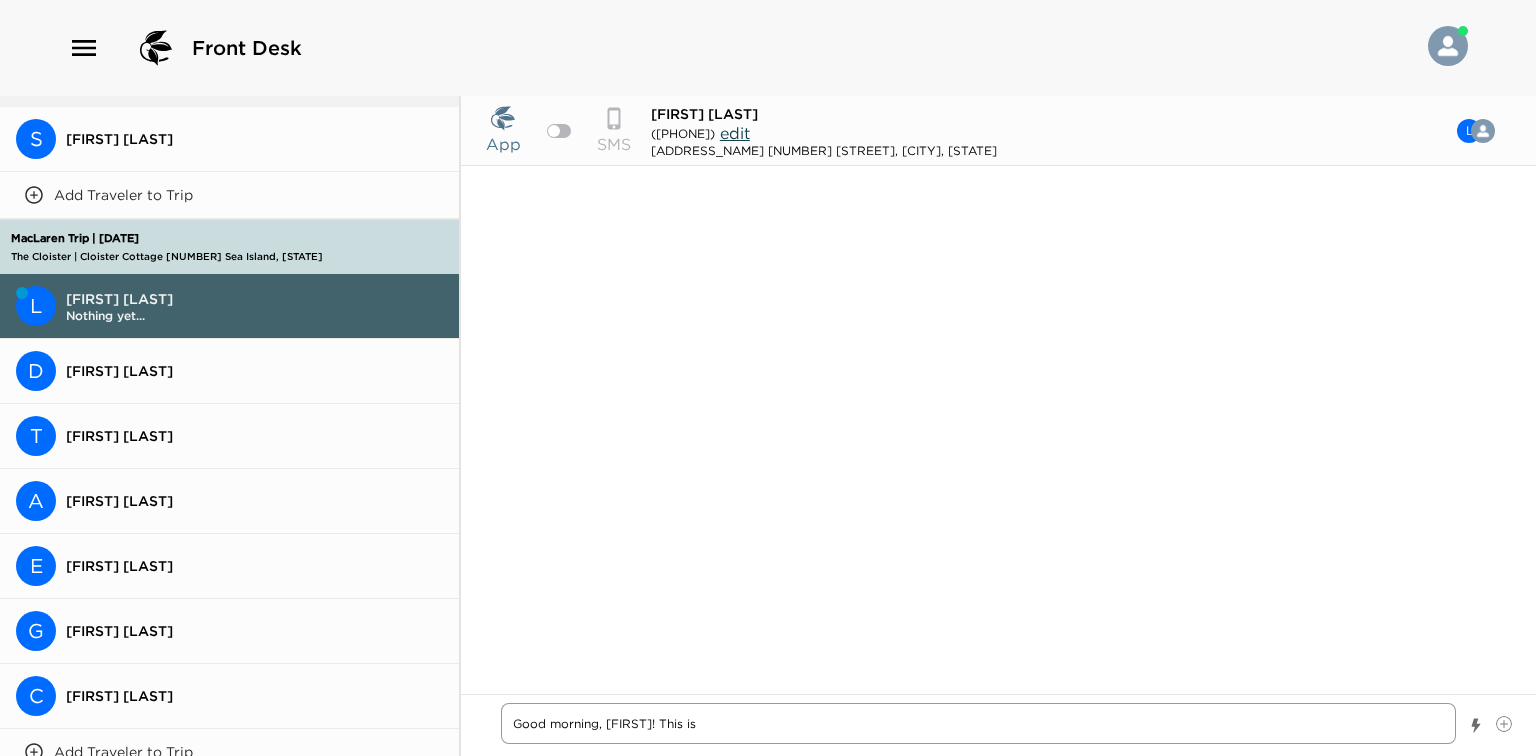 type on "x" 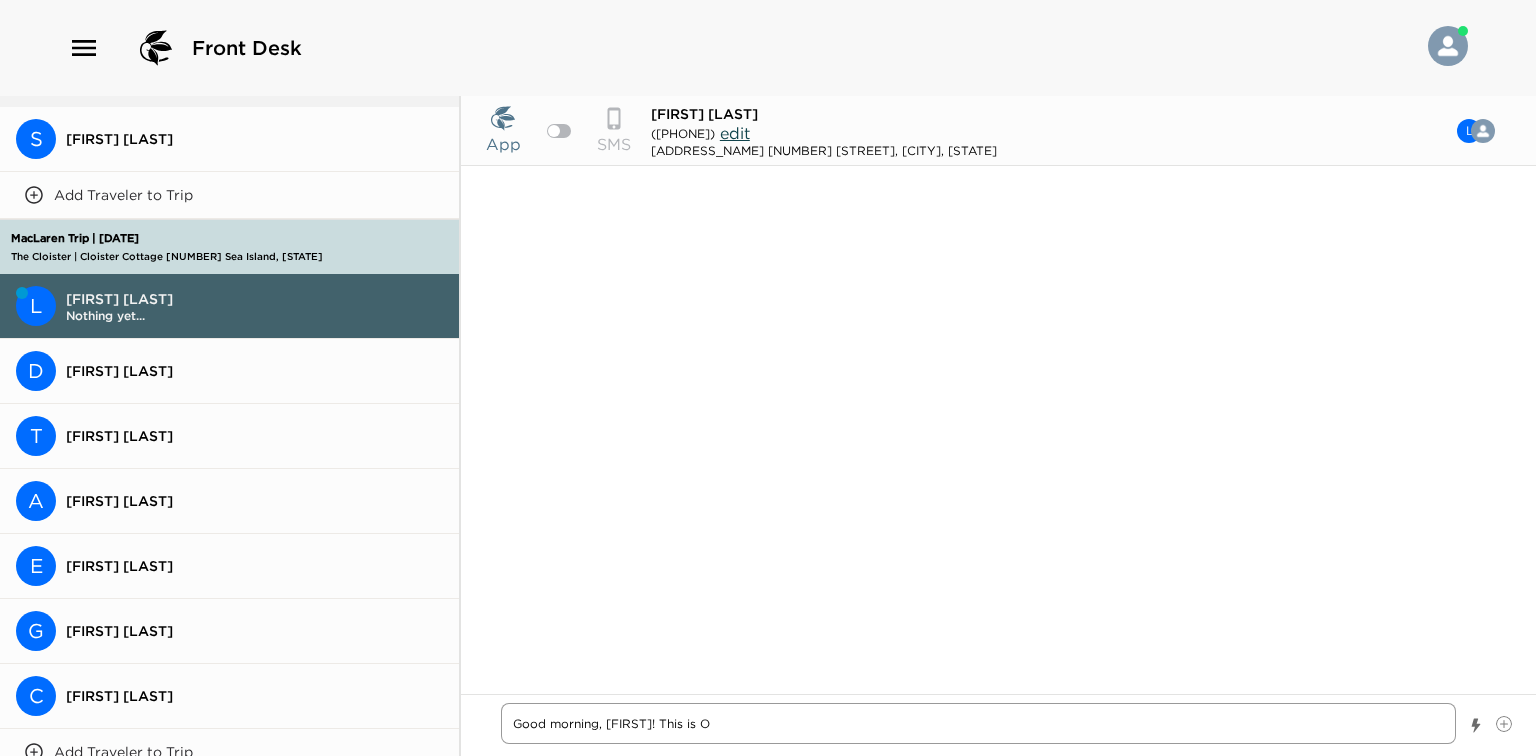 type on "x" 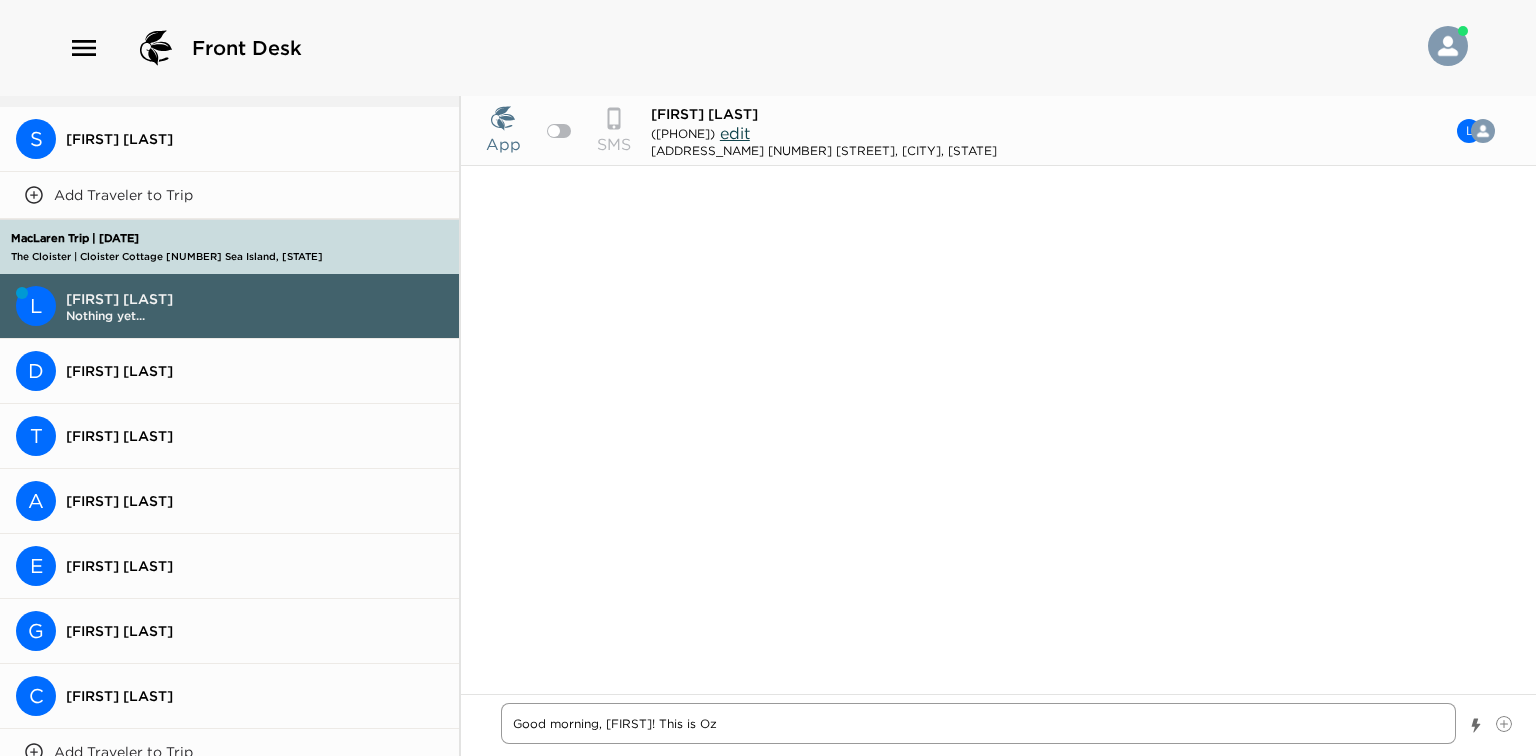 type on "x" 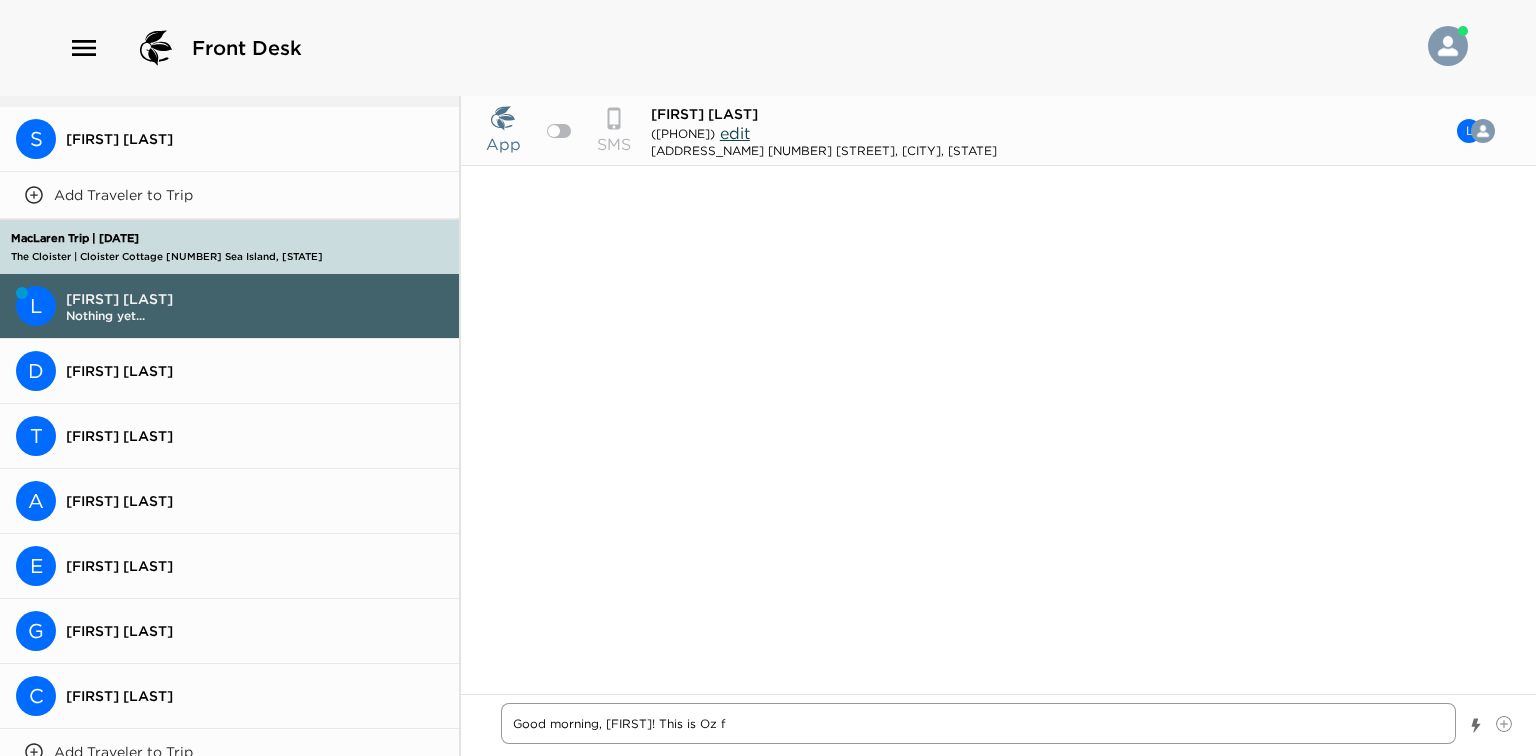 type on "x" 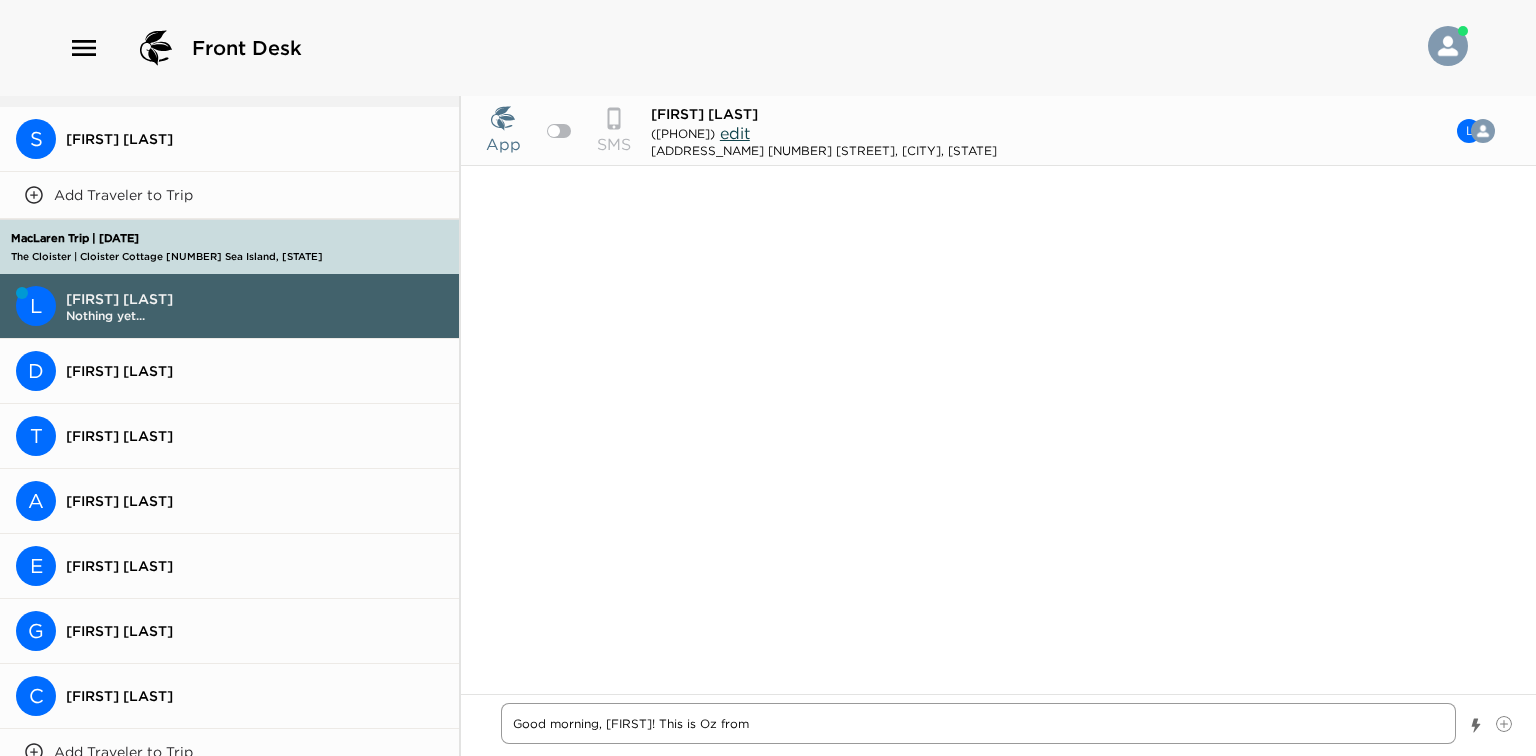 type on "x" 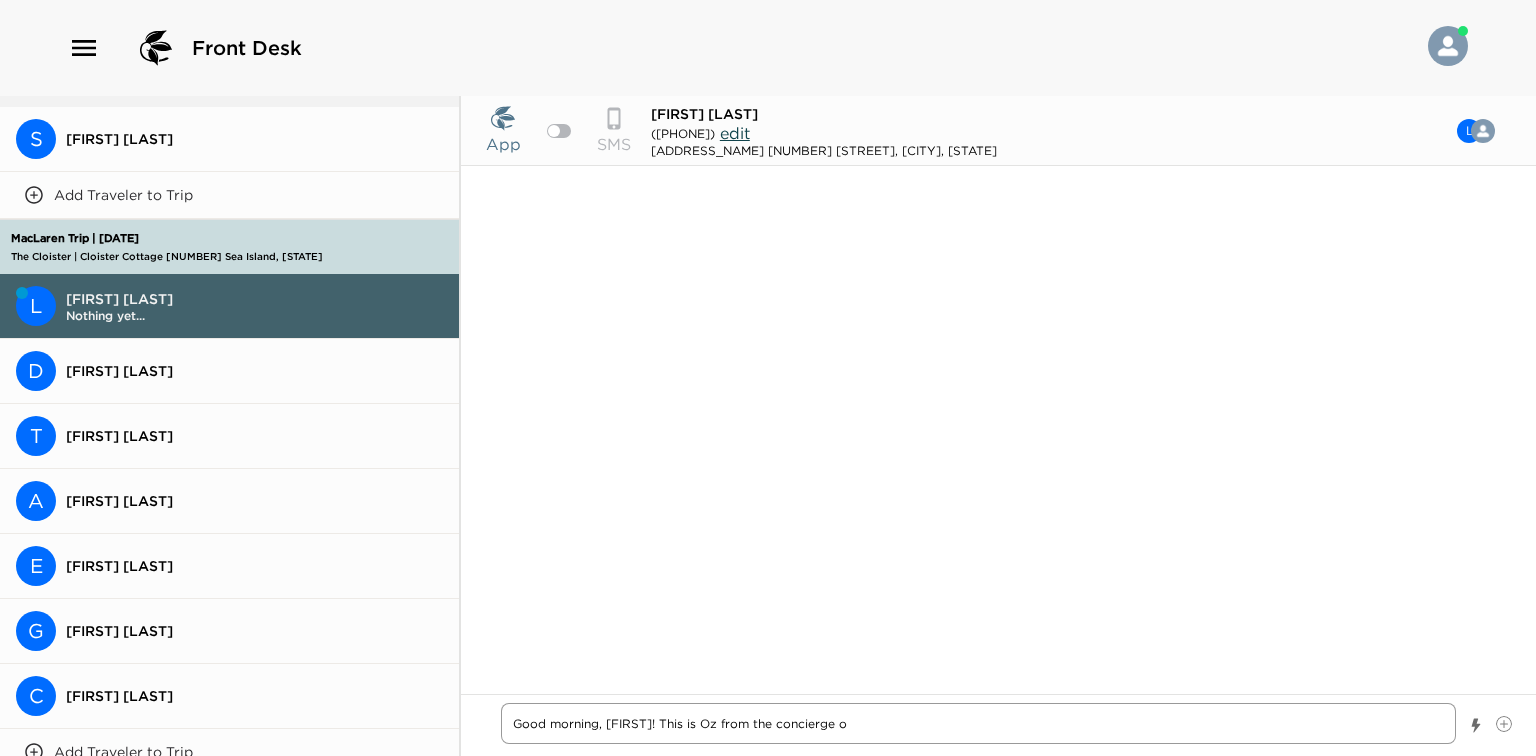 type on "x" 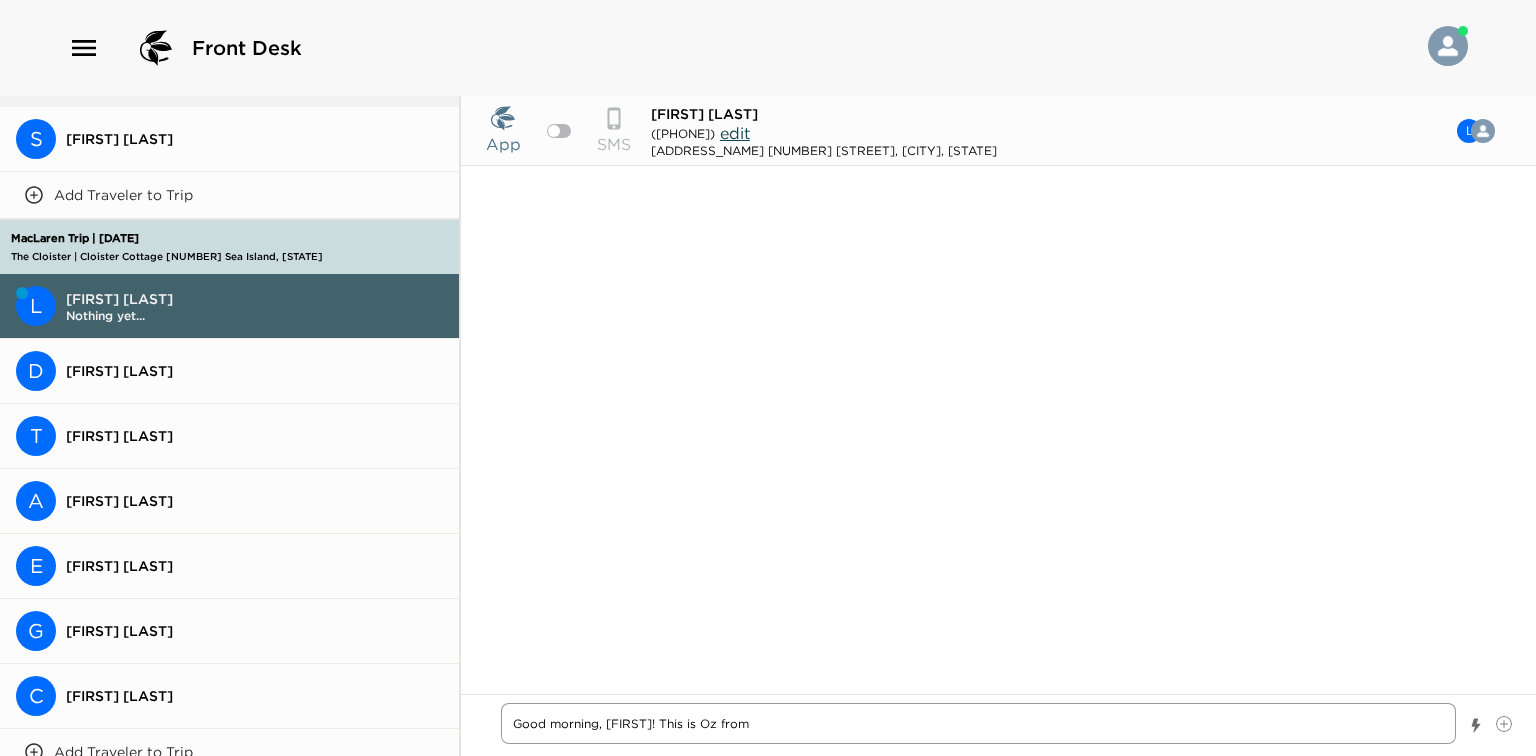type on "x" 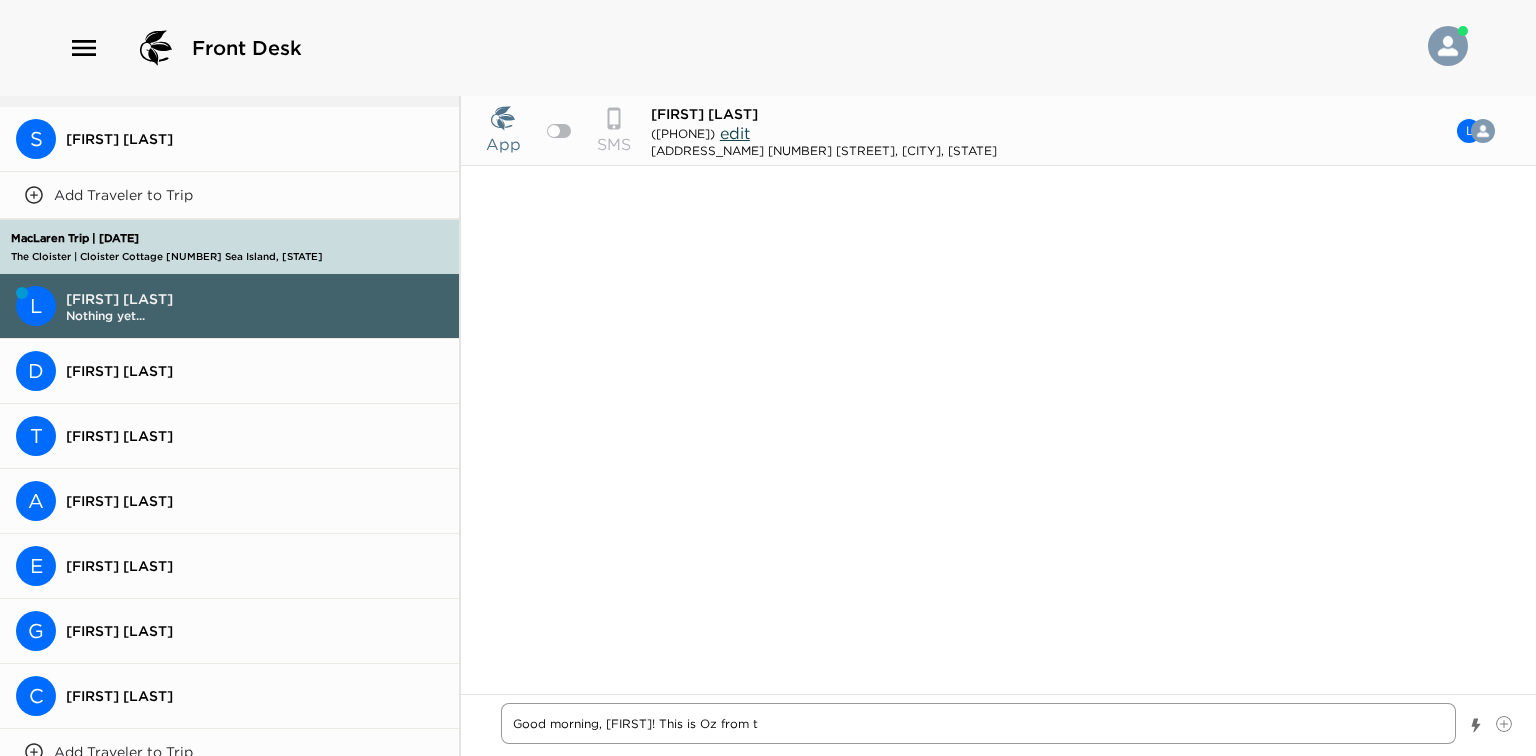 type on "x" 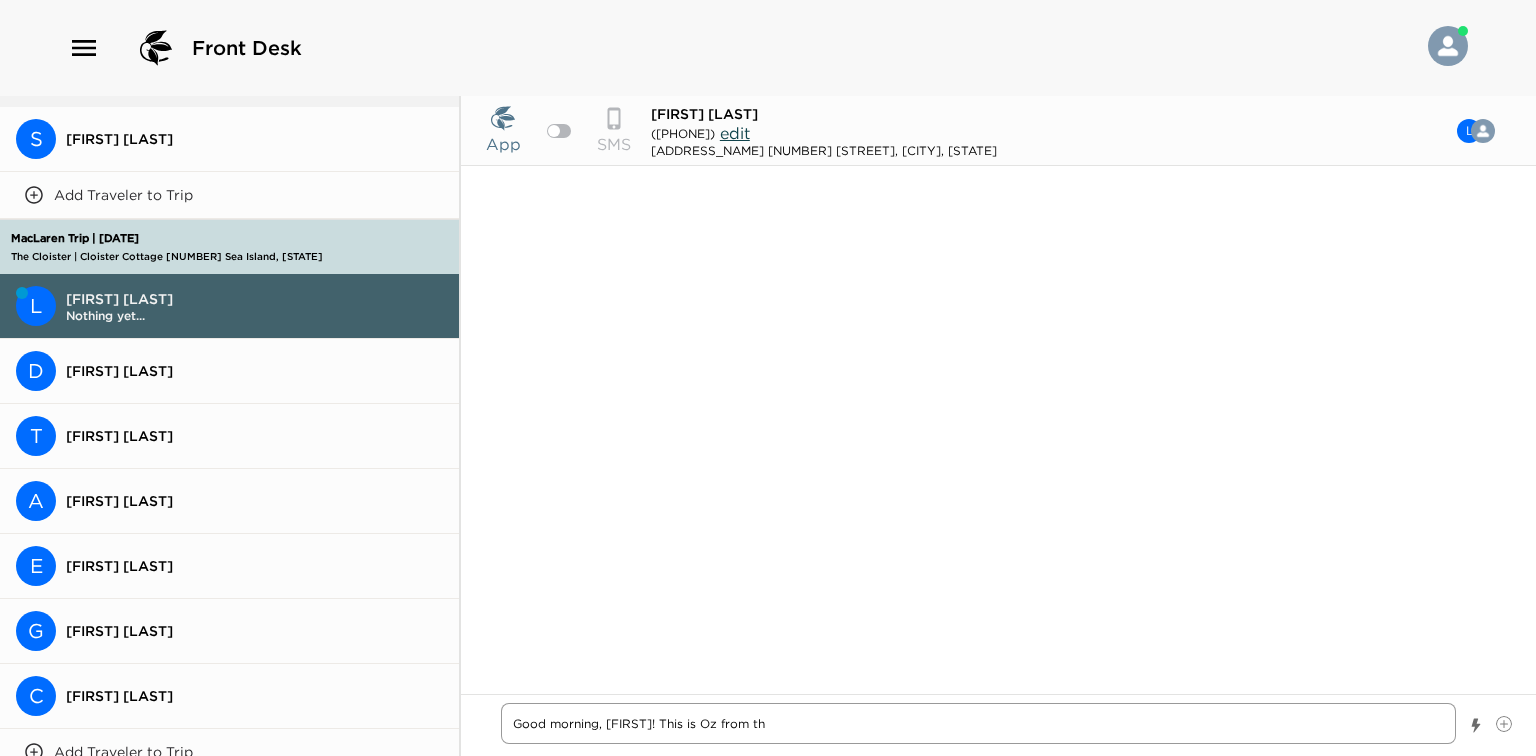 type on "x" 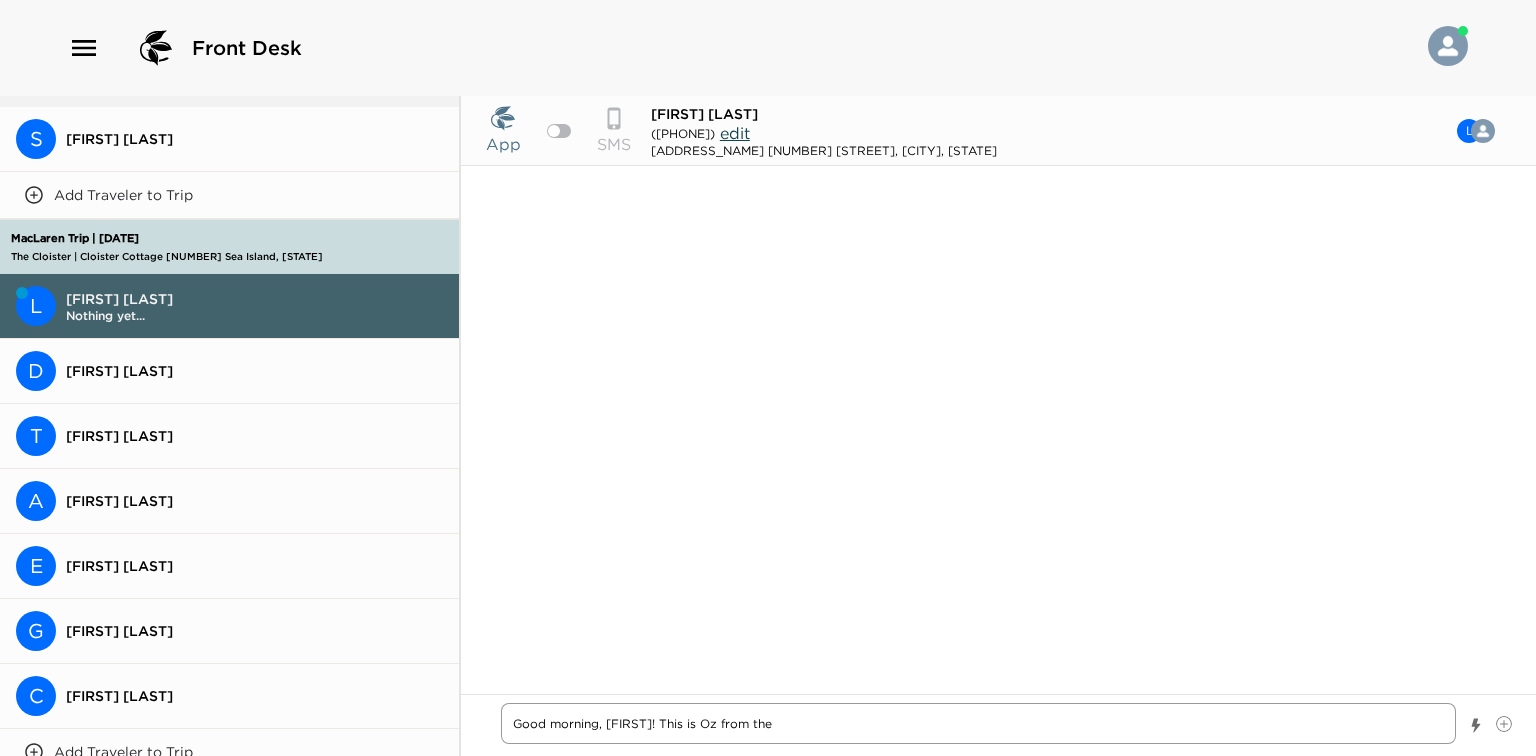type on "x" 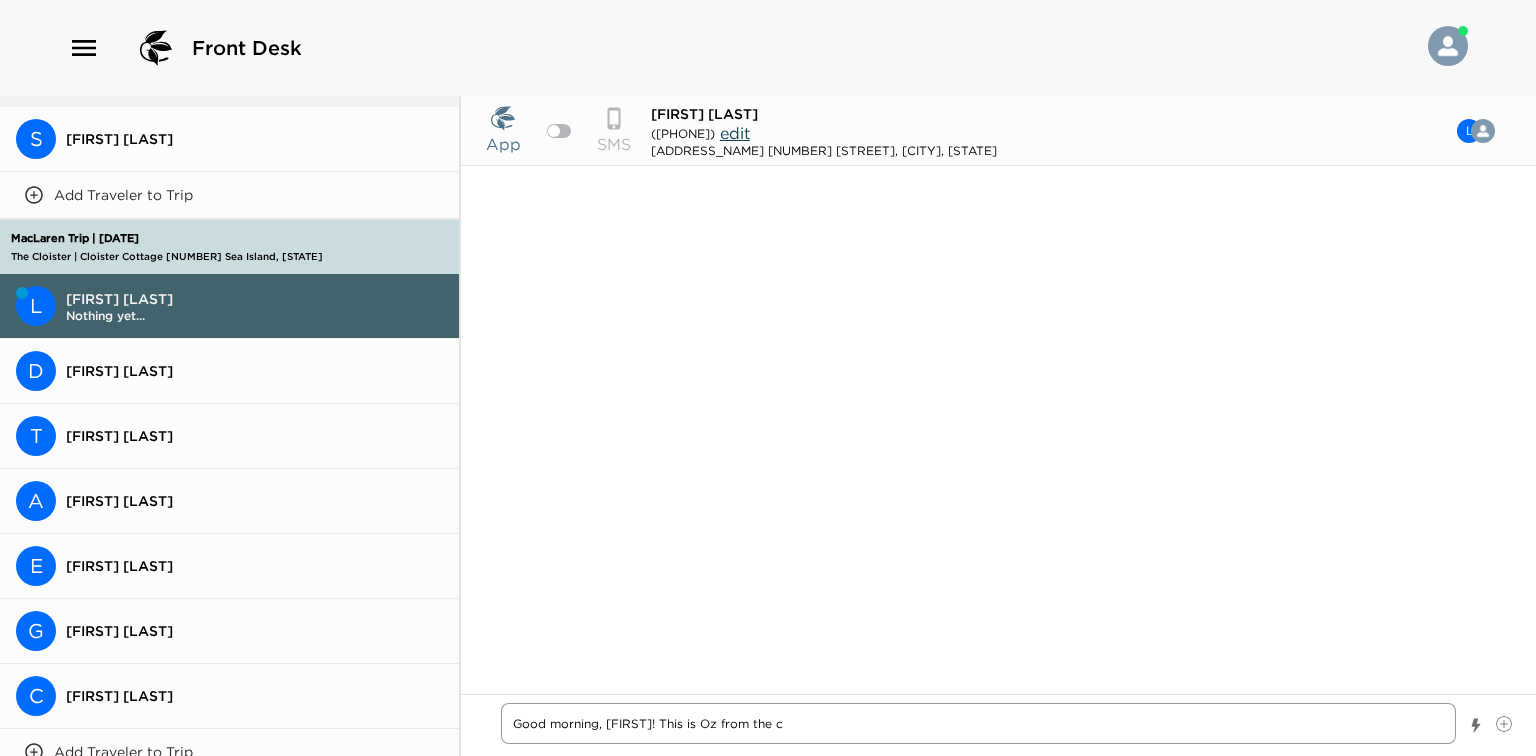 type on "x" 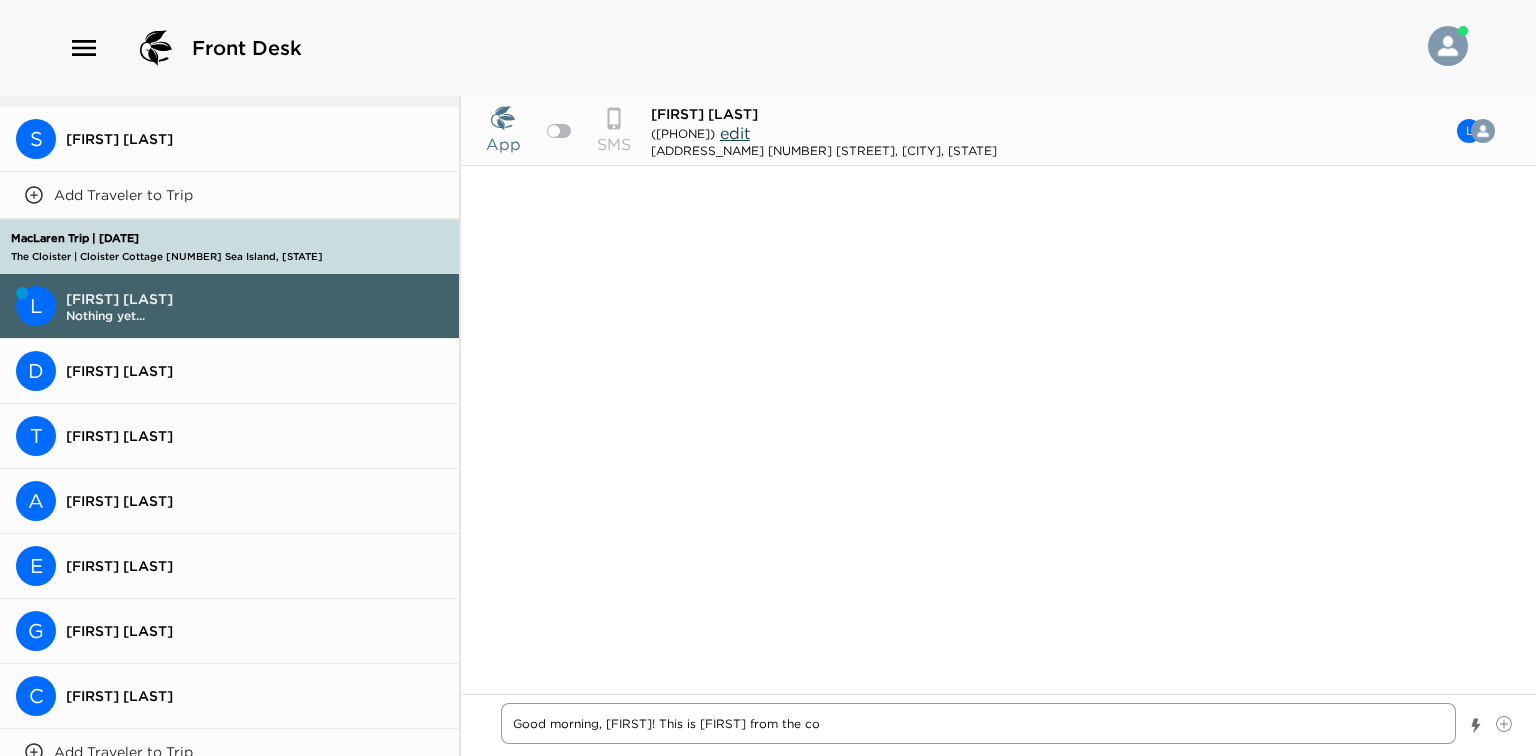 type on "x" 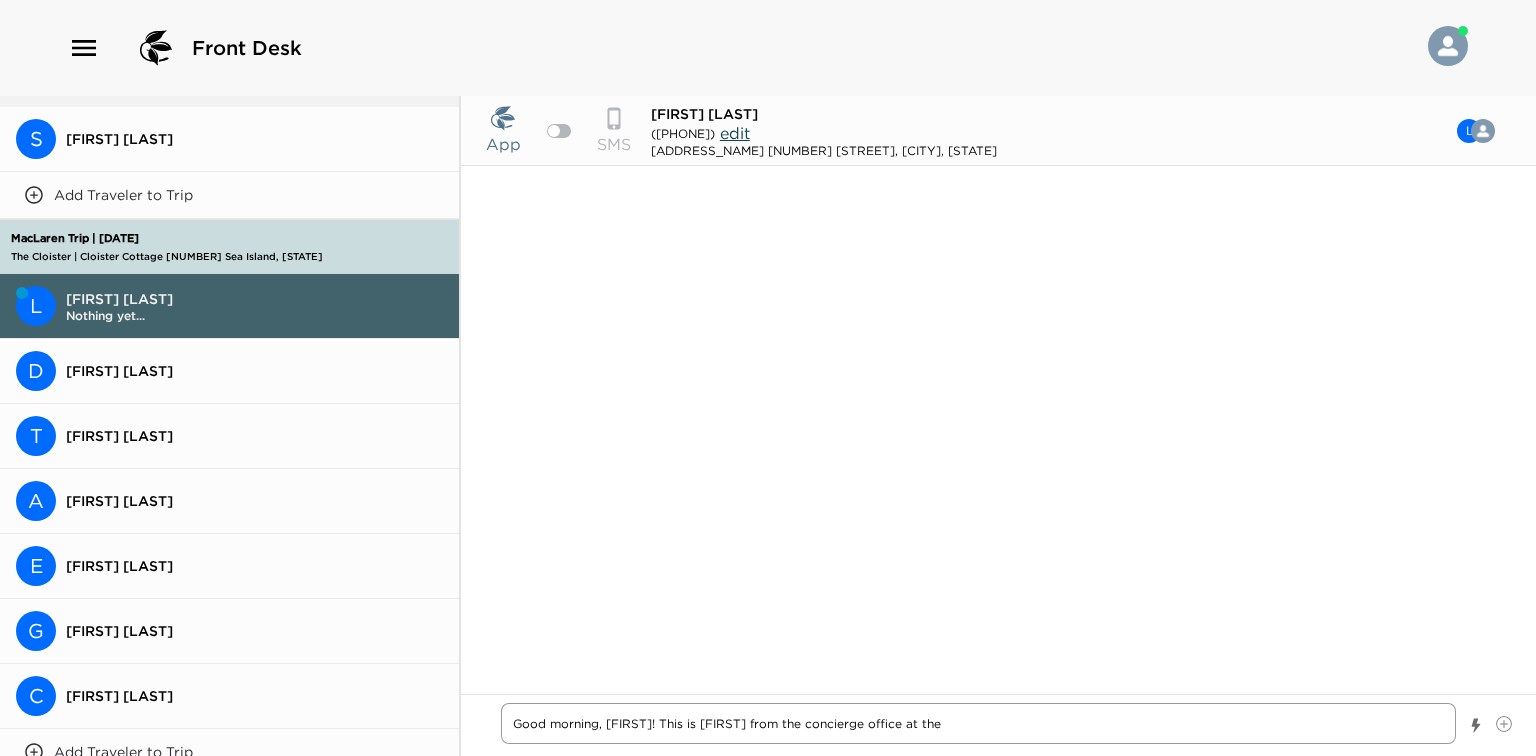 type on "x" 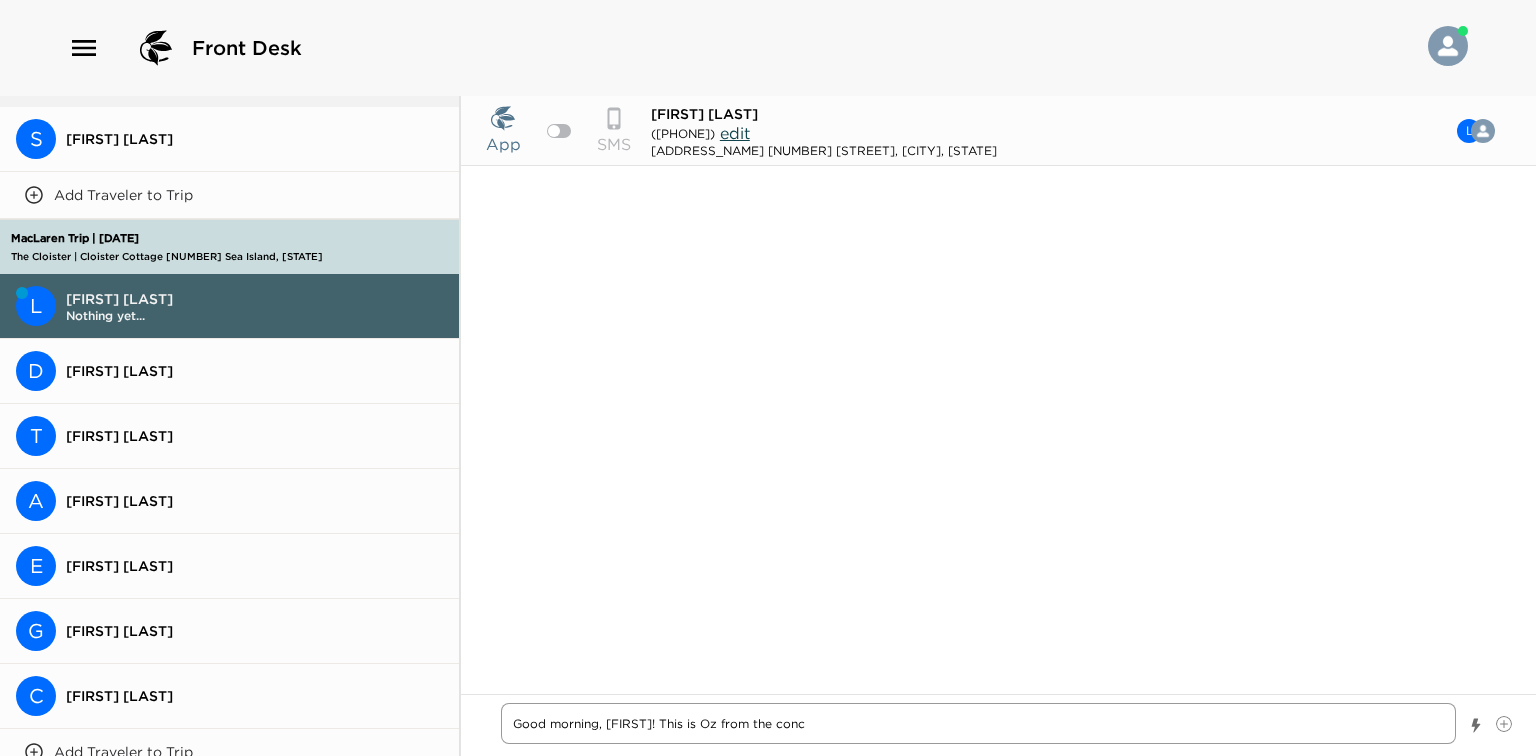 type on "x" 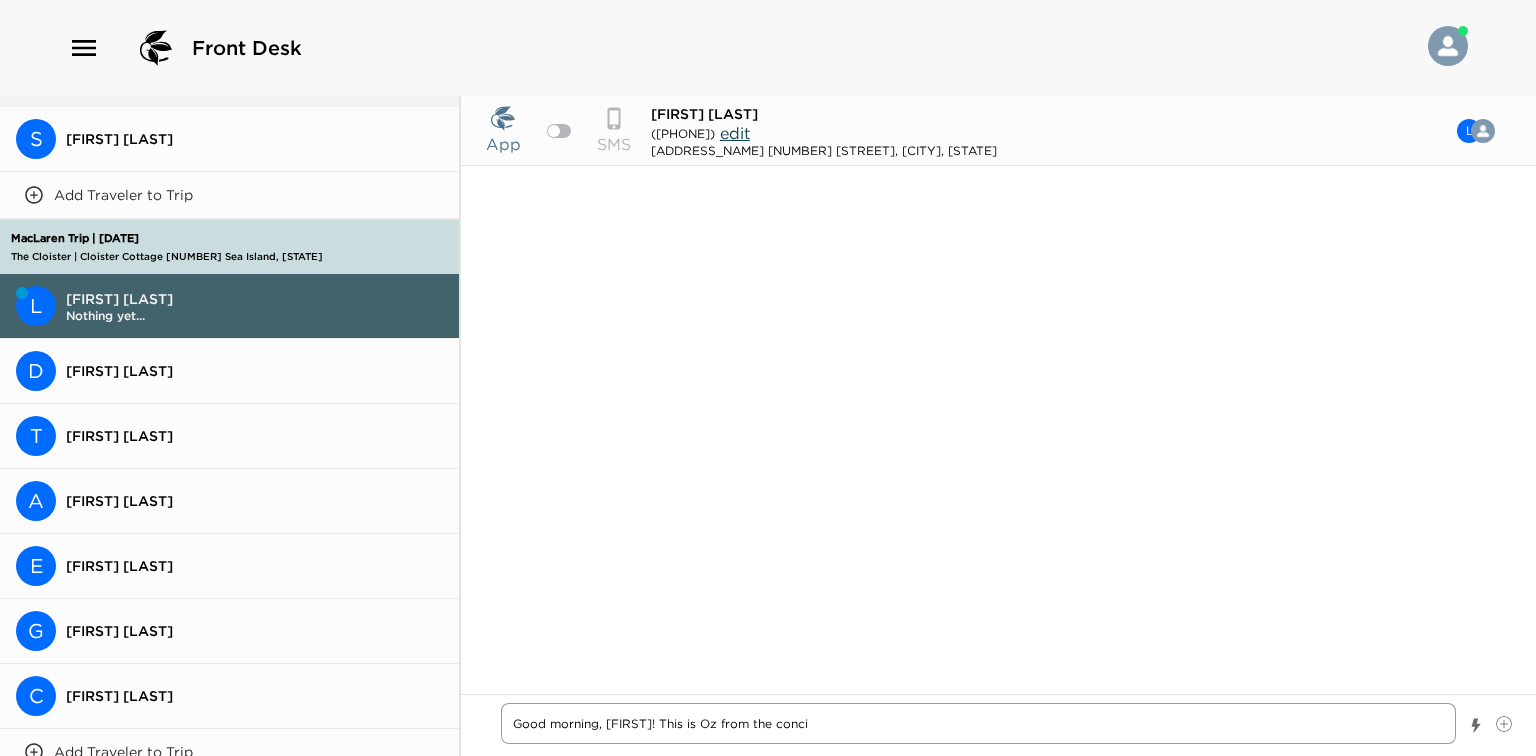 type on "x" 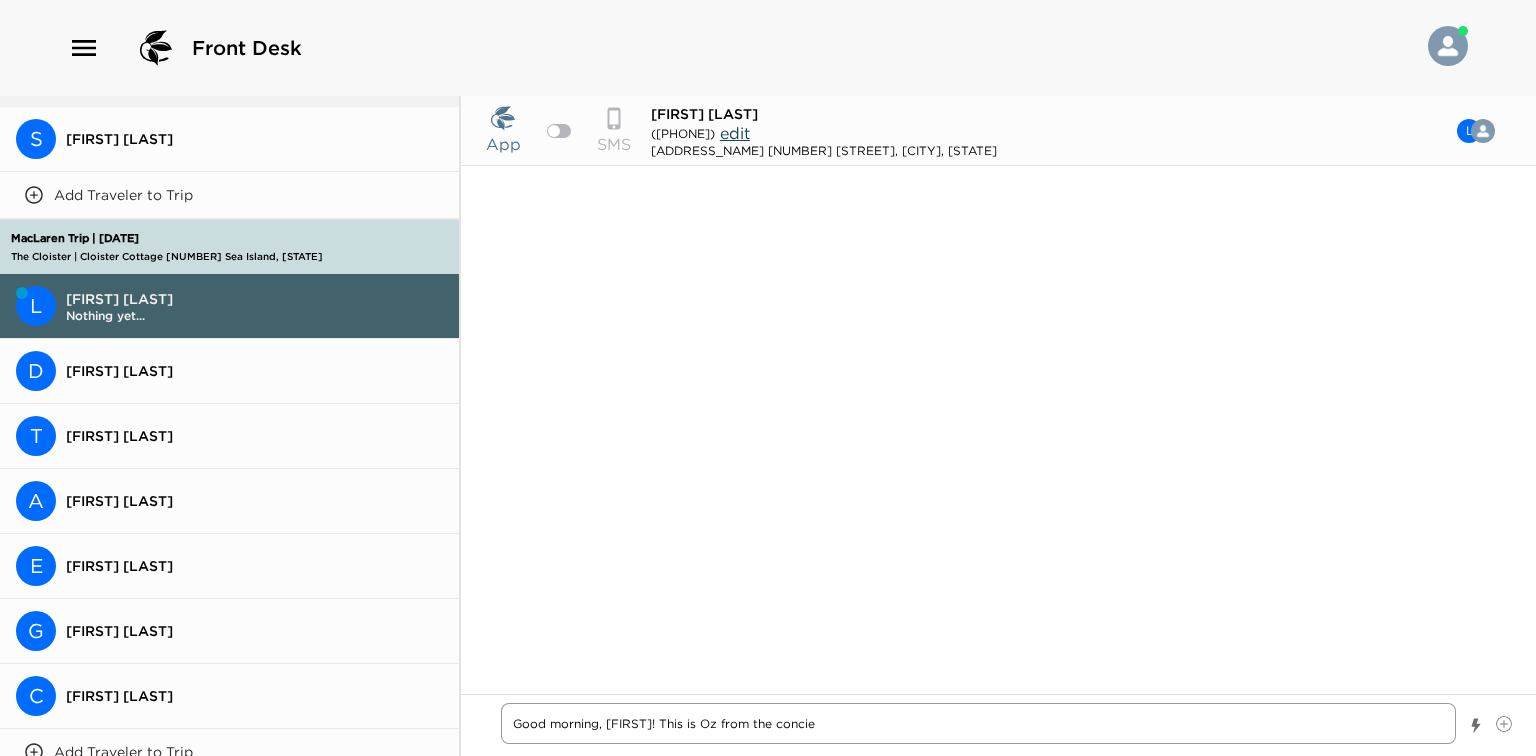 type on "x" 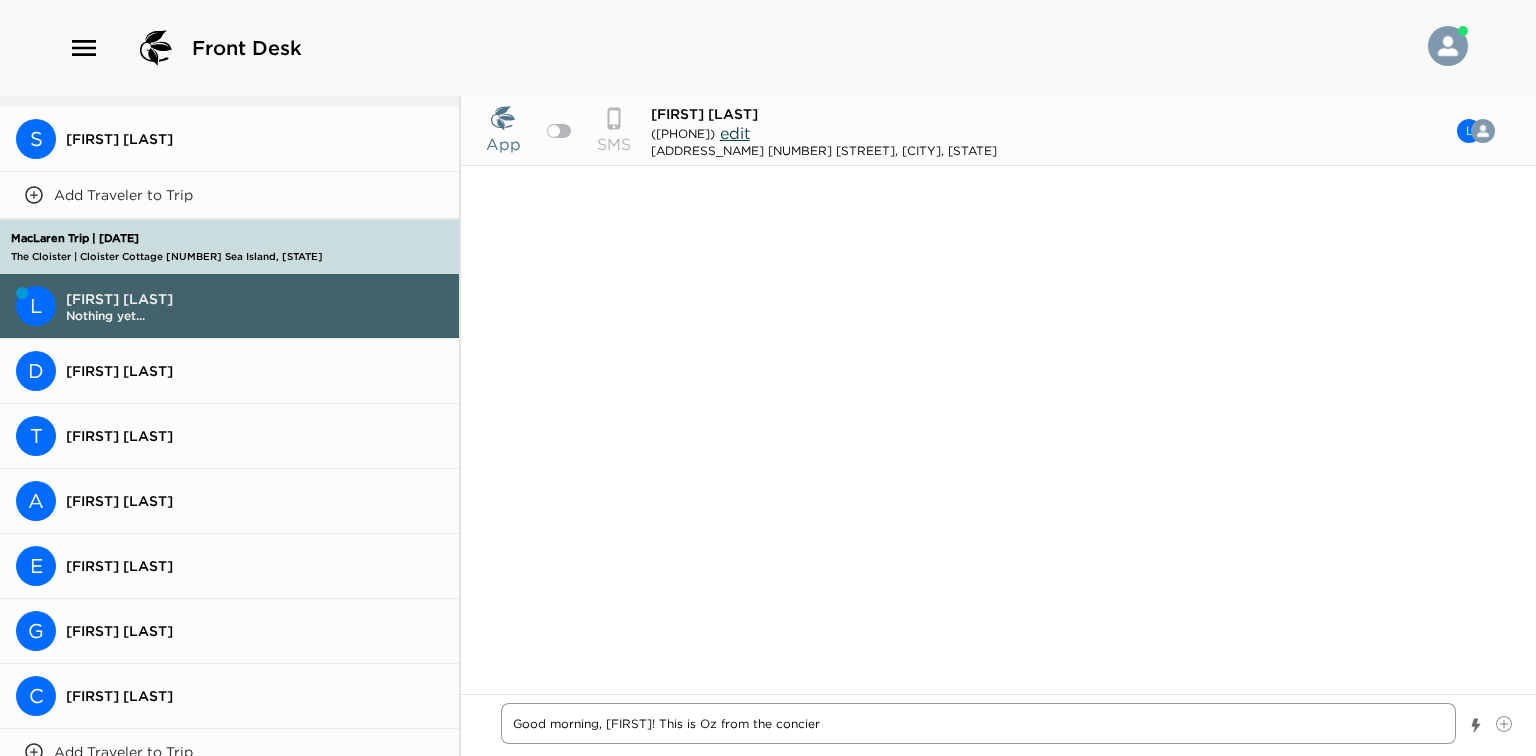 type on "x" 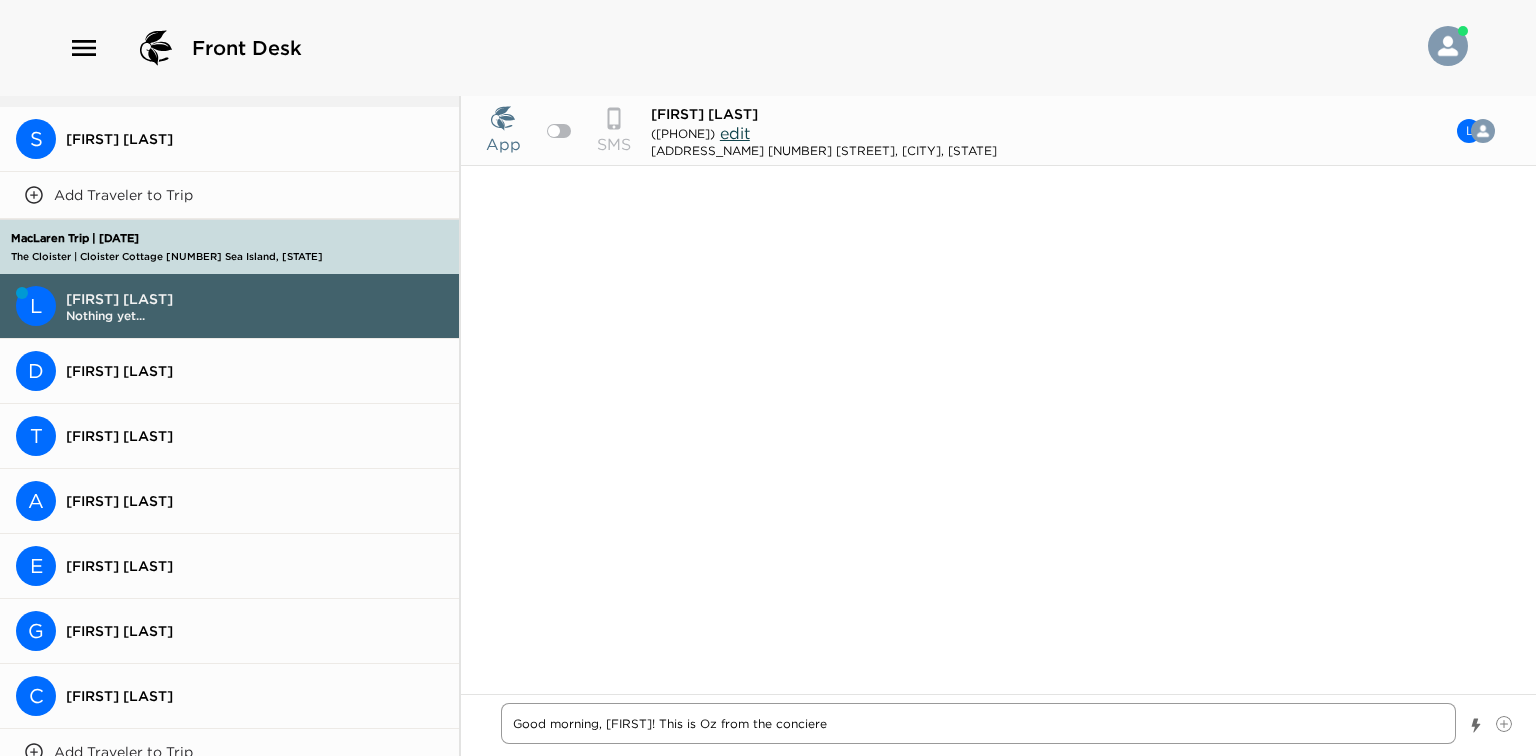 type on "x" 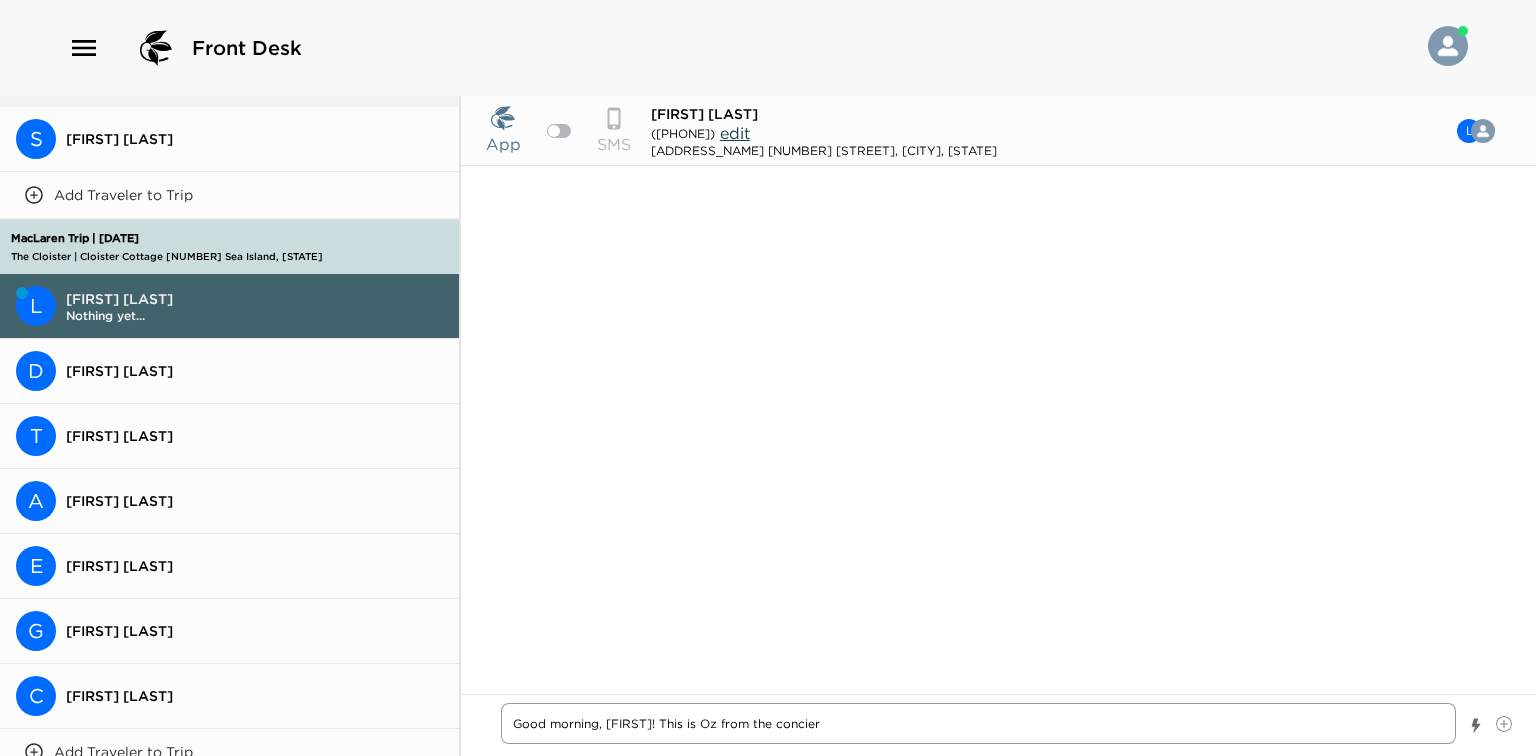 type on "x" 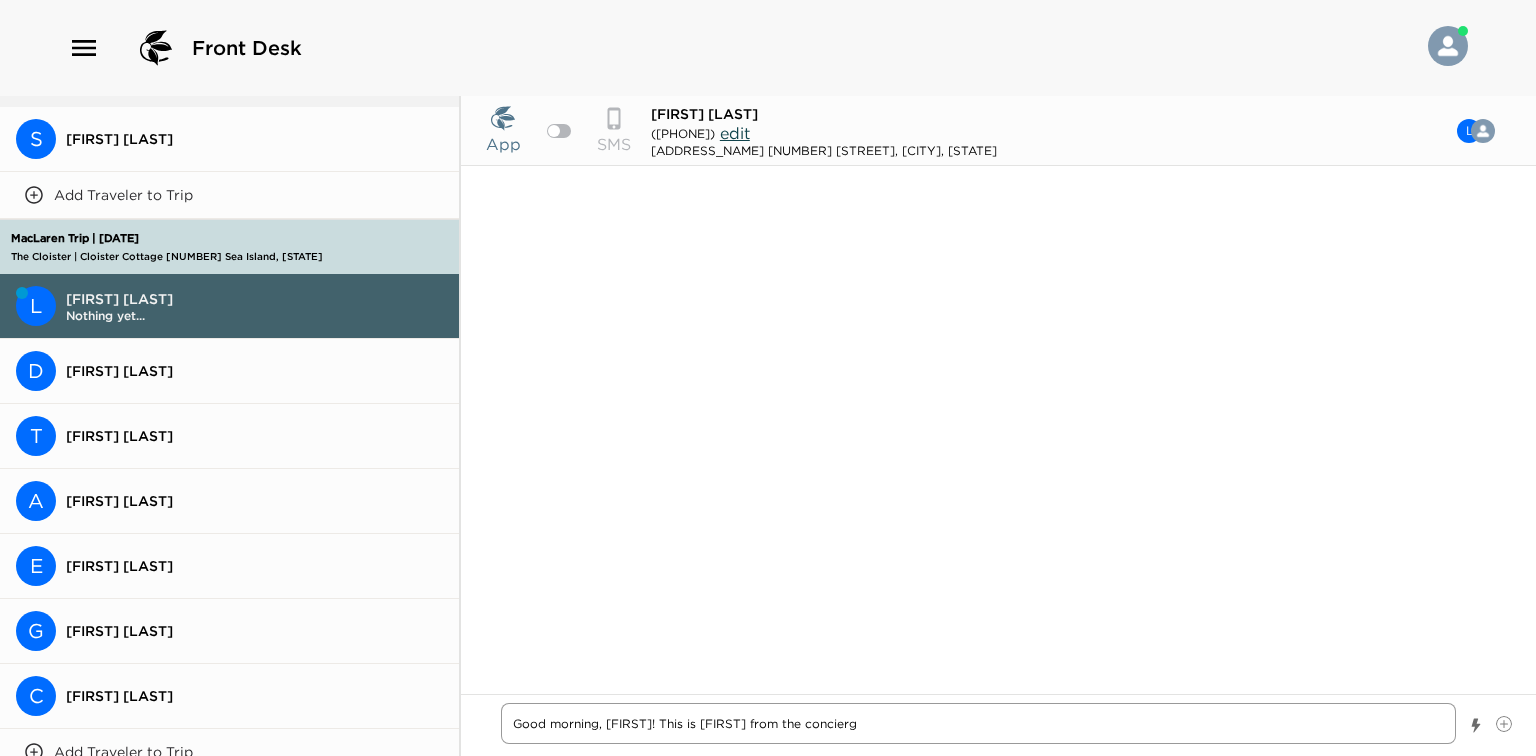 type on "x" 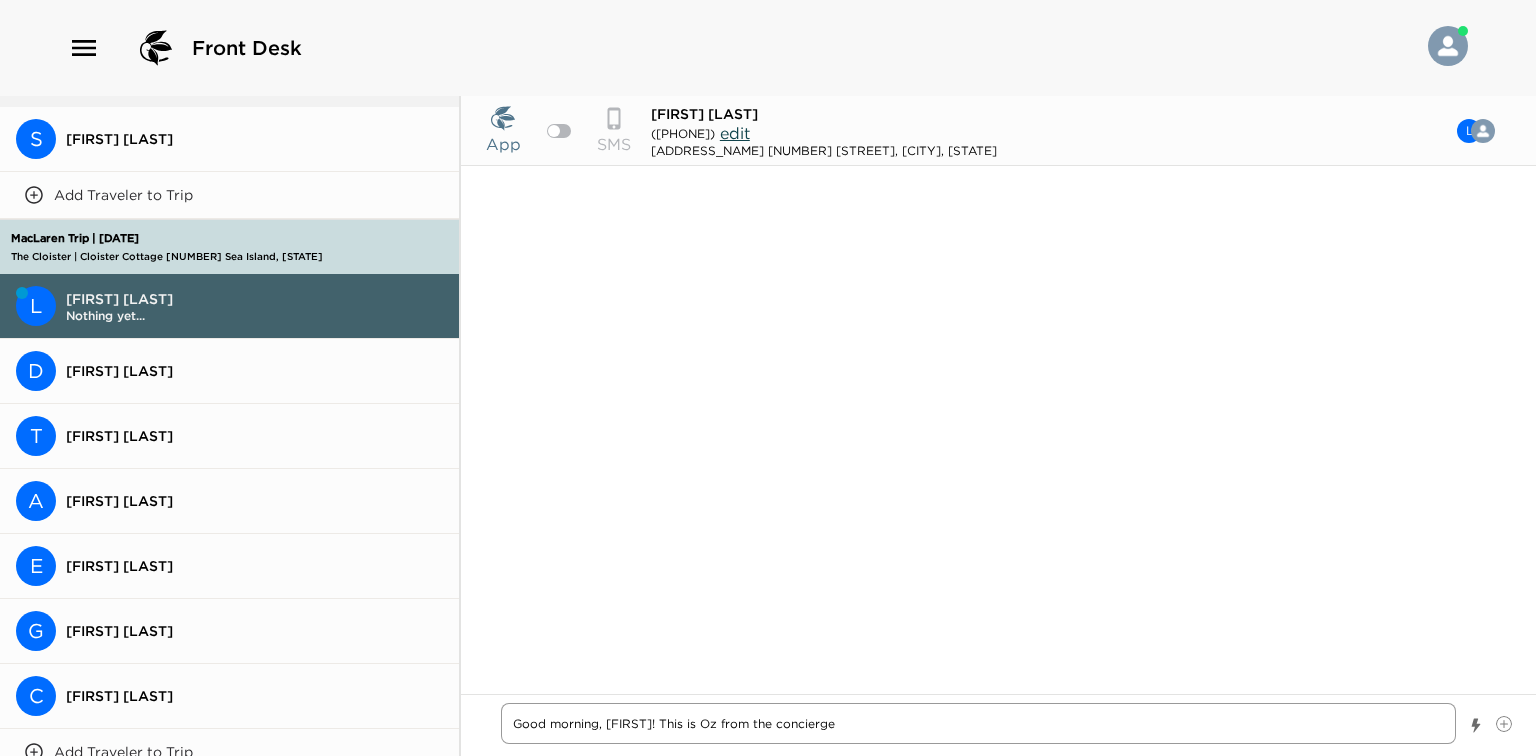 type on "x" 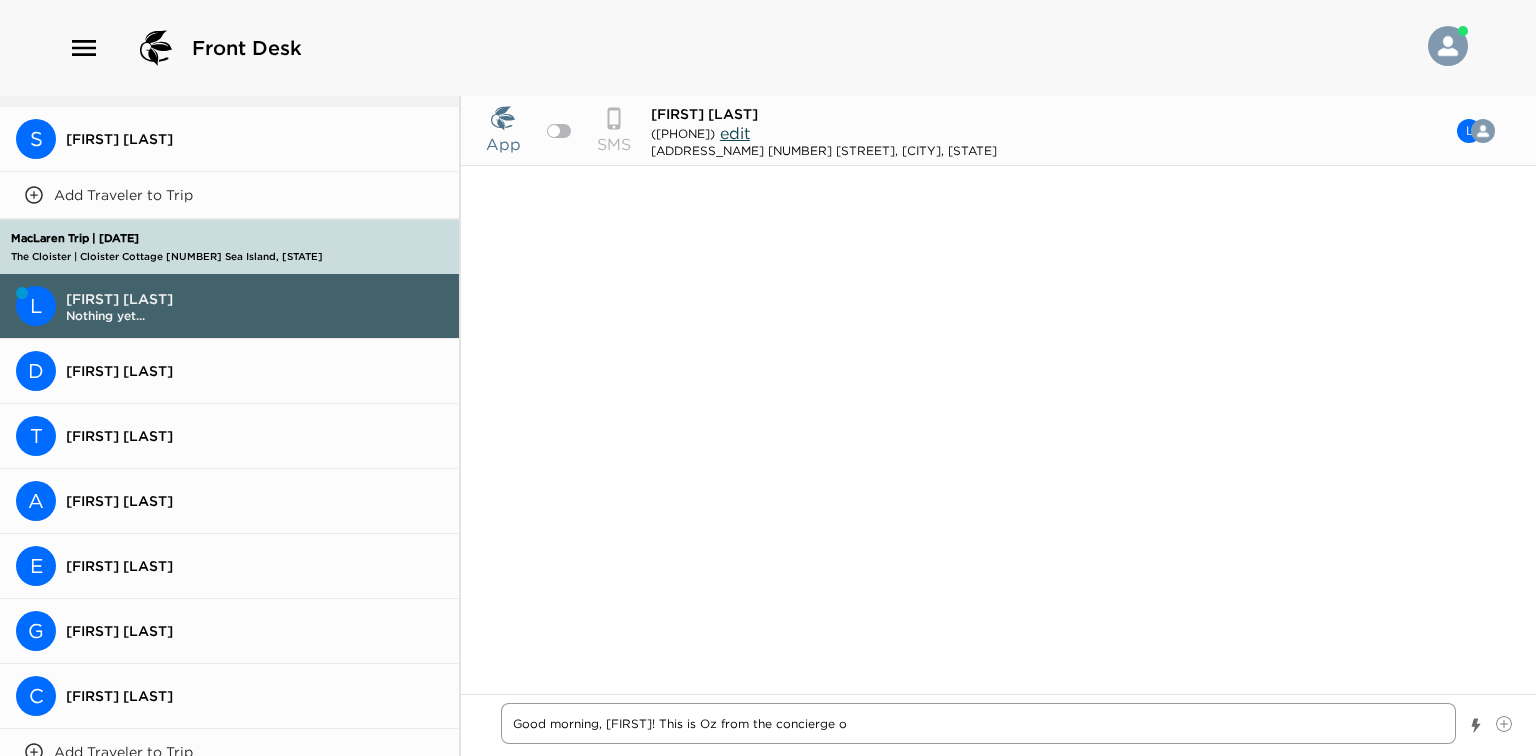type on "x" 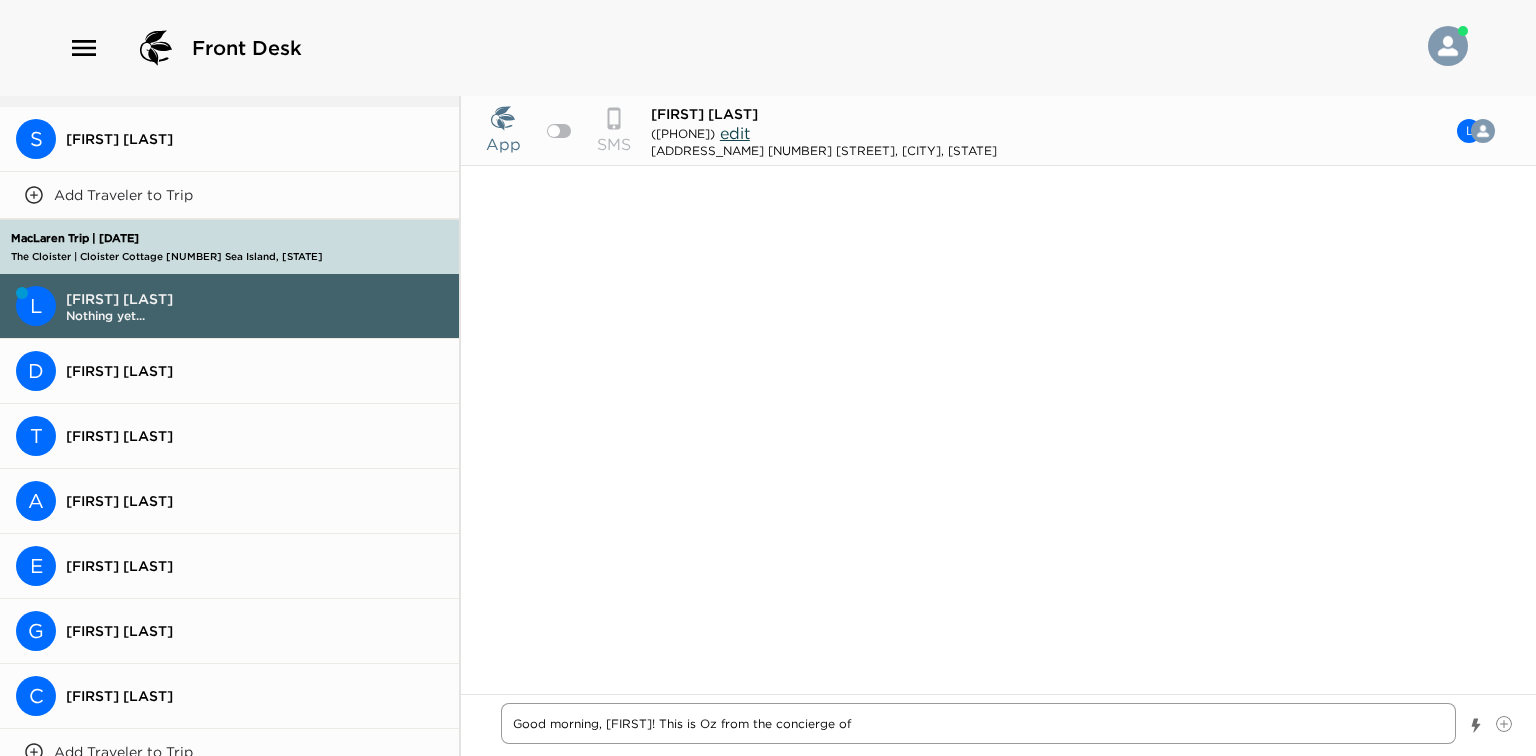 type on "x" 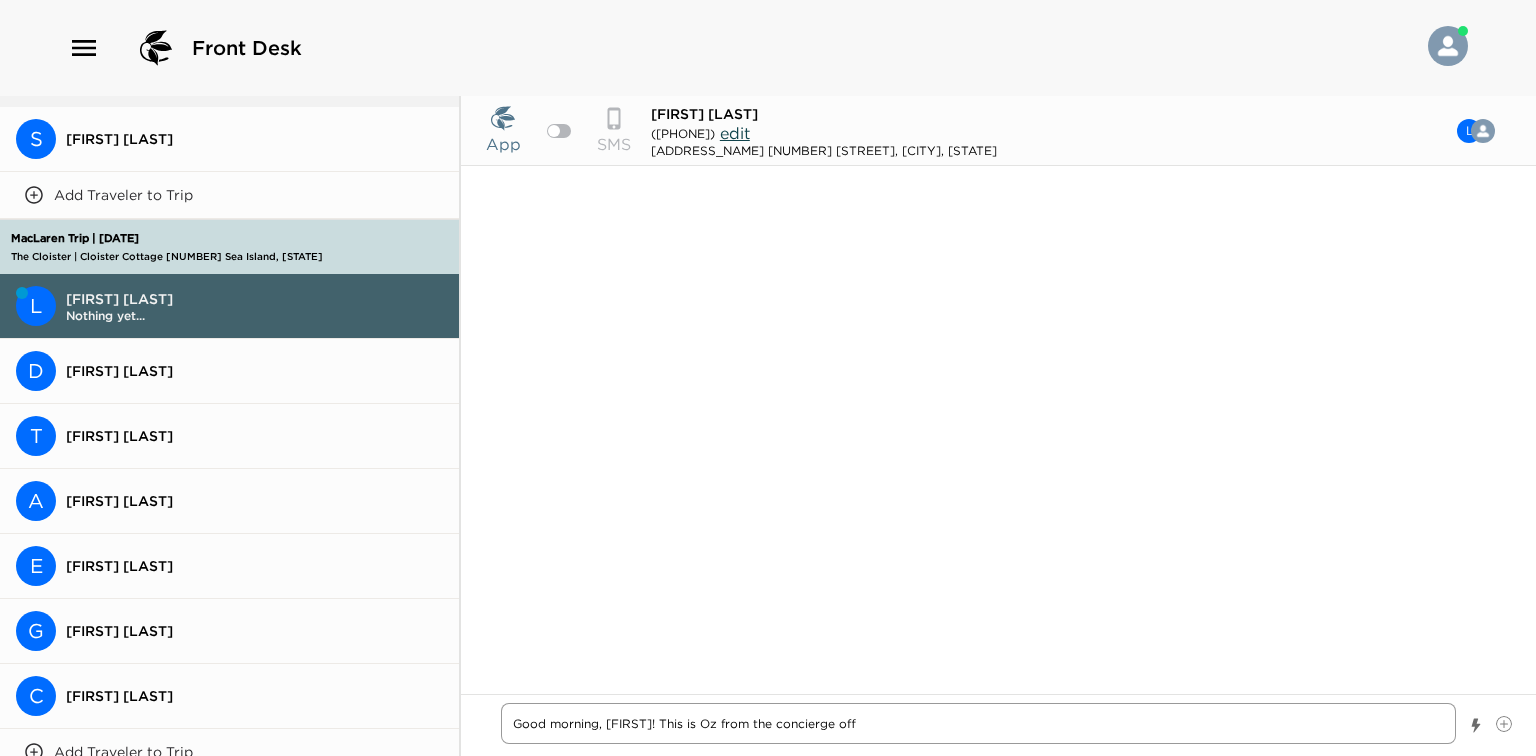 type on "x" 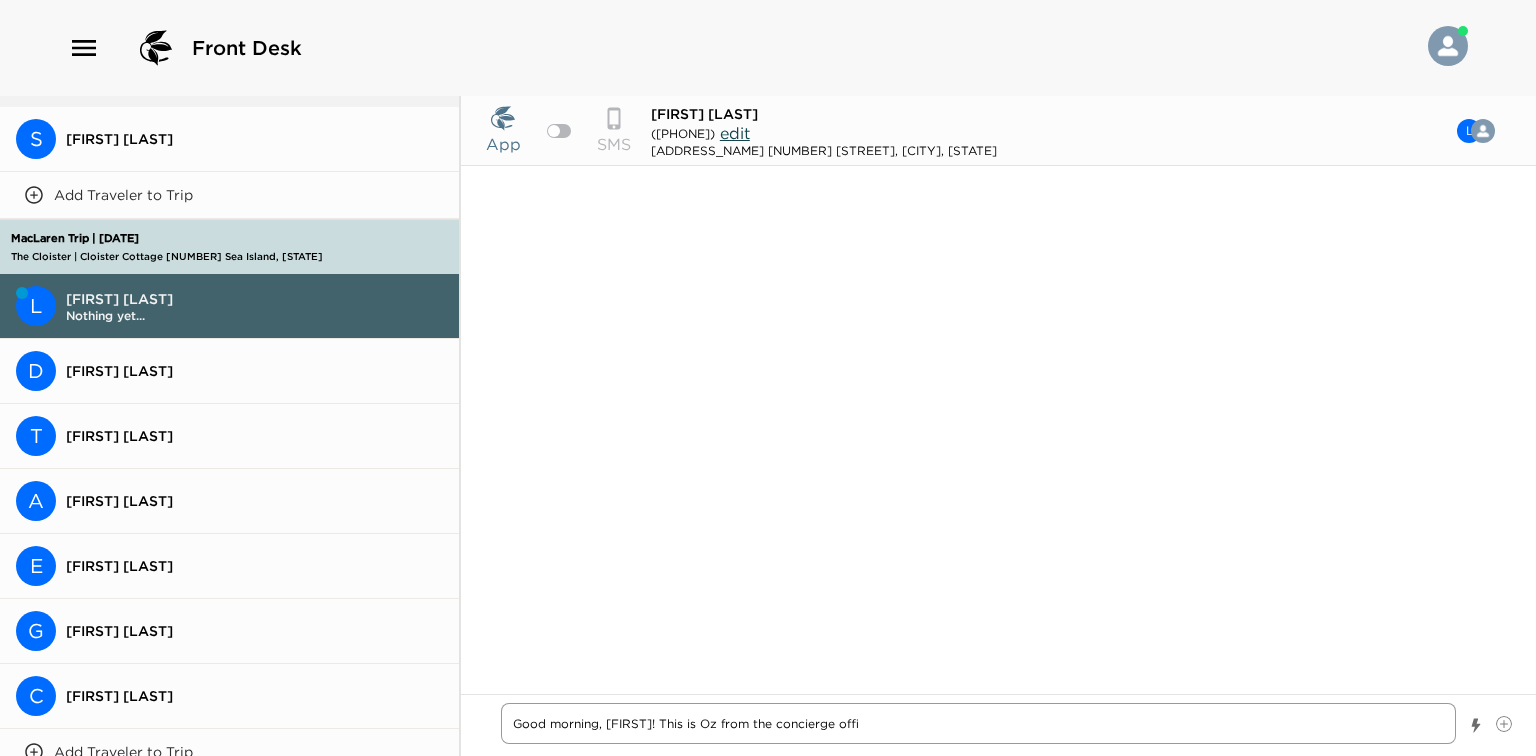 type on "x" 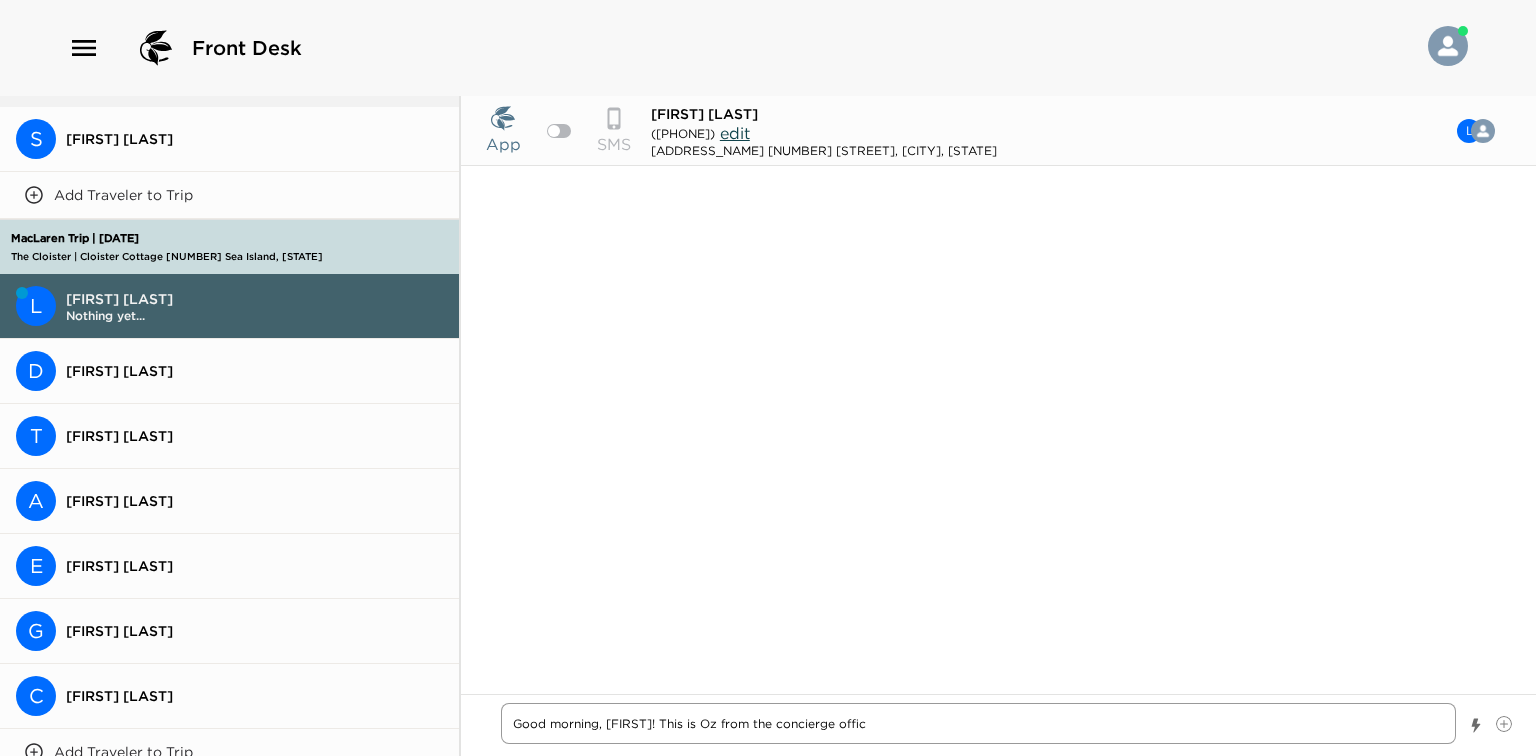 type on "x" 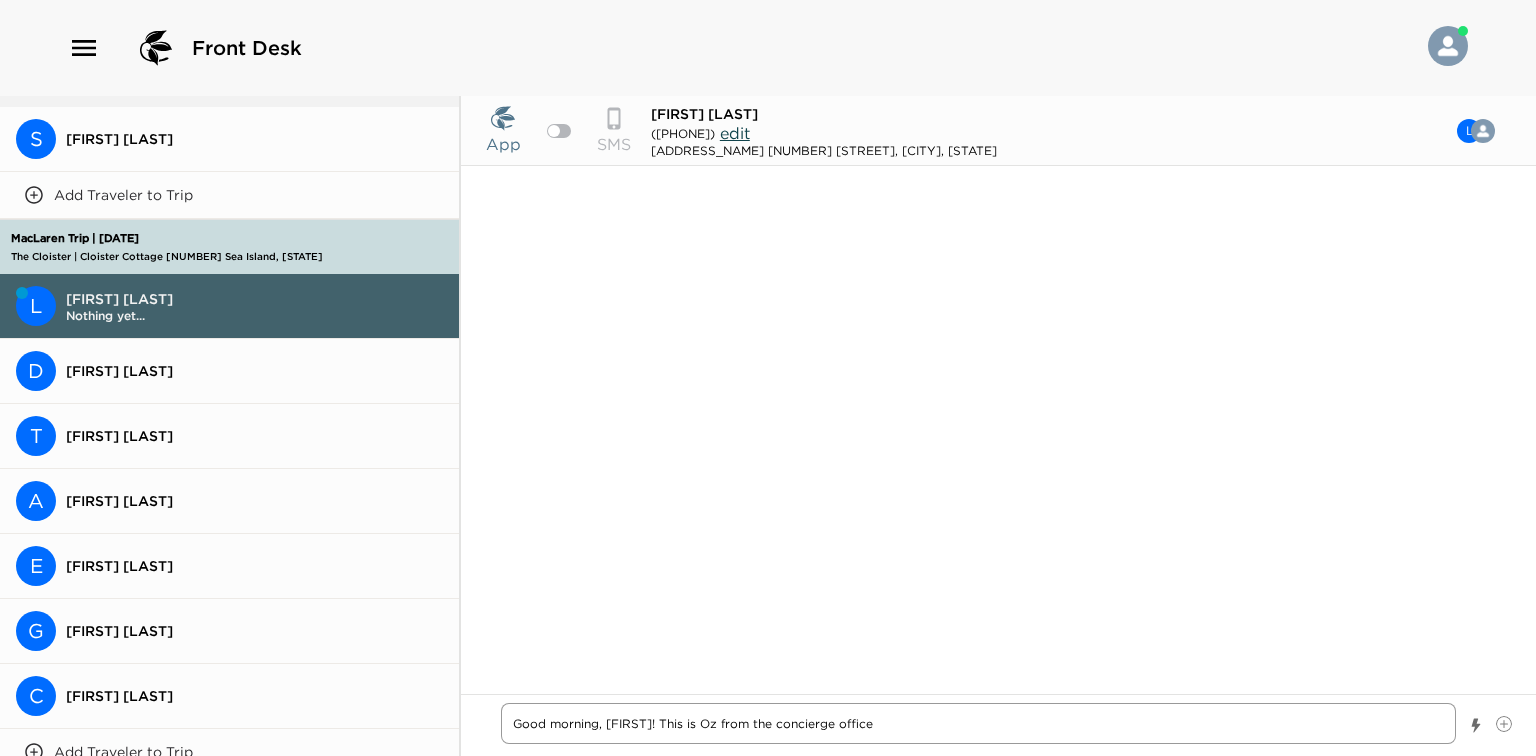 type on "x" 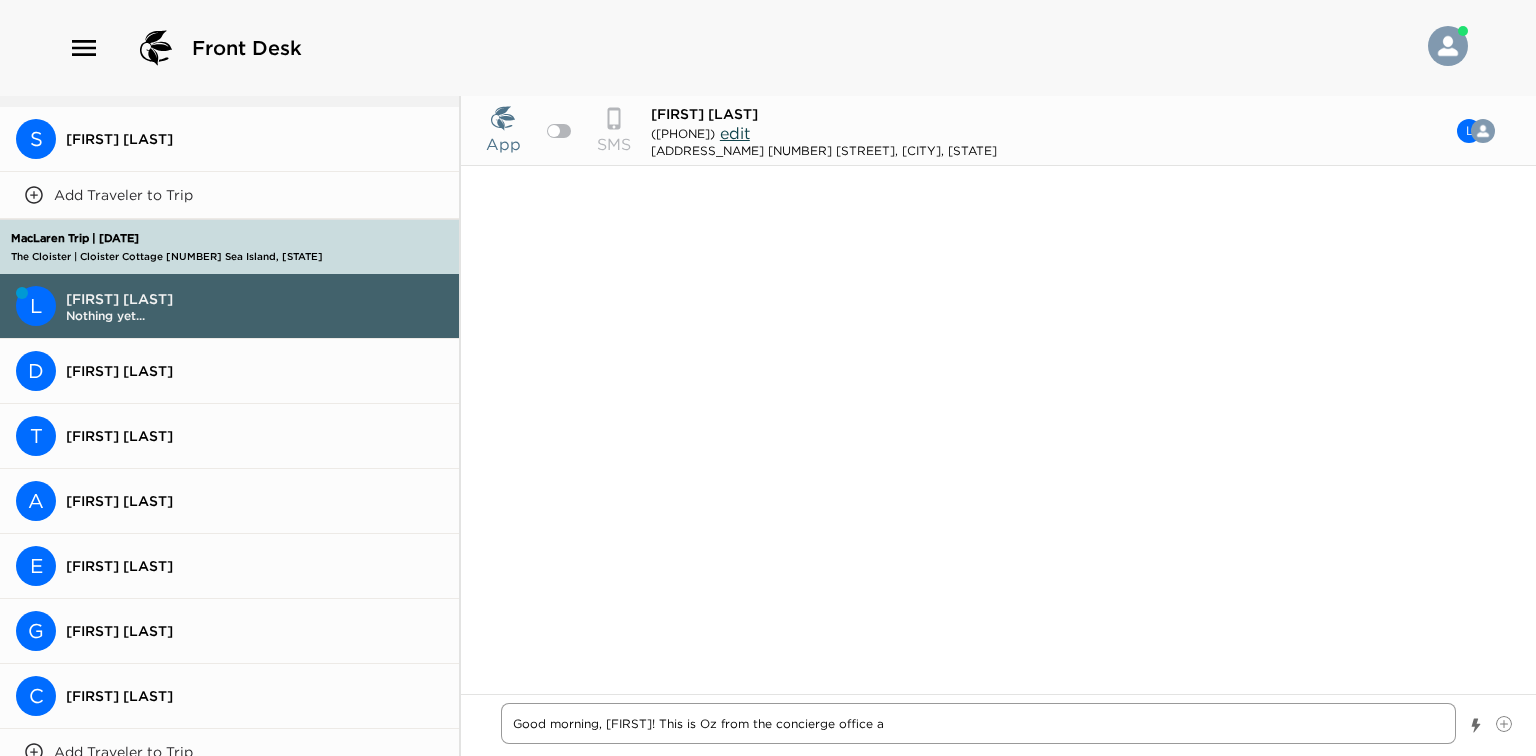 type on "x" 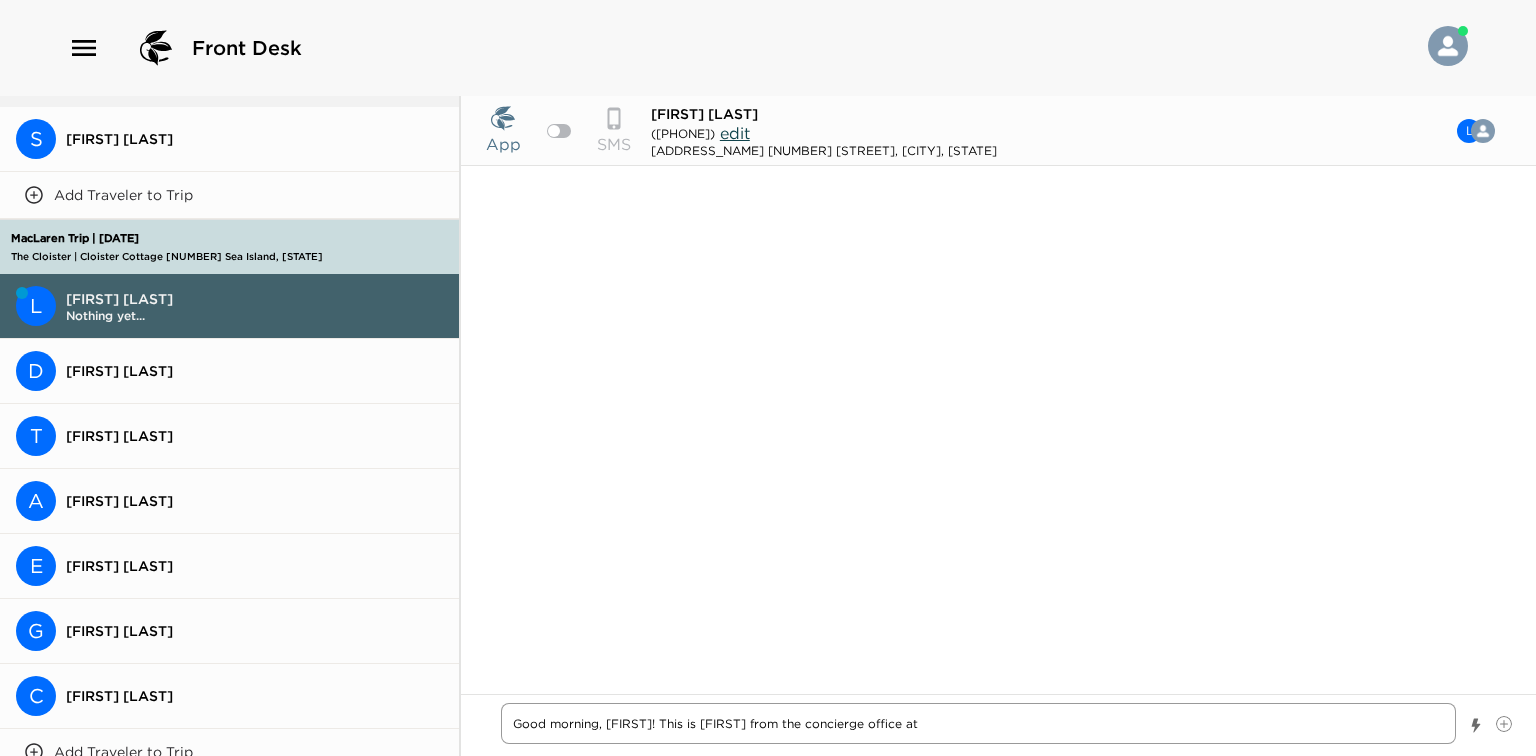 type on "x" 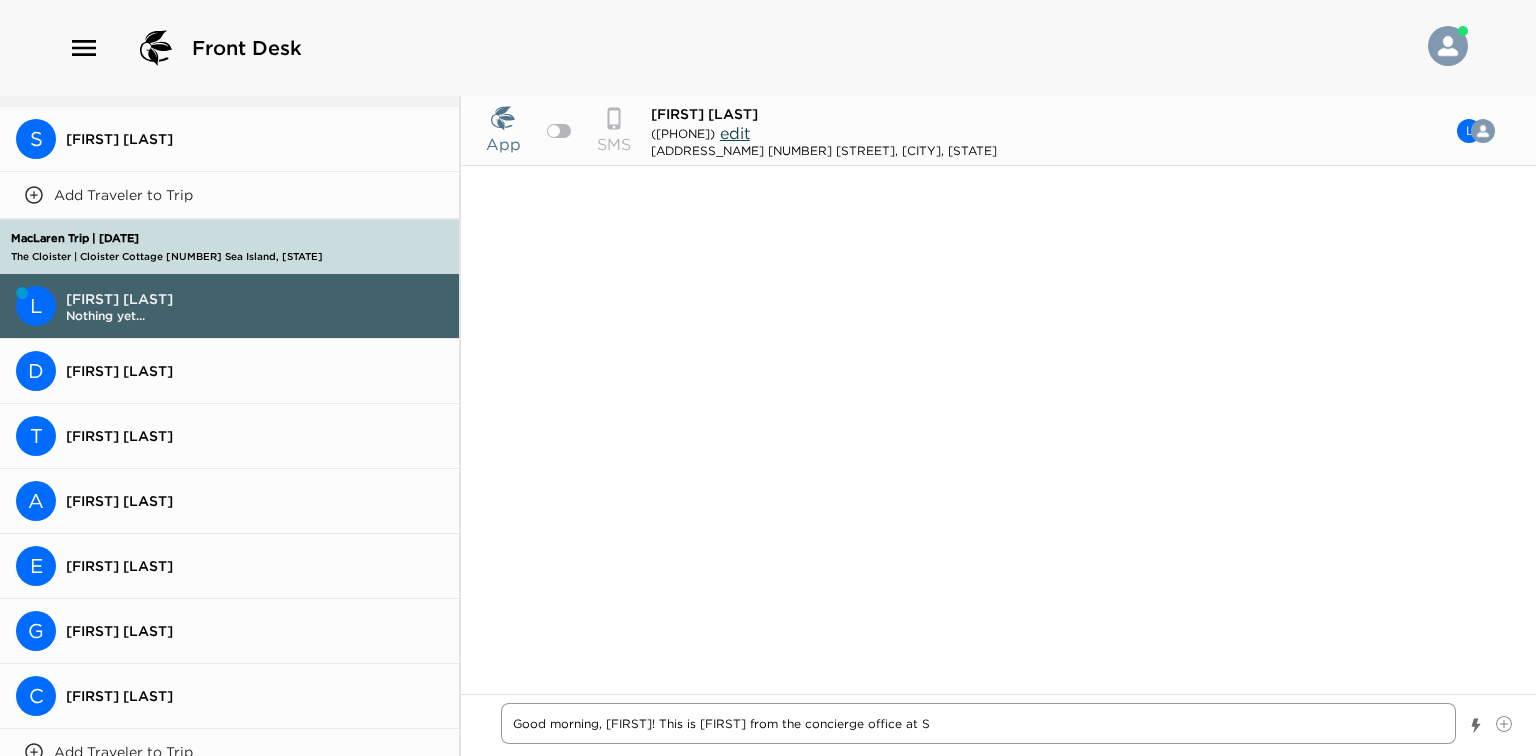 type on "x" 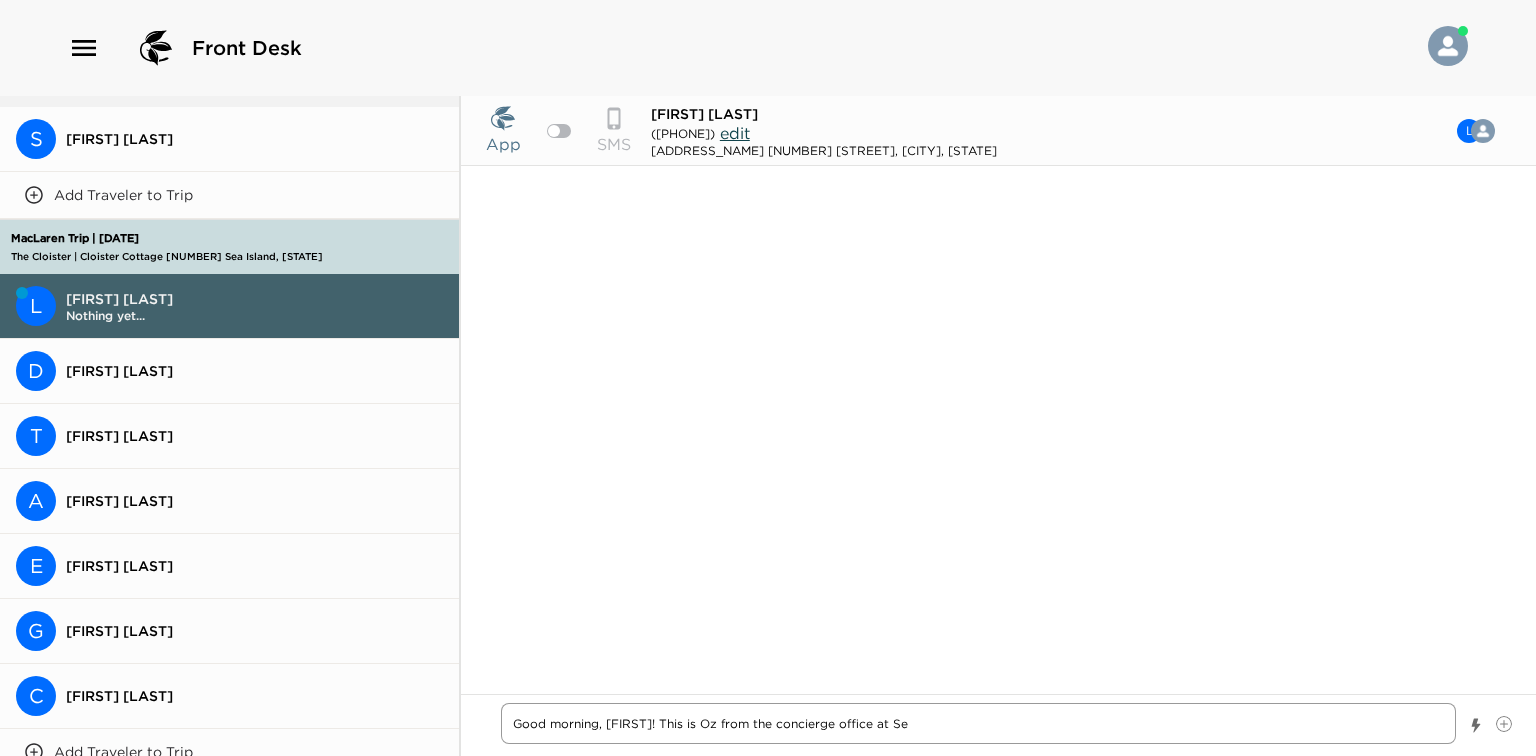 type on "x" 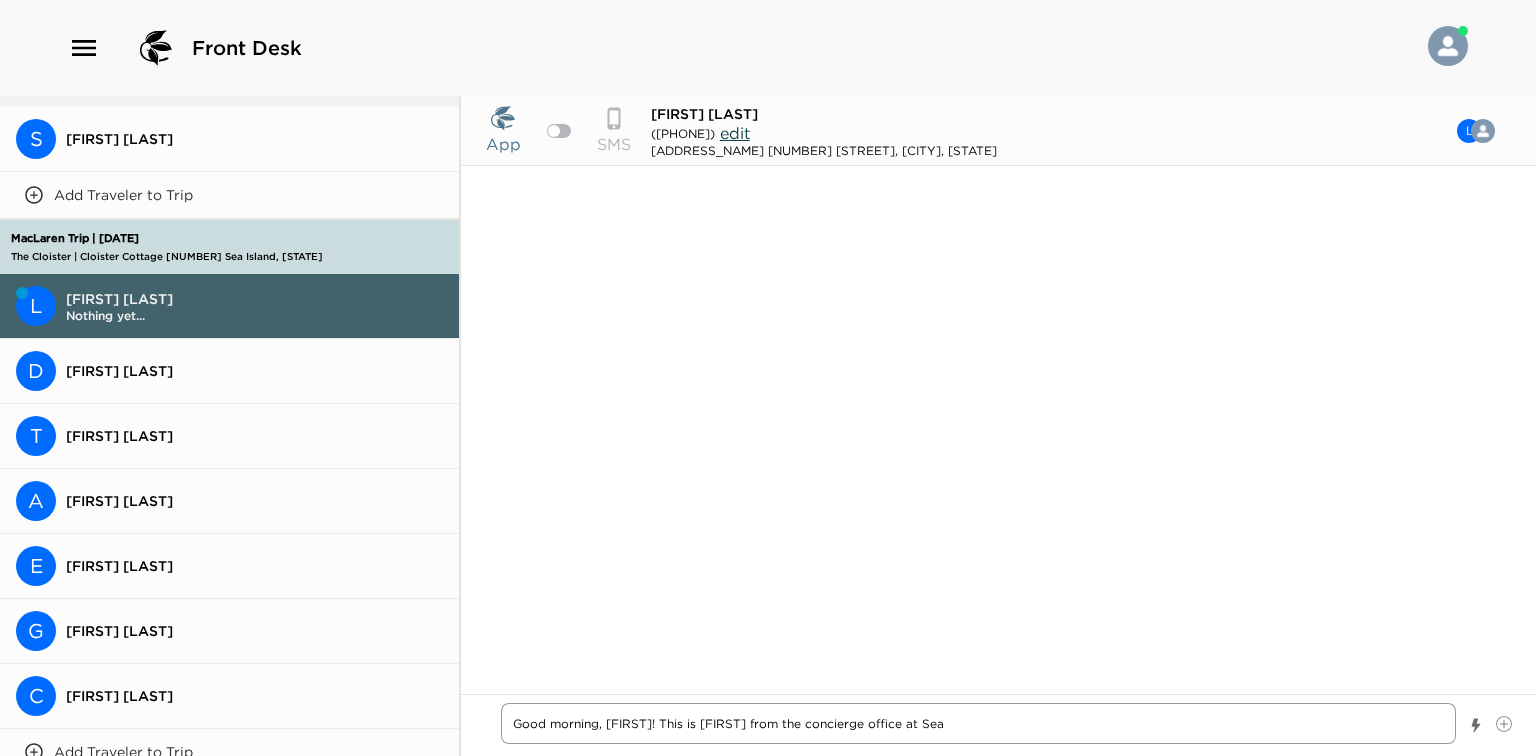 type on "x" 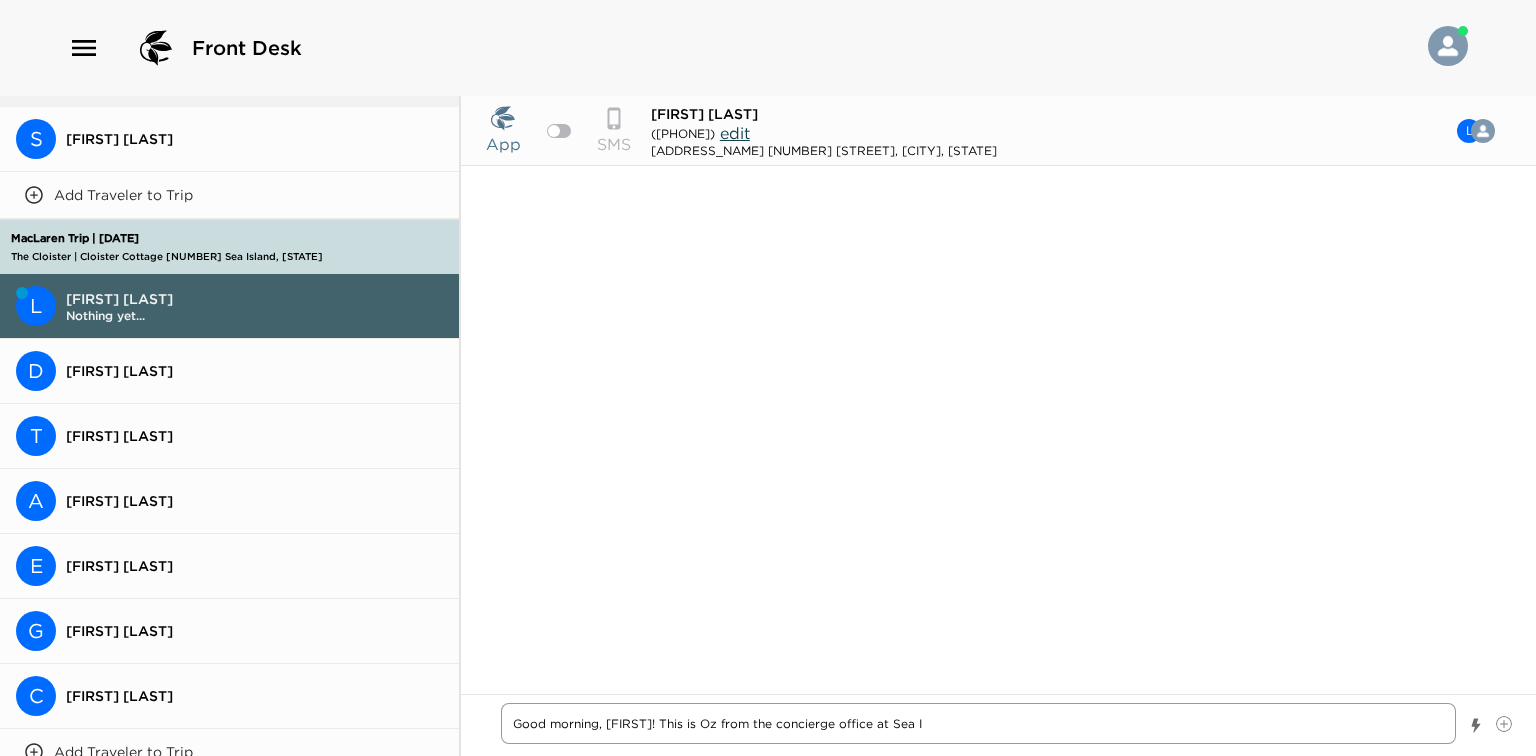 type on "Good morning, [FIRST]! This is Oz from the concierge office at Sea Is" 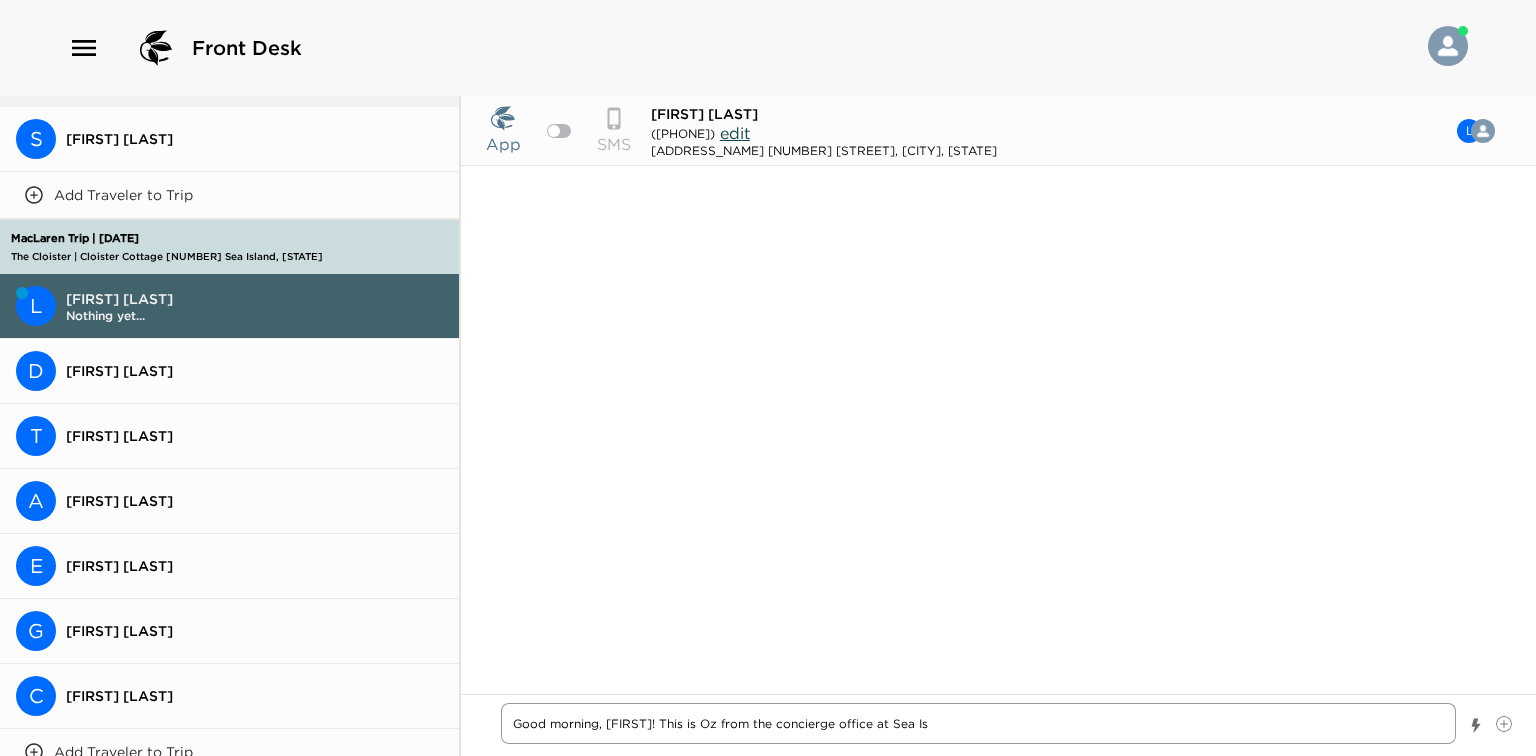type on "x" 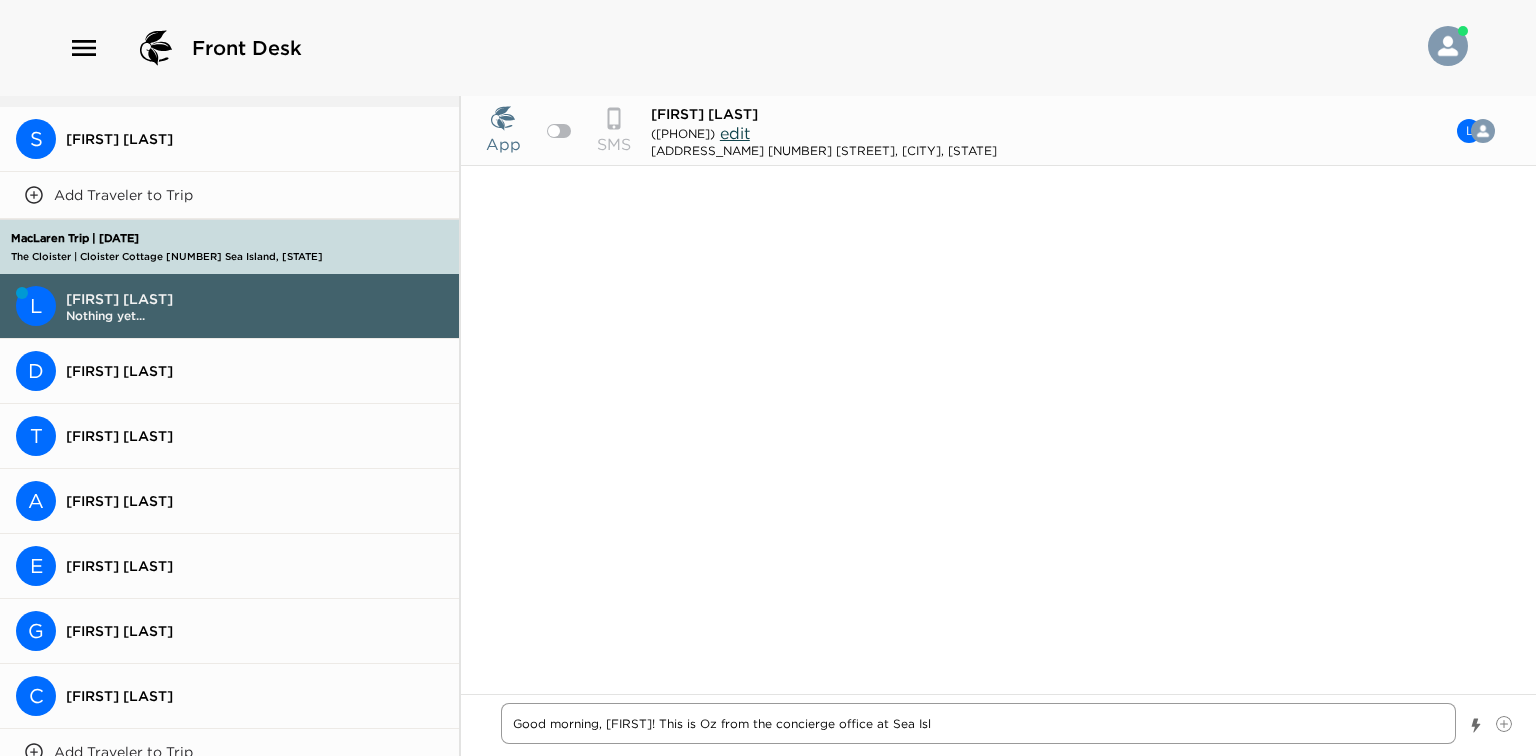 type on "x" 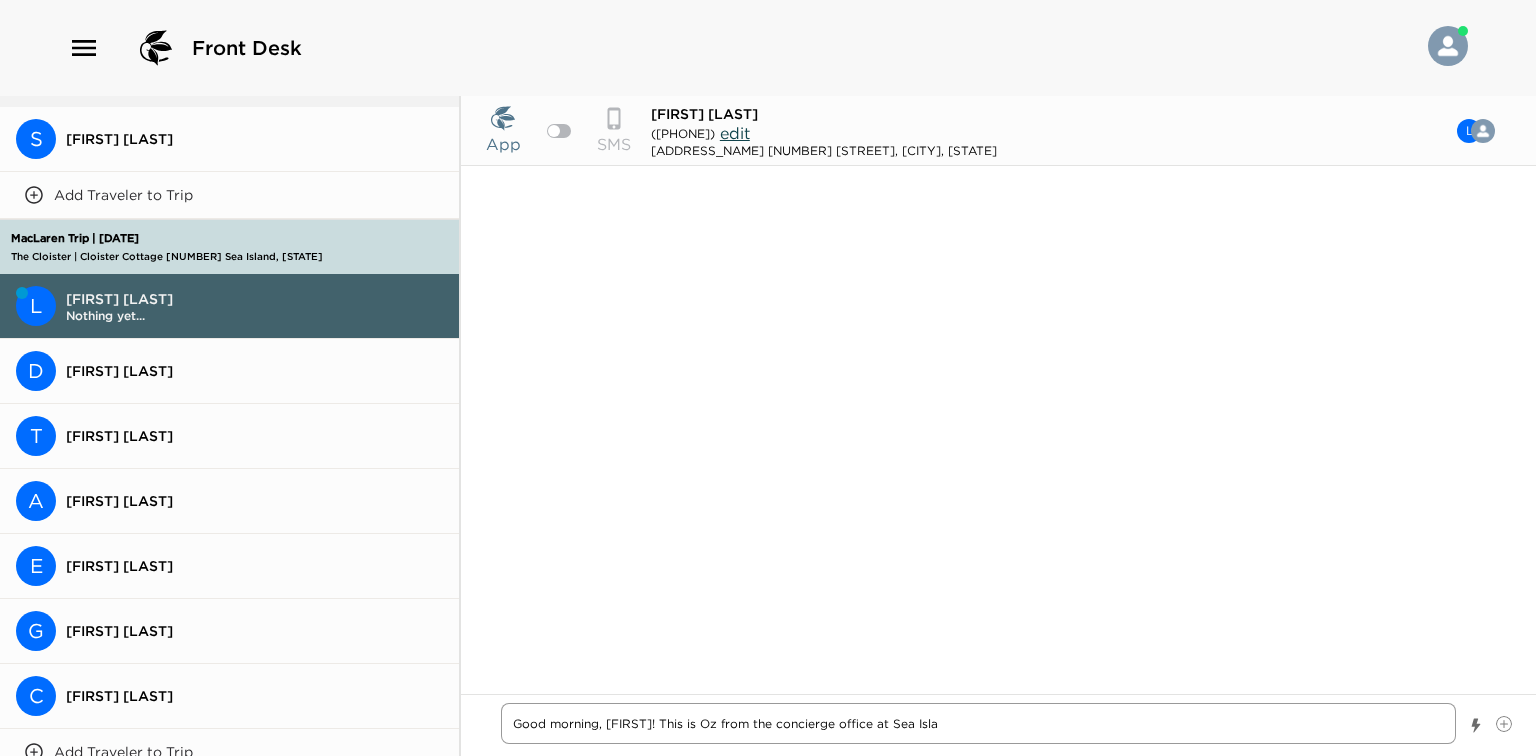 type on "x" 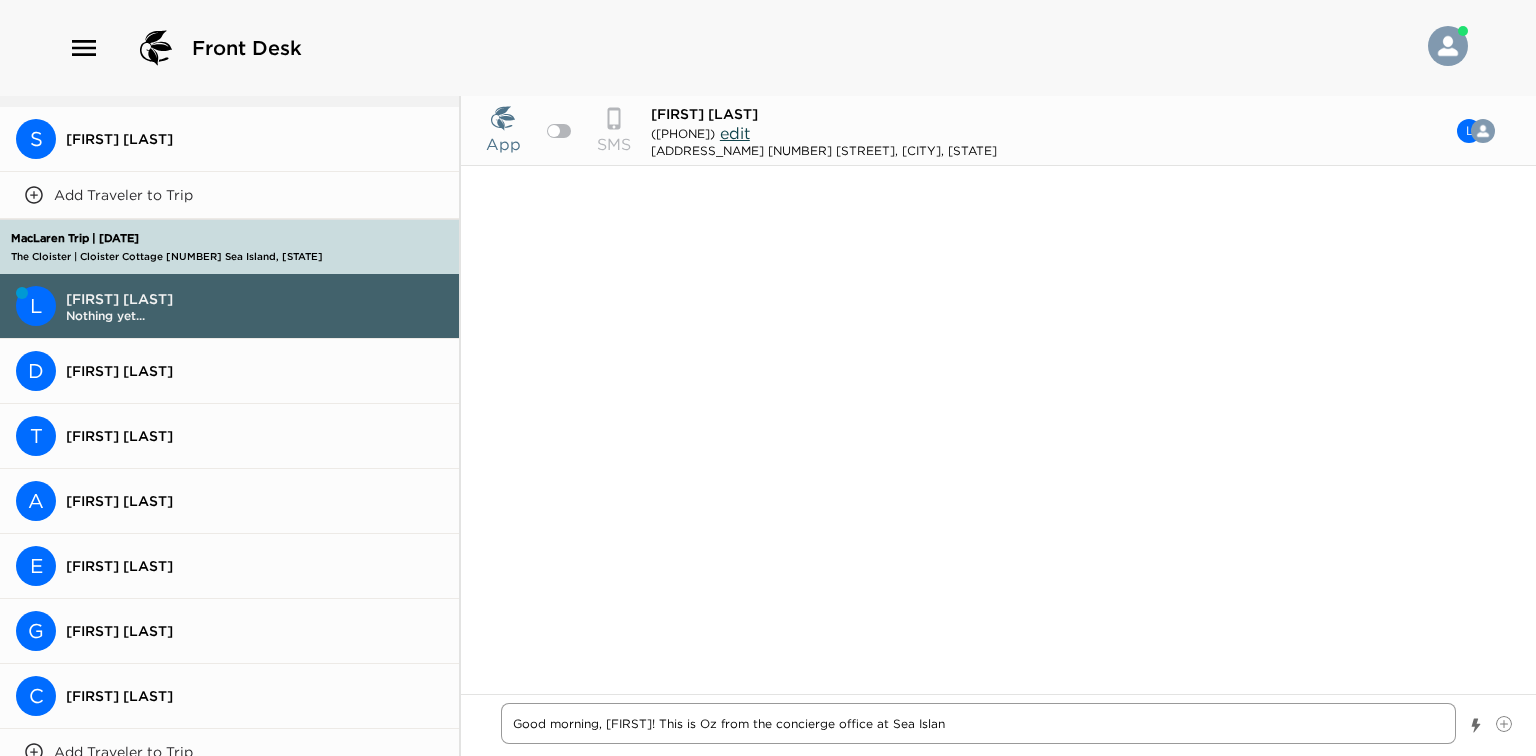 type on "x" 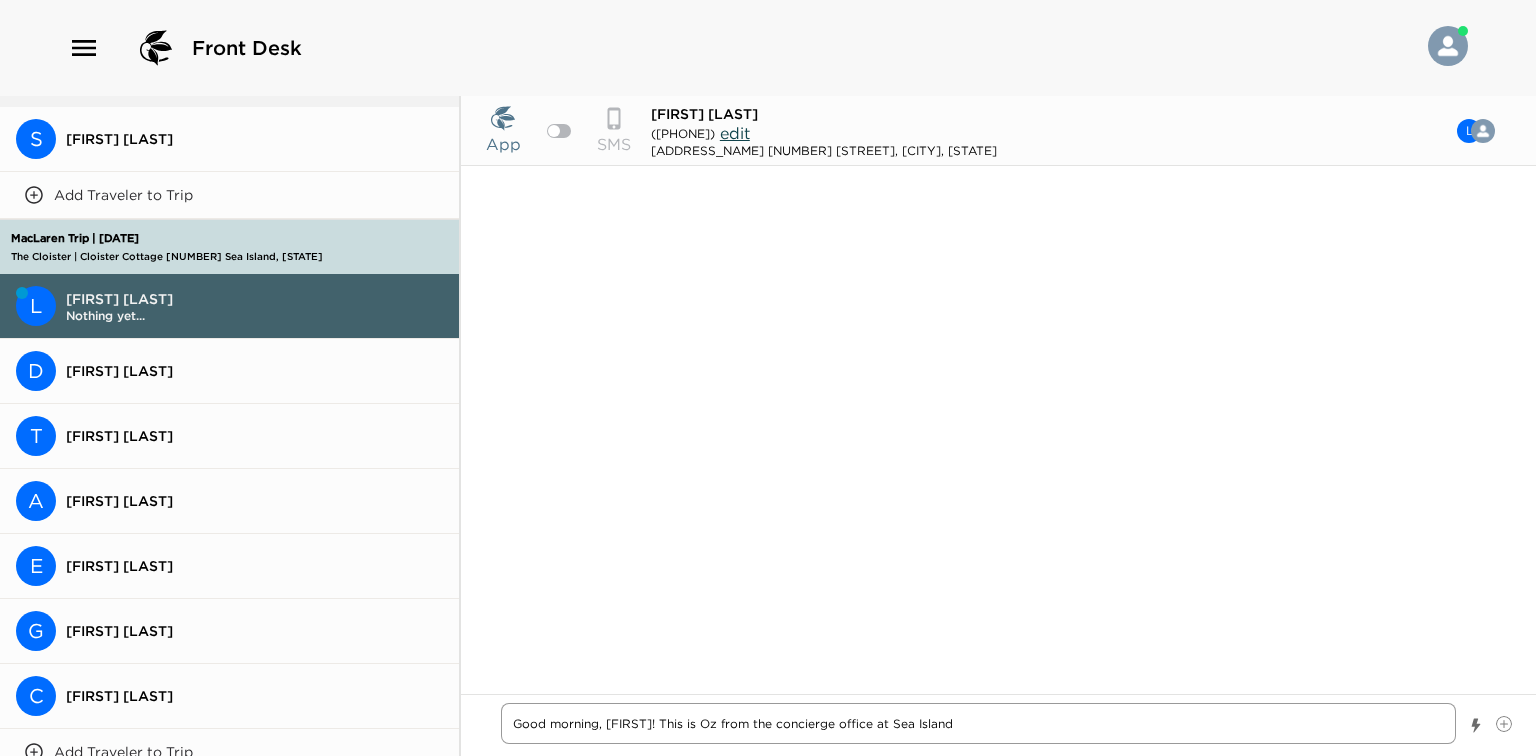 type on "x" 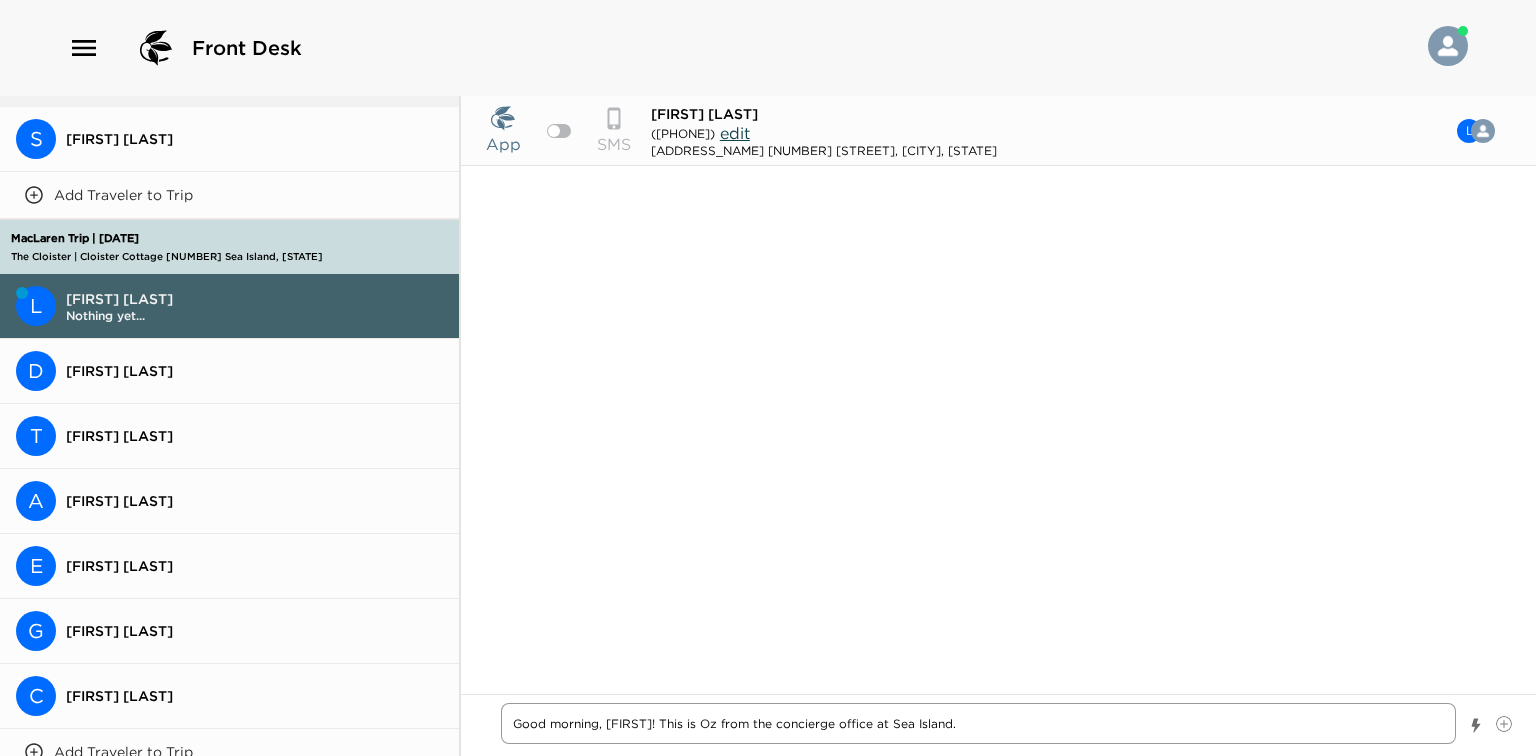 type on "x" 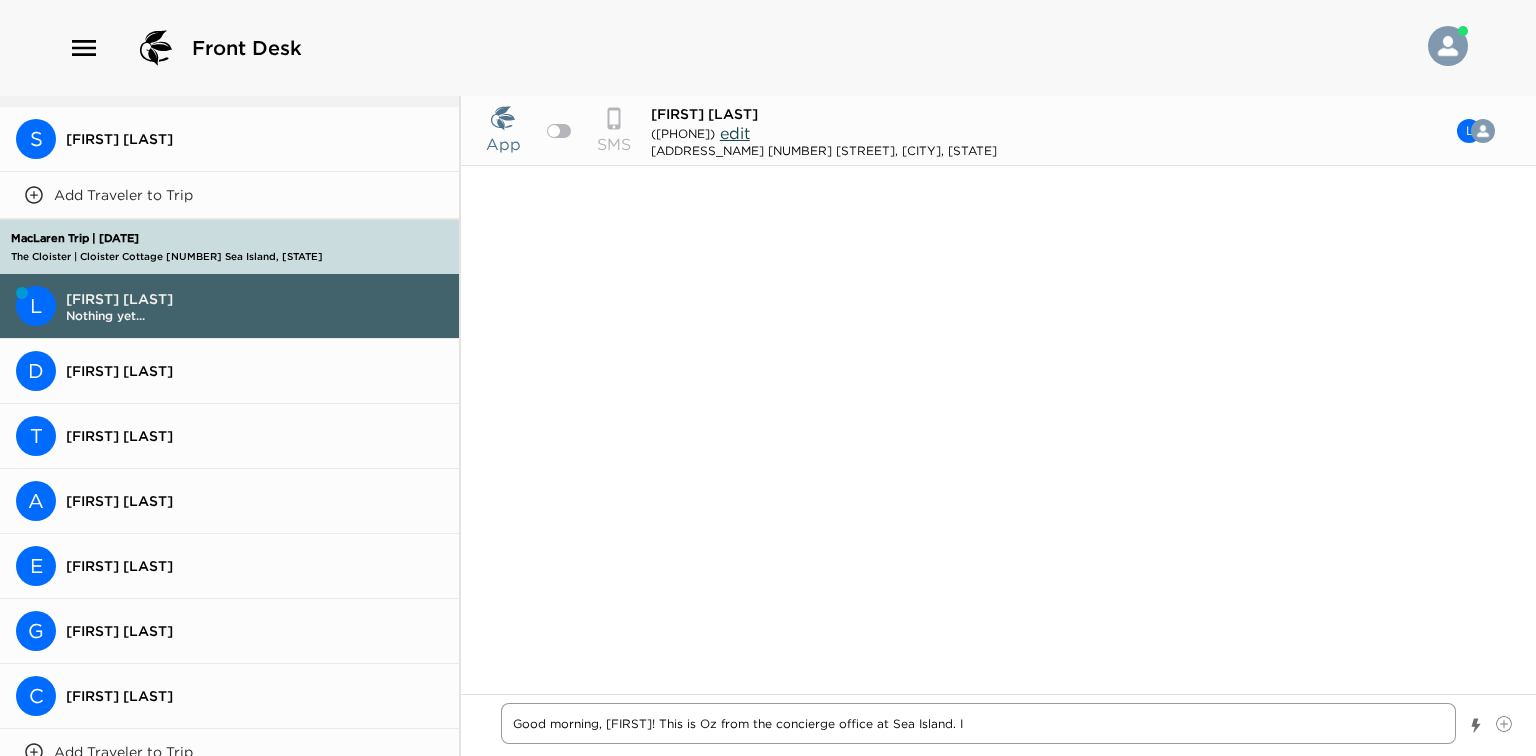 type on "x" 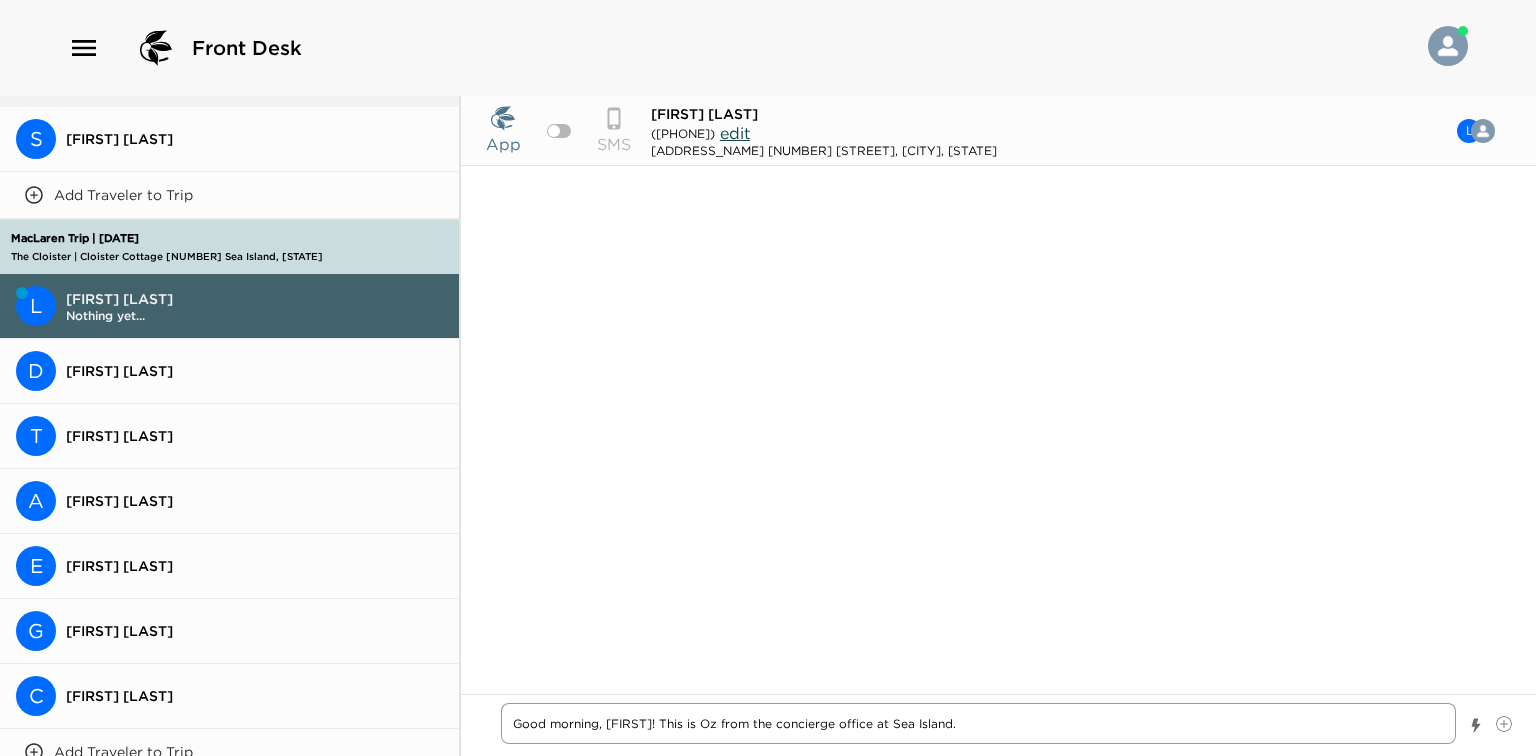 type on "x" 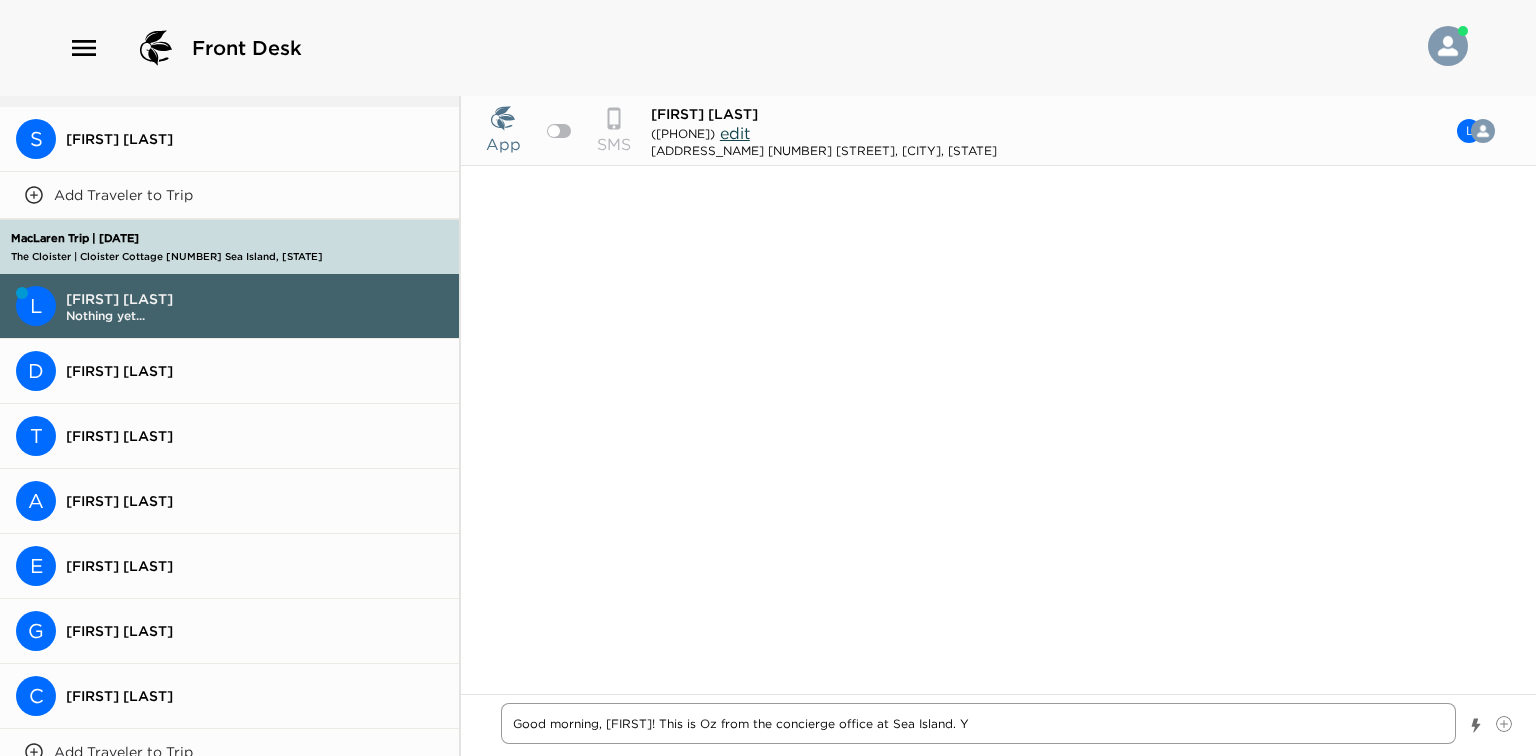 type on "x" 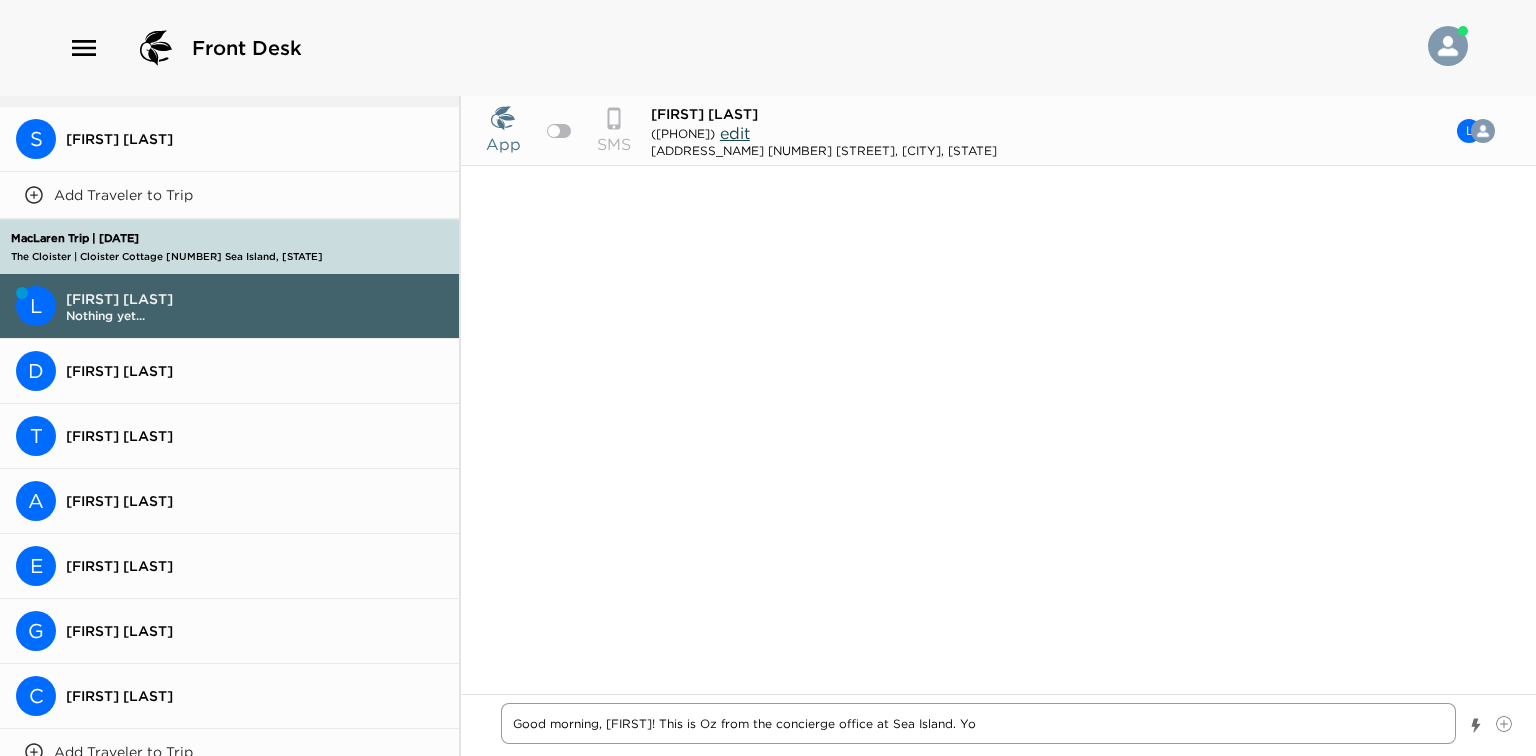 type on "x" 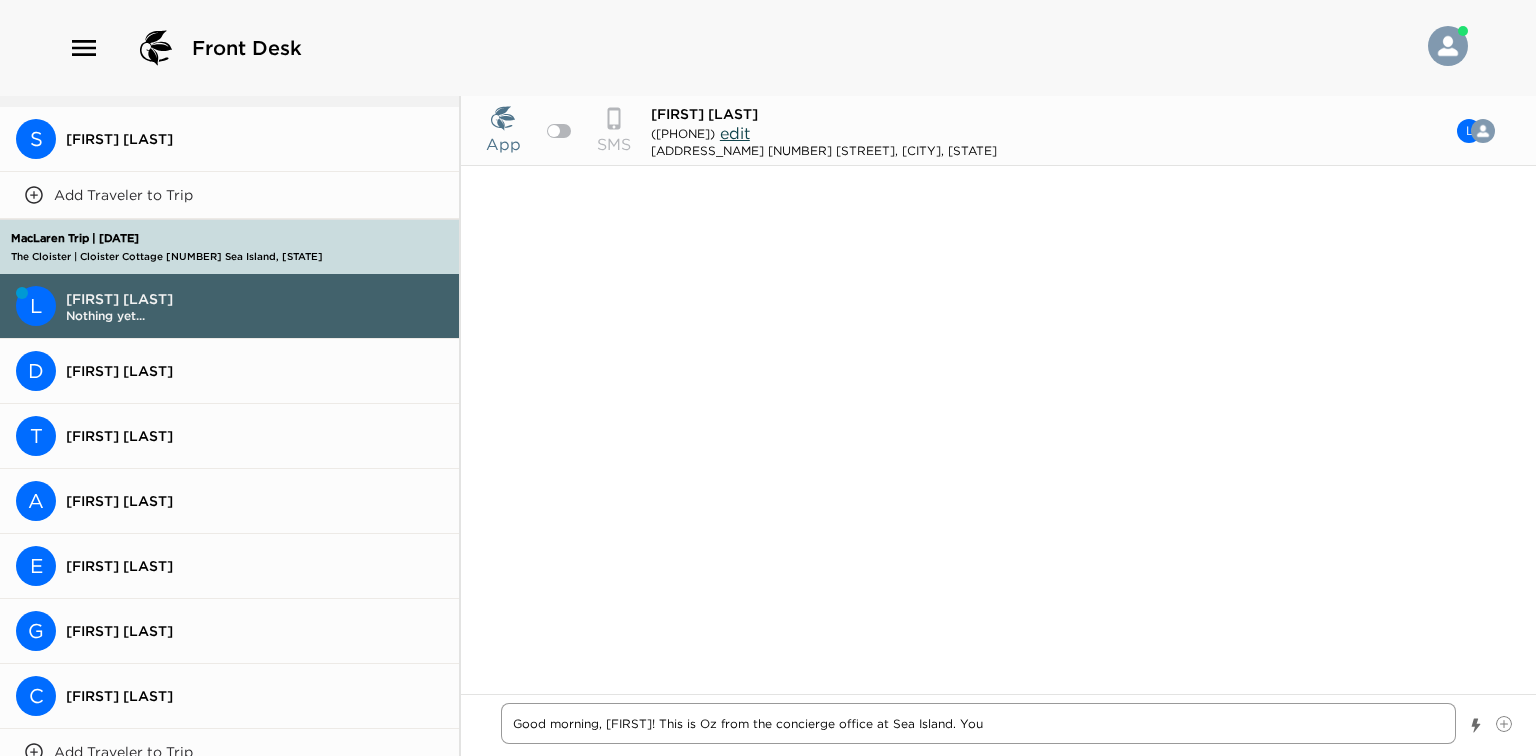 type on "x" 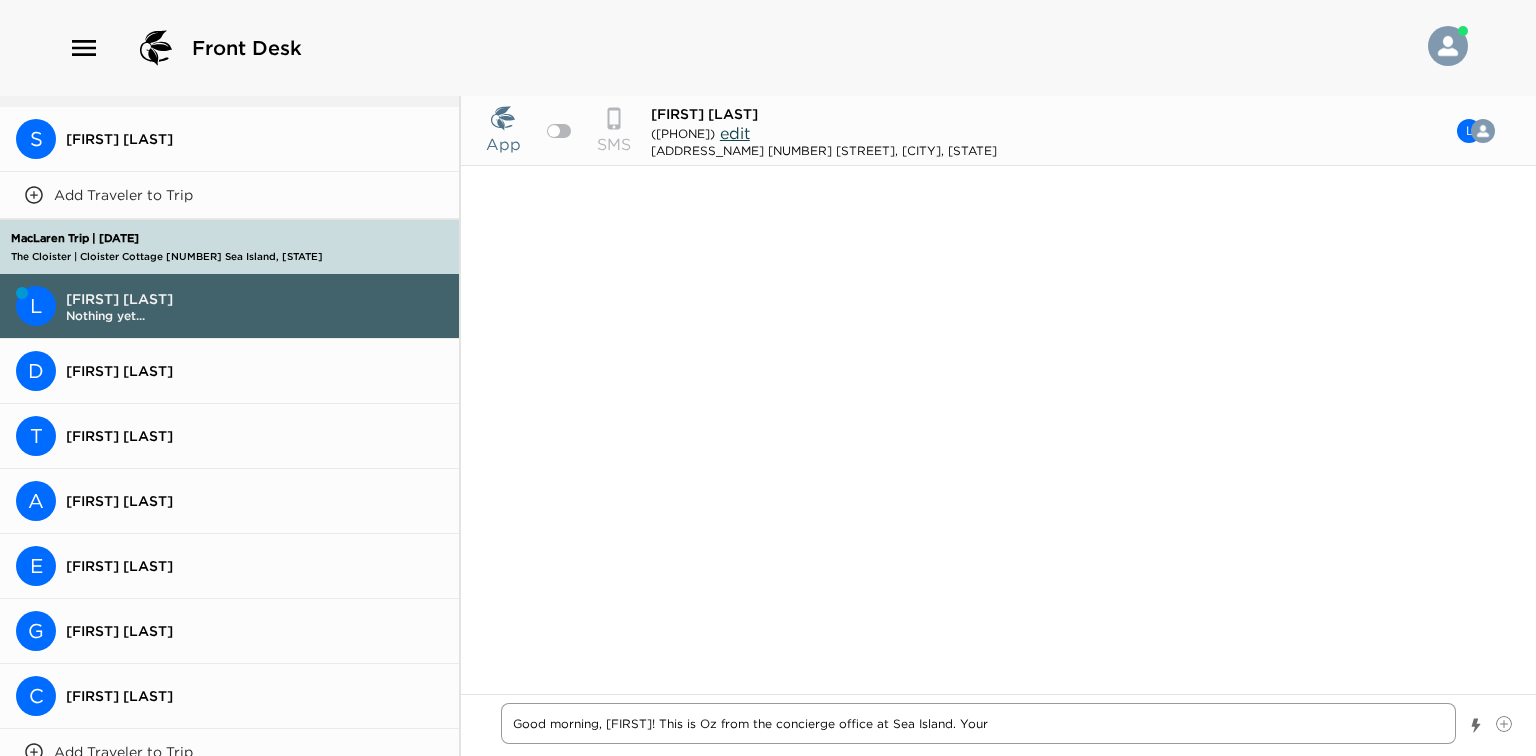 type on "x" 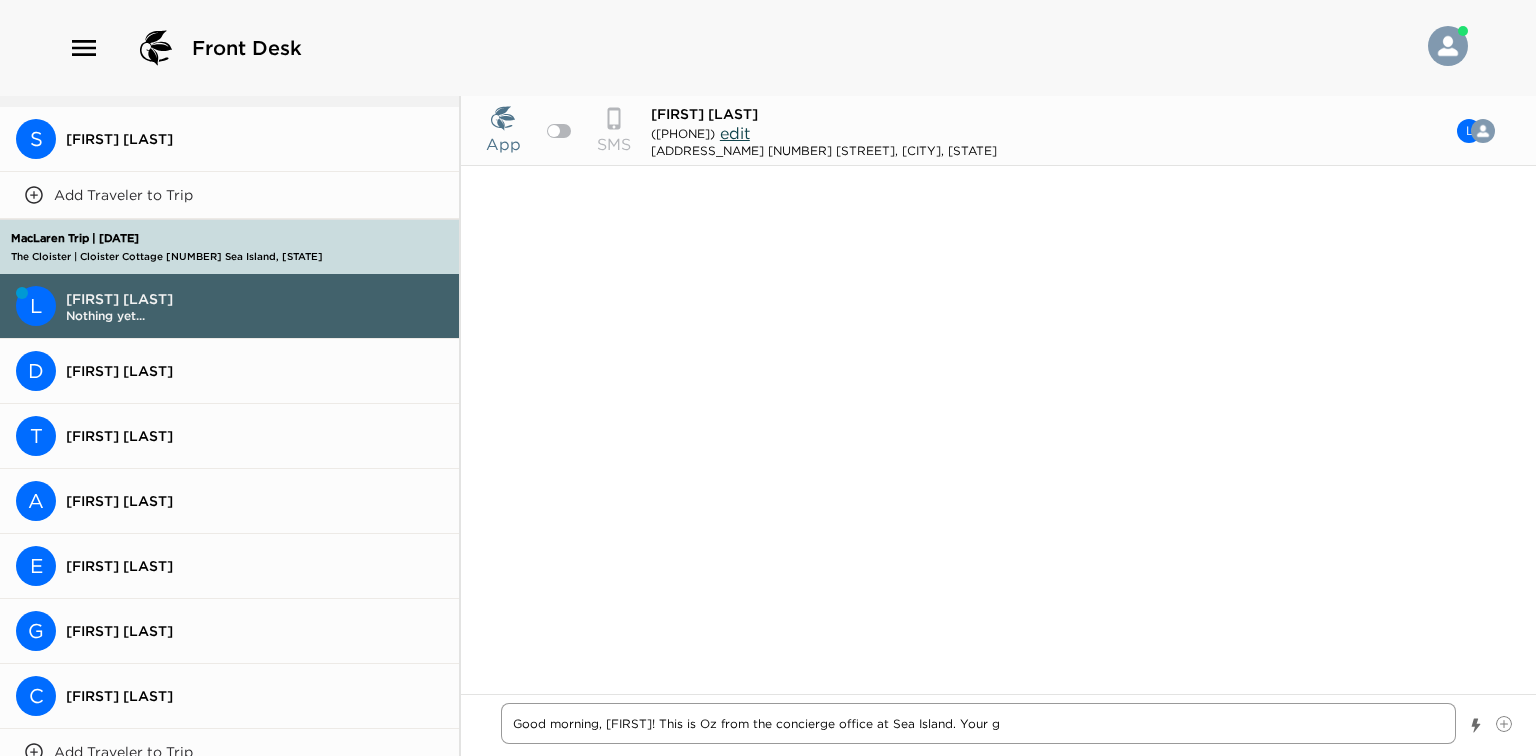 type on "x" 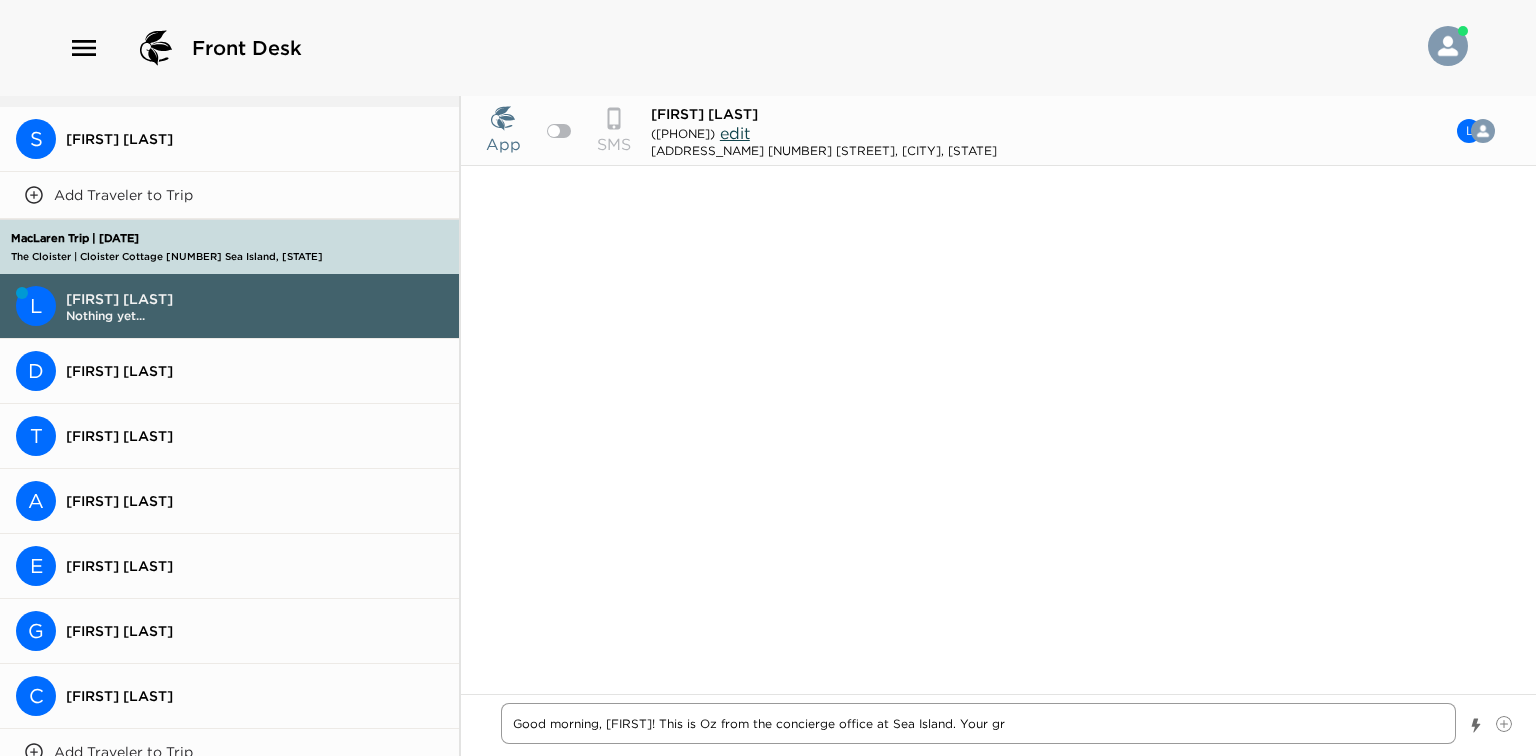 type on "x" 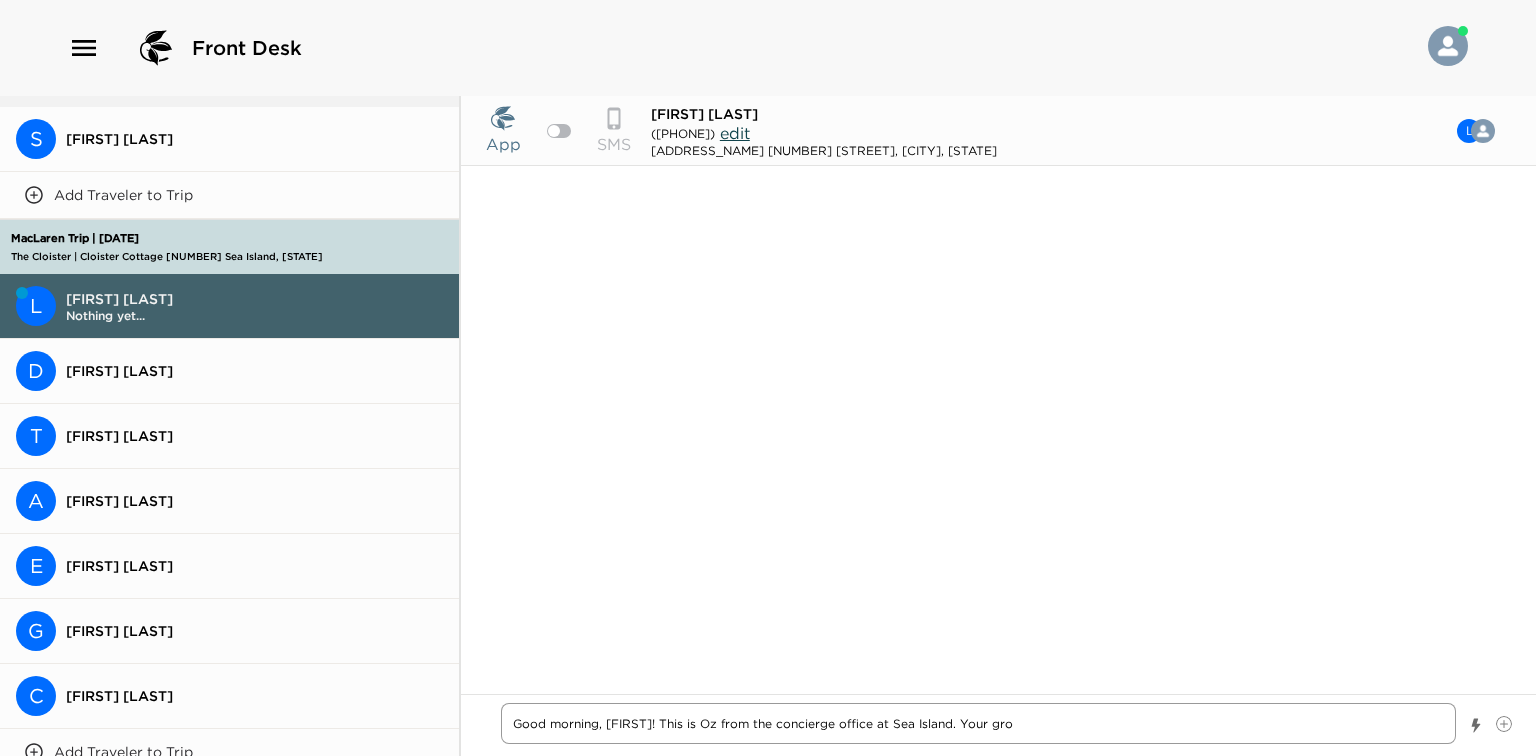 type on "x" 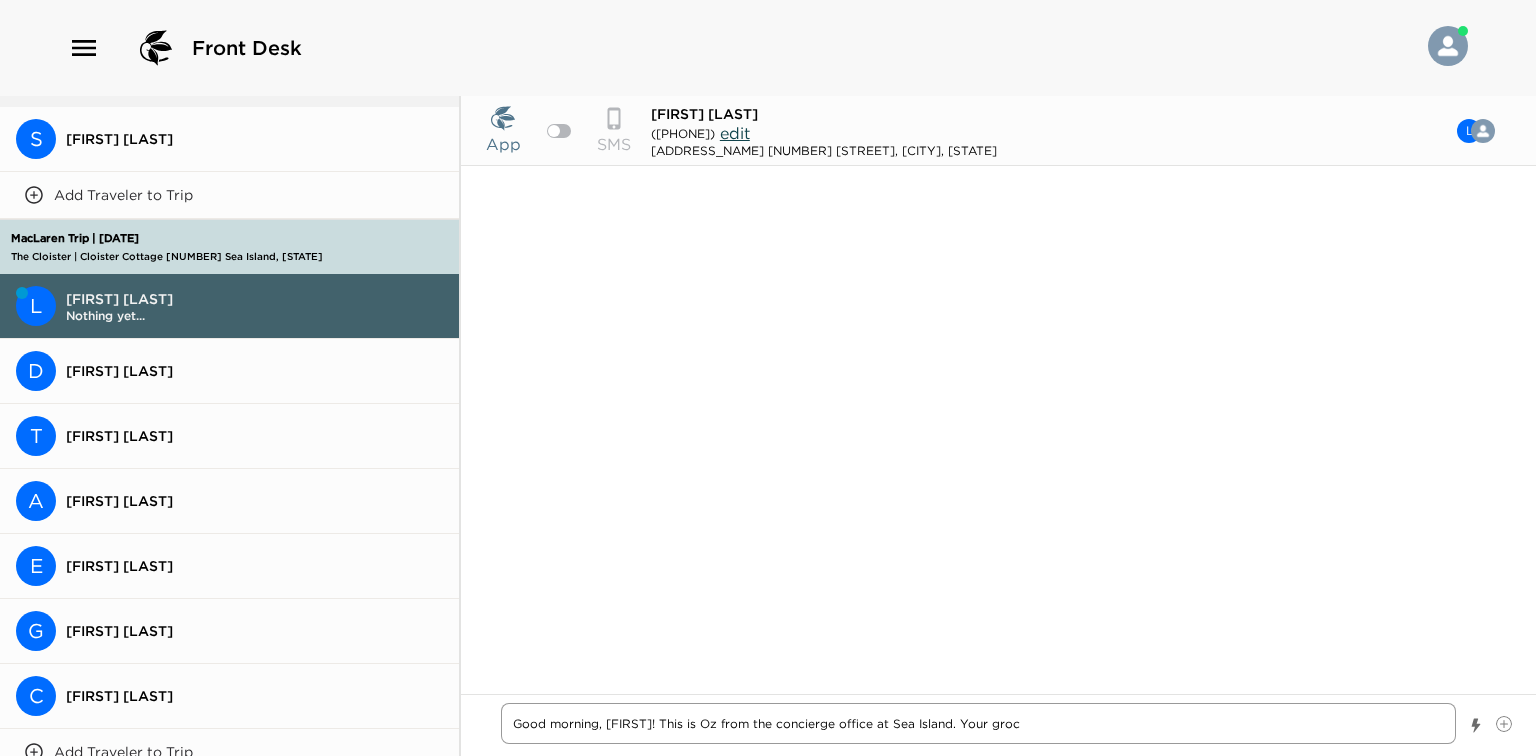 type on "Good morning, [FIRST]! This is Oz from the concierge office at Sea Island. Your groce" 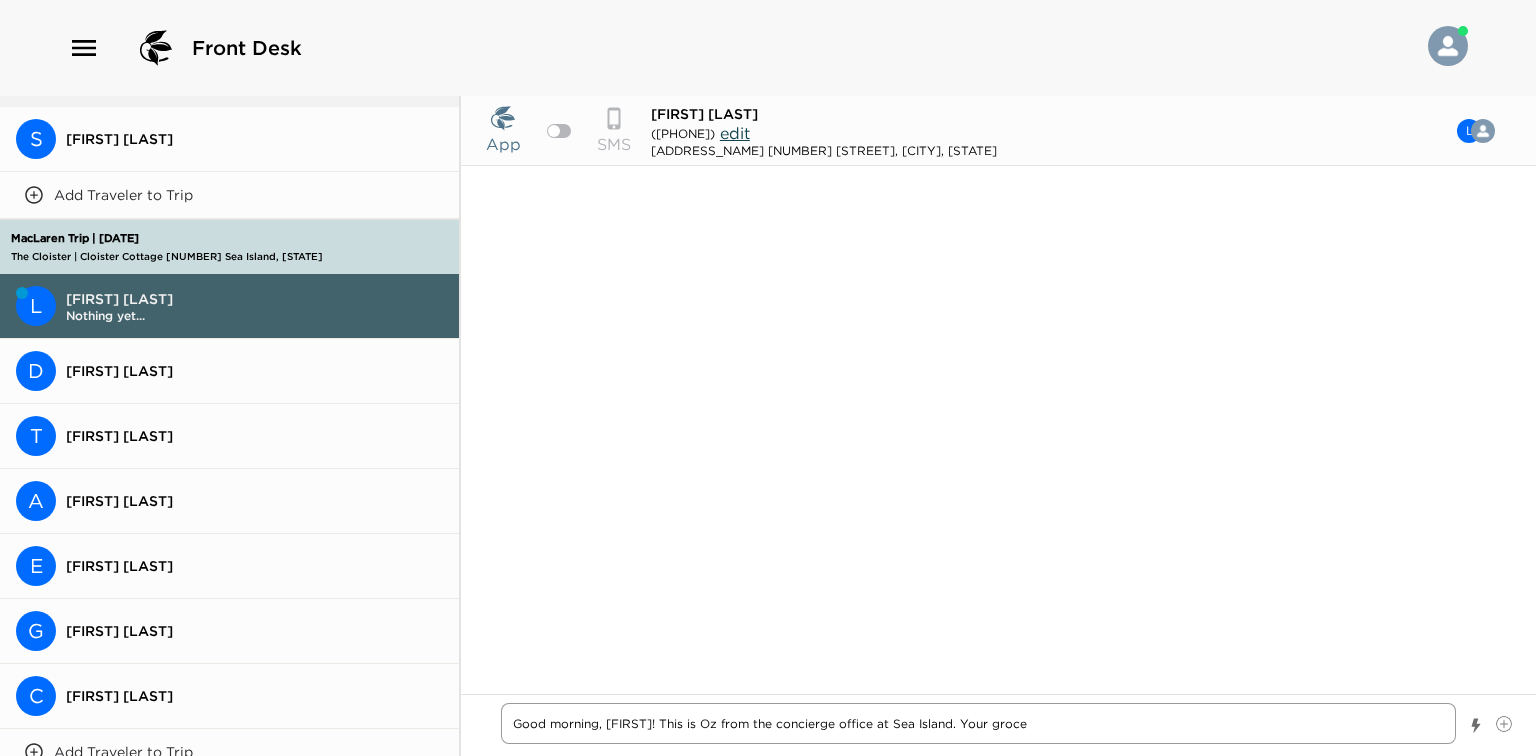 type on "x" 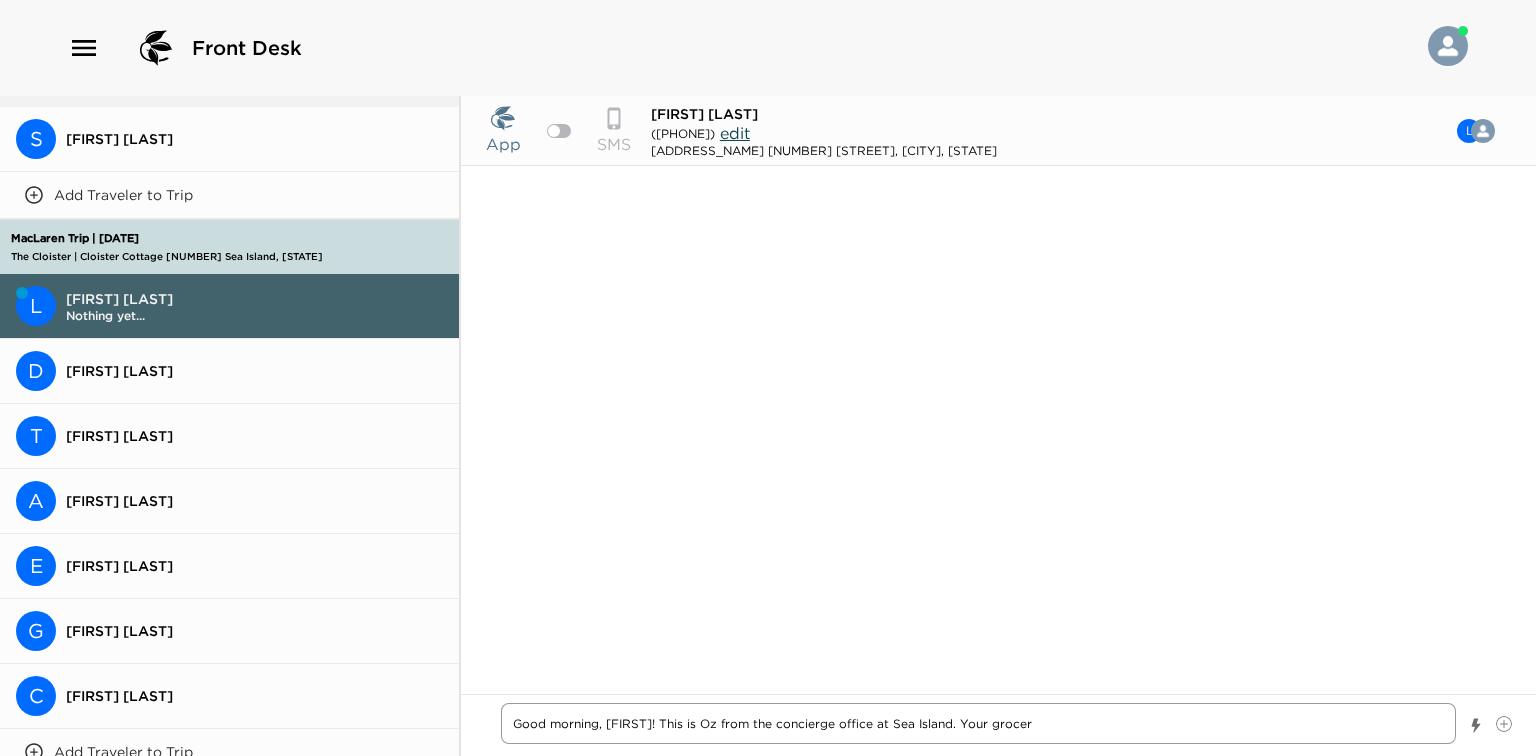 type on "x" 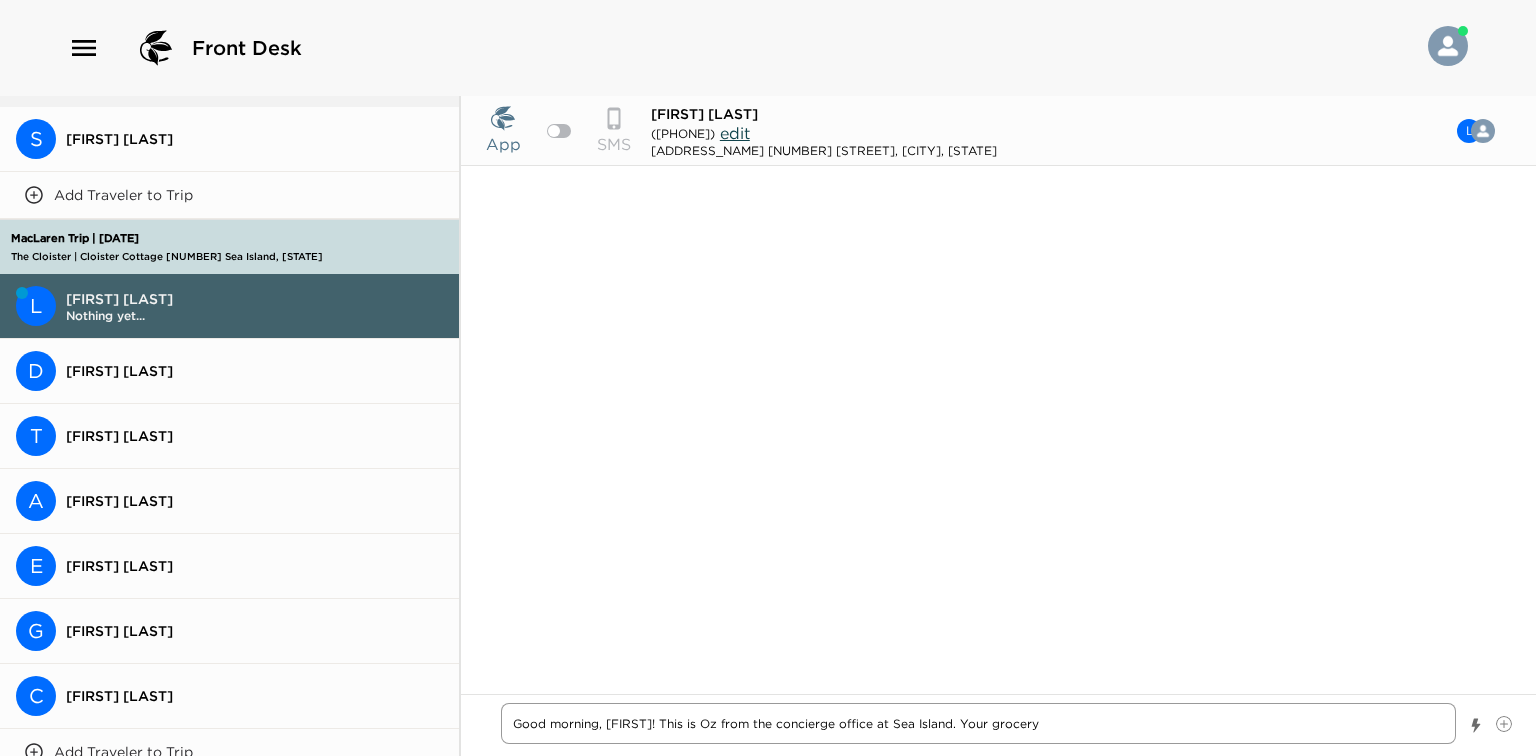 type on "x" 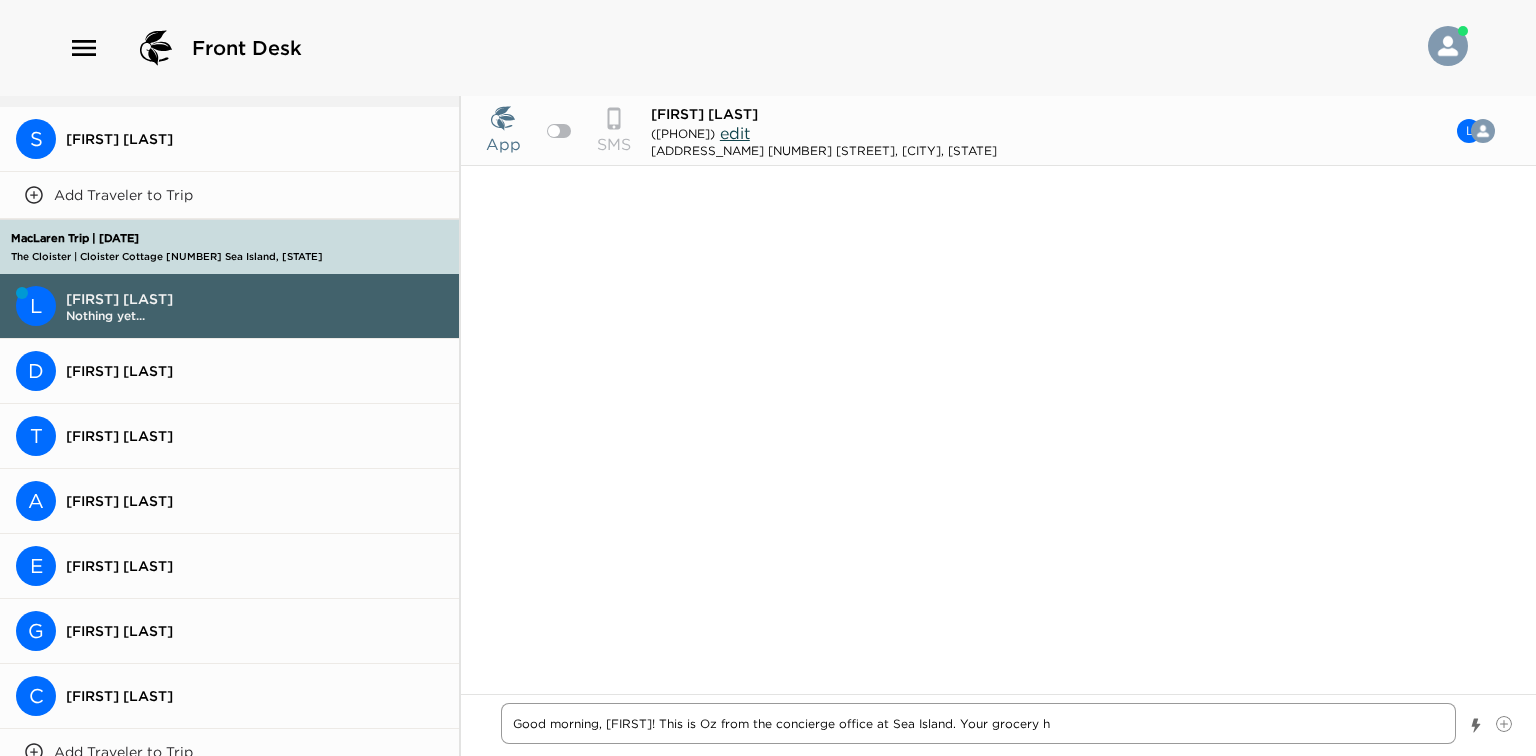 type on "x" 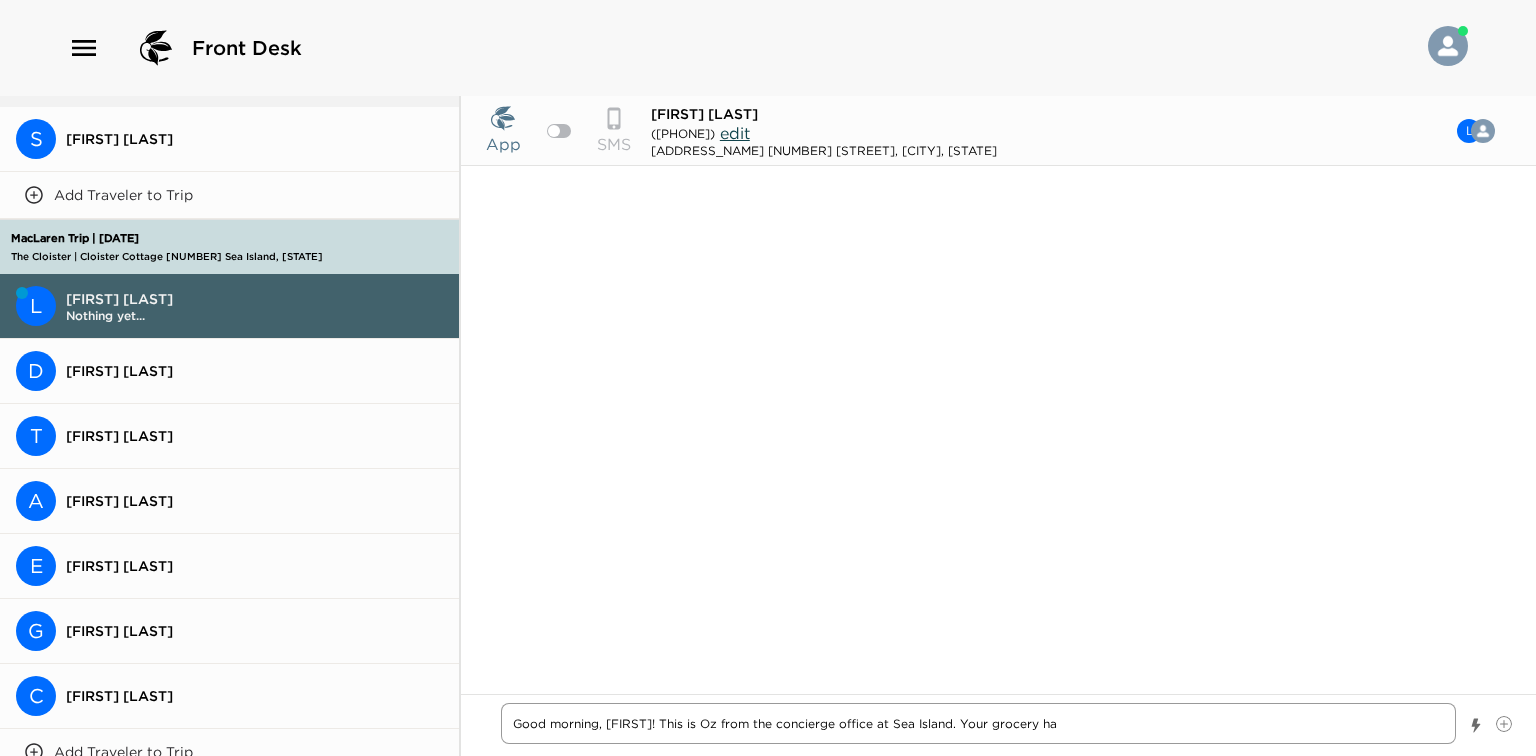 type on "x" 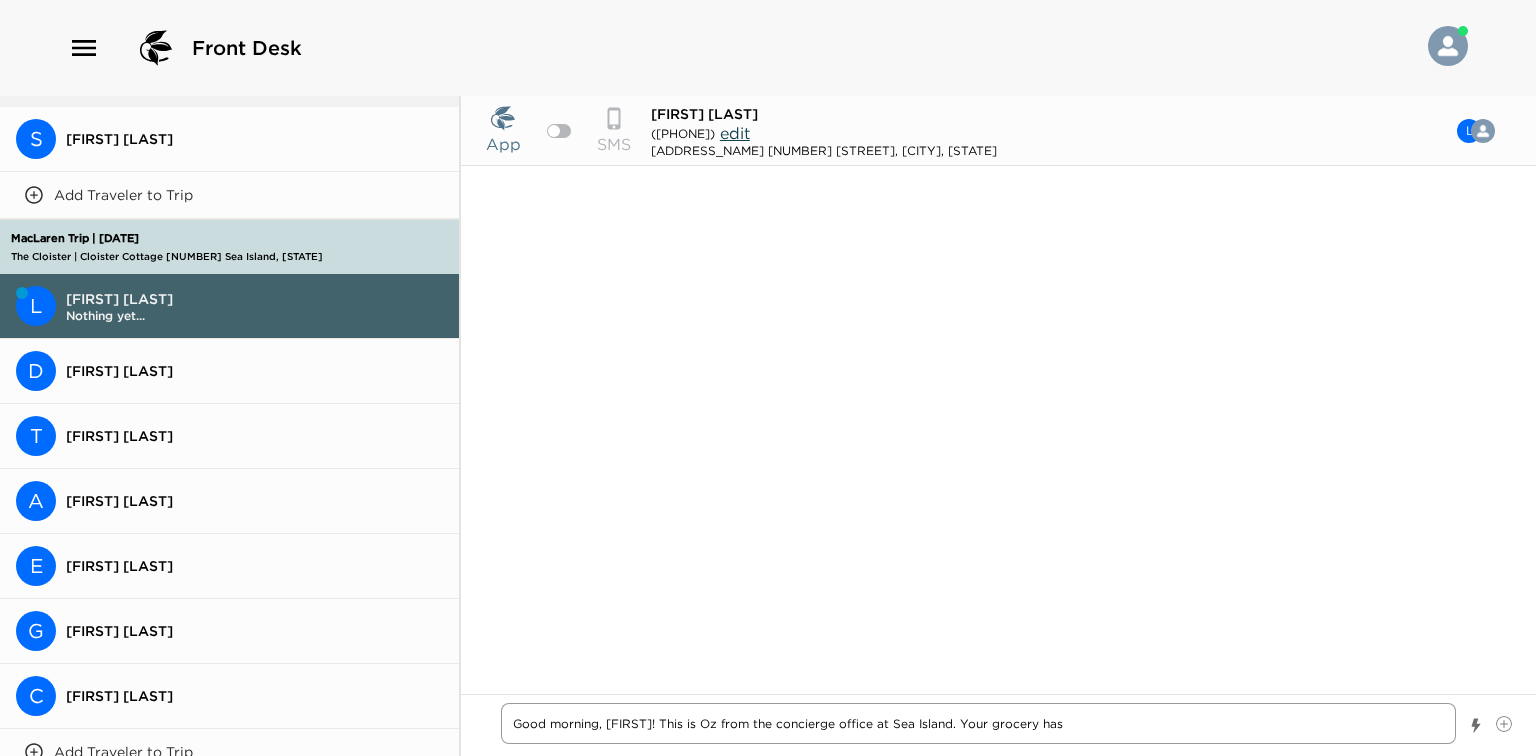 type on "x" 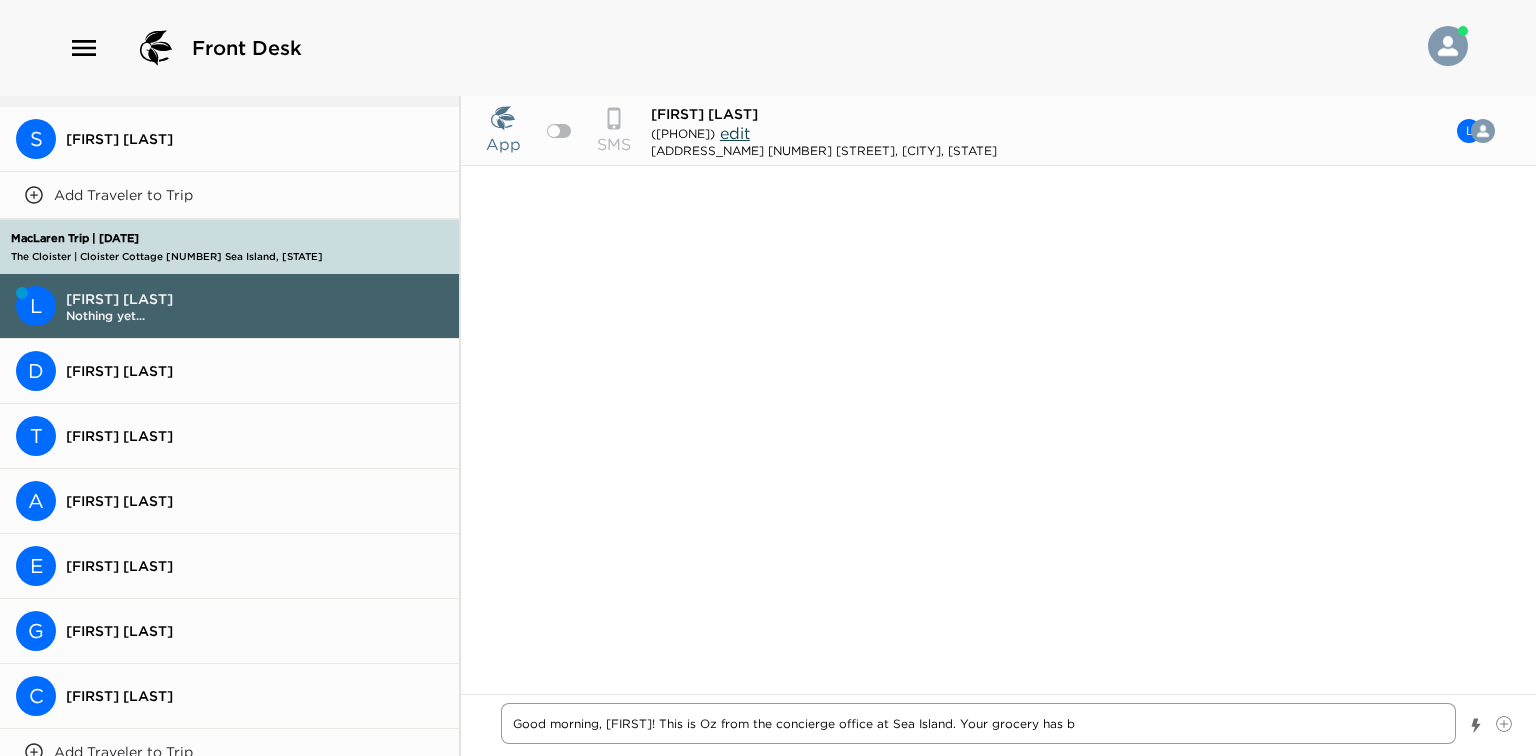 type 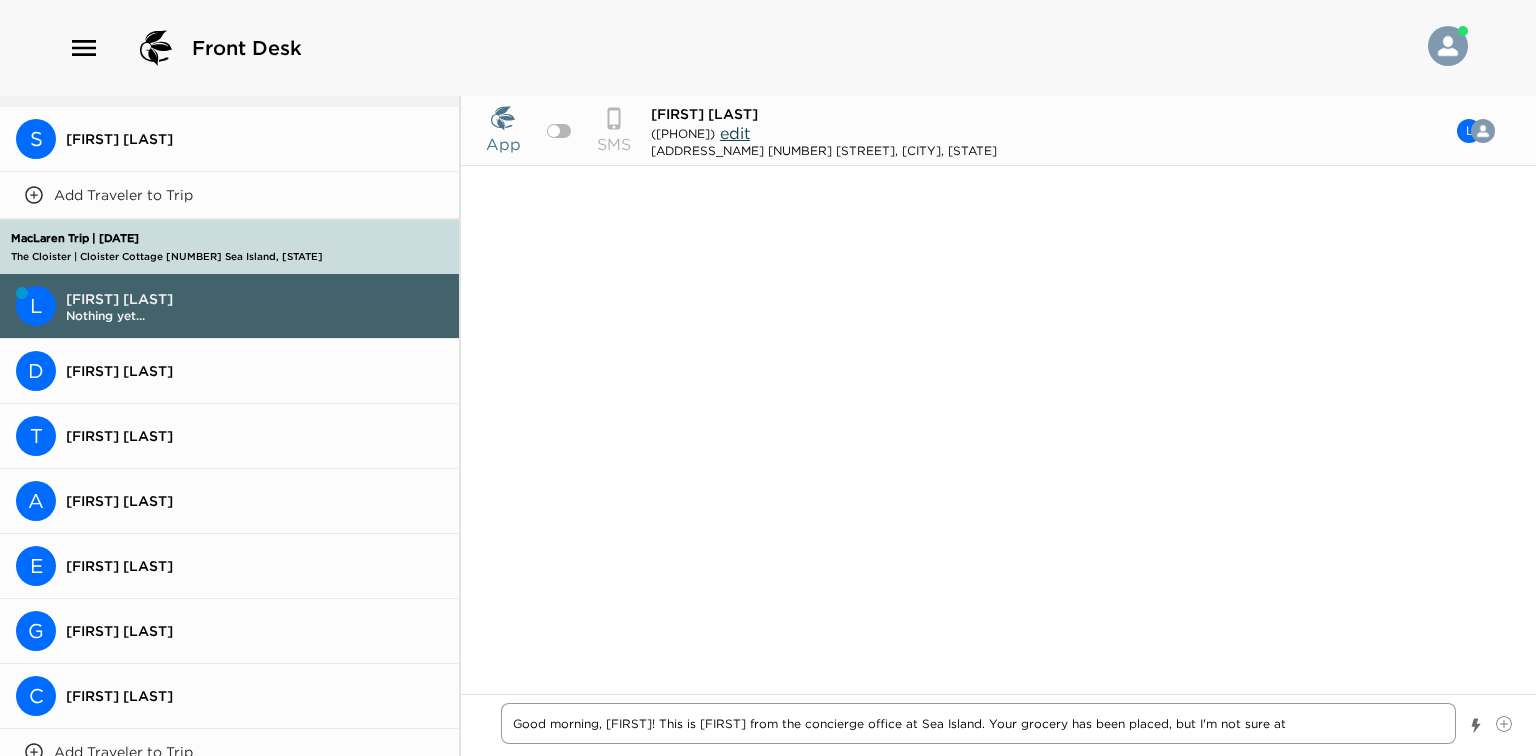 click on "Good morning, [FIRST]! This is [FIRST] from the concierge office at Sea Island. Your grocery has been placed, but I'm not sure at" at bounding box center (978, 723) 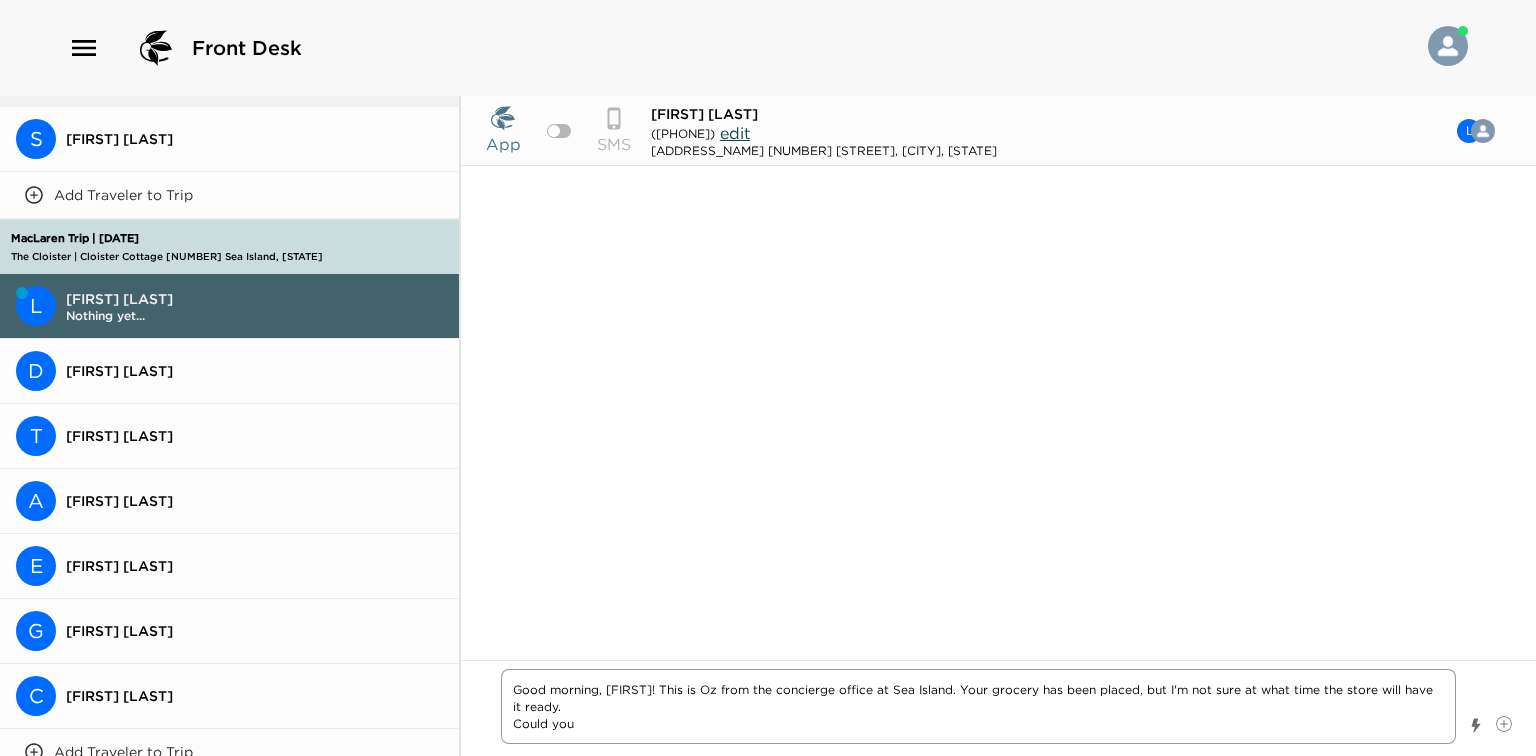 click on "Good morning, [FIRST]! This is Oz from the concierge office at Sea Island. Your grocery has been placed, but I'm not sure at what time the store will have it ready.
Could you" at bounding box center [978, 706] 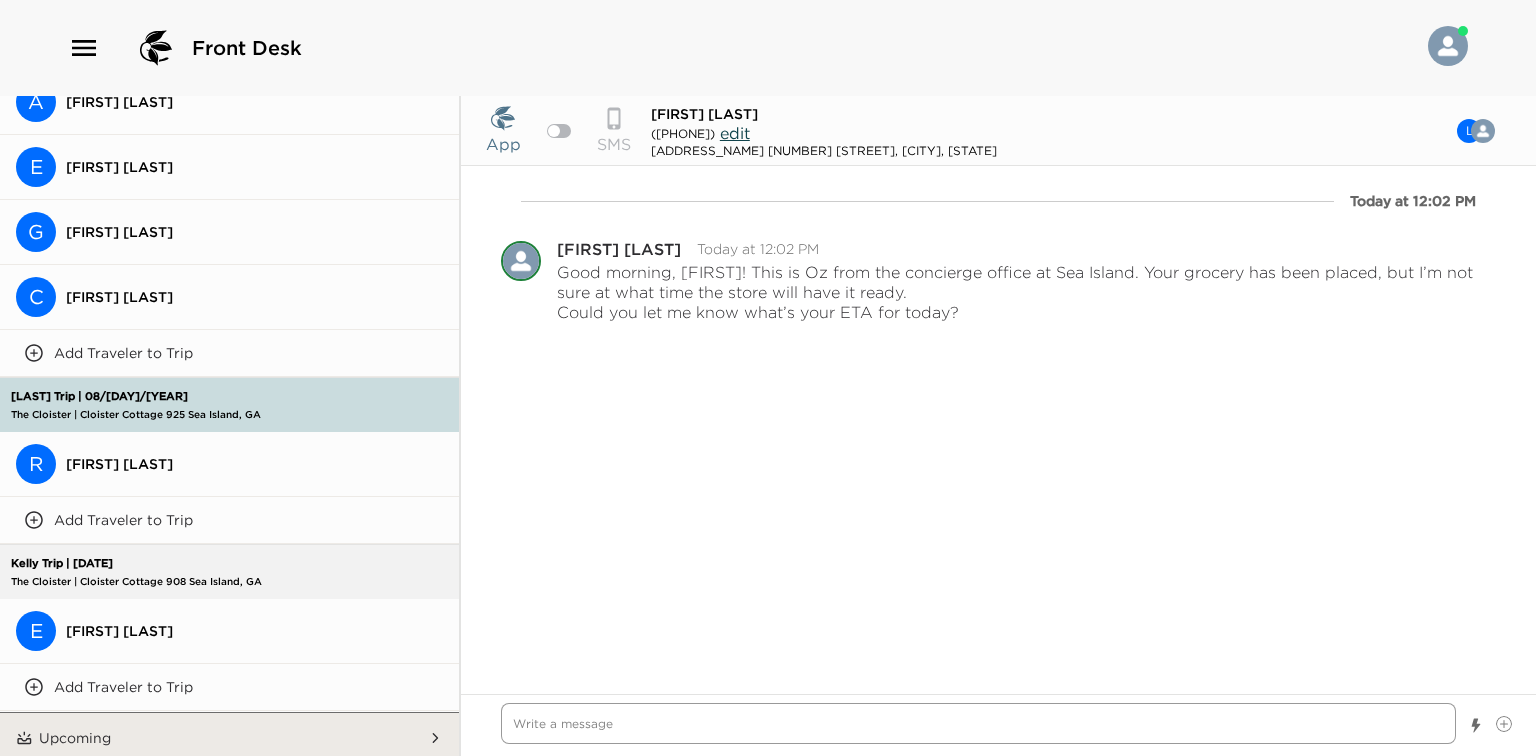 scroll, scrollTop: 6580, scrollLeft: 0, axis: vertical 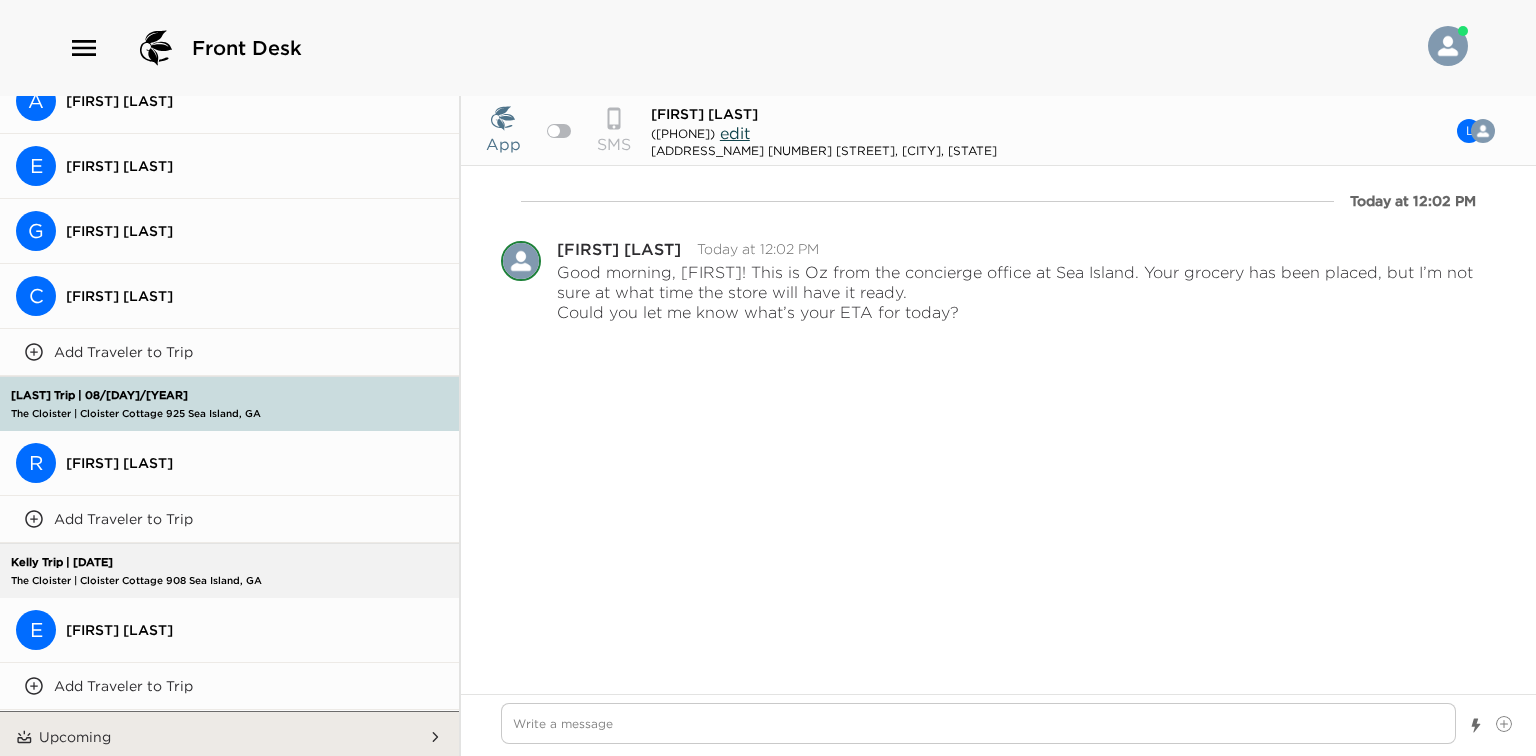 click on "[FIRST] [LAST]" at bounding box center [254, 463] 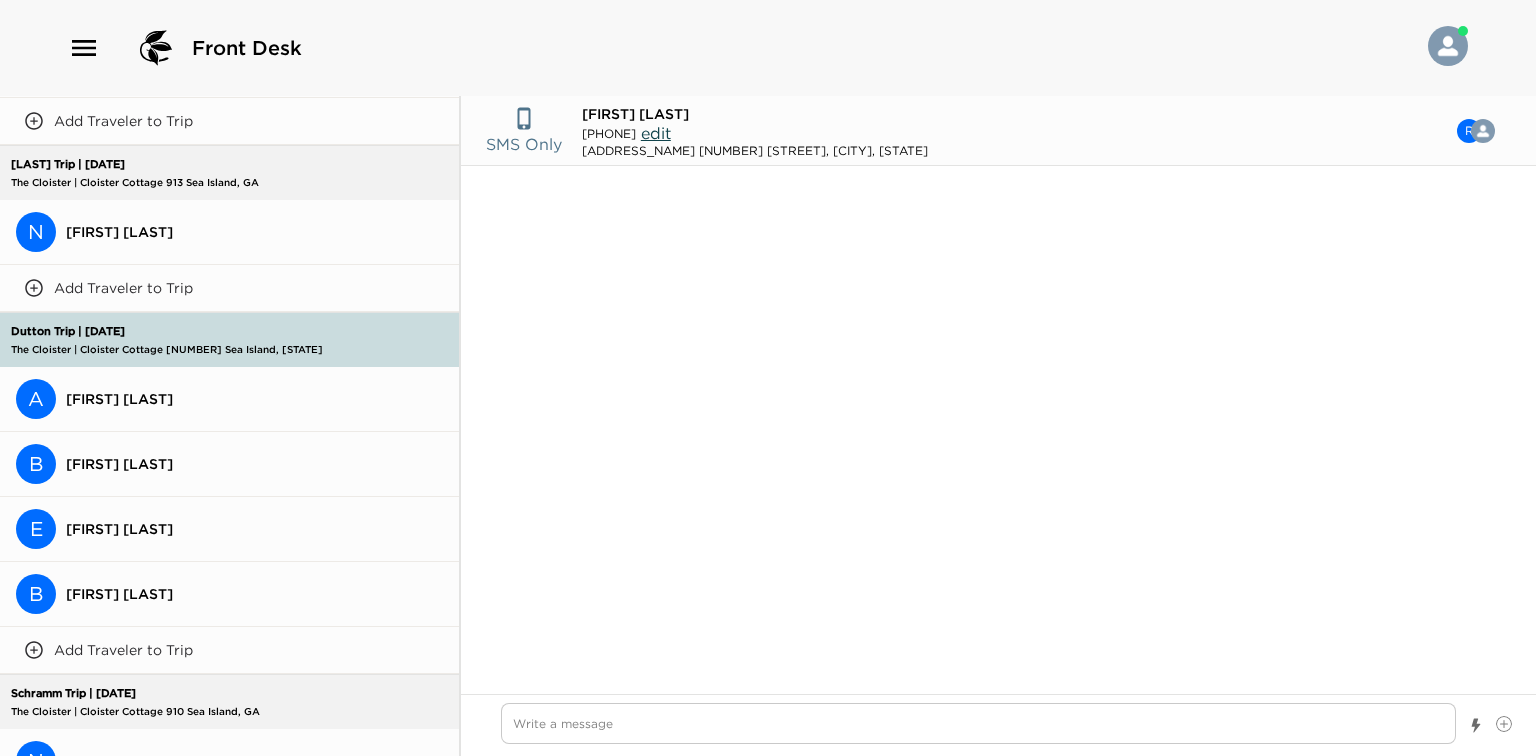 scroll, scrollTop: 4340, scrollLeft: 0, axis: vertical 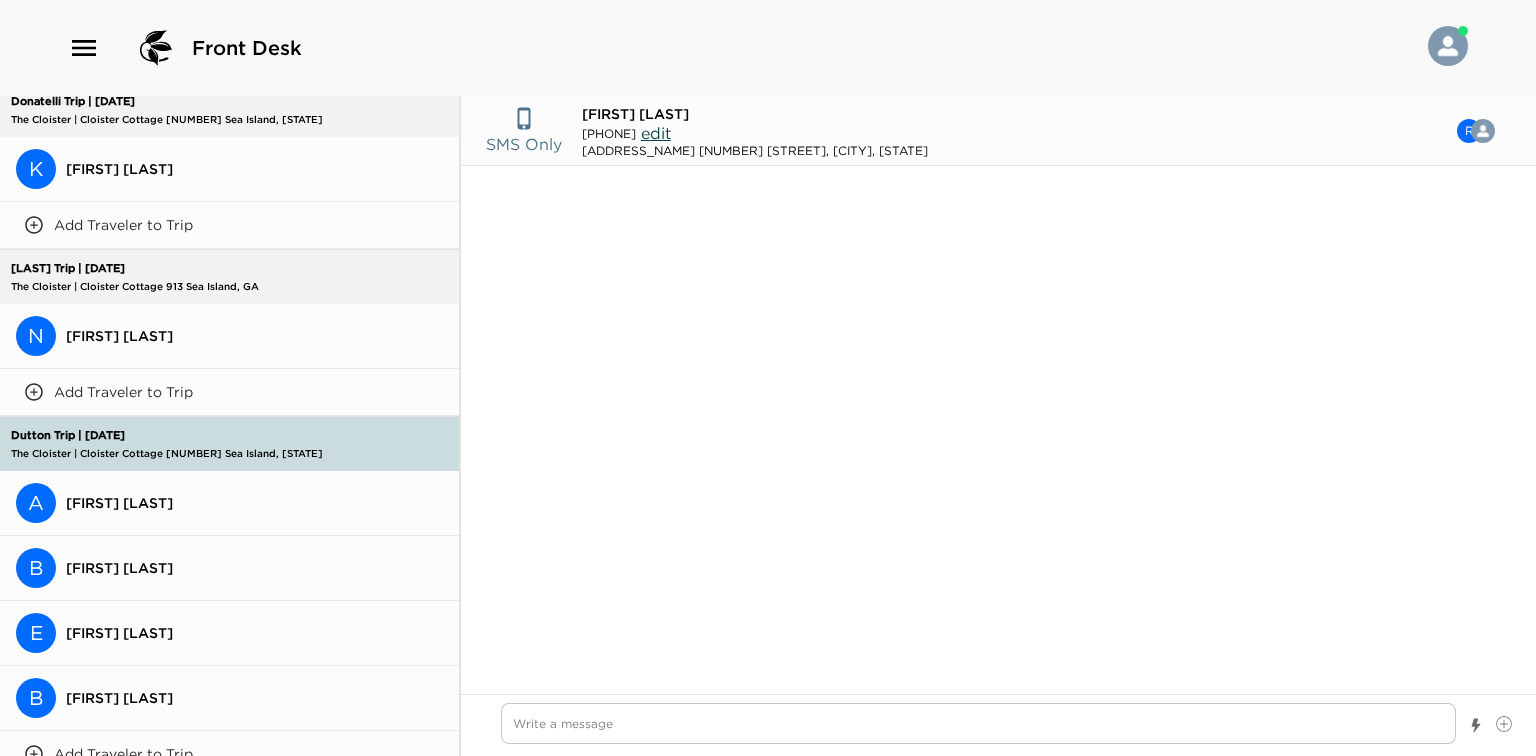 click on "A [FIRST] [LAST]" at bounding box center (229, 503) 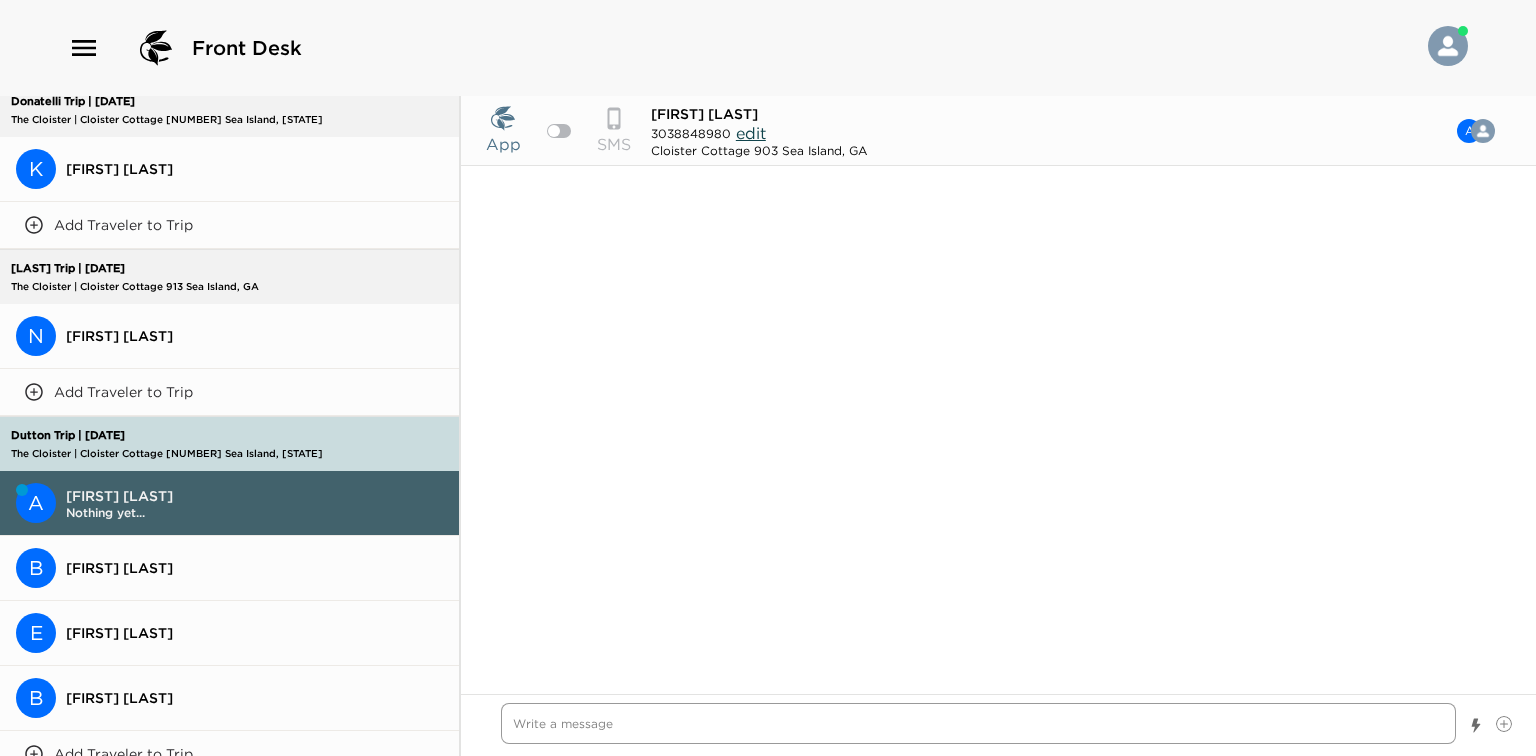 click at bounding box center (978, 723) 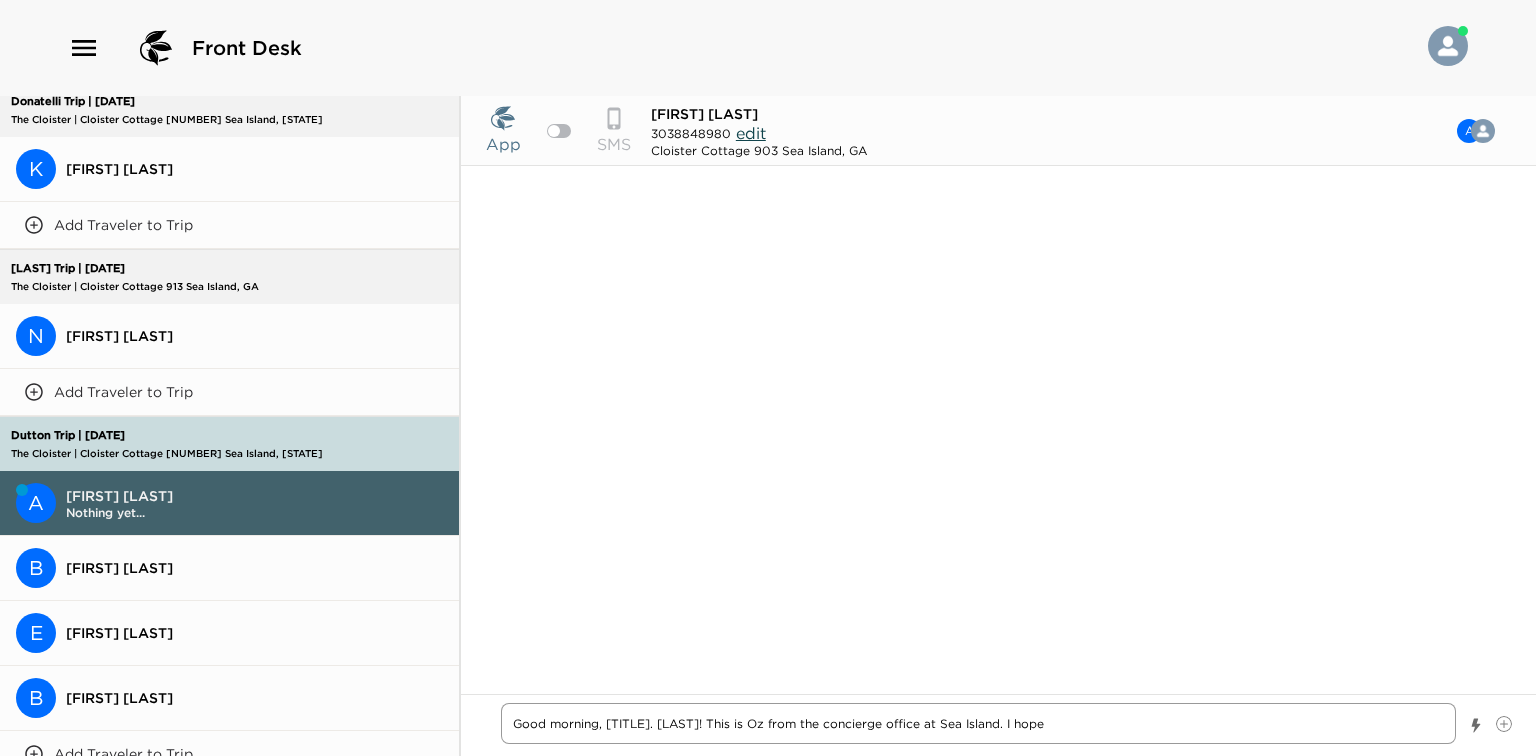 click on "Good morning, [TITLE]. [LAST]! This is Oz from the concierge office at Sea Island. I hope" at bounding box center [978, 723] 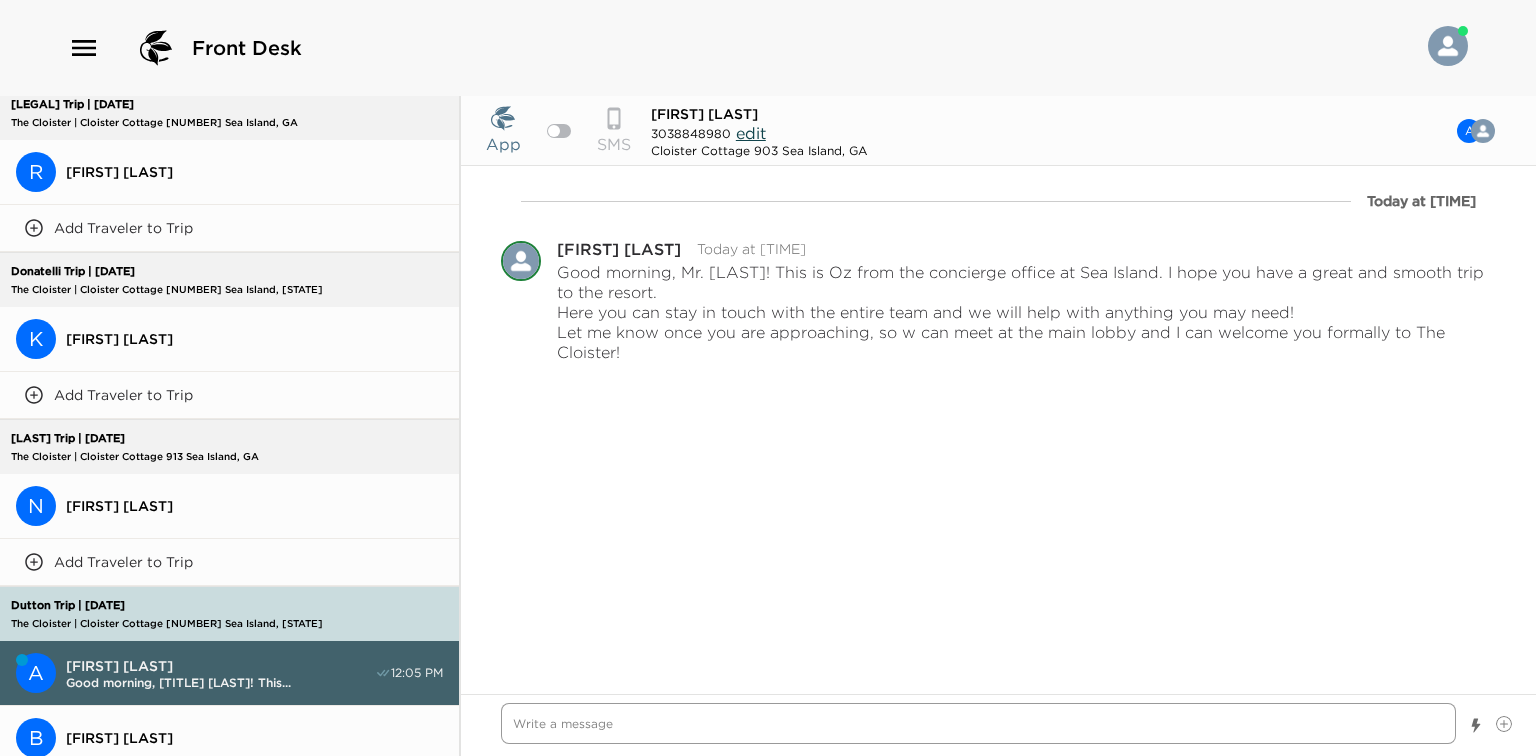 scroll, scrollTop: 4100, scrollLeft: 0, axis: vertical 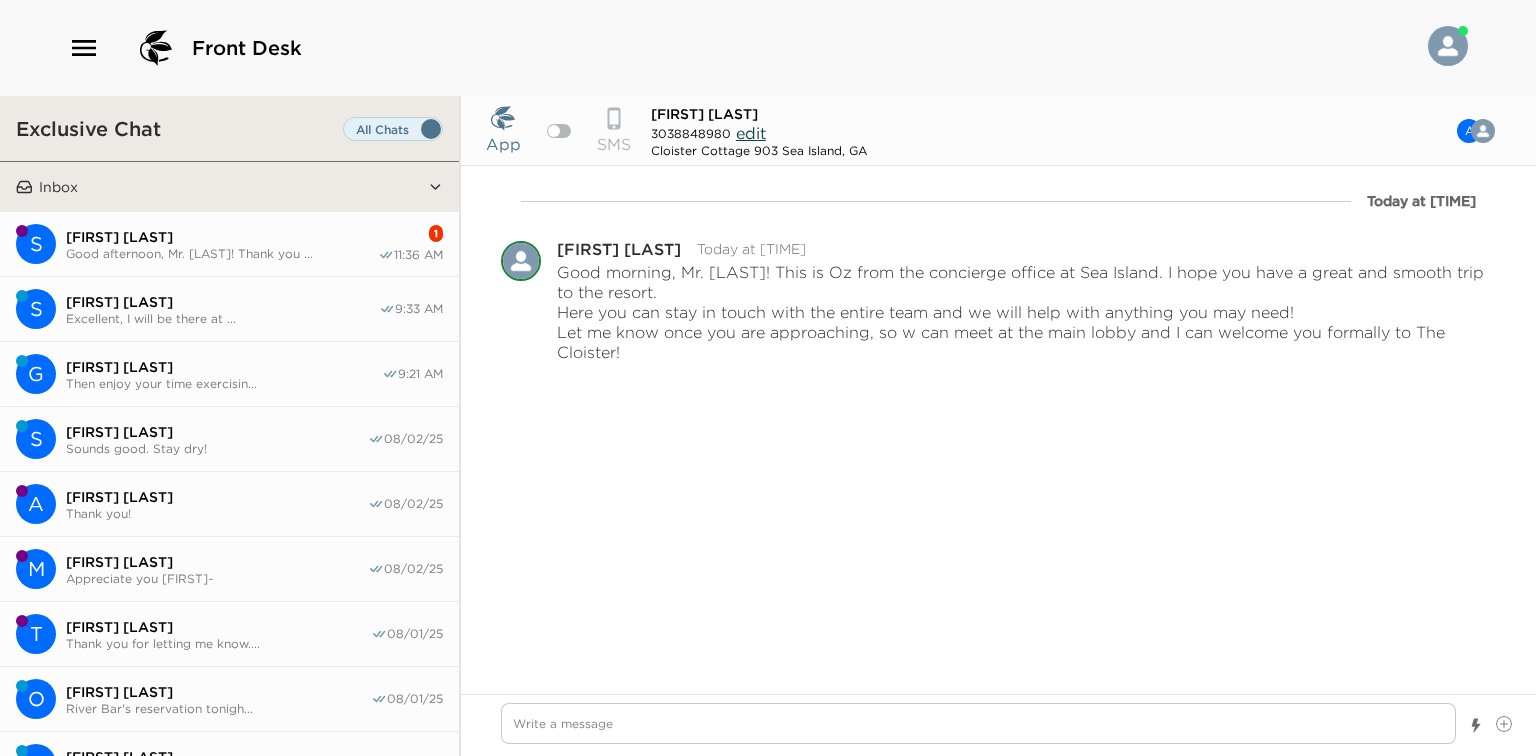click on "[FIRST] [LAST]" at bounding box center [222, 237] 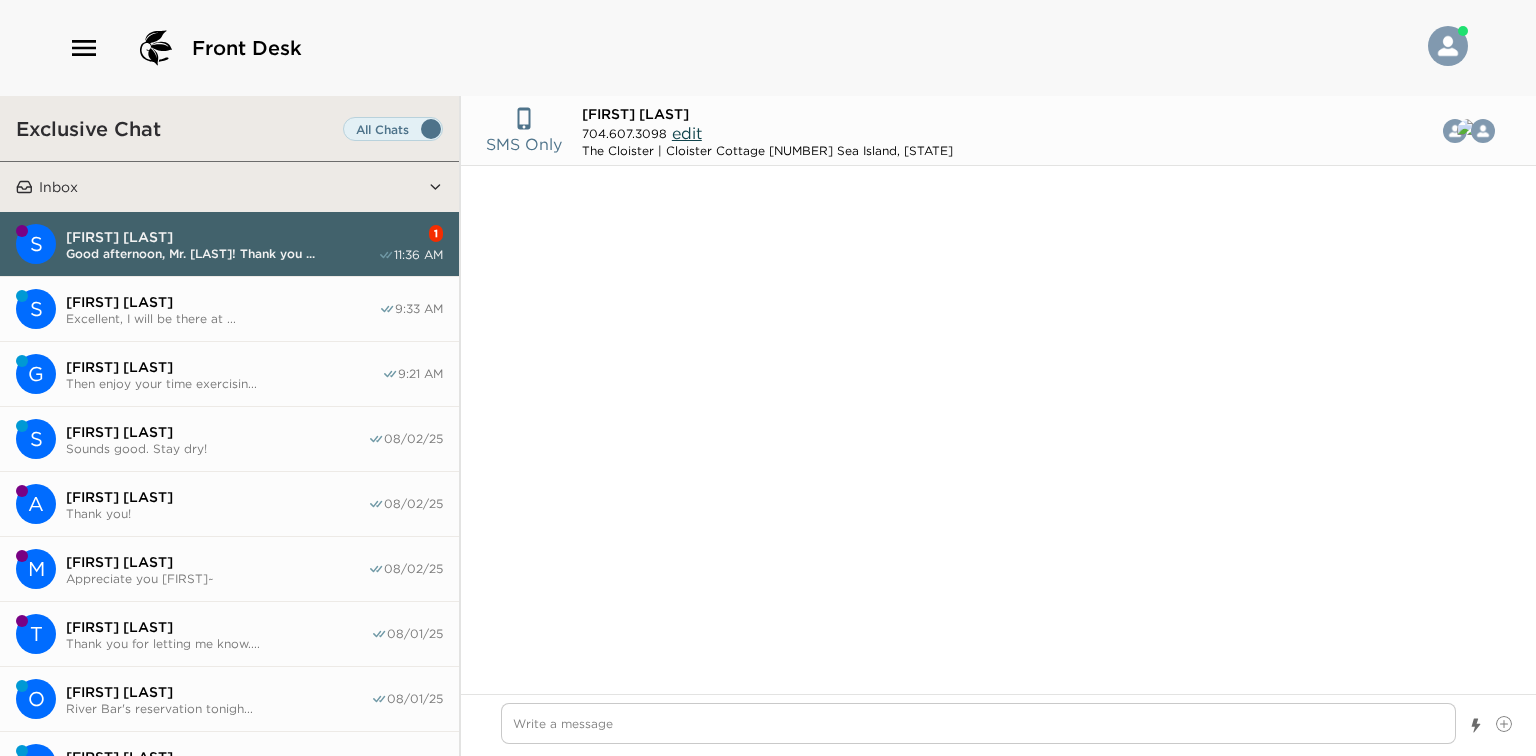 scroll, scrollTop: 2692, scrollLeft: 0, axis: vertical 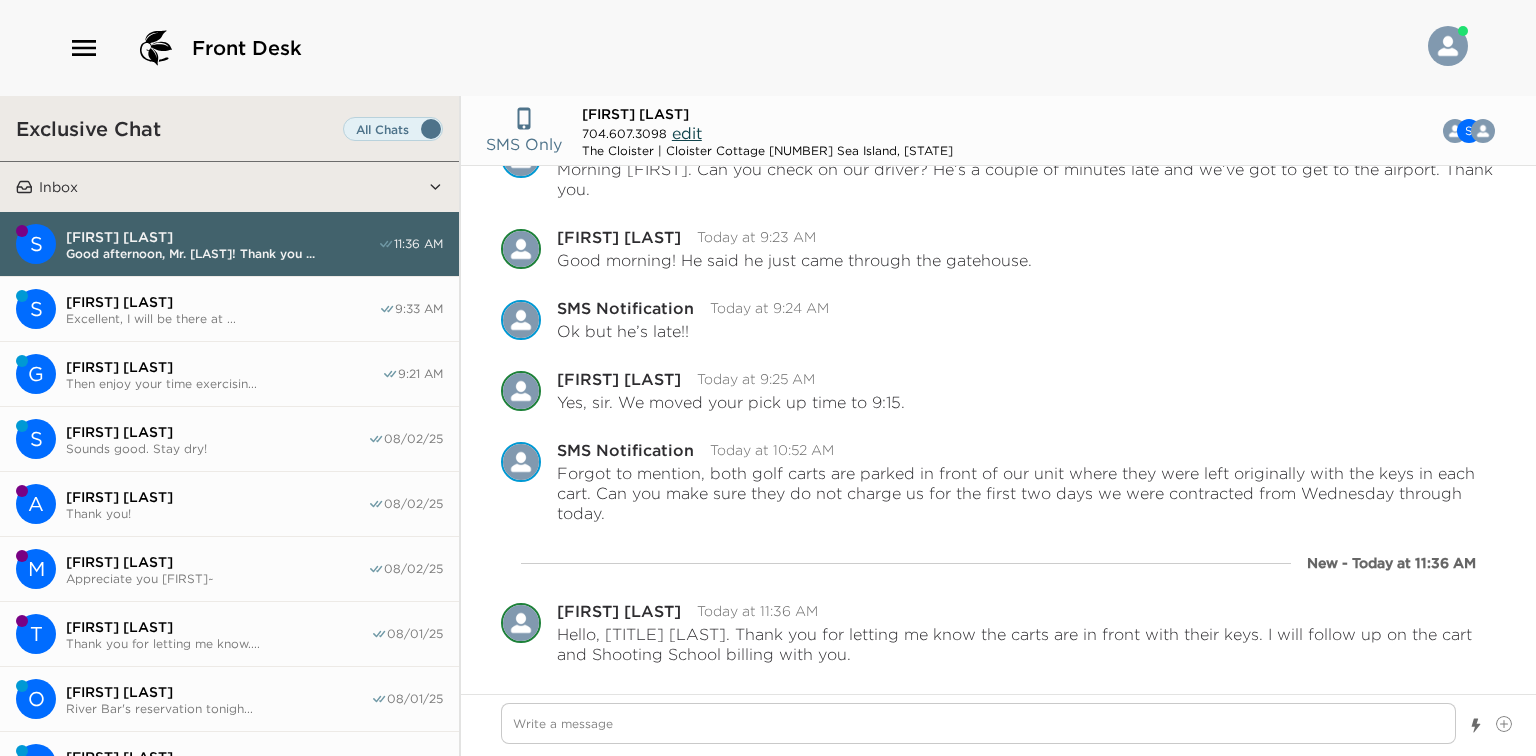 click on "[FIRST] [LAST] [LAST] Excellent, I will be there at ... 9:33 AM" at bounding box center (229, 309) 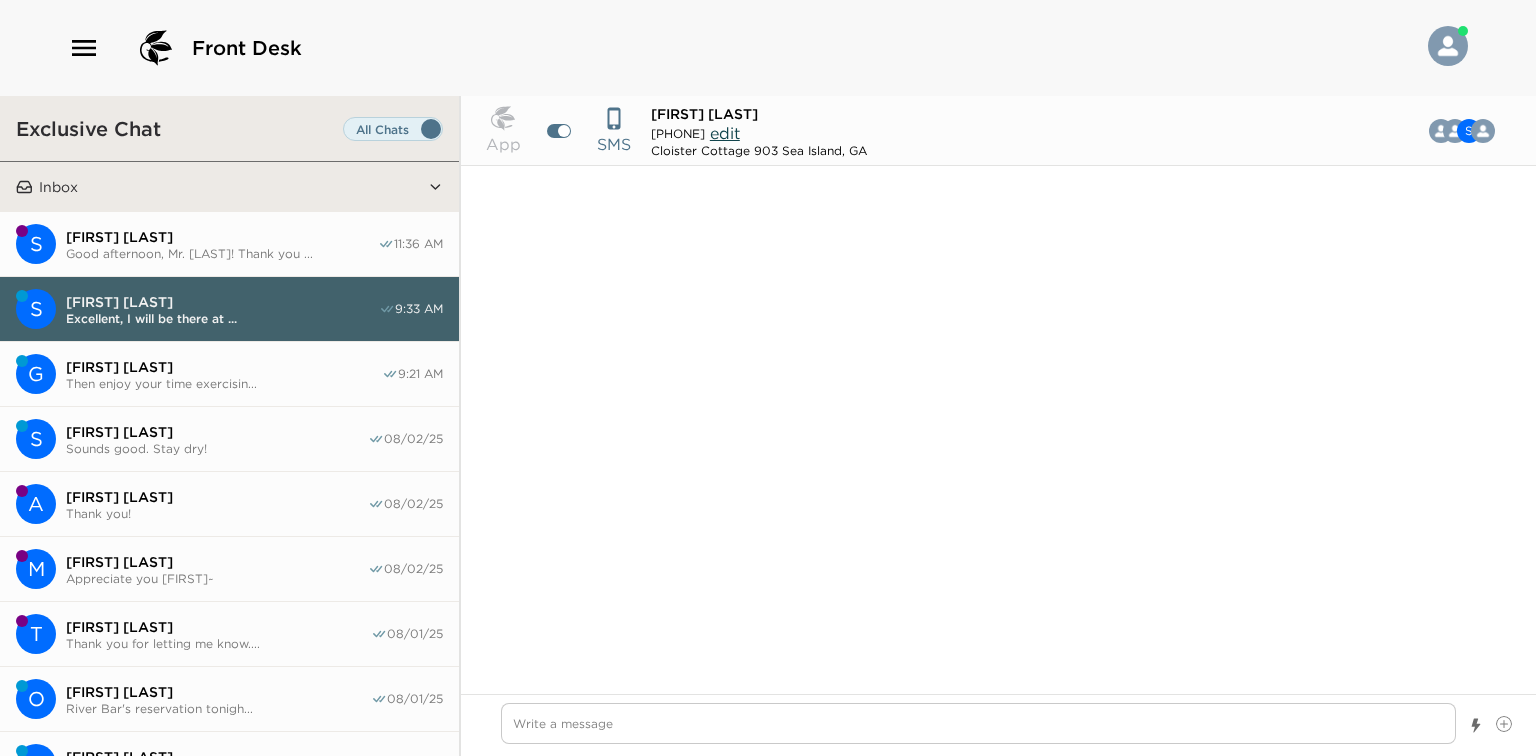 scroll, scrollTop: 2203, scrollLeft: 0, axis: vertical 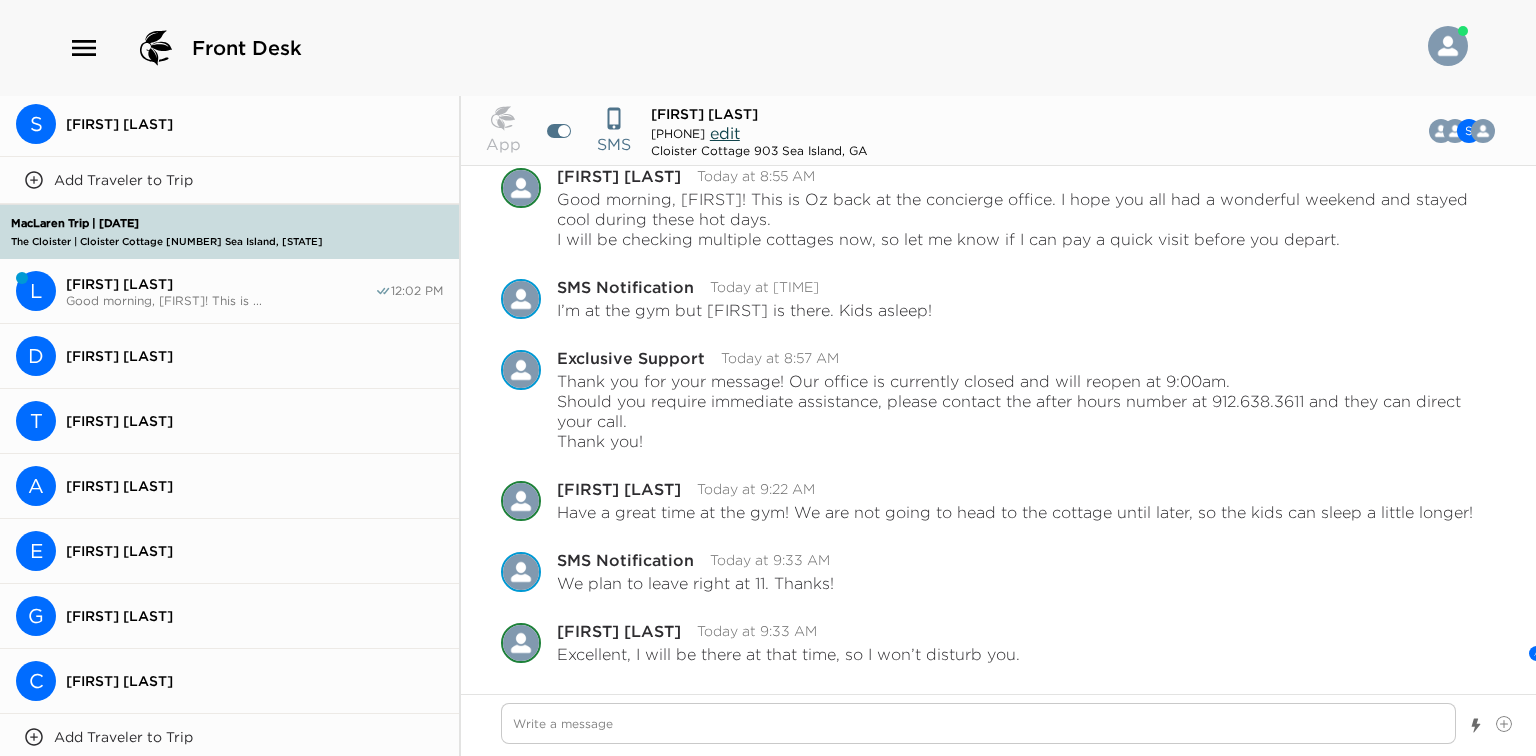 click on "Good morning, [FIRST]! This is ..." at bounding box center [220, 300] 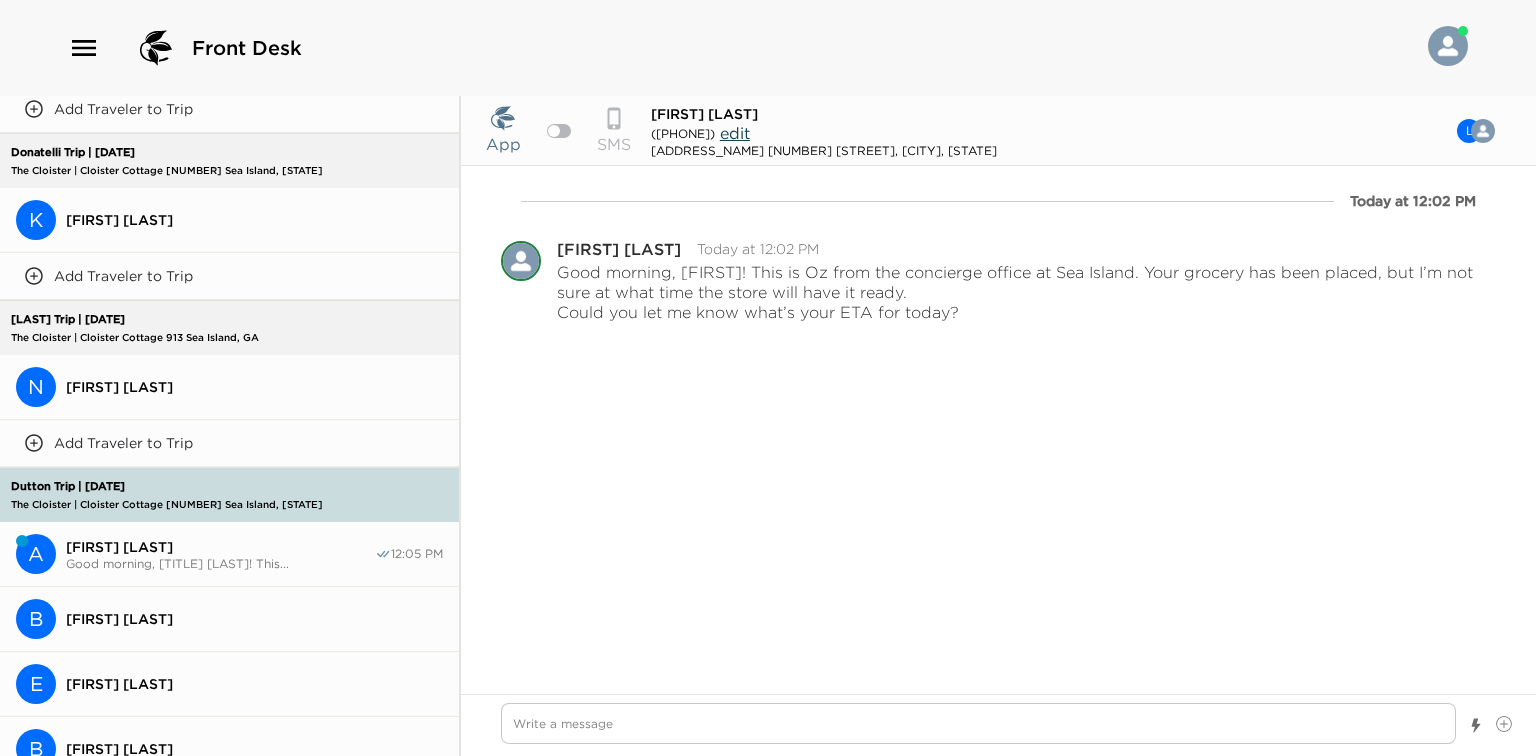 scroll, scrollTop: 4260, scrollLeft: 0, axis: vertical 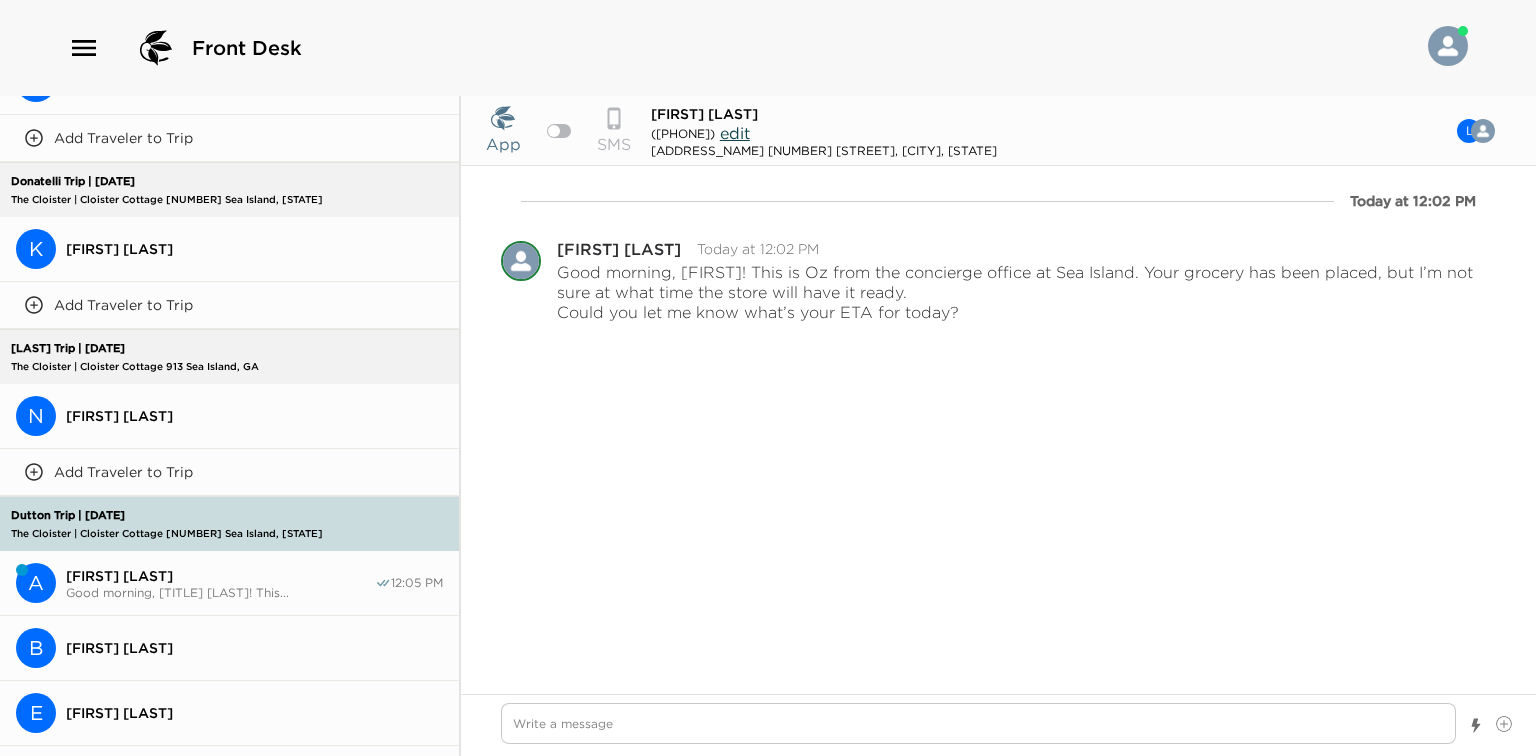 click on "[FIRST] [LAST]" at bounding box center (220, 576) 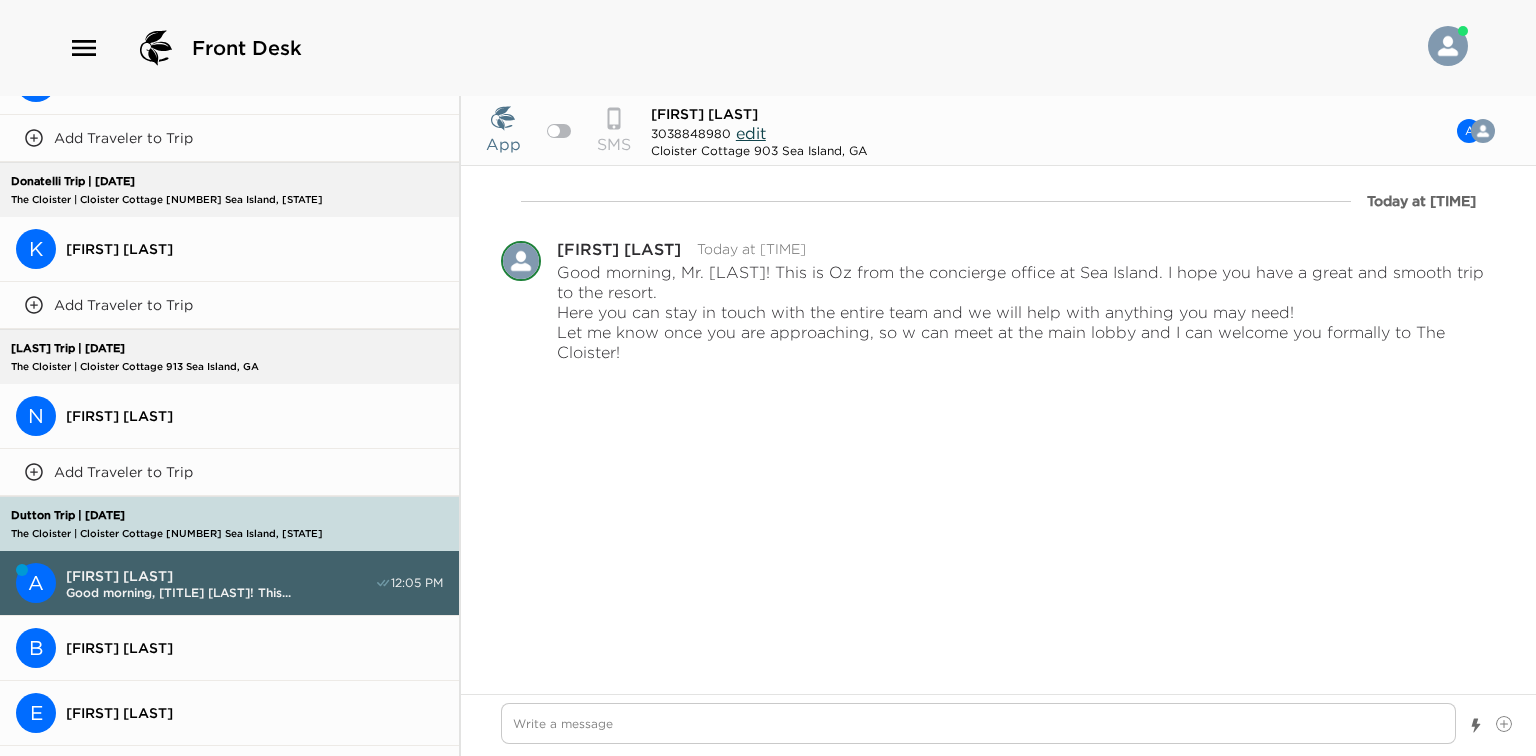 click on "App SMS" at bounding box center (558, 131) 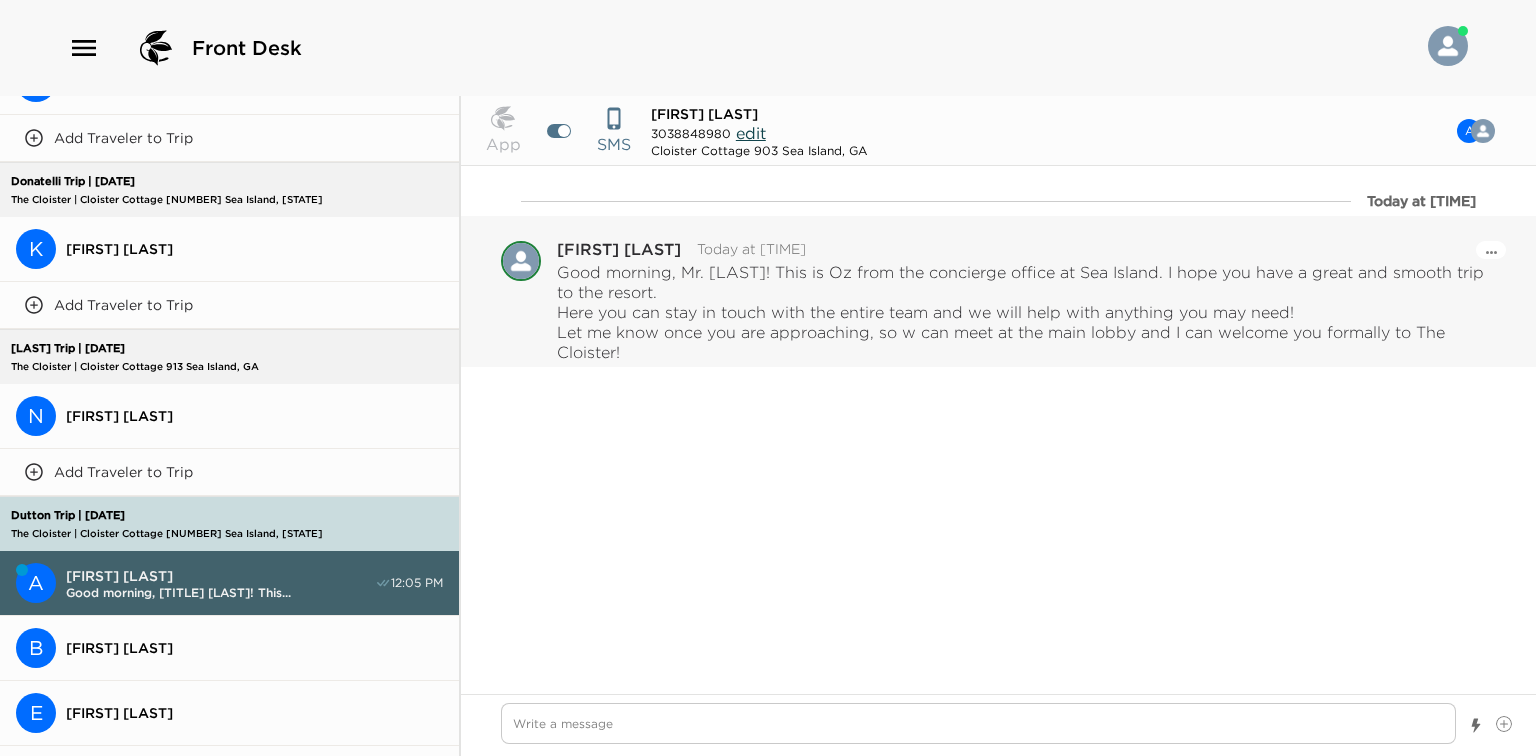 click on "Good morning, [TITLE]. [FIRST] [LAST]! This is Oz from the concierge office at Sea Island. I hope you have a great and smooth trip to the resort.
Here you can stay in touch with the entire team and we will help with anything you may need!
Let me know once you are approaching, so w can meet at the main lobby and I can welcome you formally to The Cloister!" at bounding box center (1026, 312) 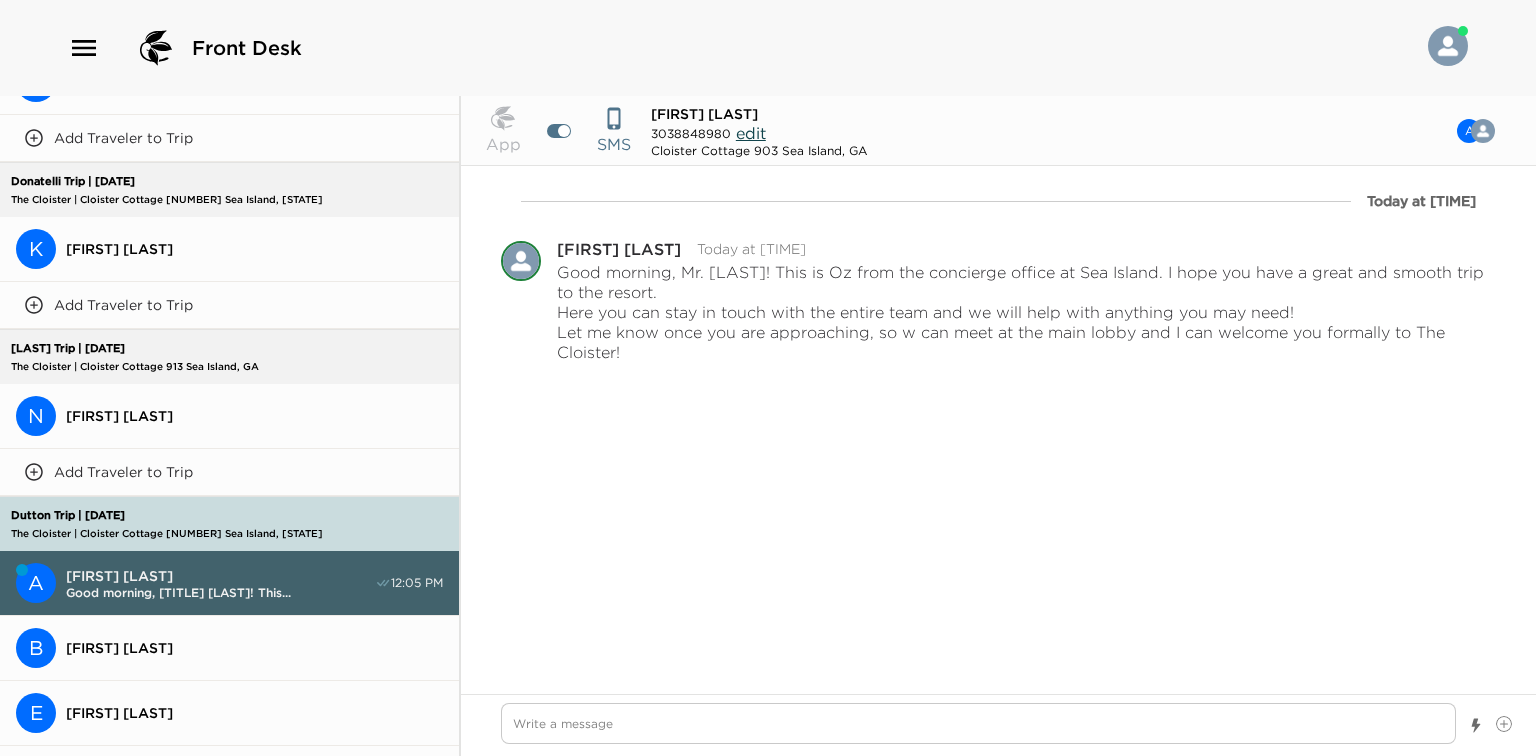 click at bounding box center [998, 725] 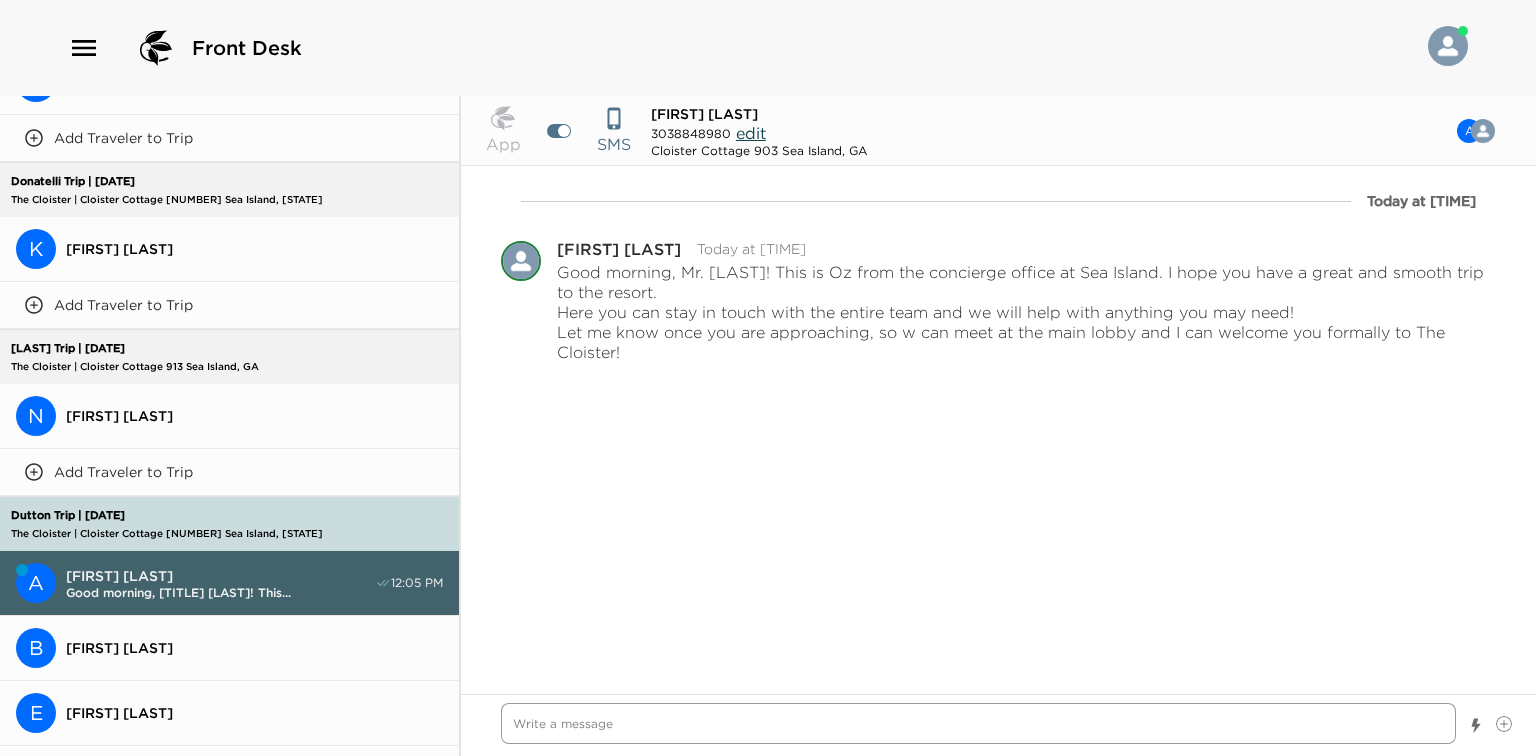 click at bounding box center (978, 723) 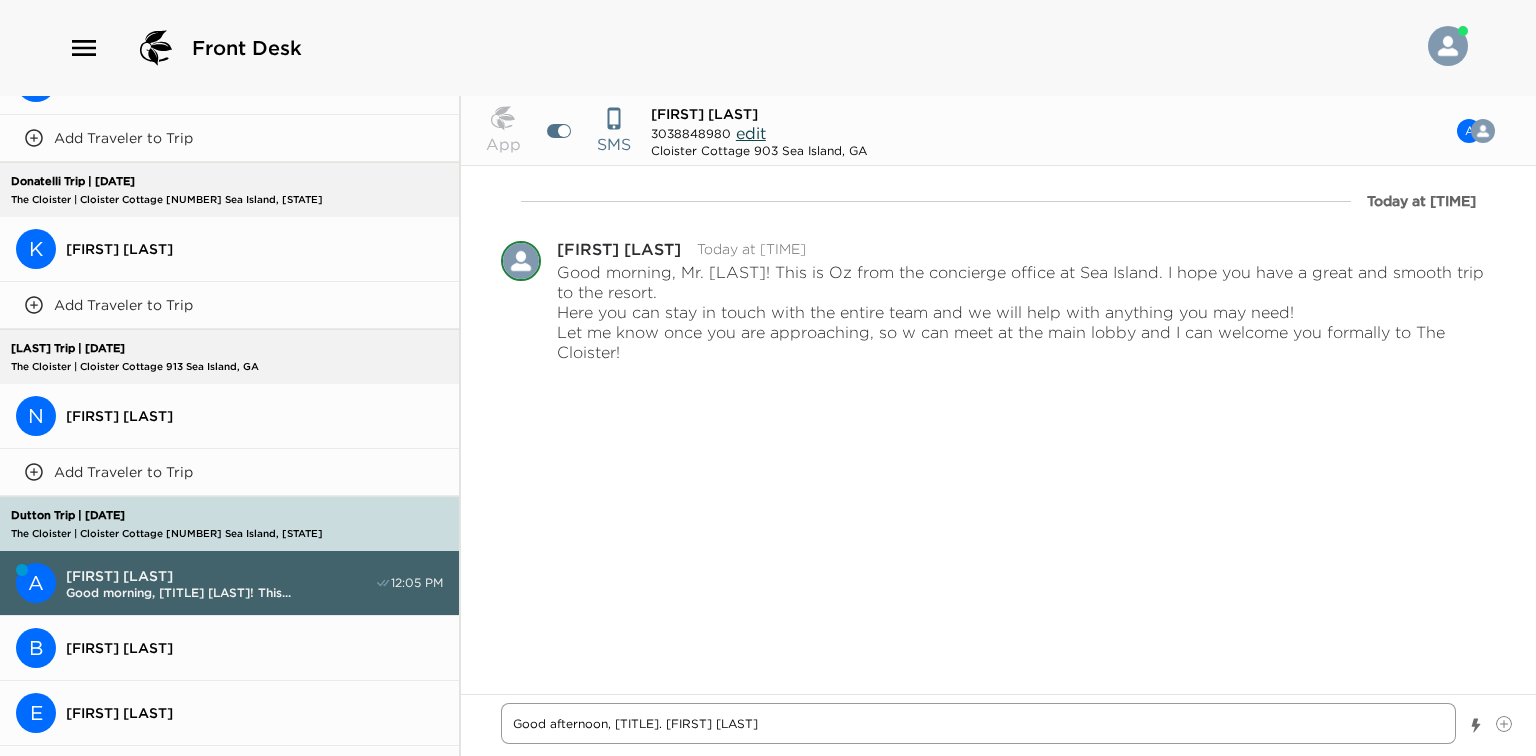 click on "Good afternoon, [TITLE]. [FIRST] [LAST]" at bounding box center [978, 723] 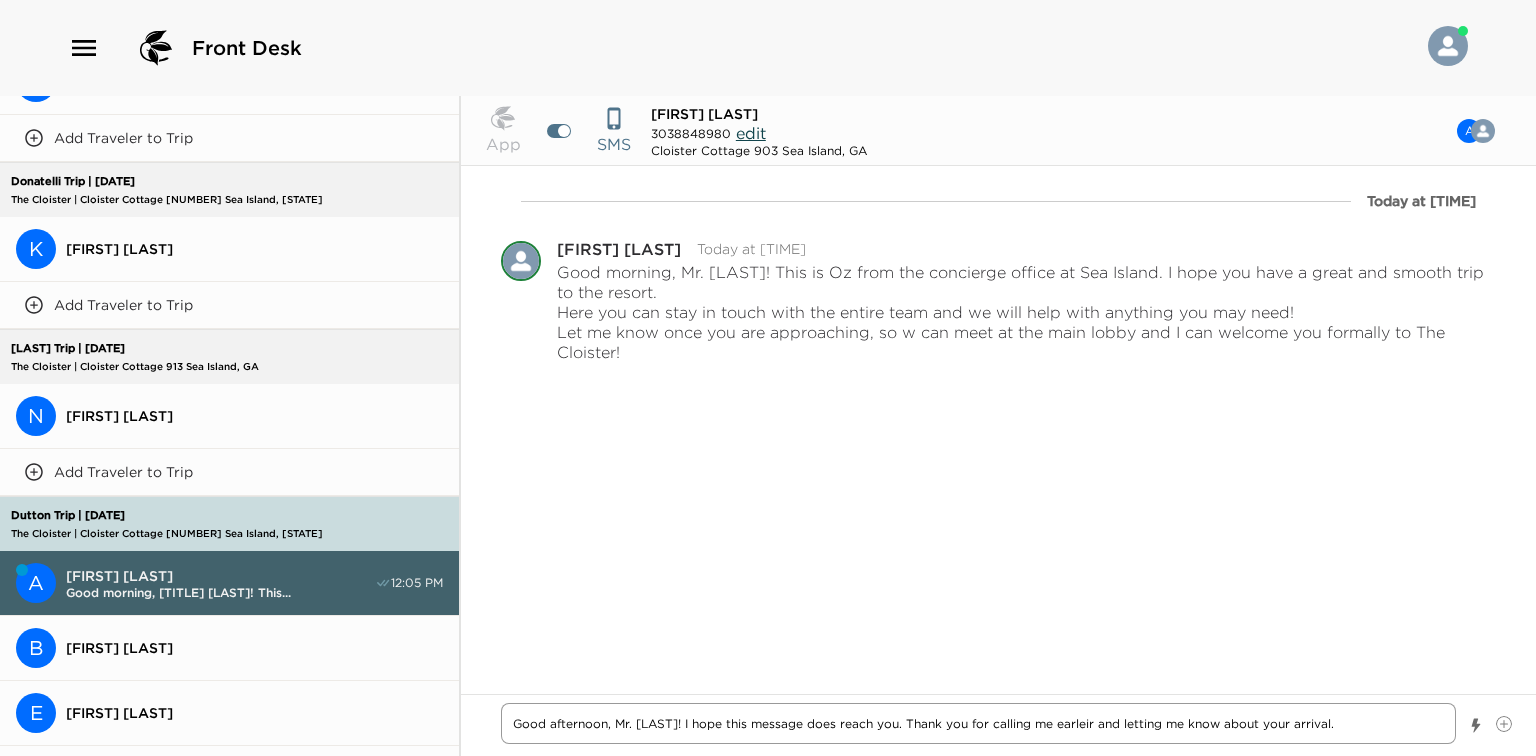 click on "Good afternoon, Mr. [LAST]! I hope this message does reach you. Thank you for calling me earleir and letting me know about your arrival." at bounding box center (978, 723) 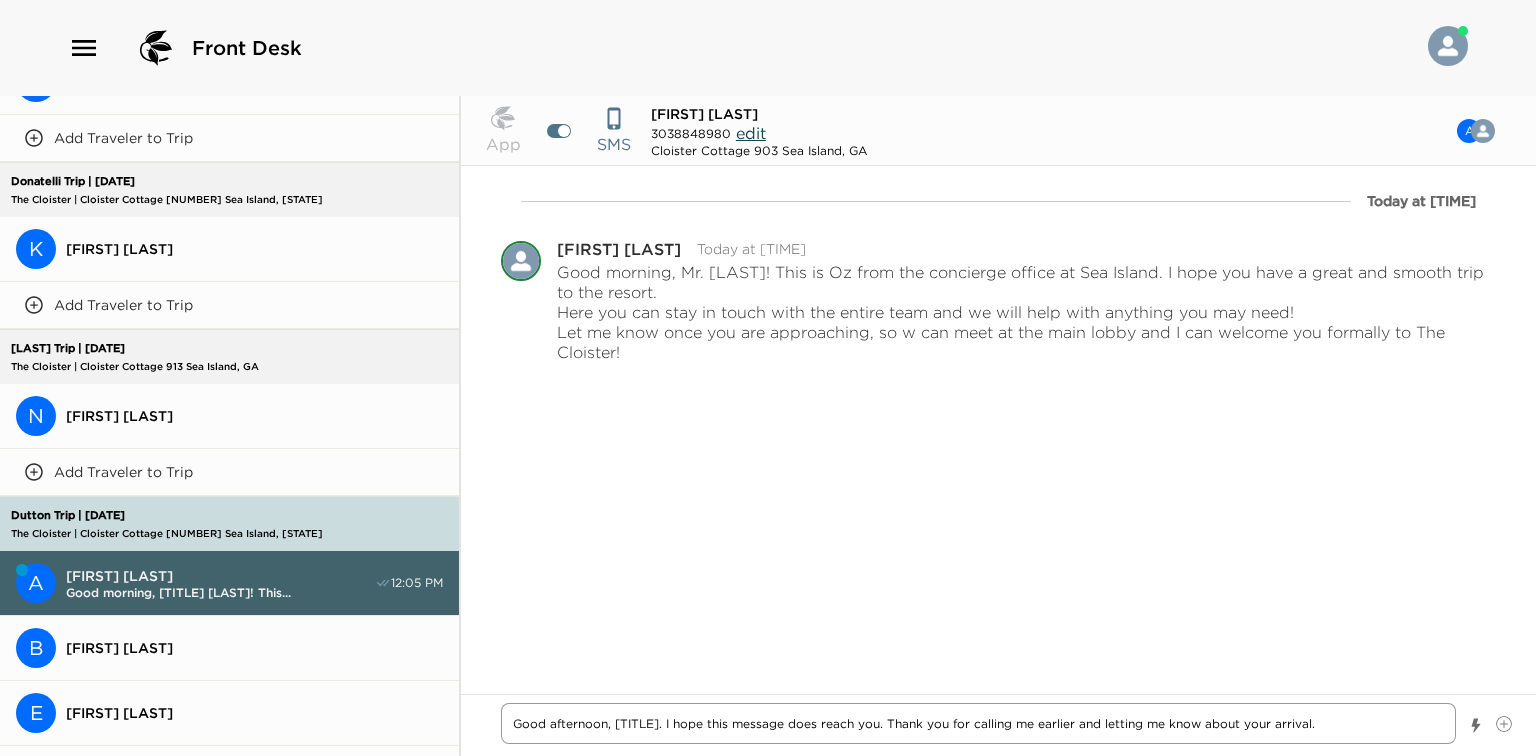 click on "Good afternoon, [TITLE]. I hope this message does reach you. Thank you for calling me earlier and letting me know about your arrival." at bounding box center [978, 723] 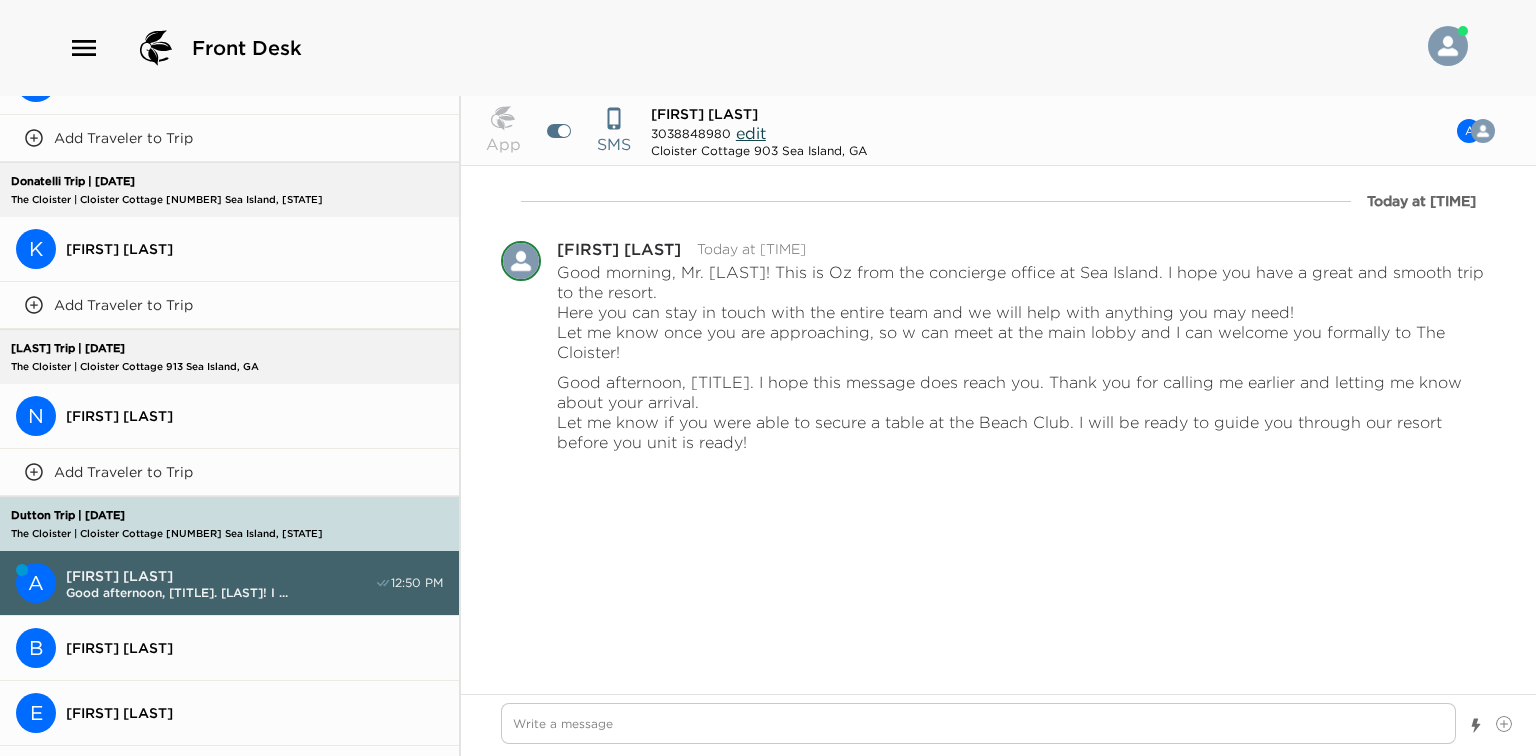 click on "Exclusive Chat Inbox S [FIRST] [LAST]Hello, [TITLE] [LAST]. Thank you ... 11:36 AM S [FIRST] [LAST]Excellent, I will be there at ... 9:33 AM G [FIRST] [LAST]Then enjoy your time exercisin... 9:21 AM S [FIRST] [LAST]Sounds good.  Stay dry! [DATE] A [FIRST] [LAST]Thank you! [DATE] M [FIRST] [LAST]Appreciate you [FIRST]~ [DATE] T [FIRST] [LAST]Thank you for letting me know.... [DATE] O [FIRST] [LAST]River Bar's reservation tonigh... [DATE] O [FIRST] [LAST]I am holding multiple tee time... [DATE] C [FIRST] [LAST]Good afternoon, [FIRST]! I hop... [DATE] G [FIRST] [LAST]Hello, Sir! I met with [FIRST]... [DATE] E [FIRST] [LAST]Ok thx [DATE] Internal Concierge Group Chats T The Cloister Concierges [FIRST] [LAST] in Cloister Co... 28 Escalations 17 11:07 AM In stay [LAST] Trip | [DATE] The Cloister | Cloister Cottage 906 Sea Island, GA A [FIRST] [LAST]Add Traveler to Trip [LAST] Trip | [DATE] The Cloister | Cloister Cottage 902 Sea Island, GA O [FIRST] [LAST] [DATE] S [FIRST] [LAST] [DATE]" at bounding box center [230, 426] 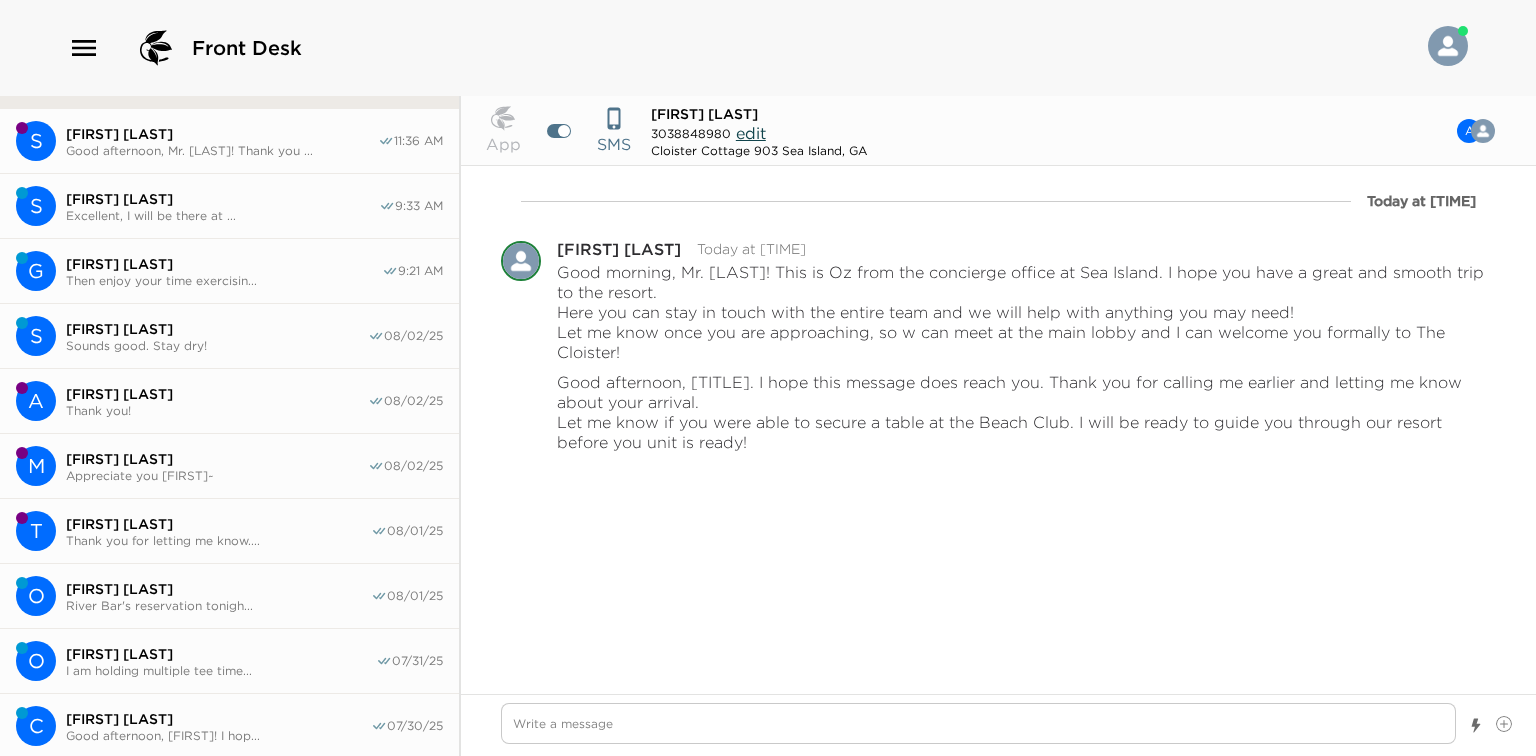 scroll, scrollTop: 0, scrollLeft: 0, axis: both 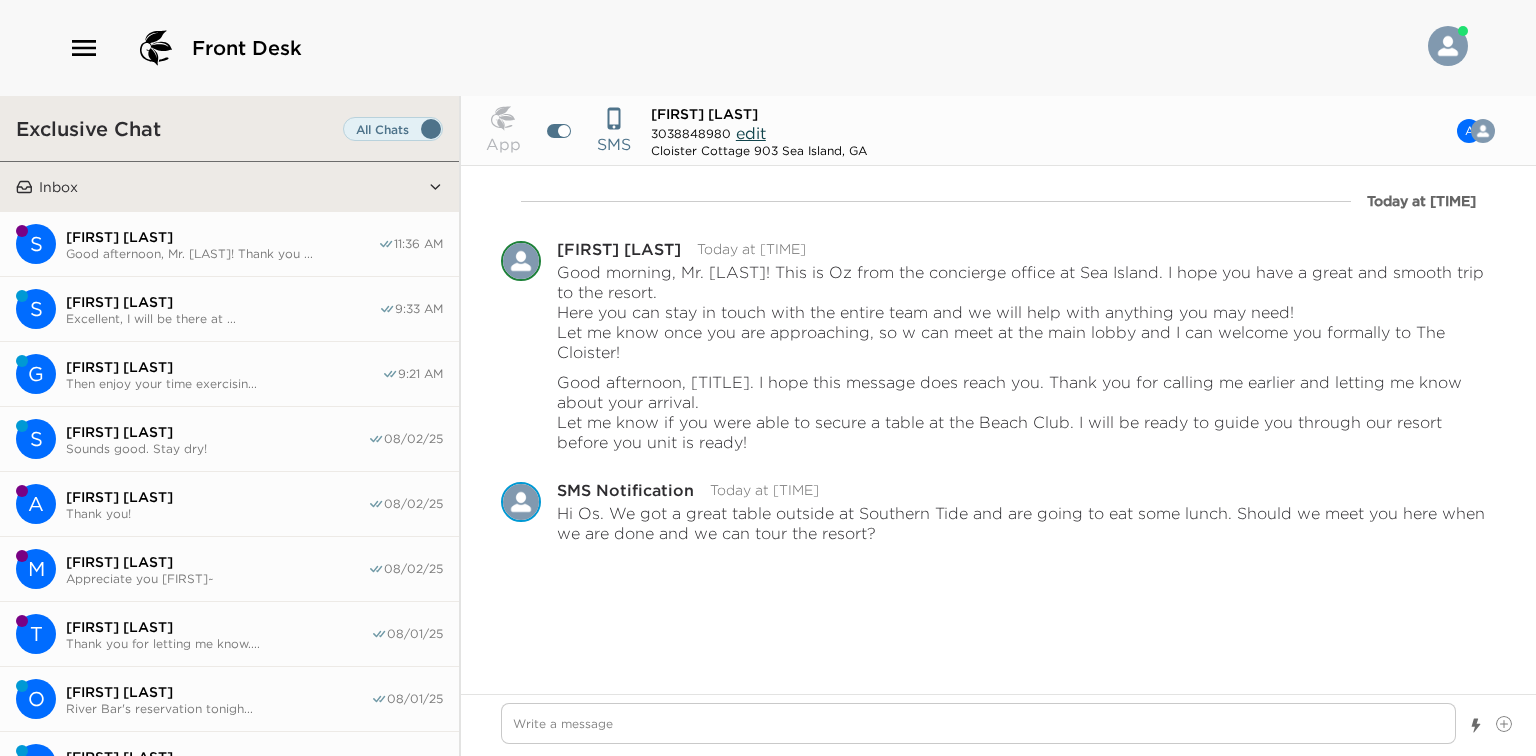 click on "Front Desk" at bounding box center [768, 48] 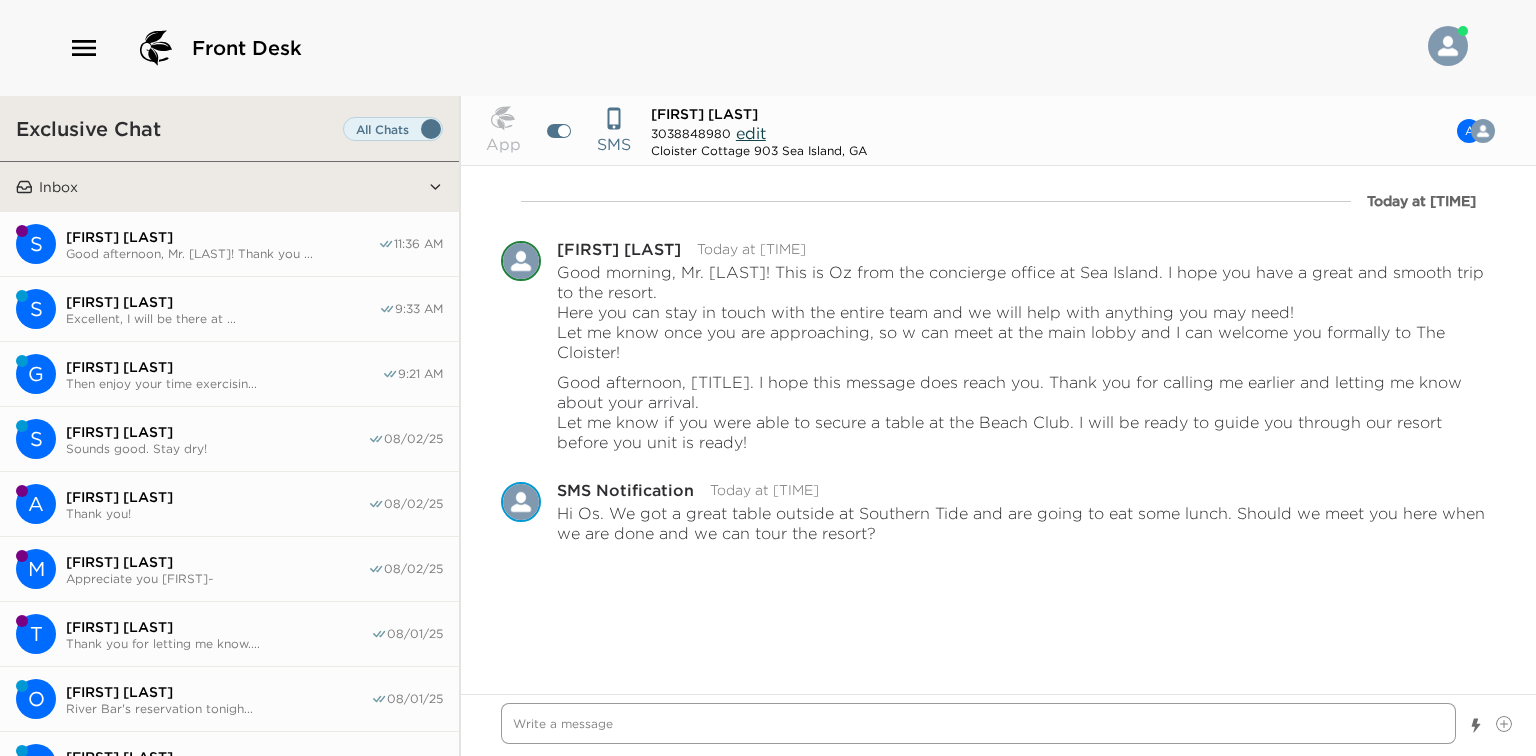 click at bounding box center (978, 723) 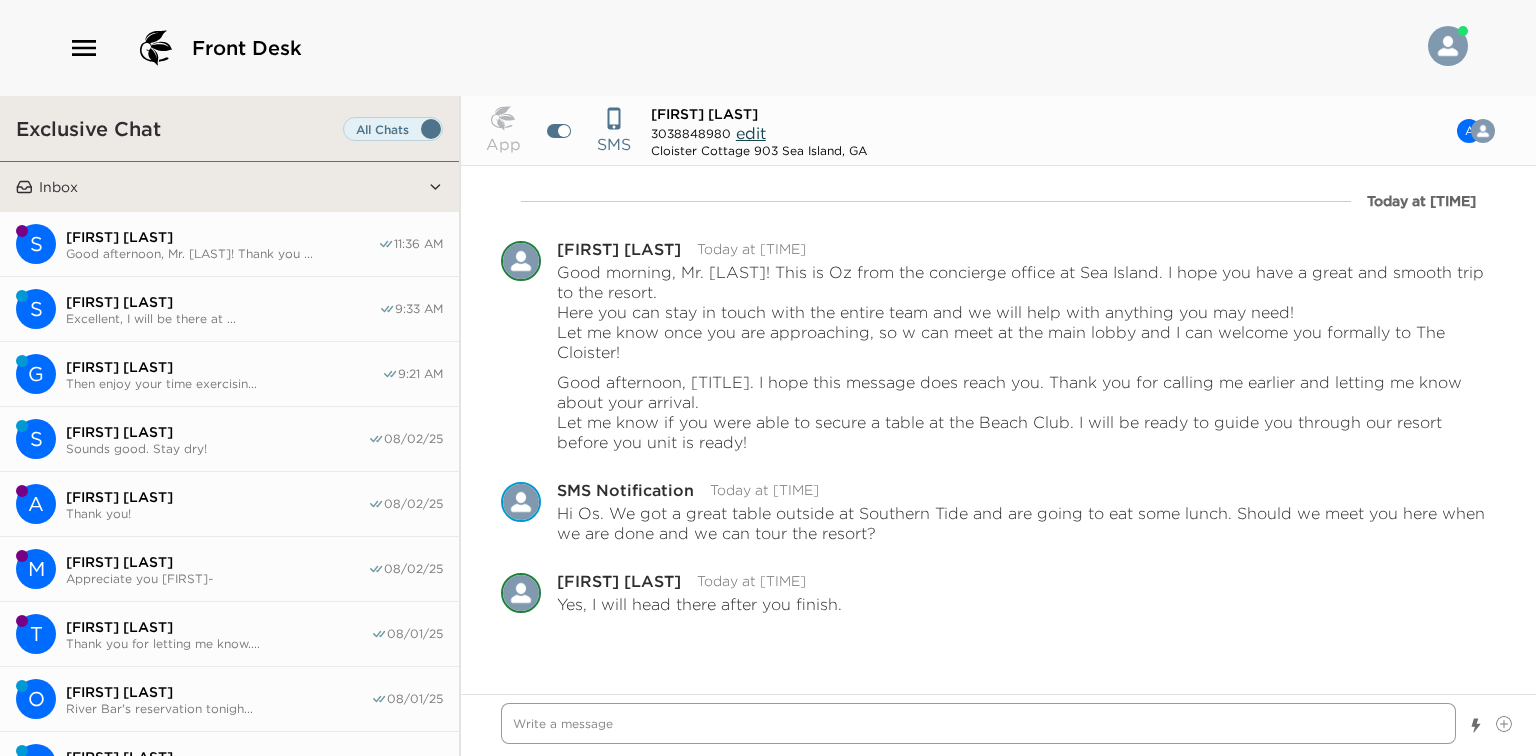 scroll, scrollTop: 20, scrollLeft: 0, axis: vertical 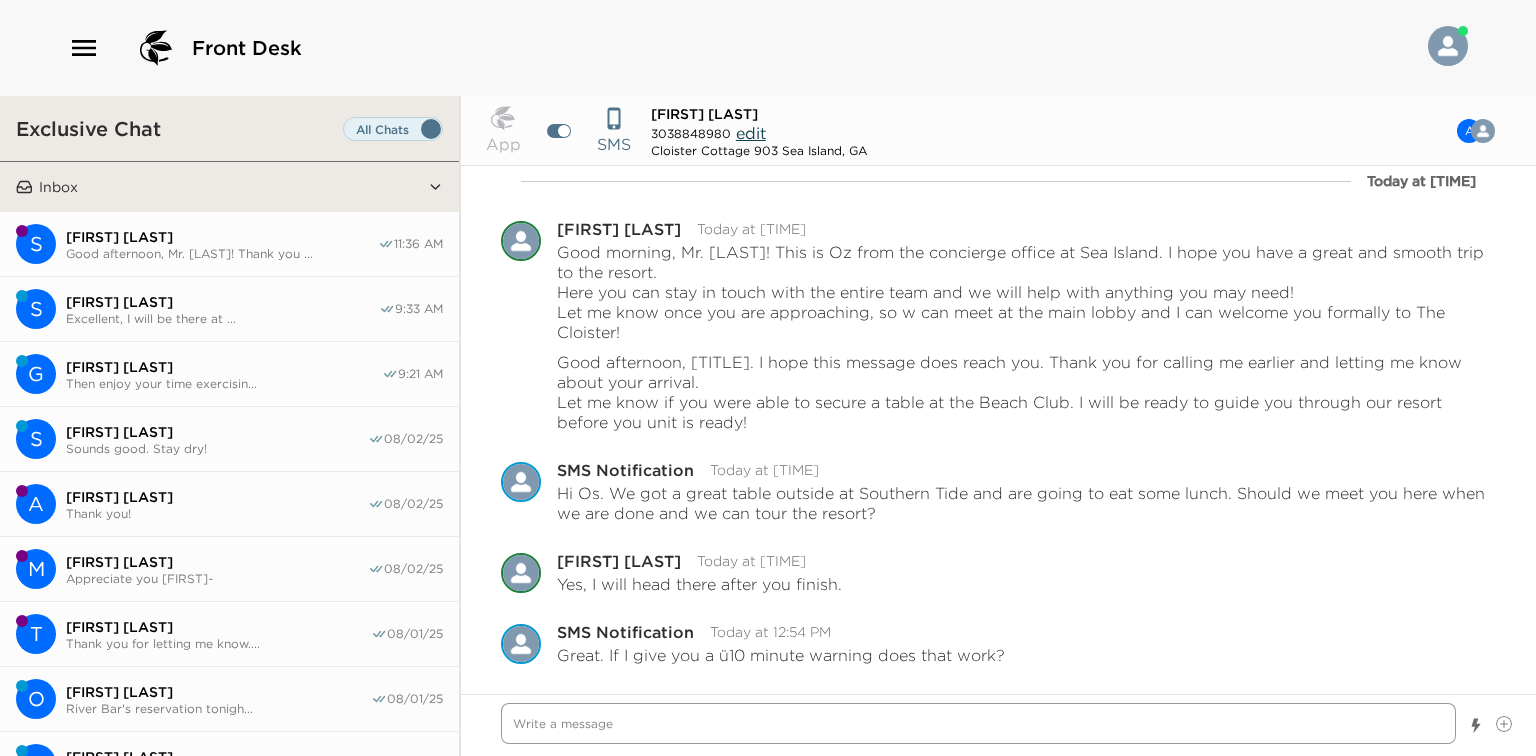 click at bounding box center [978, 723] 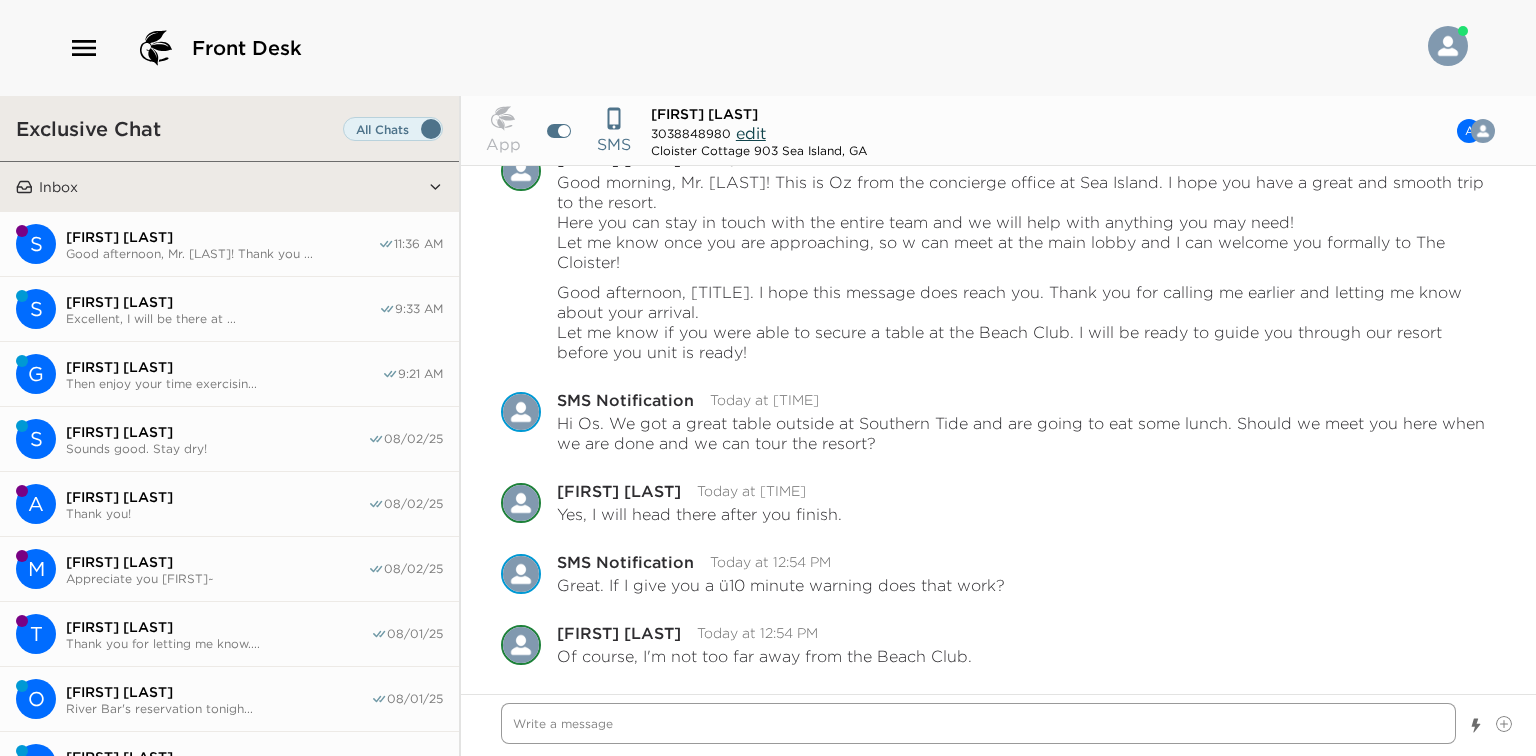 scroll, scrollTop: 91, scrollLeft: 0, axis: vertical 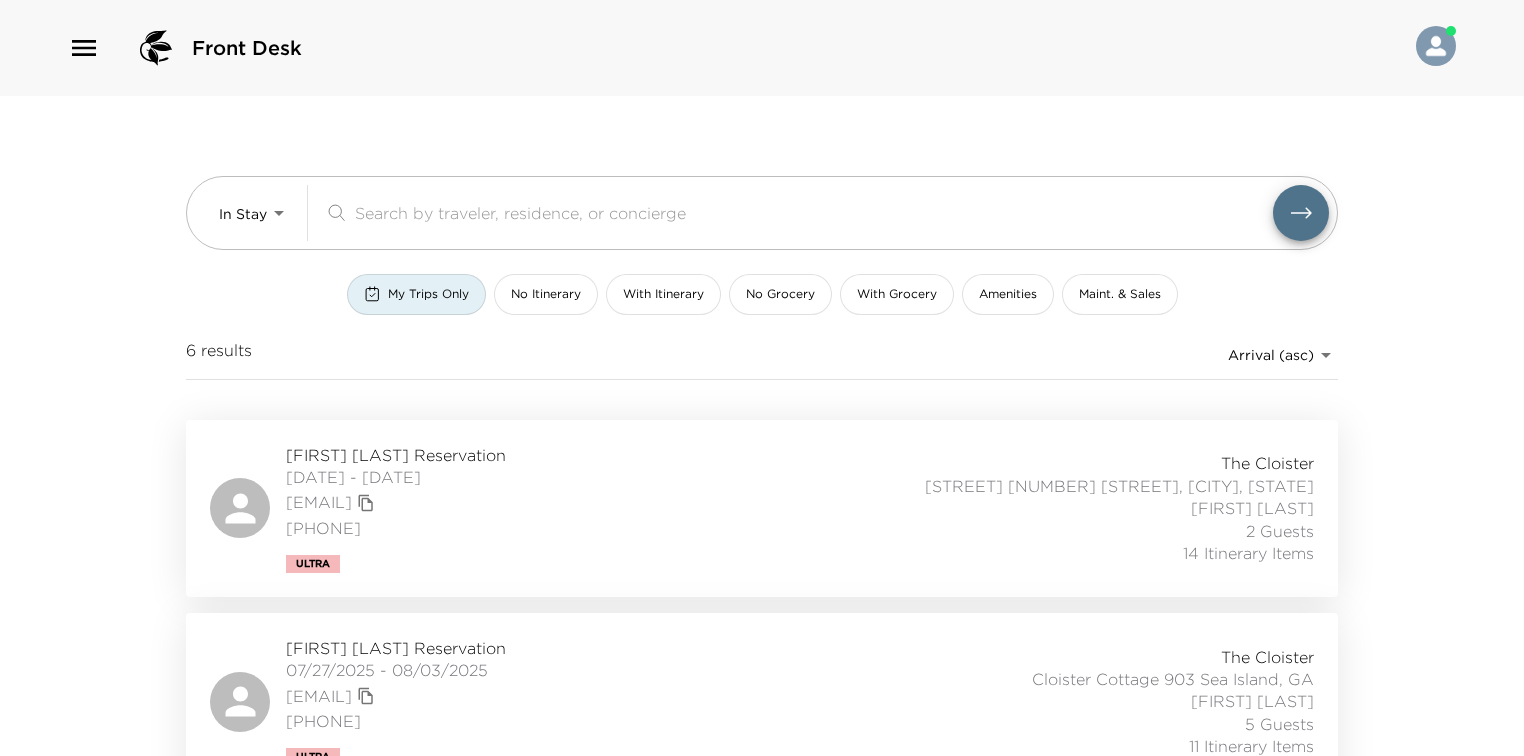 drag, startPoint x: 0, startPoint y: 0, endPoint x: 94, endPoint y: 162, distance: 187.29655 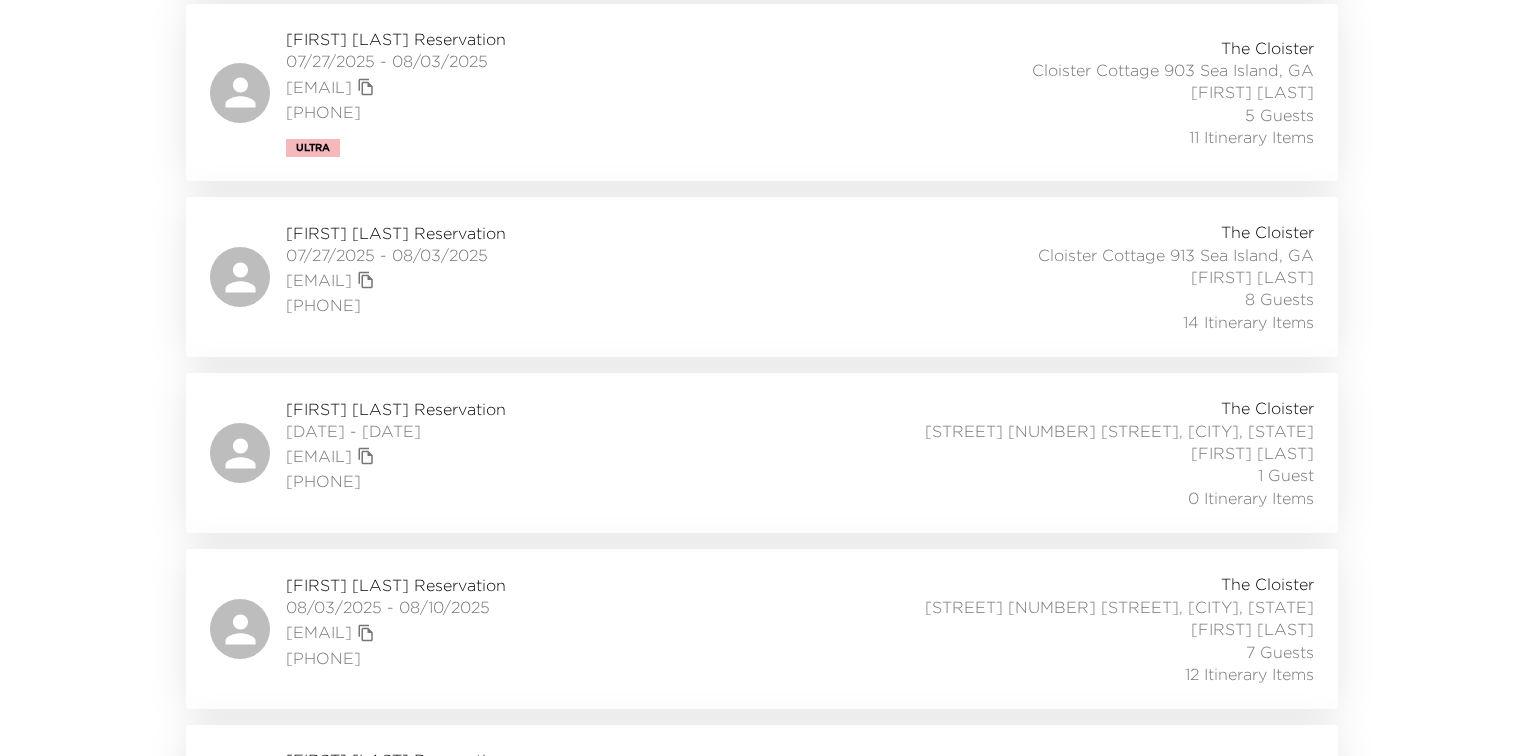 scroll, scrollTop: 560, scrollLeft: 0, axis: vertical 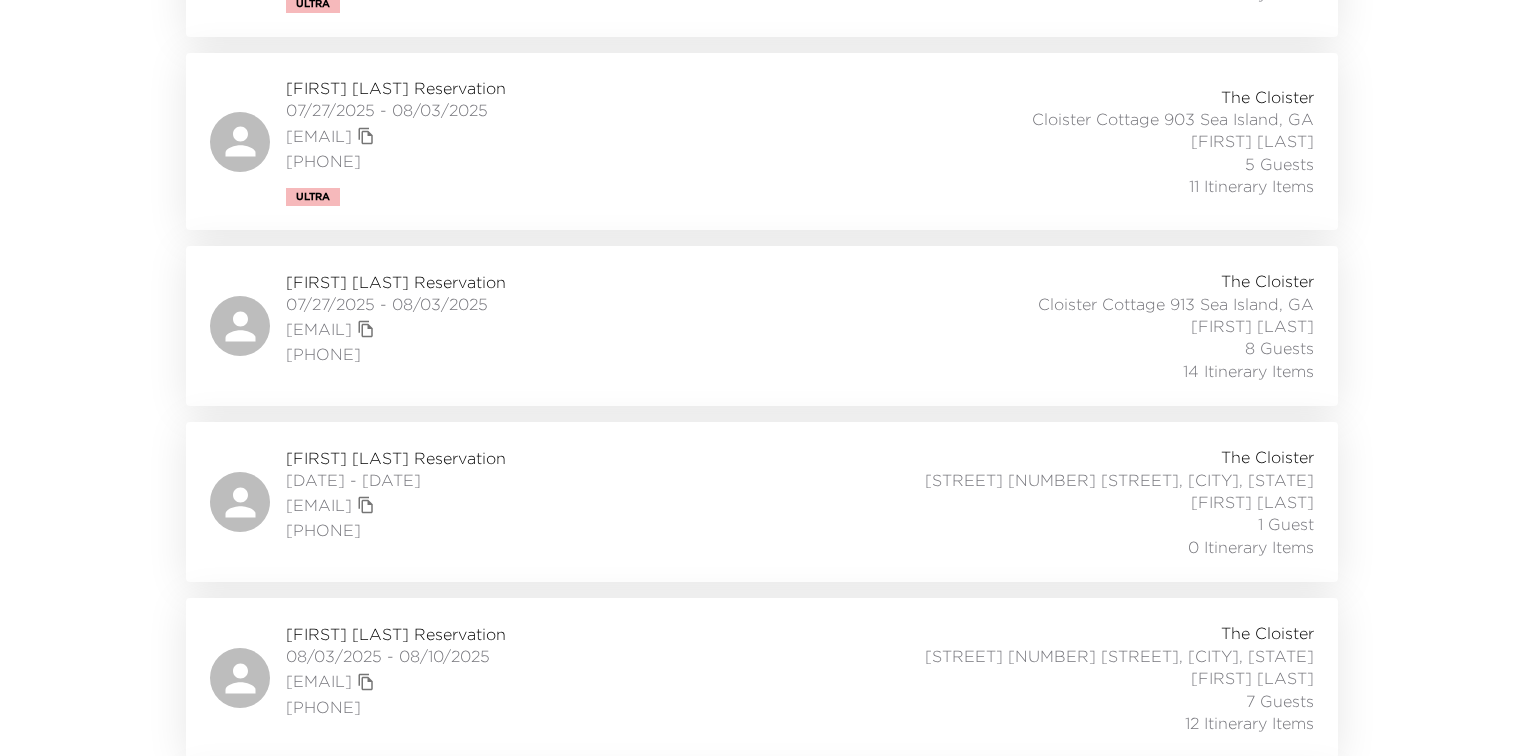 click on "[DATE] - [DATE]" at bounding box center (396, 480) 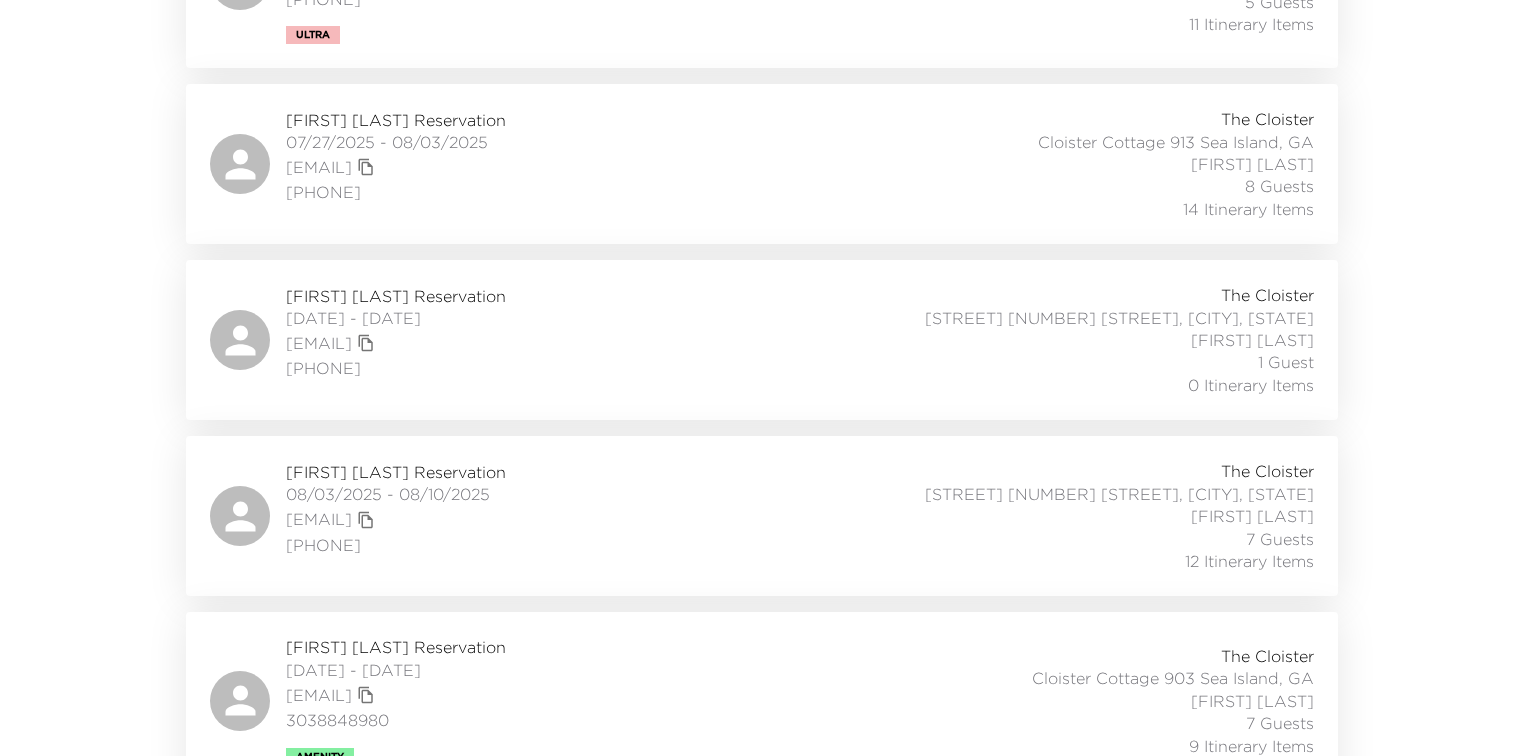 scroll, scrollTop: 754, scrollLeft: 0, axis: vertical 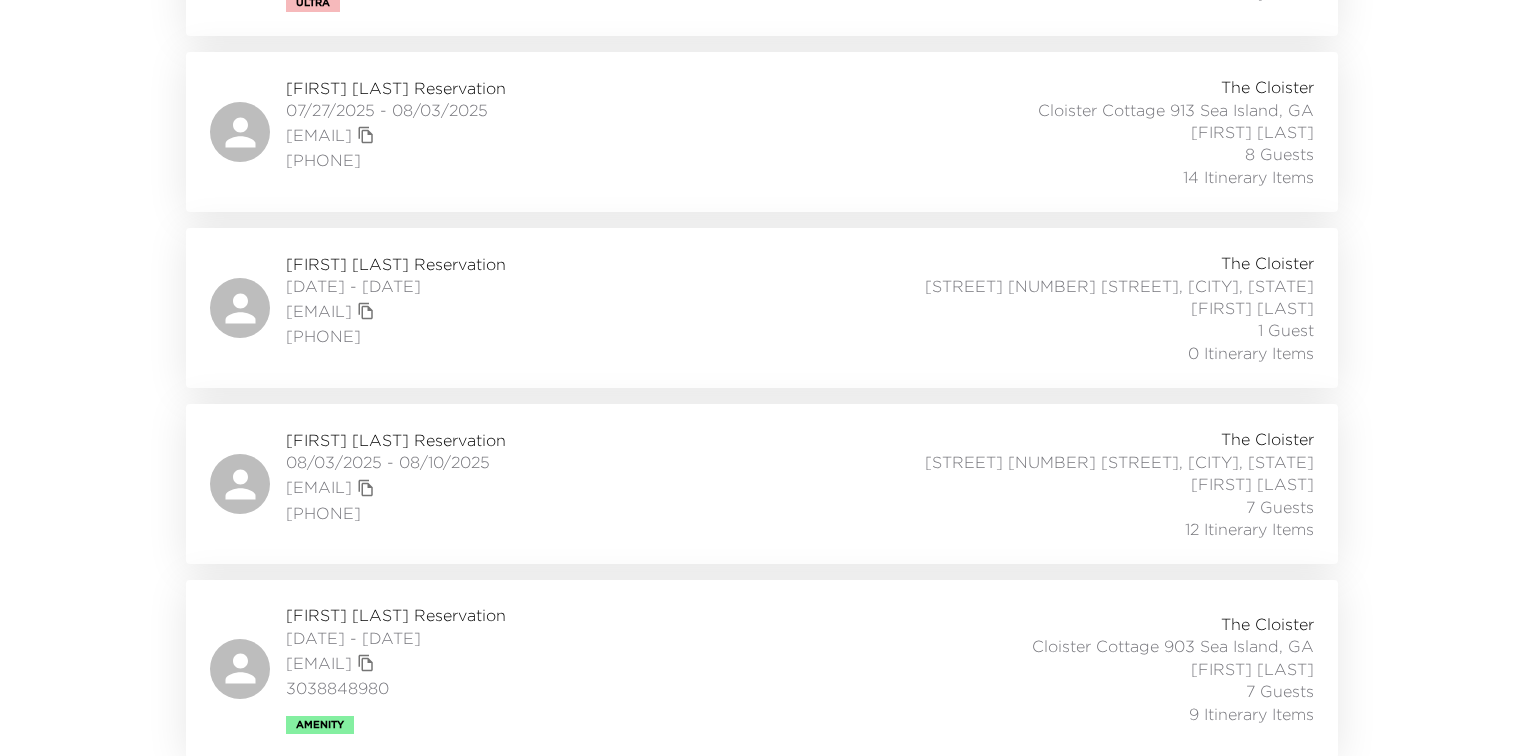 click on "[DATE] - [DATE]" at bounding box center (396, 638) 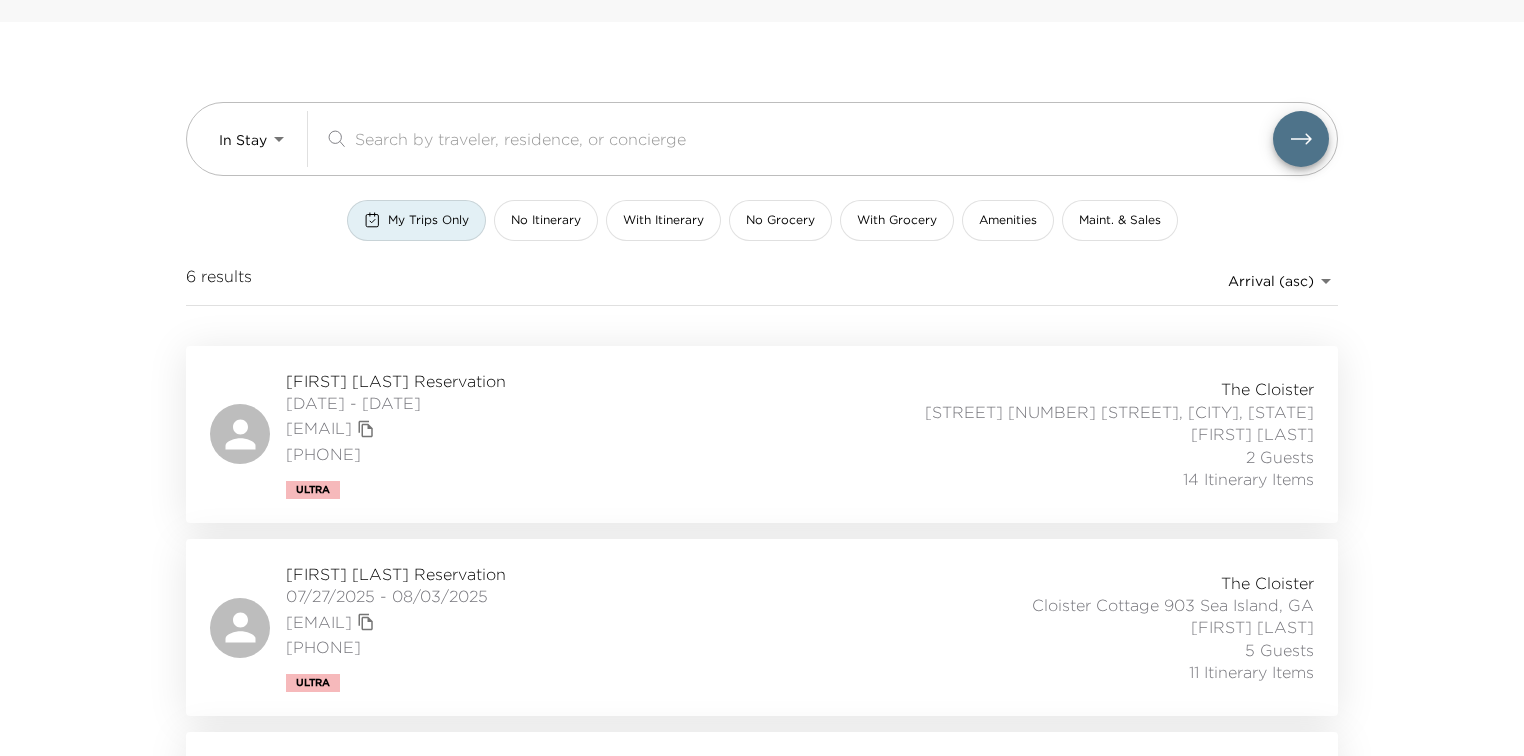 scroll, scrollTop: 0, scrollLeft: 0, axis: both 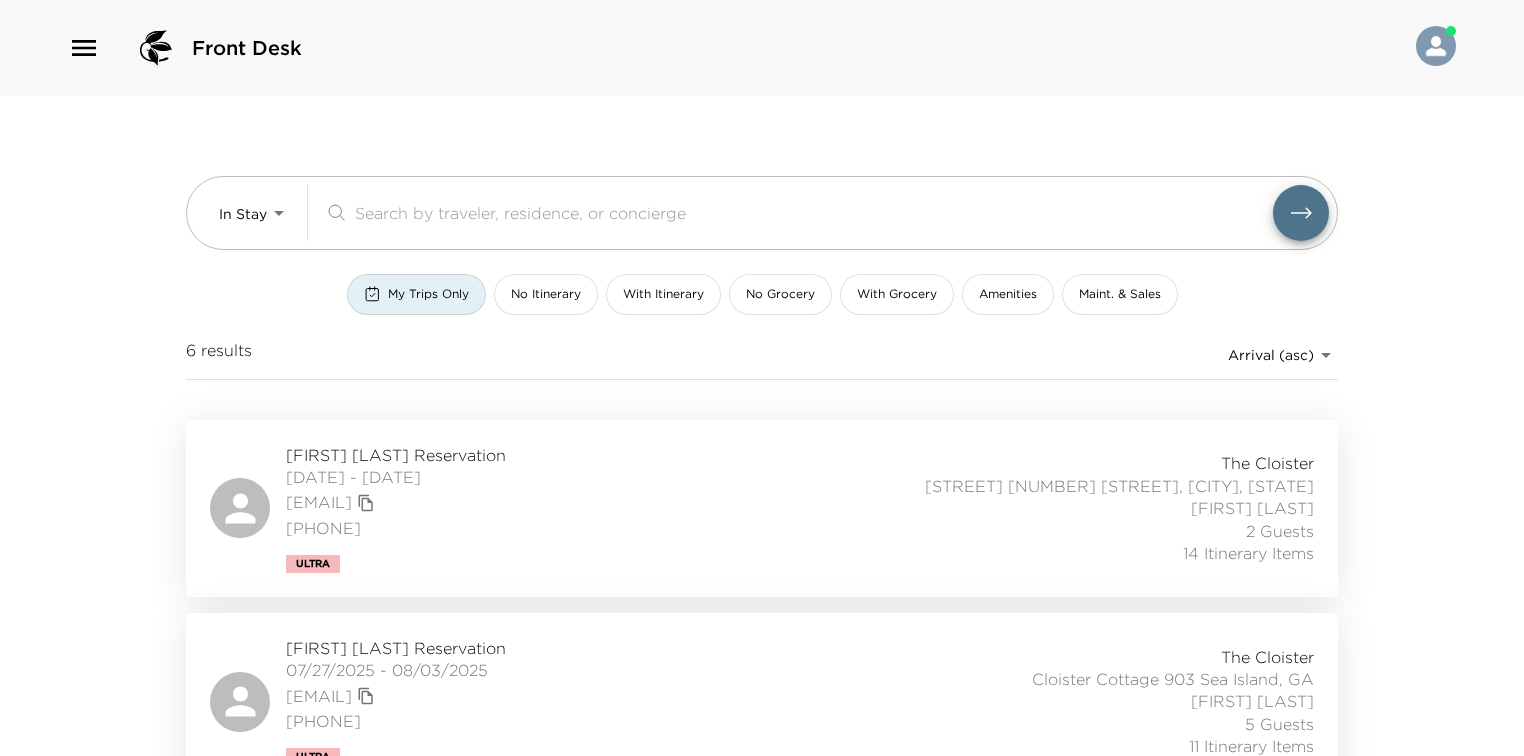 drag, startPoint x: 140, startPoint y: 324, endPoint x: 134, endPoint y: 110, distance: 214.08409 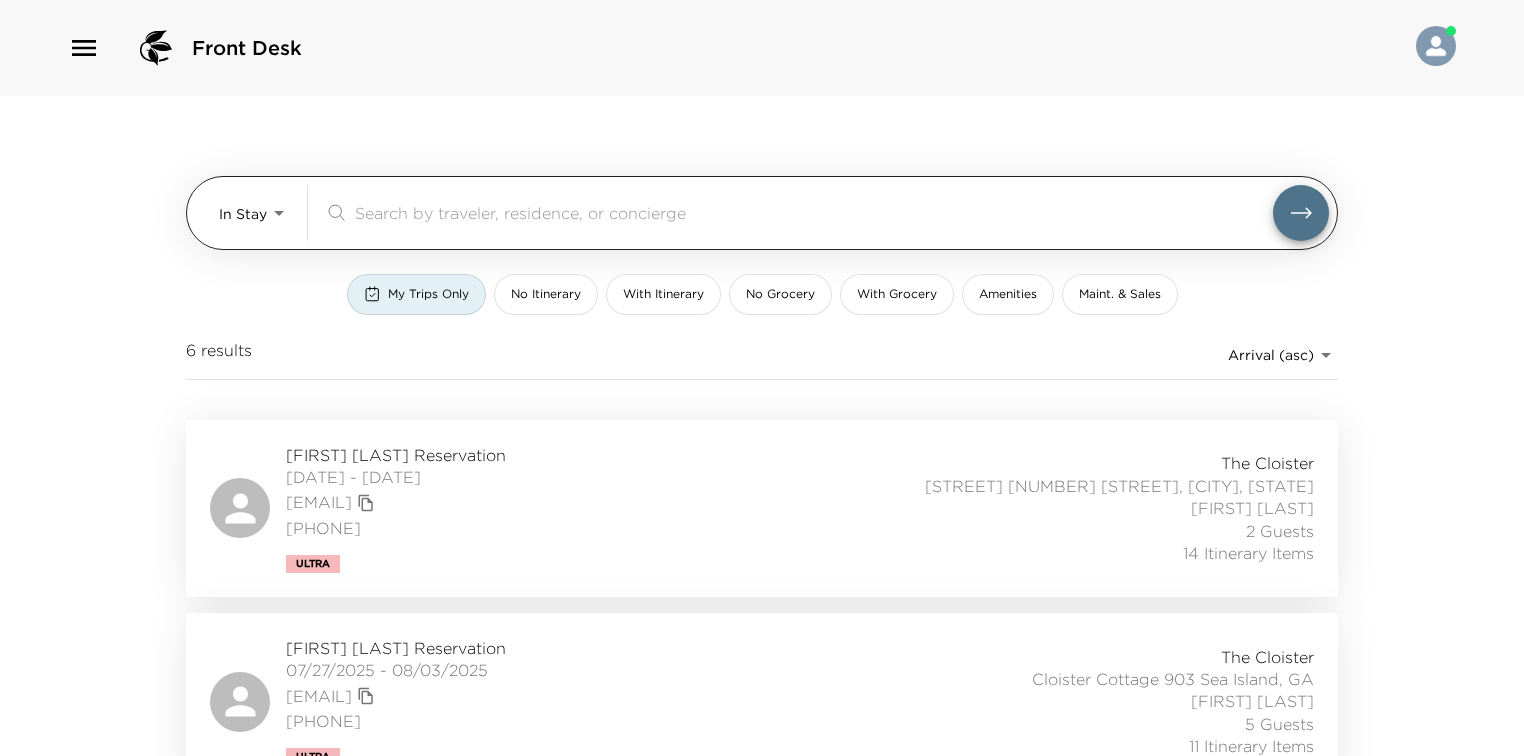 click at bounding box center [814, 212] 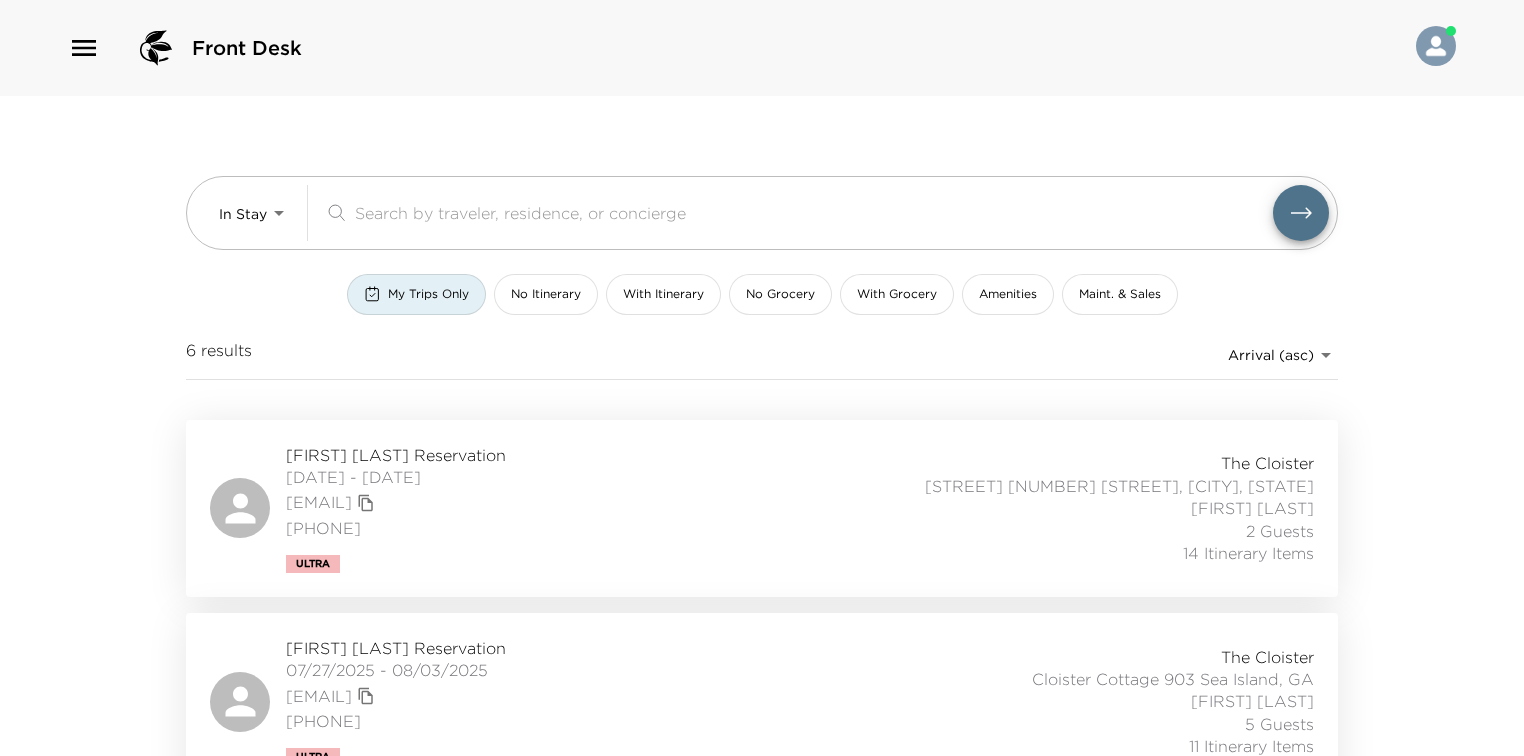 click on "My Trips Only" at bounding box center [416, 294] 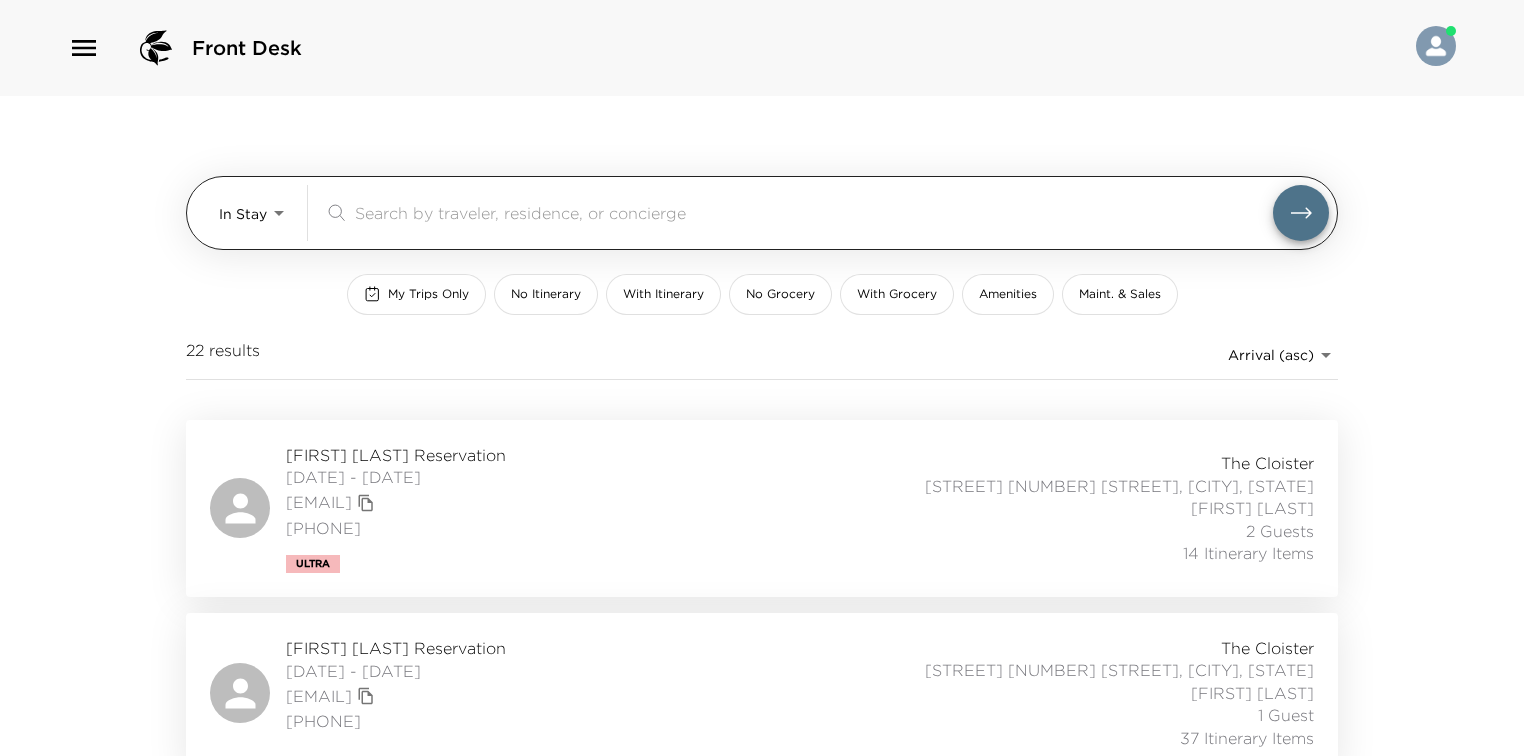 click at bounding box center [814, 212] 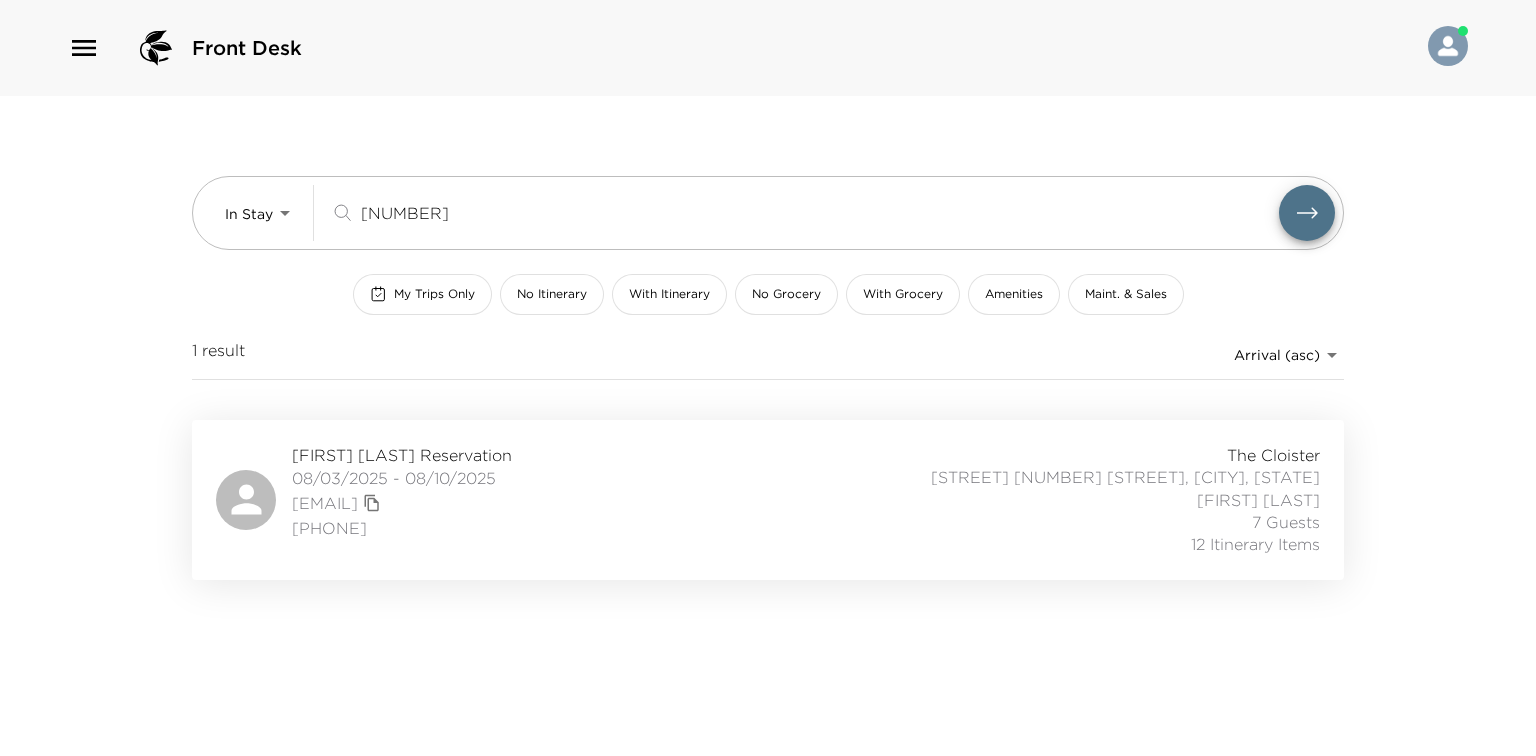 type on "901" 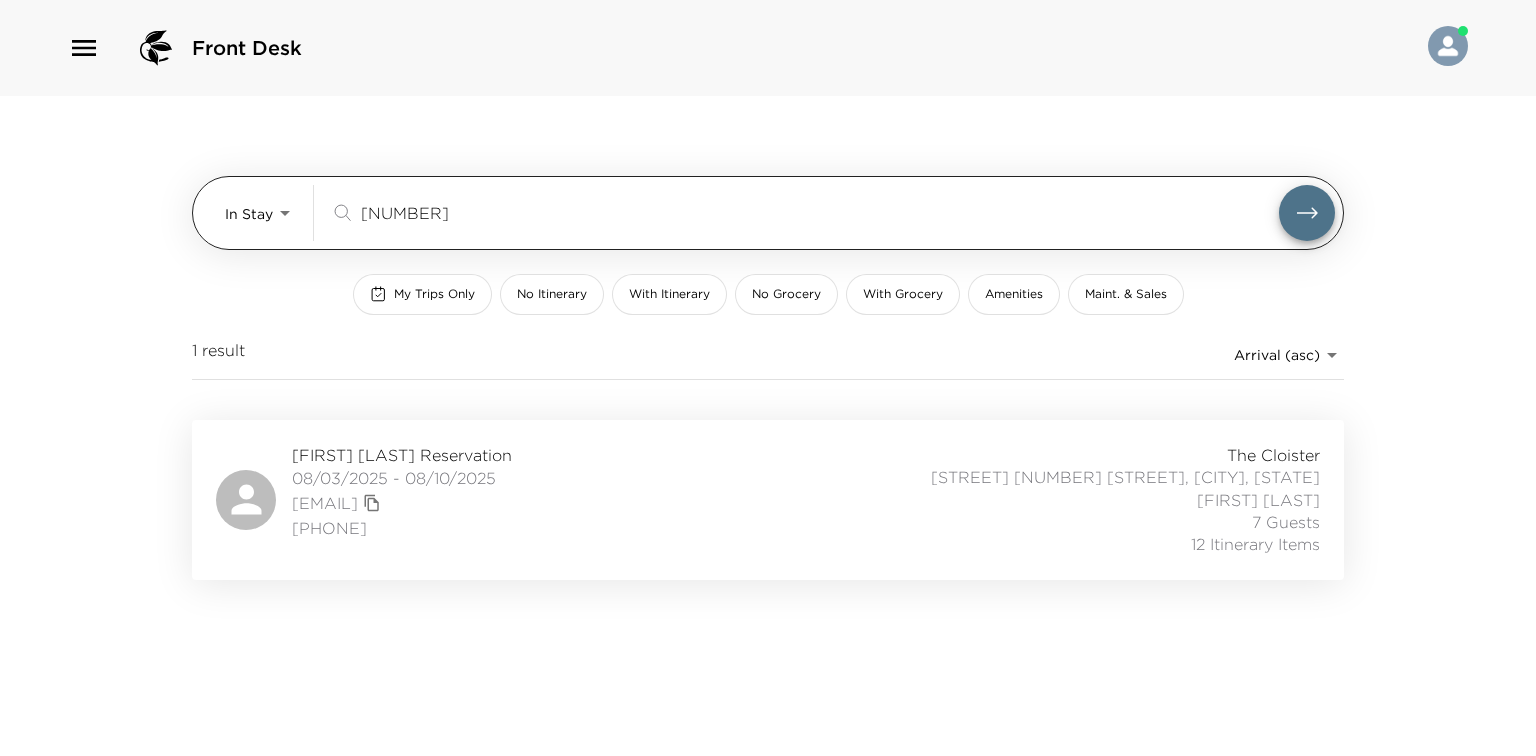click on "901" at bounding box center [820, 212] 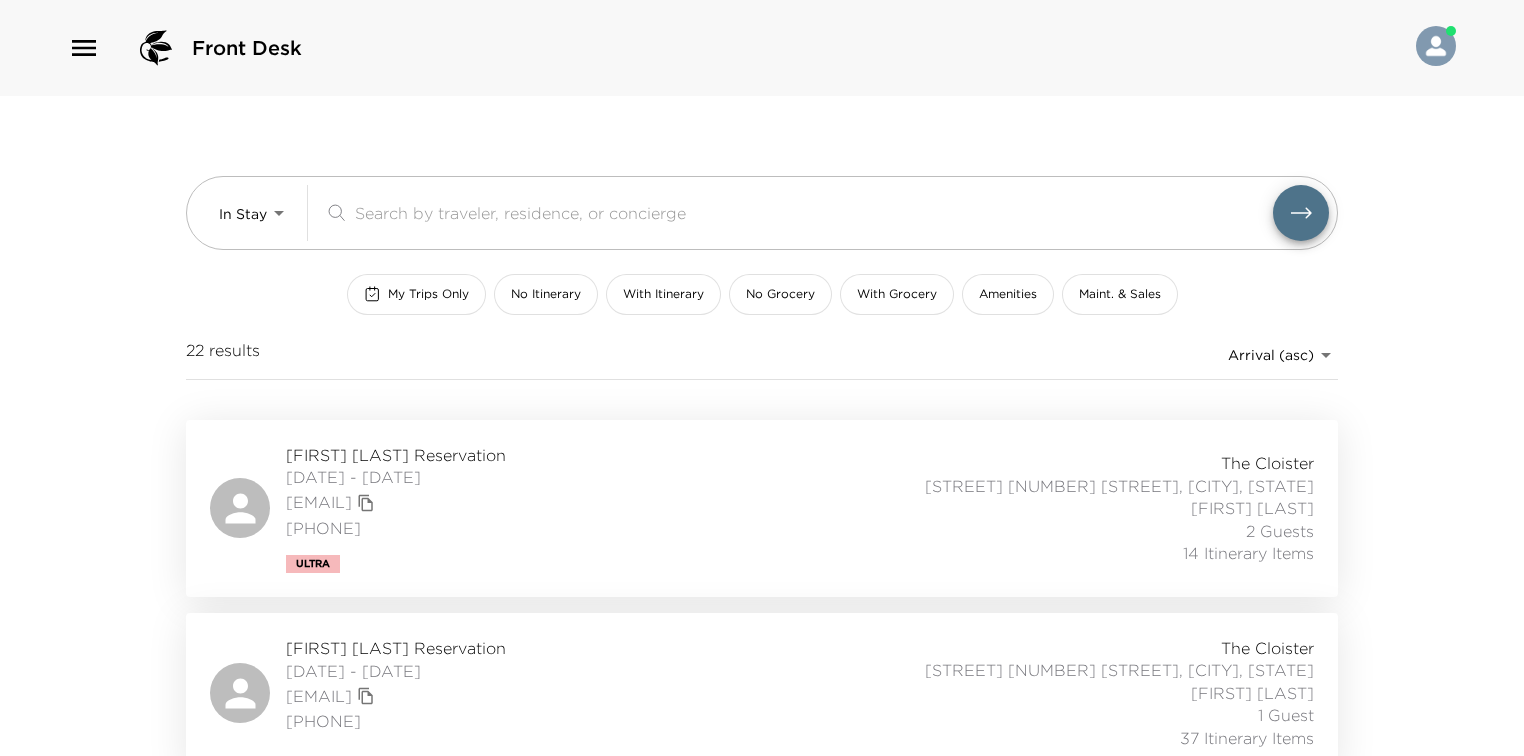 type 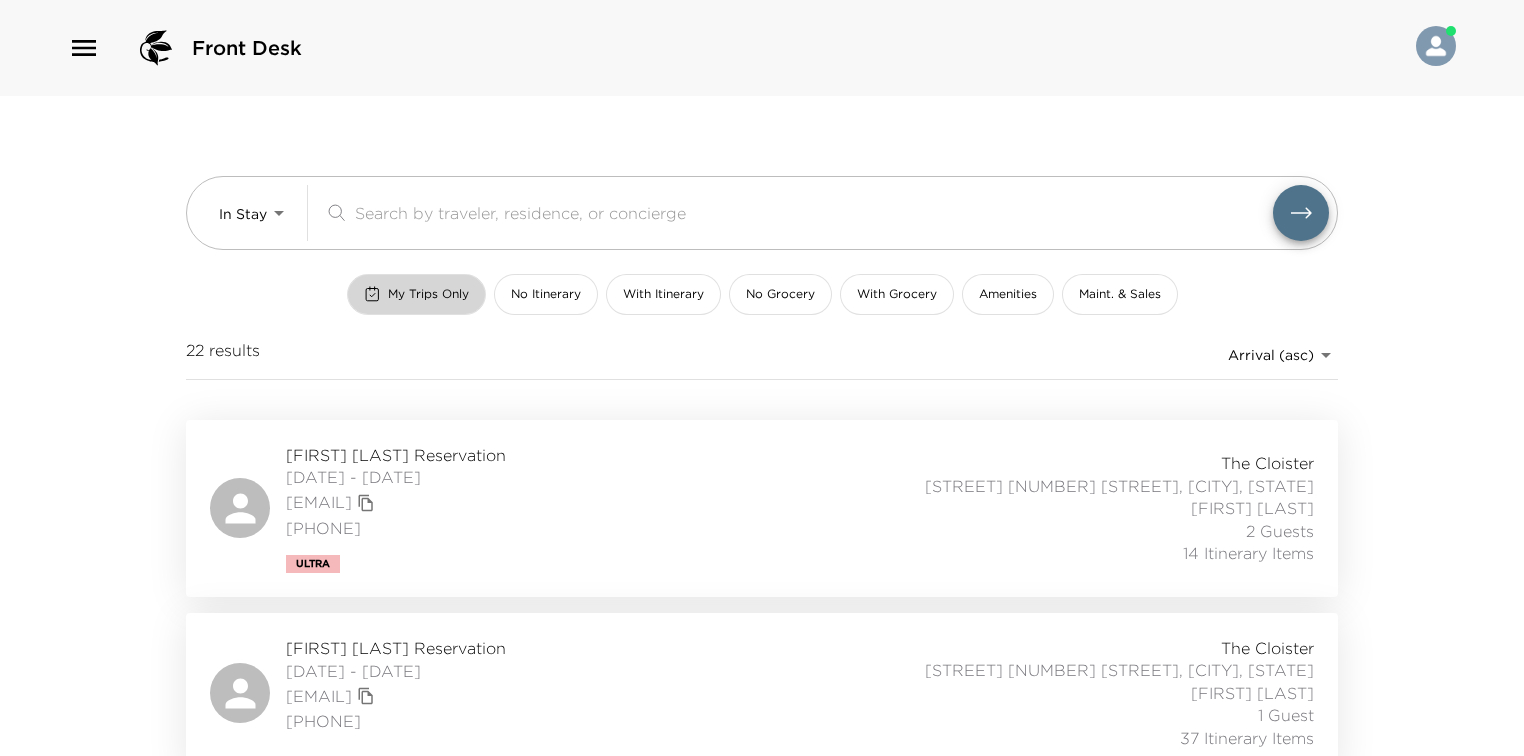 click on "My Trips Only" at bounding box center [428, 294] 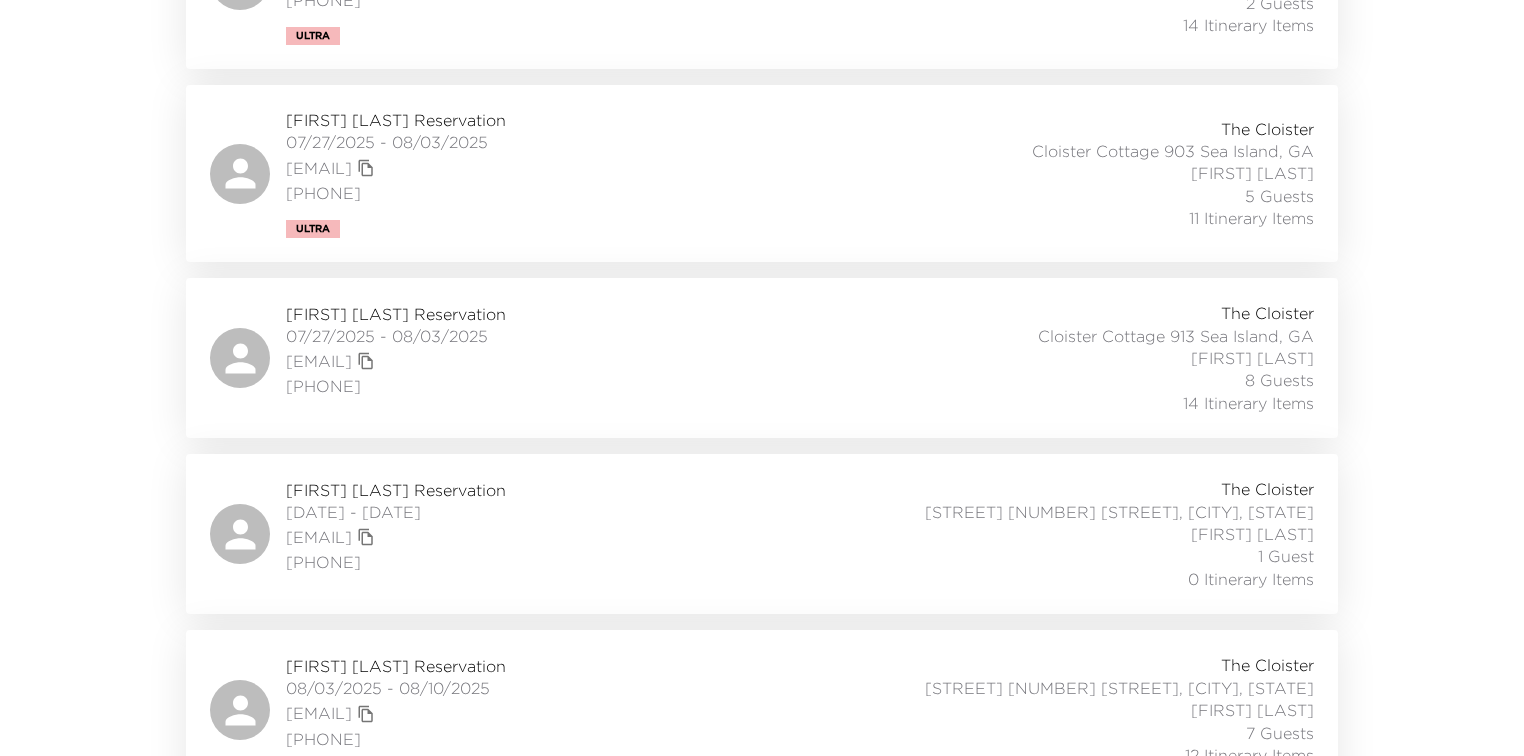 scroll, scrollTop: 754, scrollLeft: 0, axis: vertical 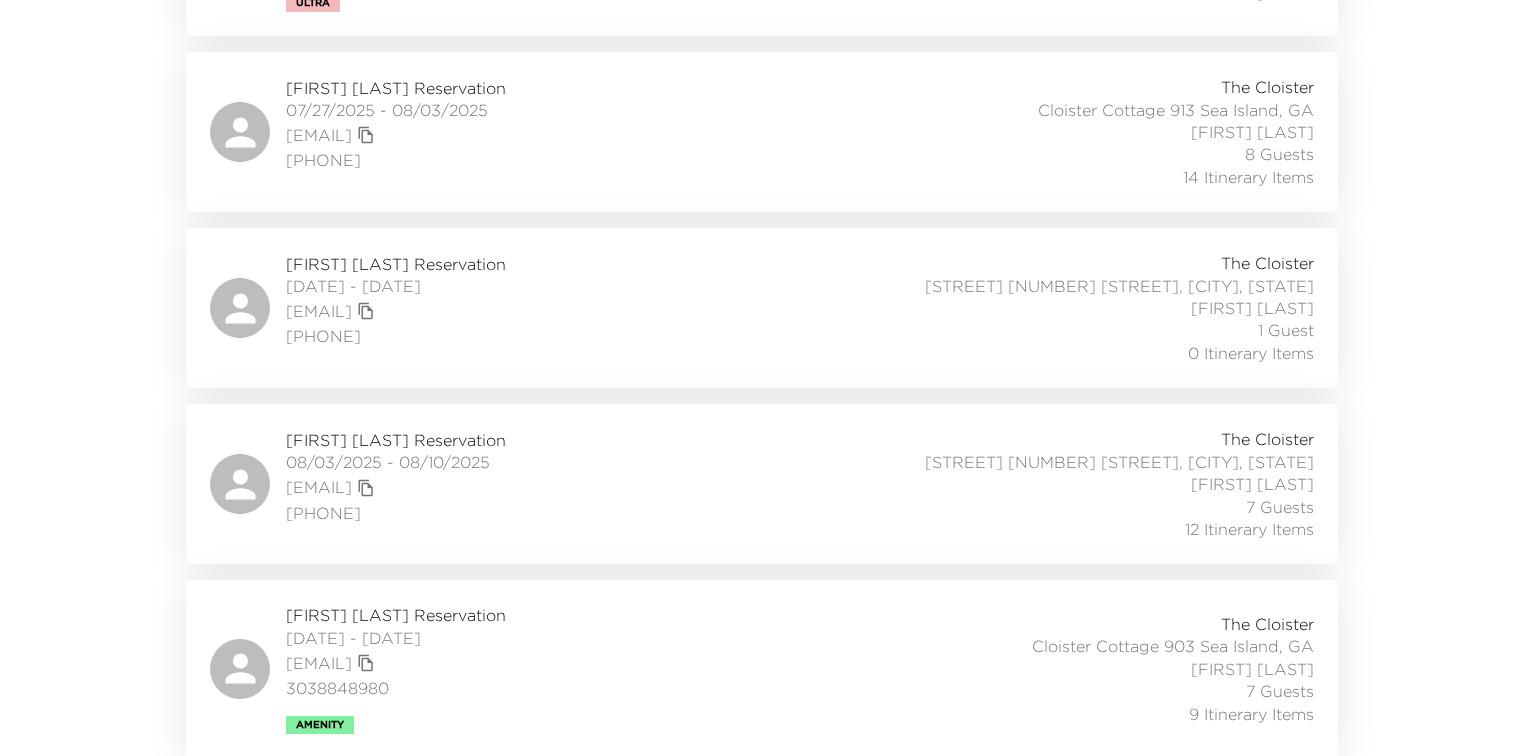 click on "Front Desk In Stay In-Stay ​ My Trips Only No Itinerary With Itinerary No Grocery With Grocery Amenities Maint. & Sales 6 results Arrival (asc) reservations_prod_arrival_asc Julie Barrett Reservation 07/26/2025 - 08/03/2025 juliesbarrett@mac.com (713) 439-7908 Ultra The Cloister Cloister Cottage 902 Sea Island, GA Osvaldo Pico 2 Guests 14 Itinerary Items Stacy Solow Reservation 07/27/2025 - 08/03/2025 smarend@yahoo.com (952) 388-9461 Ultra The Cloister Cloister Cottage 903 Sea Island, GA Osvaldo Pico 5 Guests 11 Itinerary Items Gaines Sturdivant Reservation 07/27/2025 - 08/03/2025 sturdivant@mac.com (601) 594 1234 The Cloister Cloister Cottage 913 Sea Island, GA Osvaldo Pico 8 Guests 14 Itinerary Items Rebecca Strimer Reservation 08/03/2025 - 08/07/2025 rebeccastrimer@gmail.com 617-833-8651 The Cloister Cloister Cottage 925 Sea Island, GA Osvaldo Pico 1 Guest 0 Itinerary Items Lauren MacLaren Reservation 08/03/2025 - 08/10/2025 lmaclaren@journey-wealth.com (330) 328-5700 The Cloister Osvaldo Pico 7 Guests" at bounding box center [762, -376] 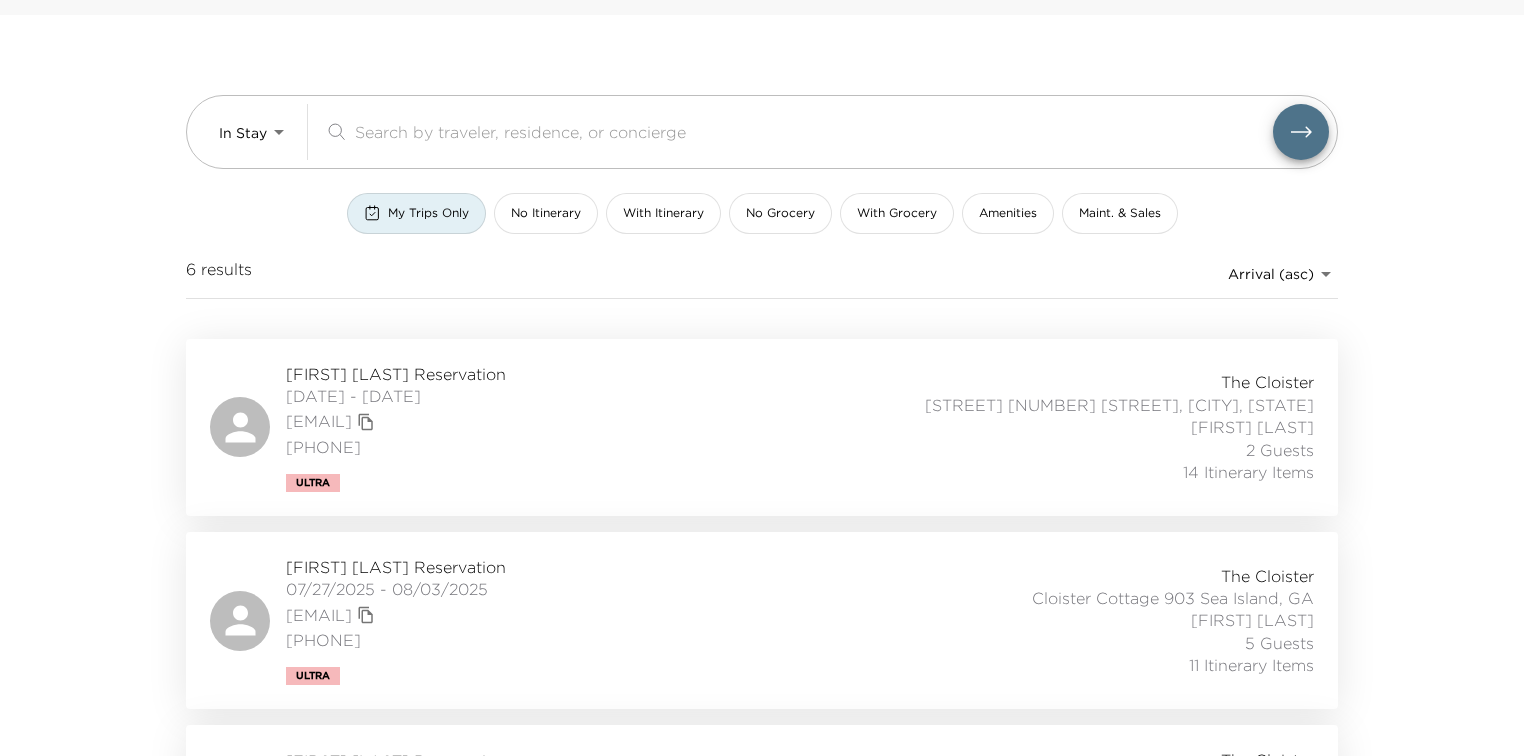 scroll, scrollTop: 34, scrollLeft: 0, axis: vertical 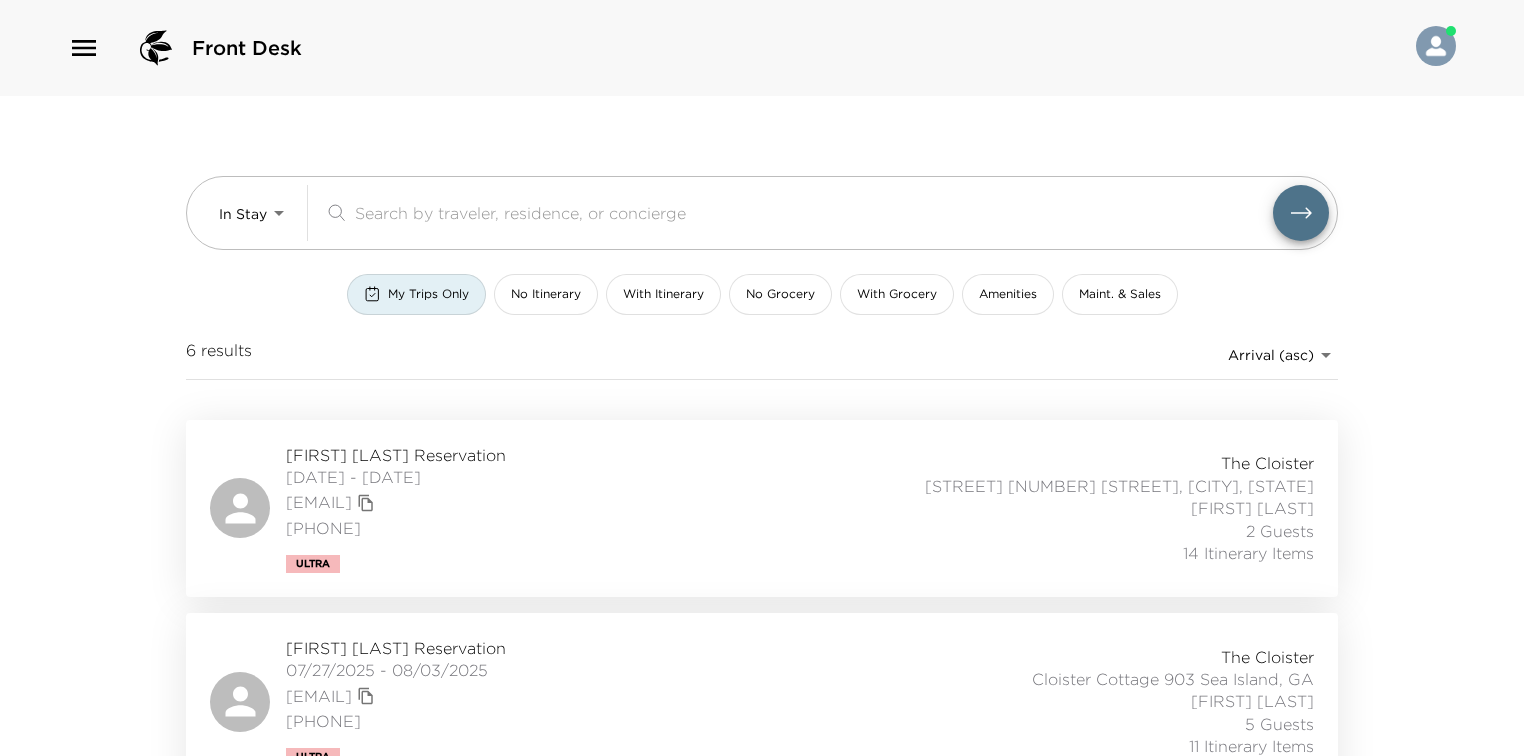 drag, startPoint x: 84, startPoint y: 239, endPoint x: 86, endPoint y: 206, distance: 33.06055 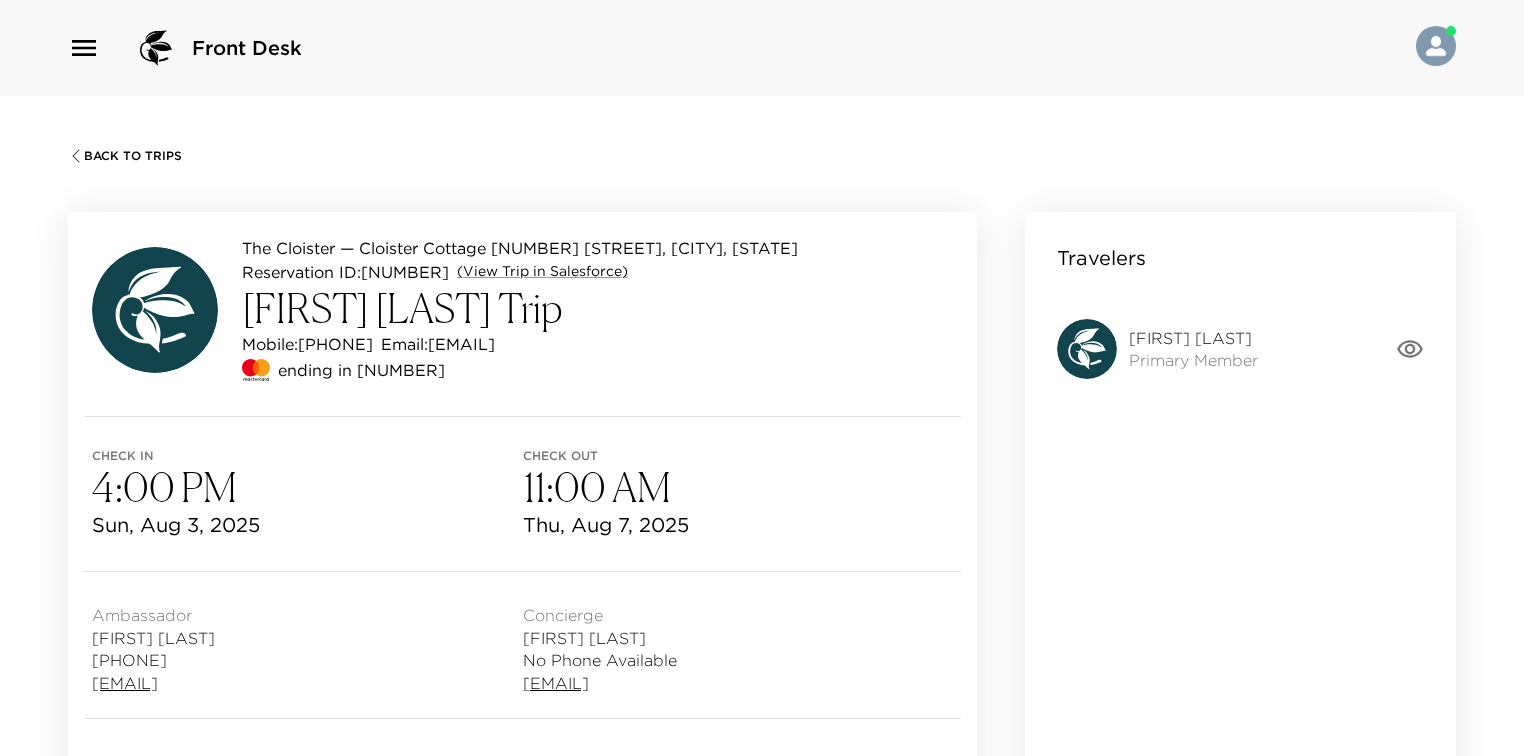 scroll, scrollTop: 0, scrollLeft: 0, axis: both 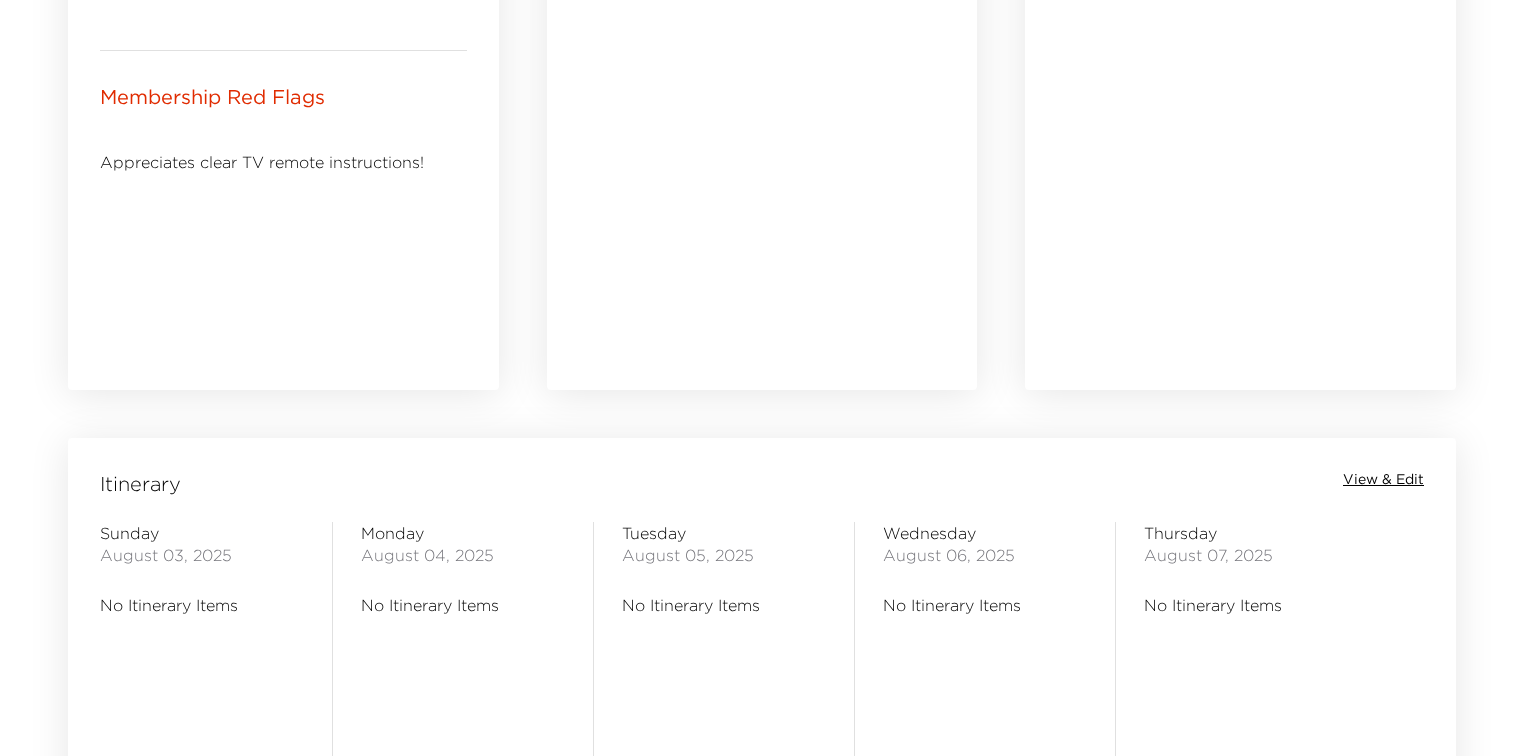 drag, startPoint x: 959, startPoint y: 414, endPoint x: 953, endPoint y: 467, distance: 53.338543 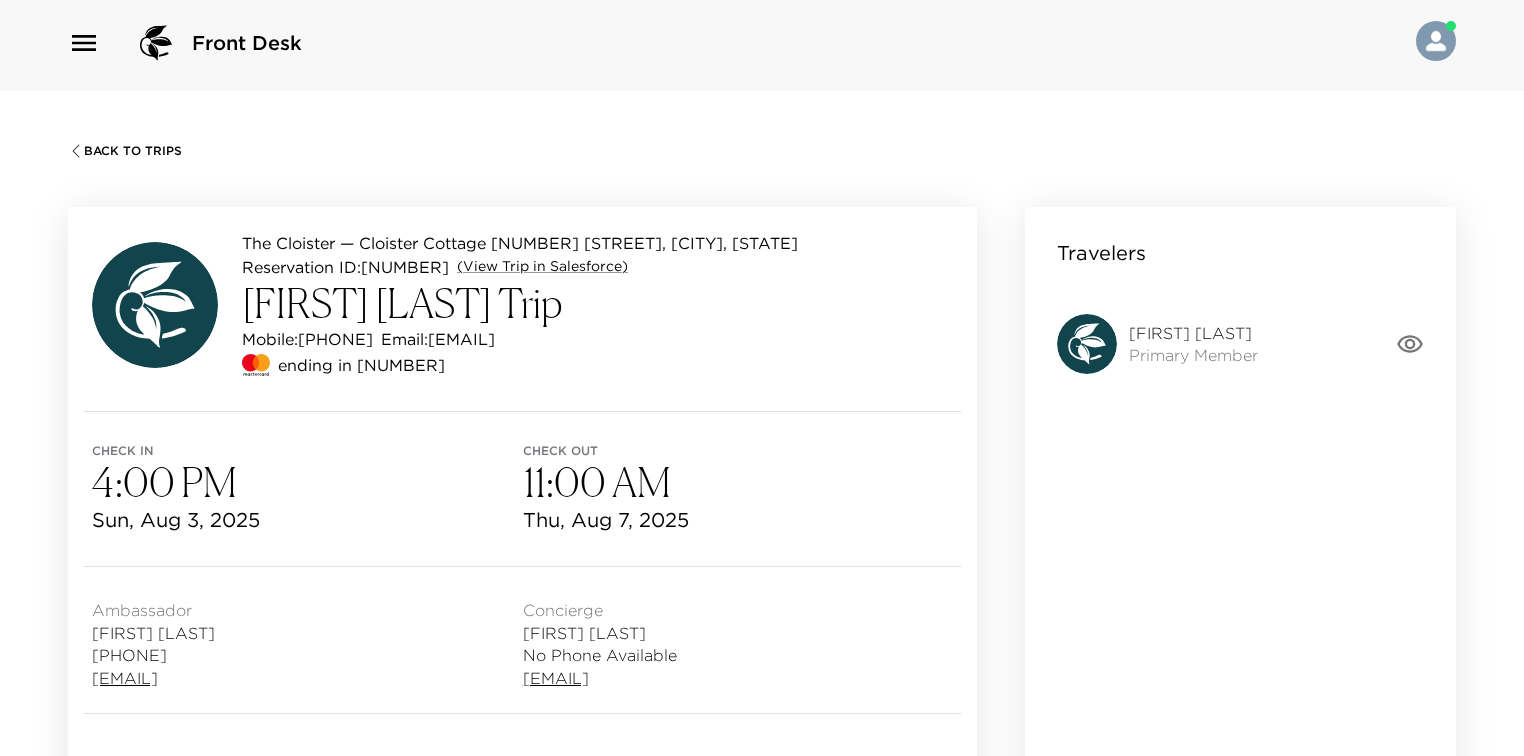 scroll, scrollTop: 0, scrollLeft: 0, axis: both 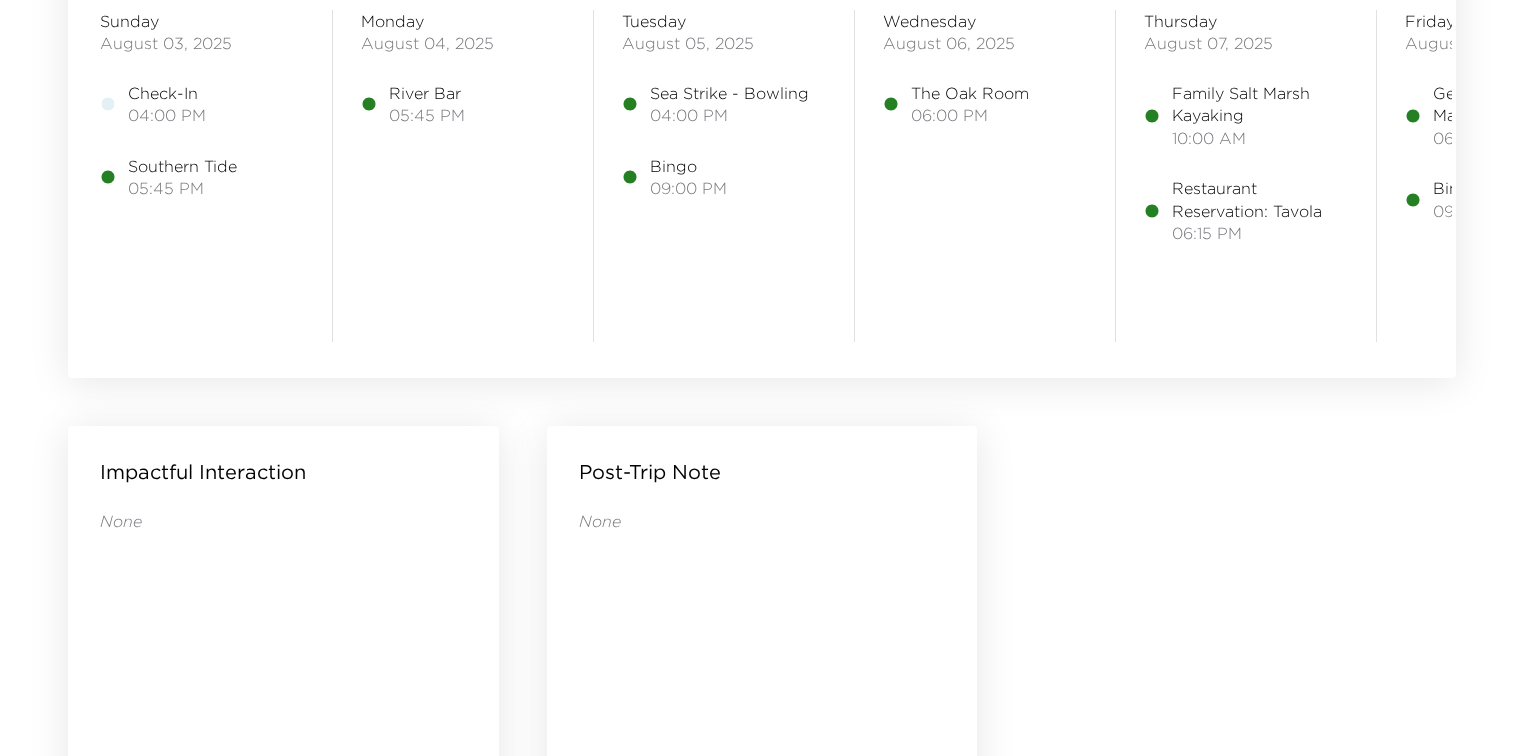 drag, startPoint x: 1028, startPoint y: 392, endPoint x: 997, endPoint y: 632, distance: 241.9938 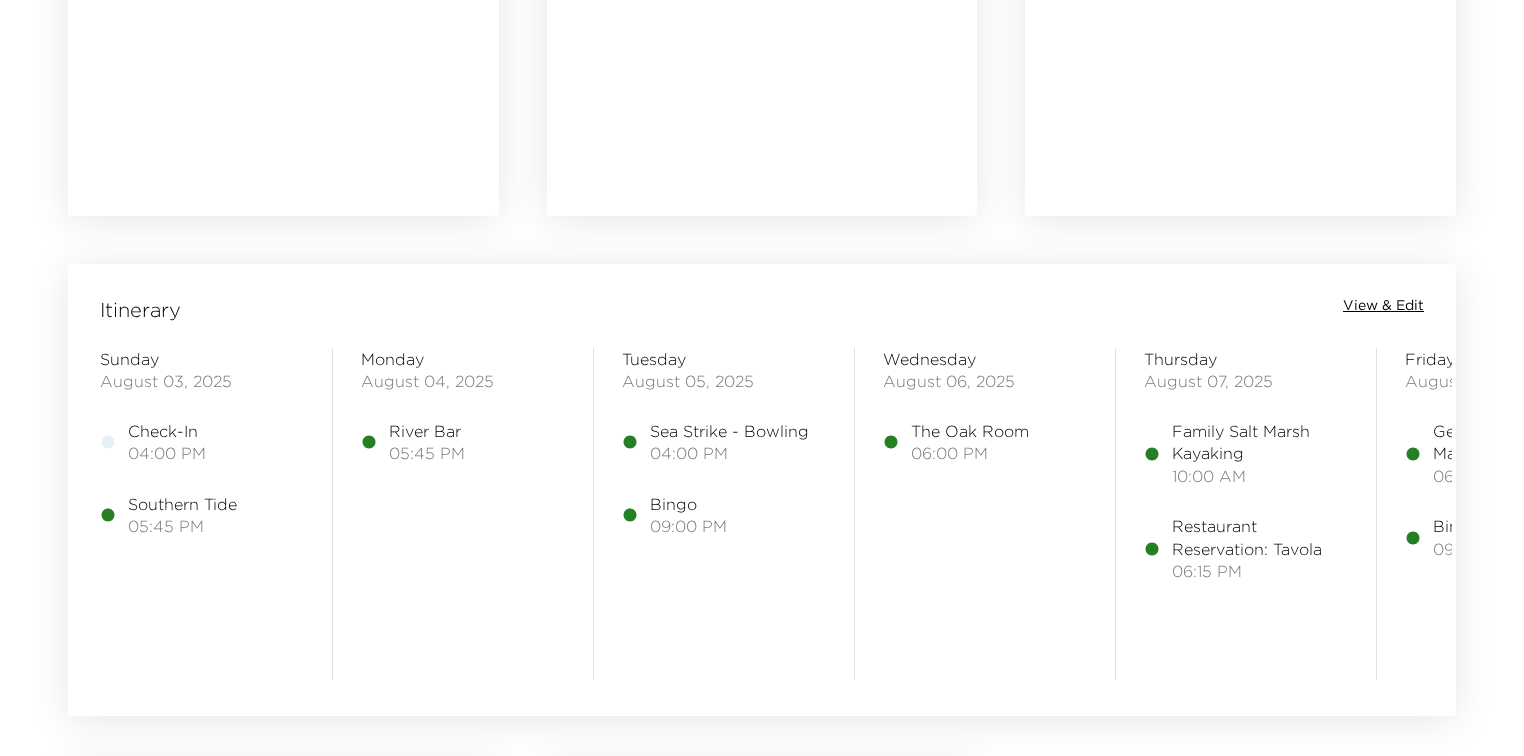 click on "View & Edit" at bounding box center (1383, 306) 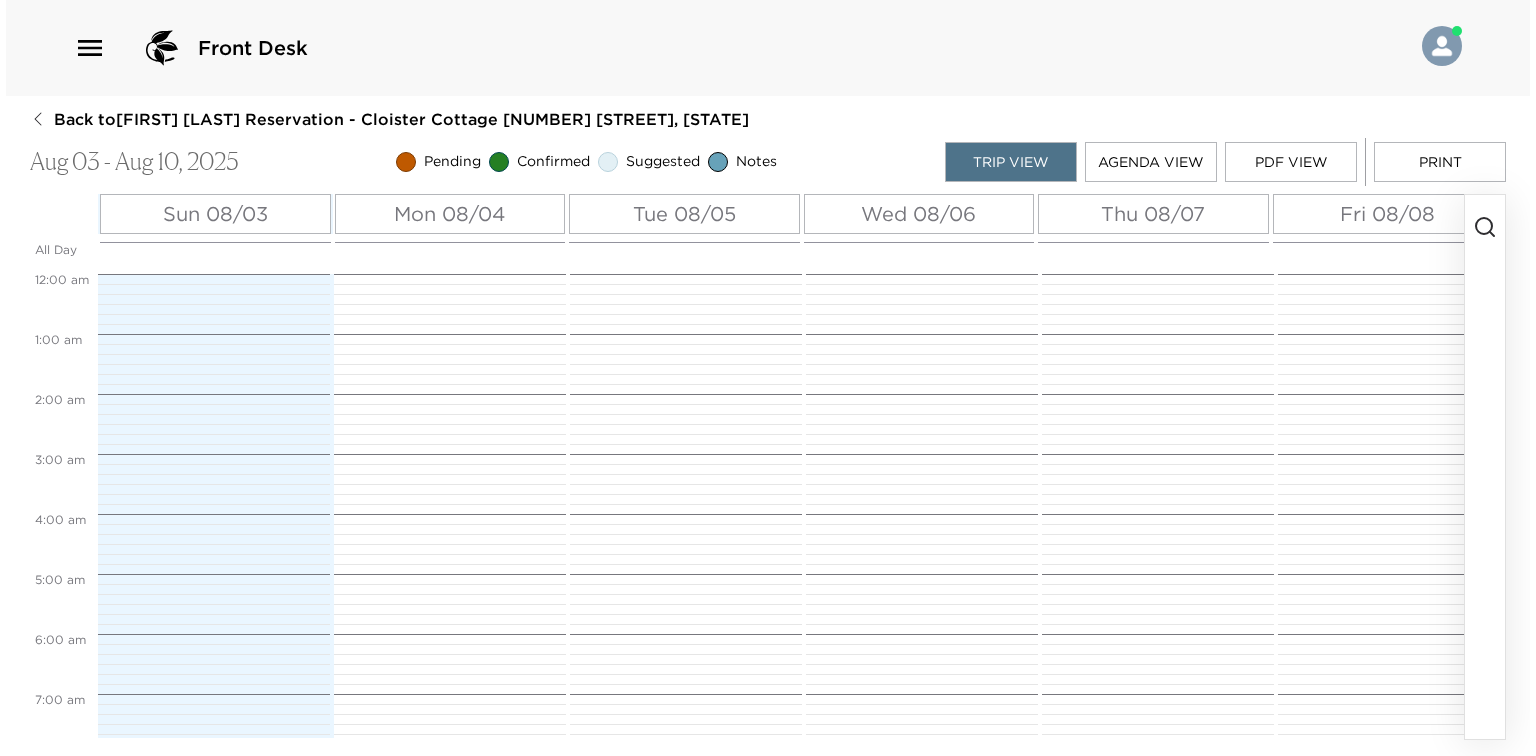scroll, scrollTop: 0, scrollLeft: 0, axis: both 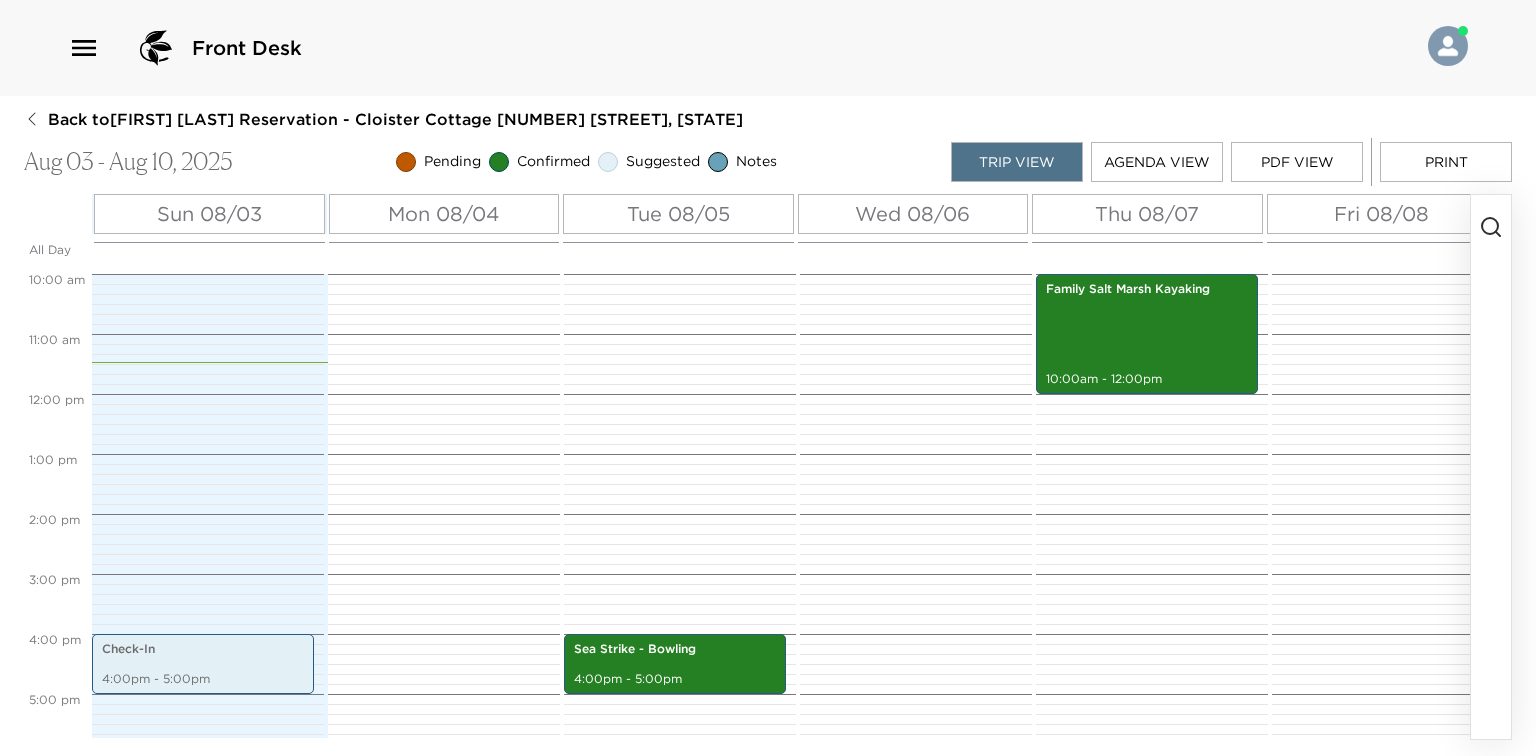 click on "Print" at bounding box center (1446, 162) 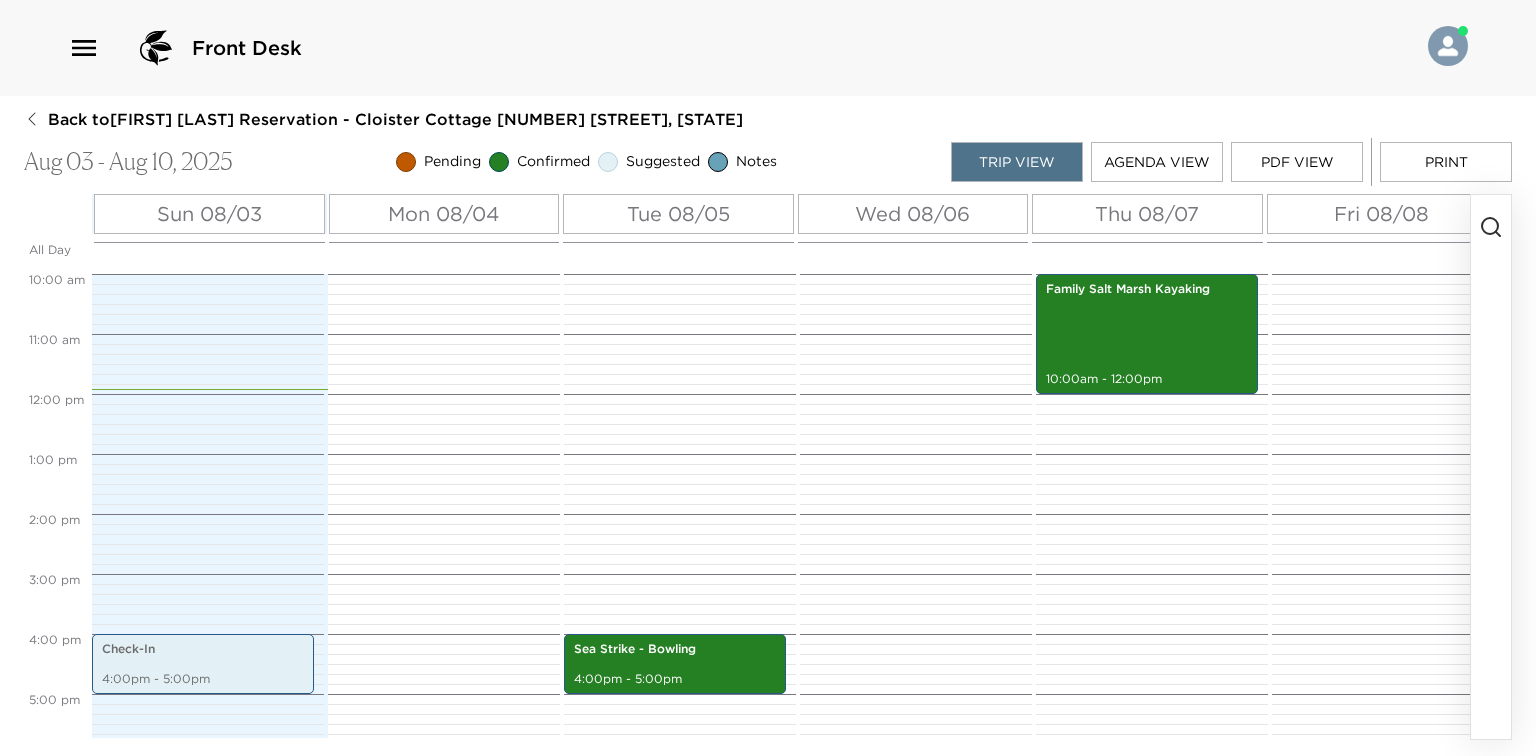 click on "Back to  Lauren MacLaren Reservation - Cloister Cottage 901 Sea Island, GA" at bounding box center [395, 119] 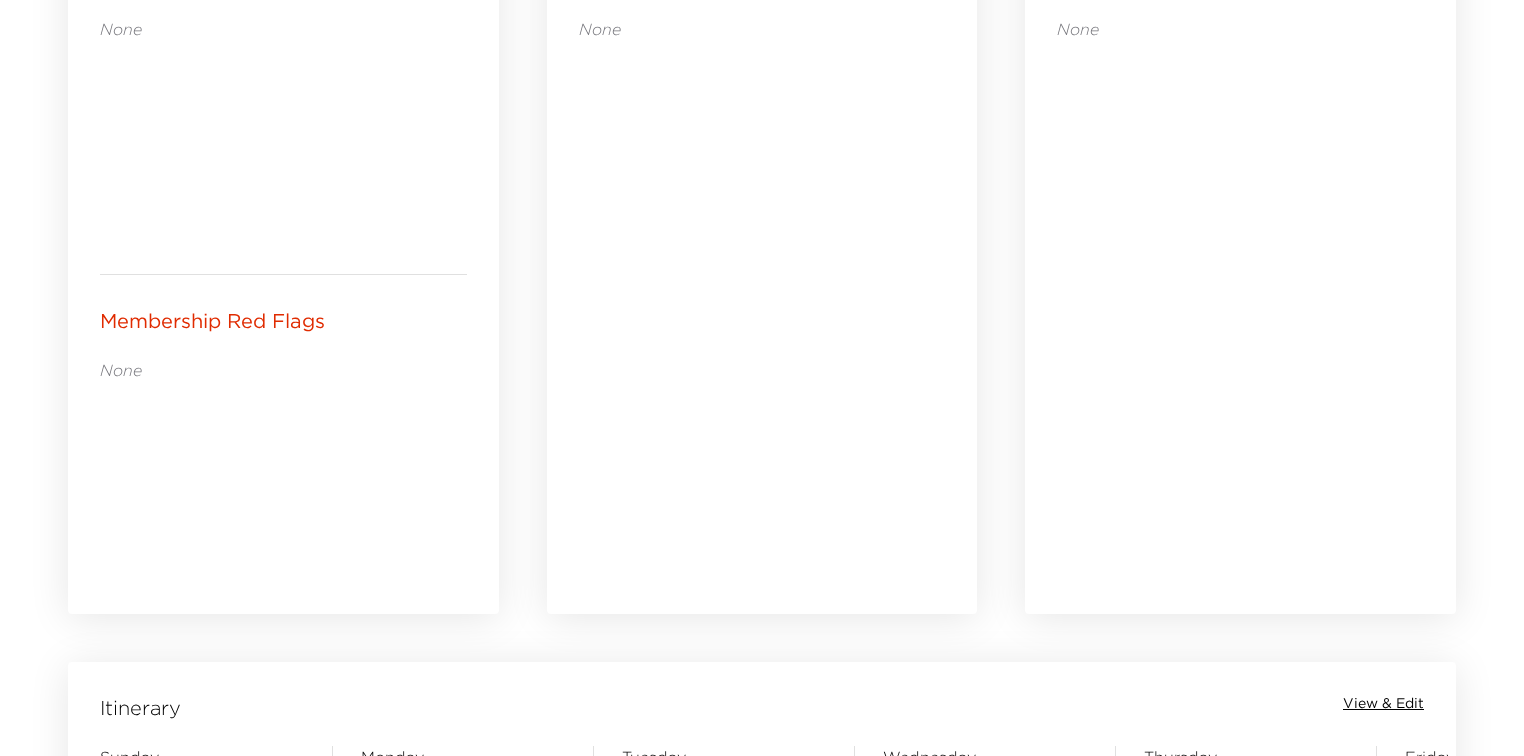 scroll, scrollTop: 1360, scrollLeft: 0, axis: vertical 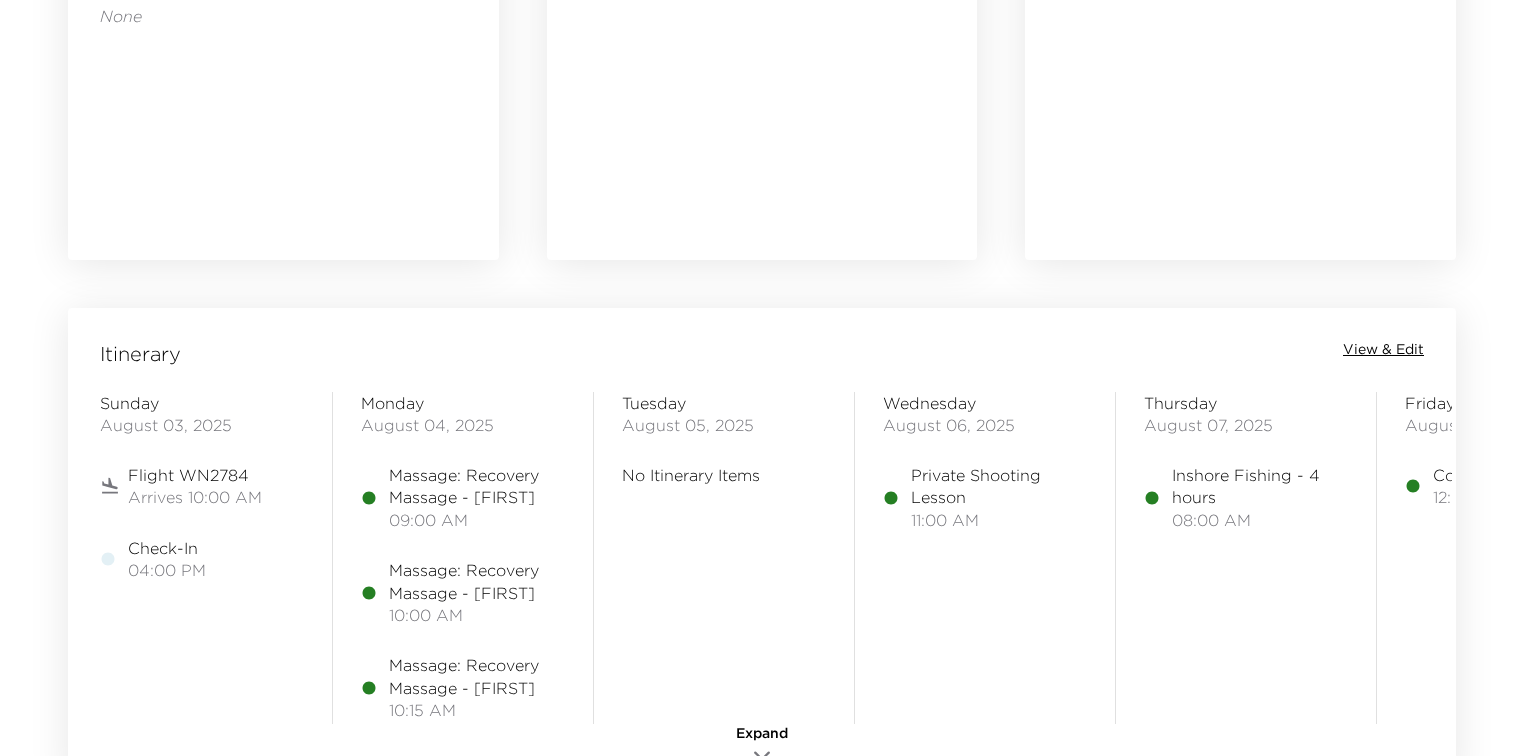 click on "View & Edit" at bounding box center (1383, 350) 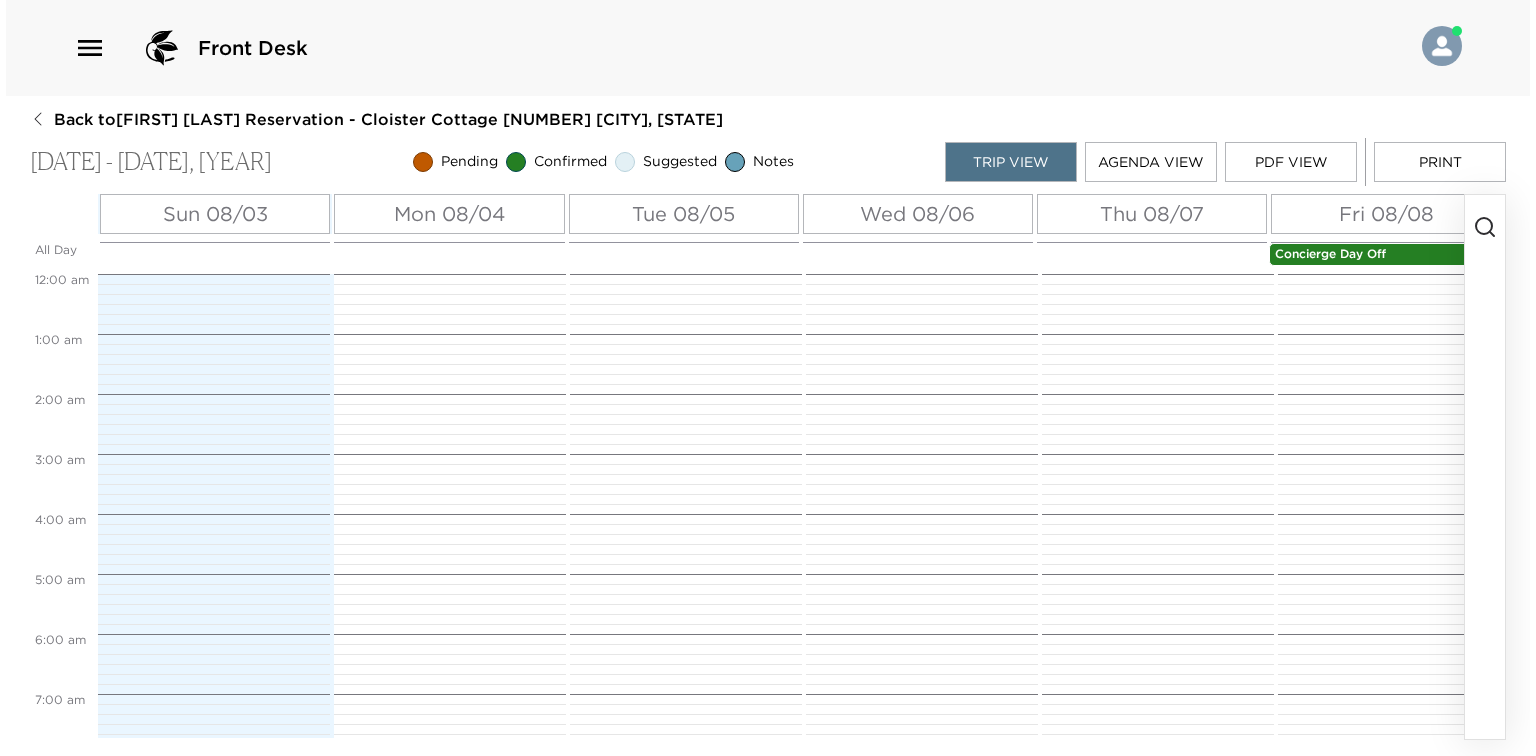 scroll, scrollTop: 0, scrollLeft: 0, axis: both 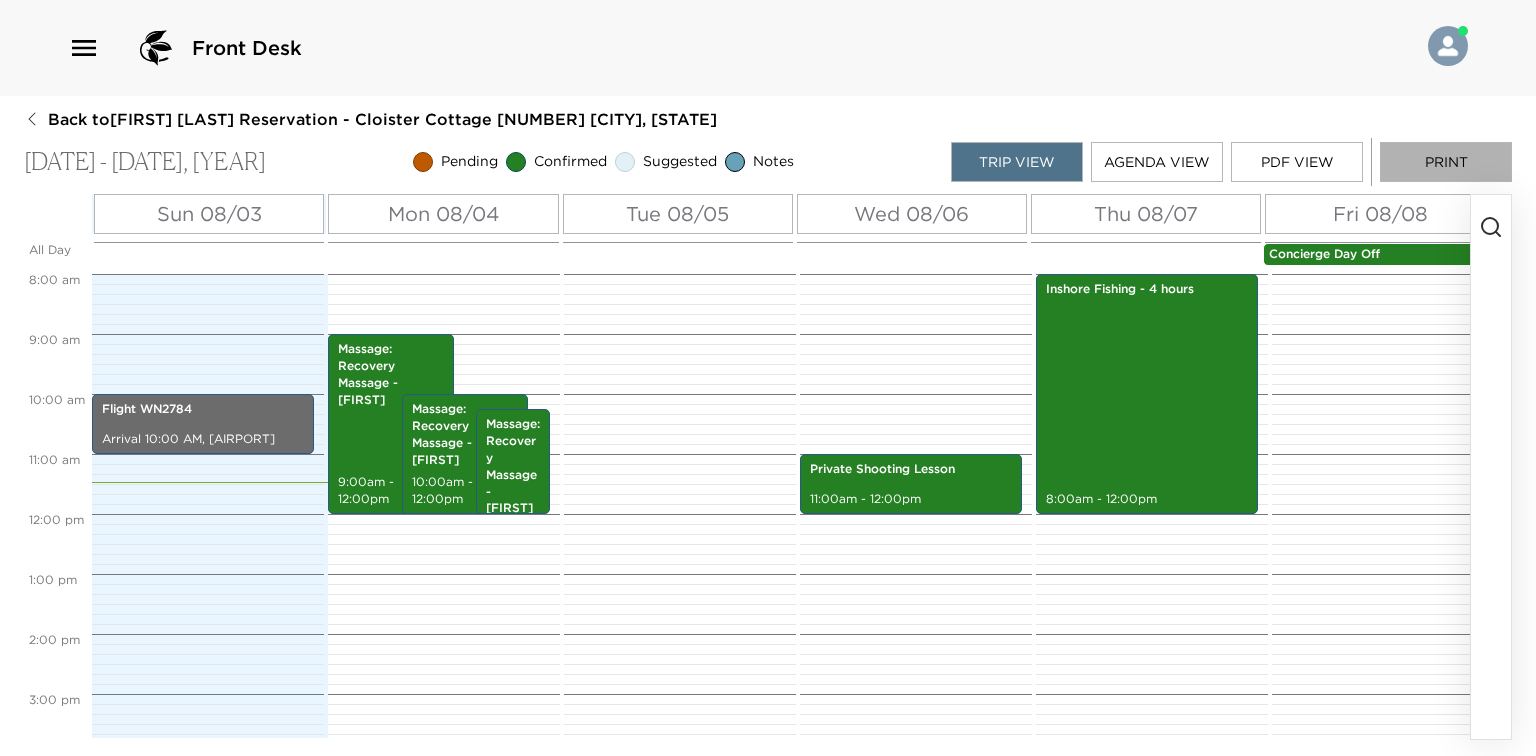 click on "Print" at bounding box center [1446, 162] 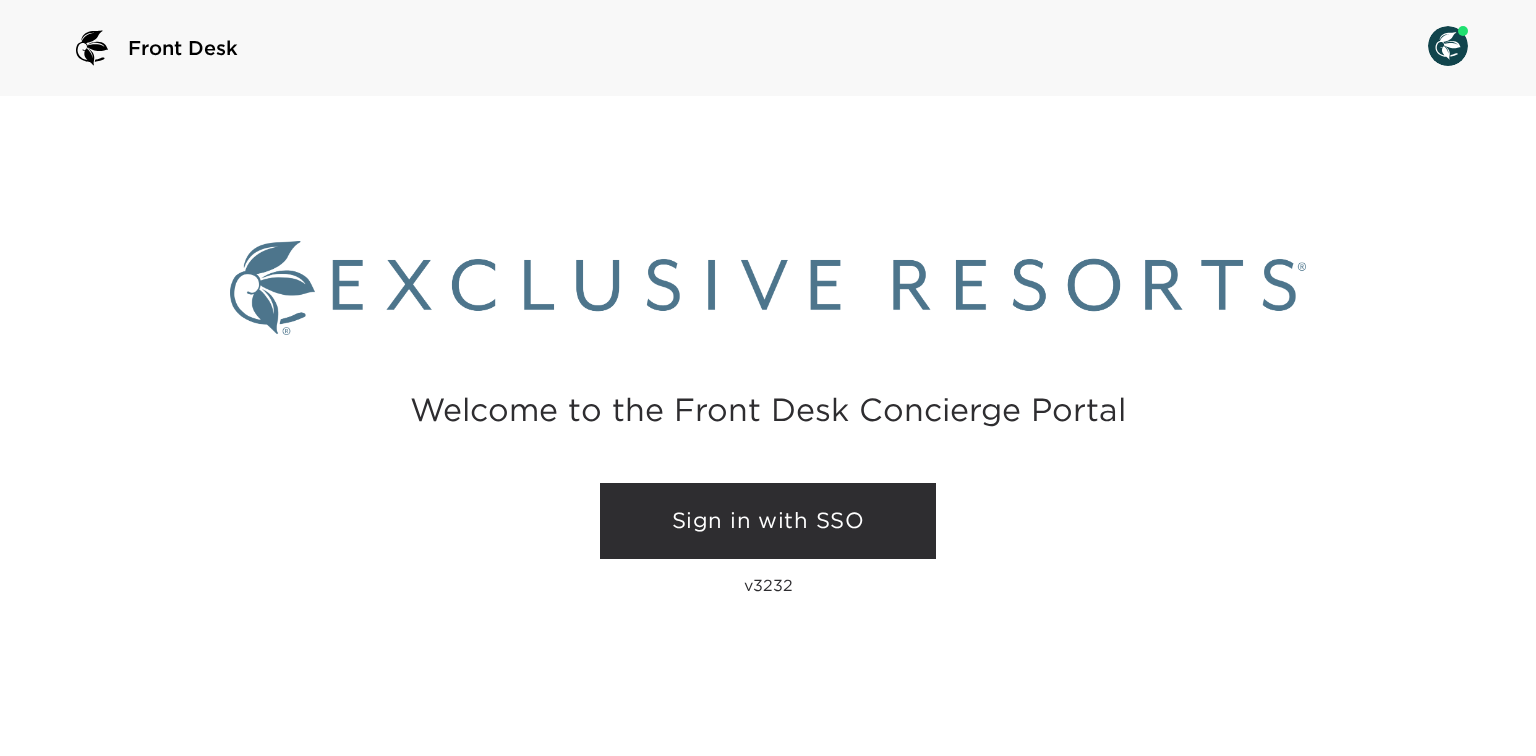 scroll, scrollTop: 0, scrollLeft: 0, axis: both 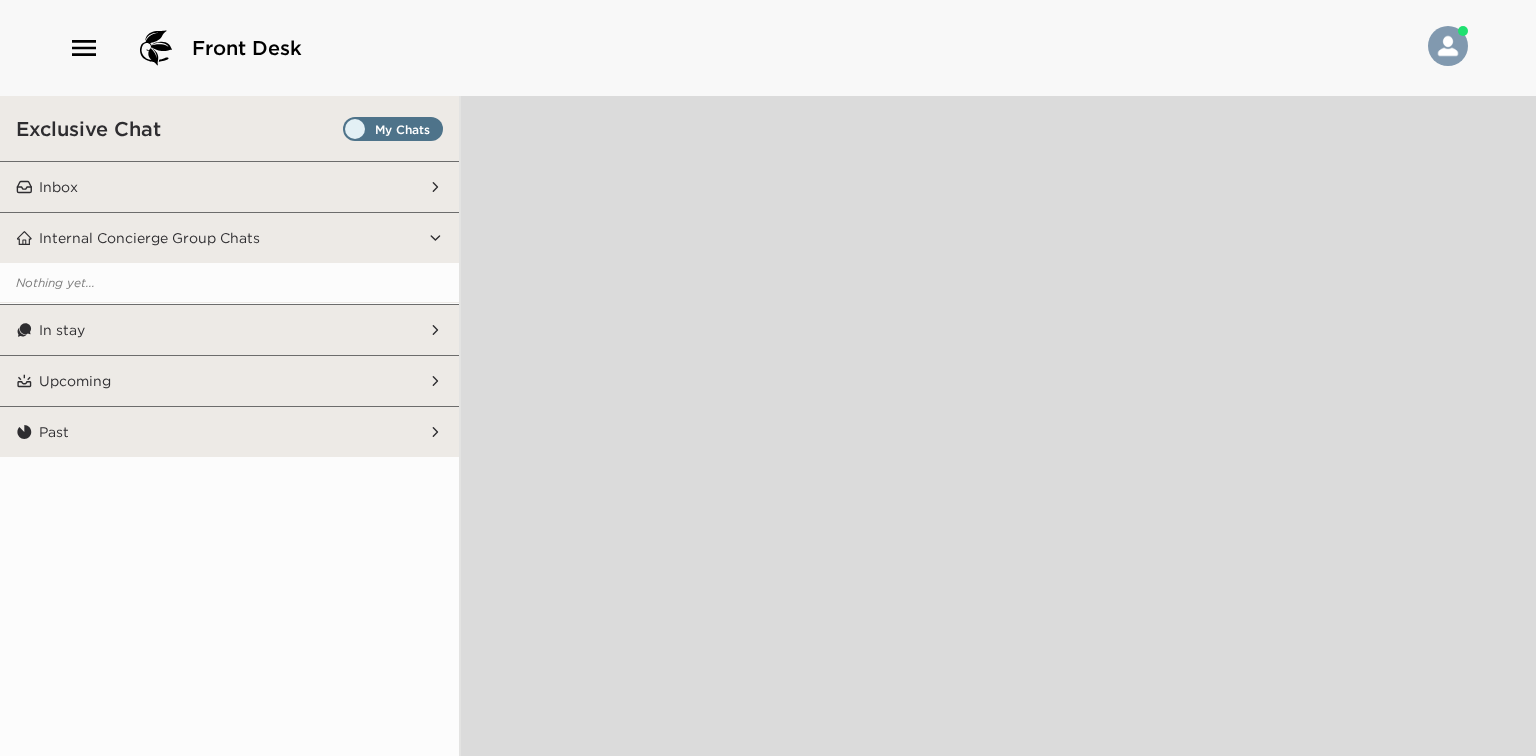click on "Inbox" at bounding box center (230, 187) 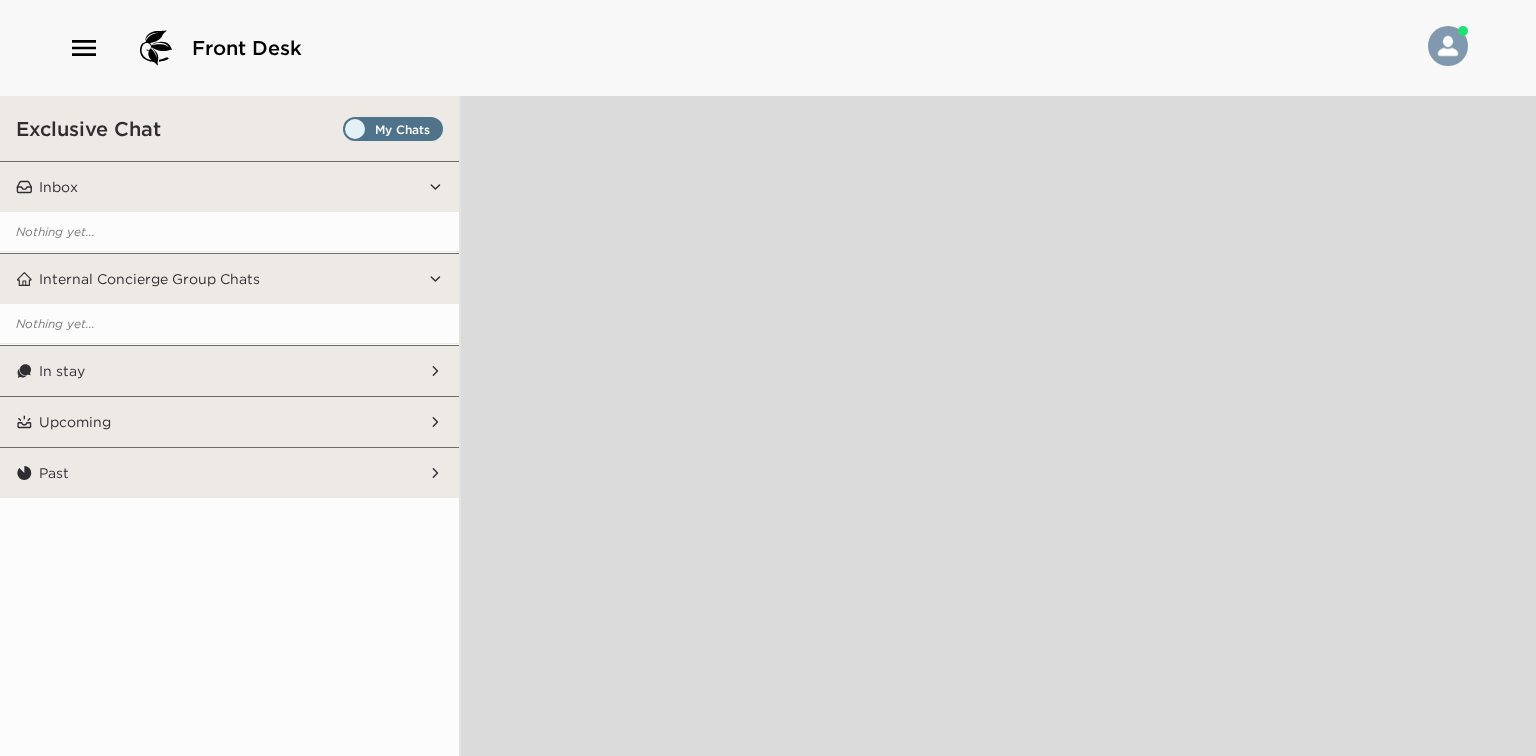 click on "In stay" at bounding box center (230, 371) 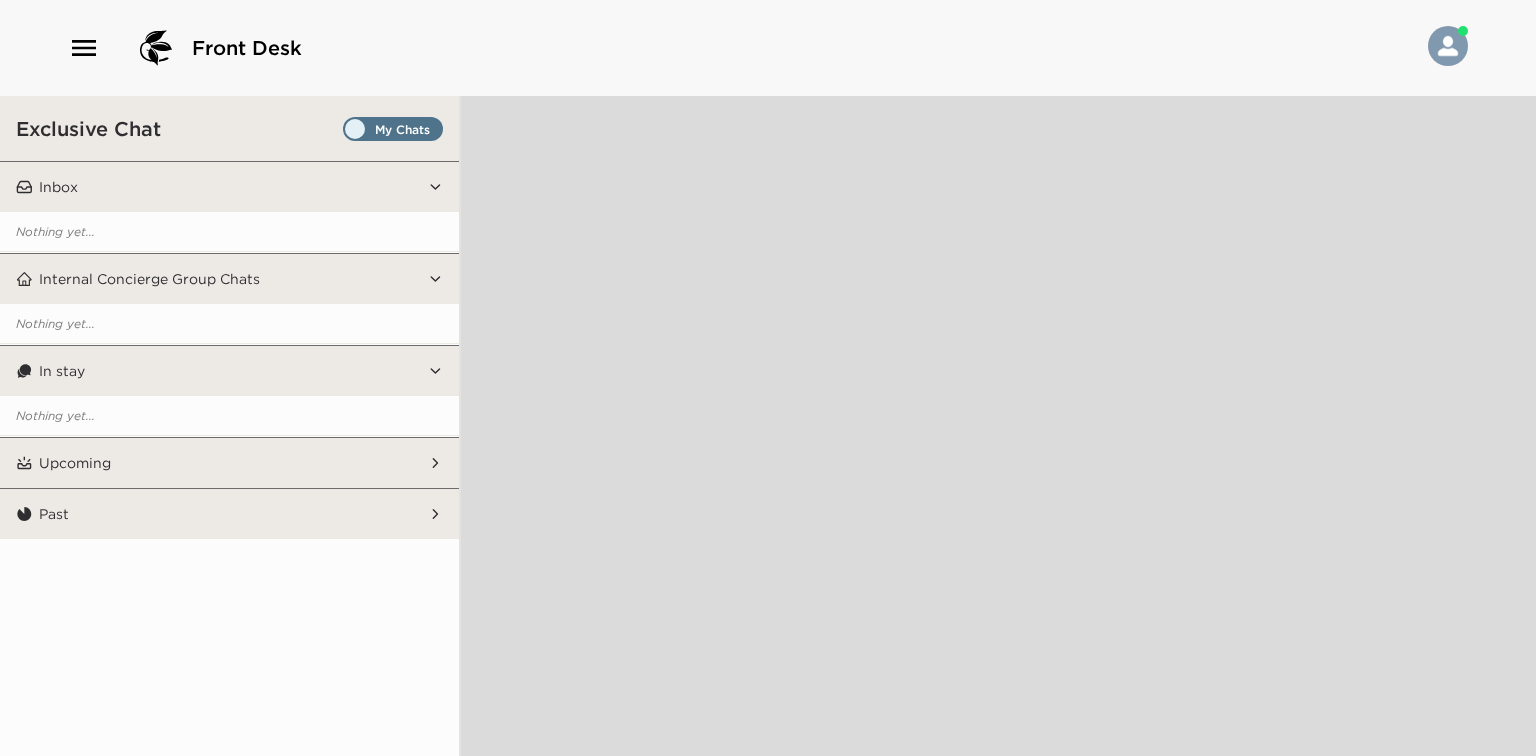 click at bounding box center (393, 134) 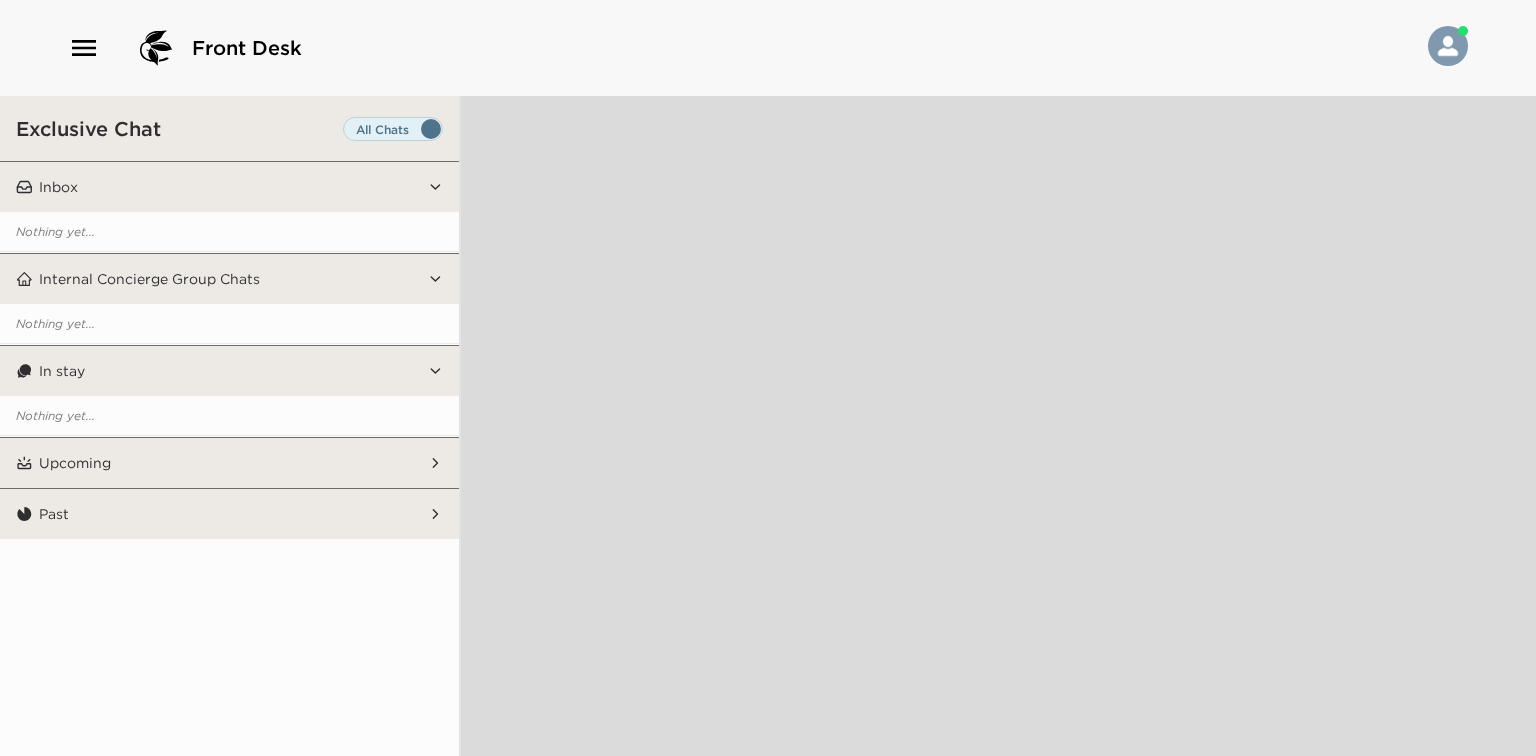 click at bounding box center (393, 134) 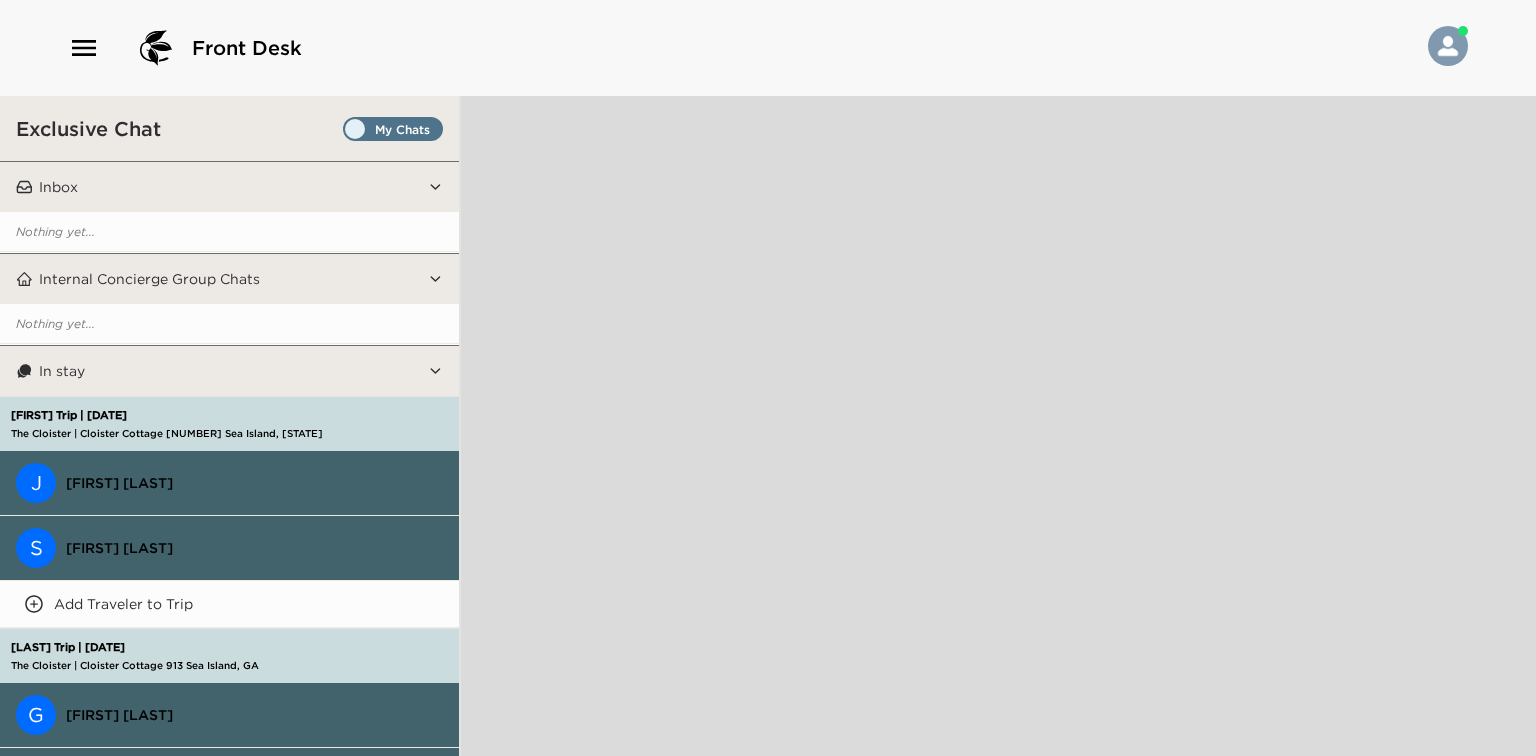 click at bounding box center (393, 129) 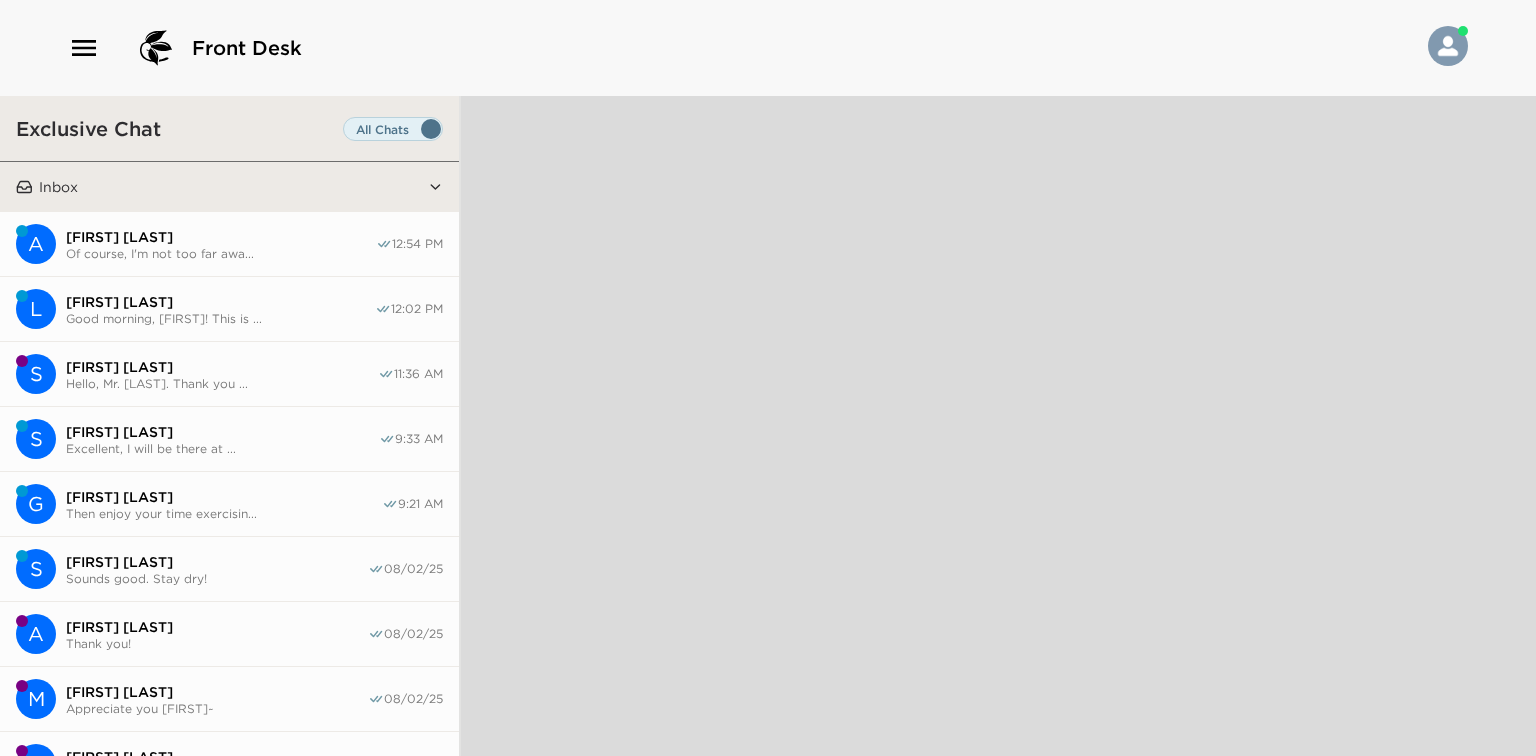 click on "Good morning, [FIRST]! This is ..." at bounding box center (220, 318) 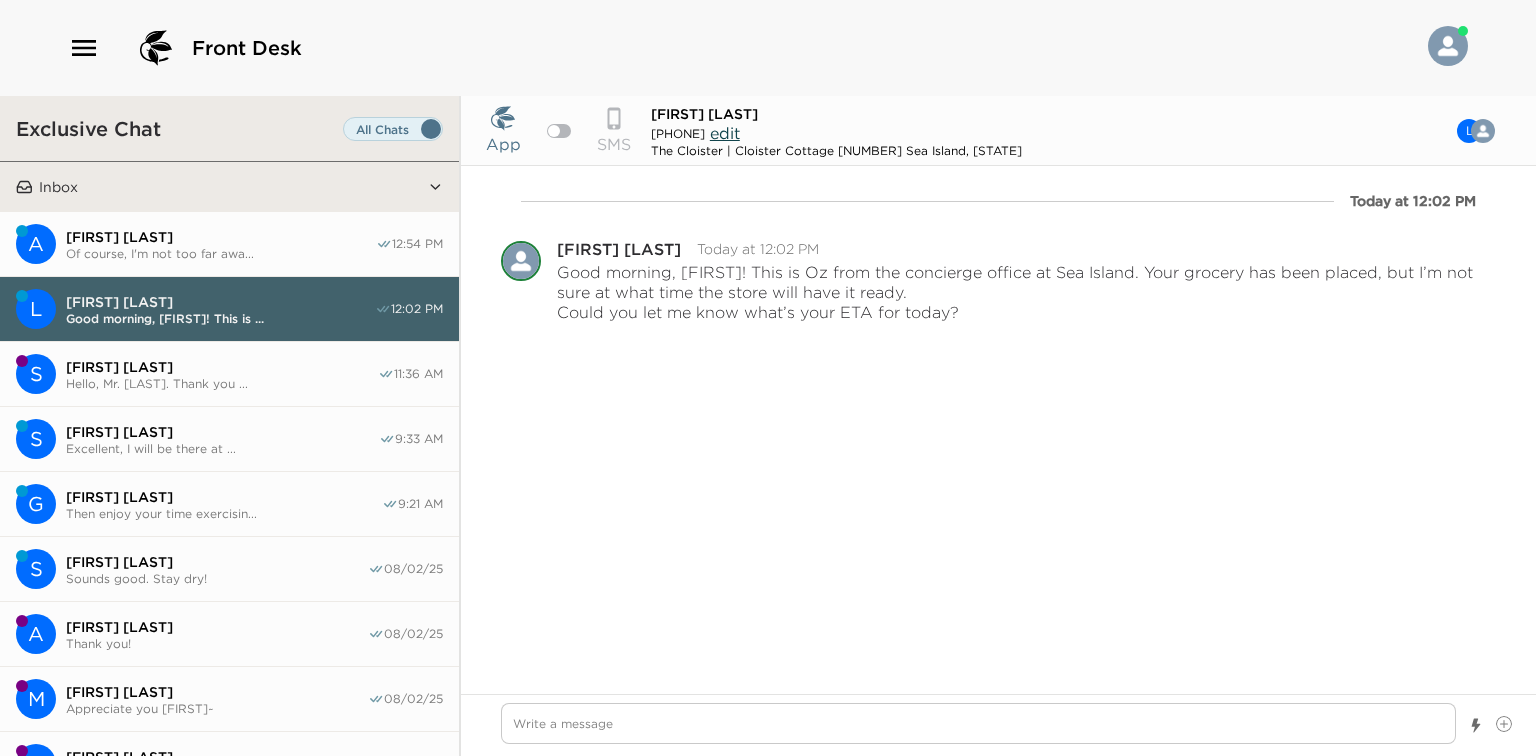 click at bounding box center (559, 131) 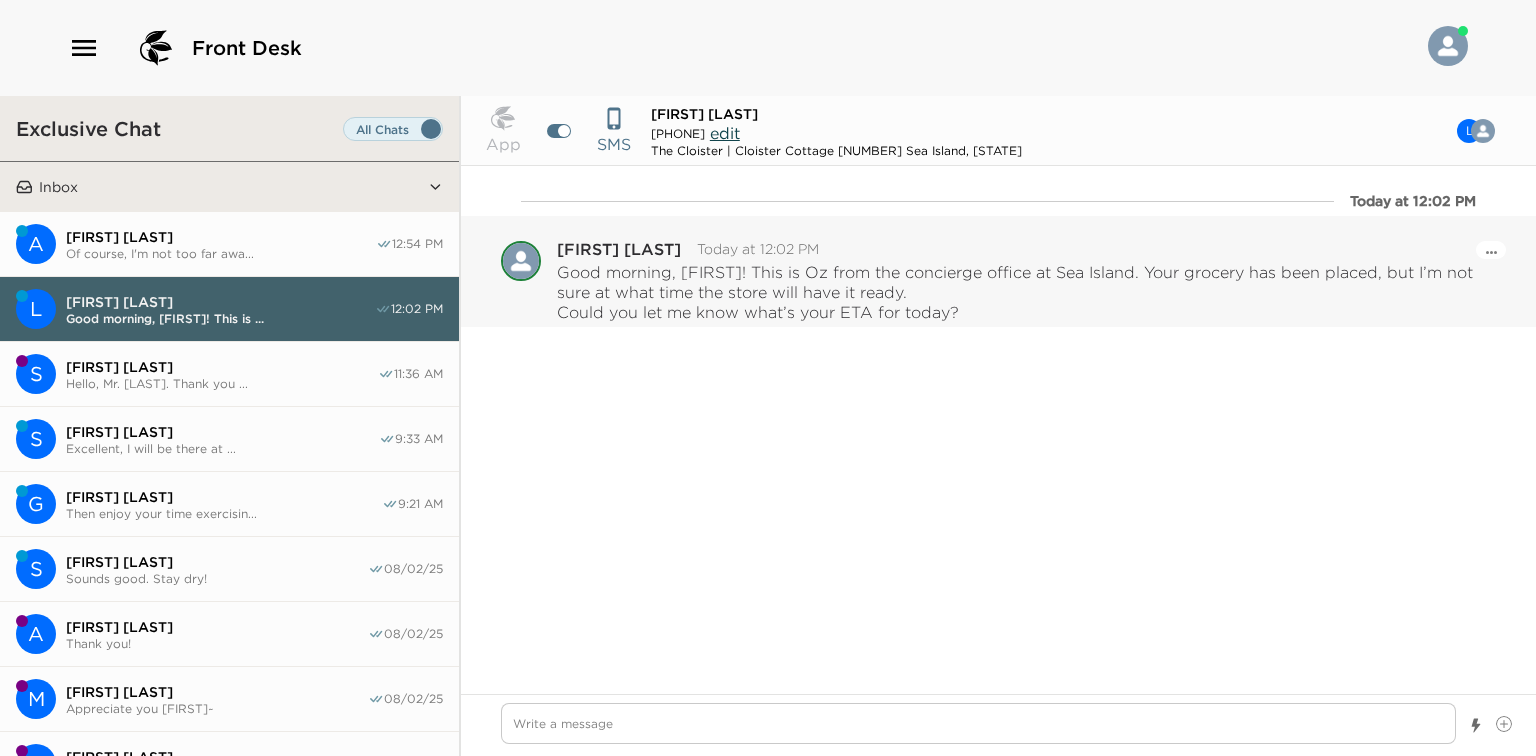 drag, startPoint x: 583, startPoint y: 268, endPoint x: 1117, endPoint y: 325, distance: 537.0335 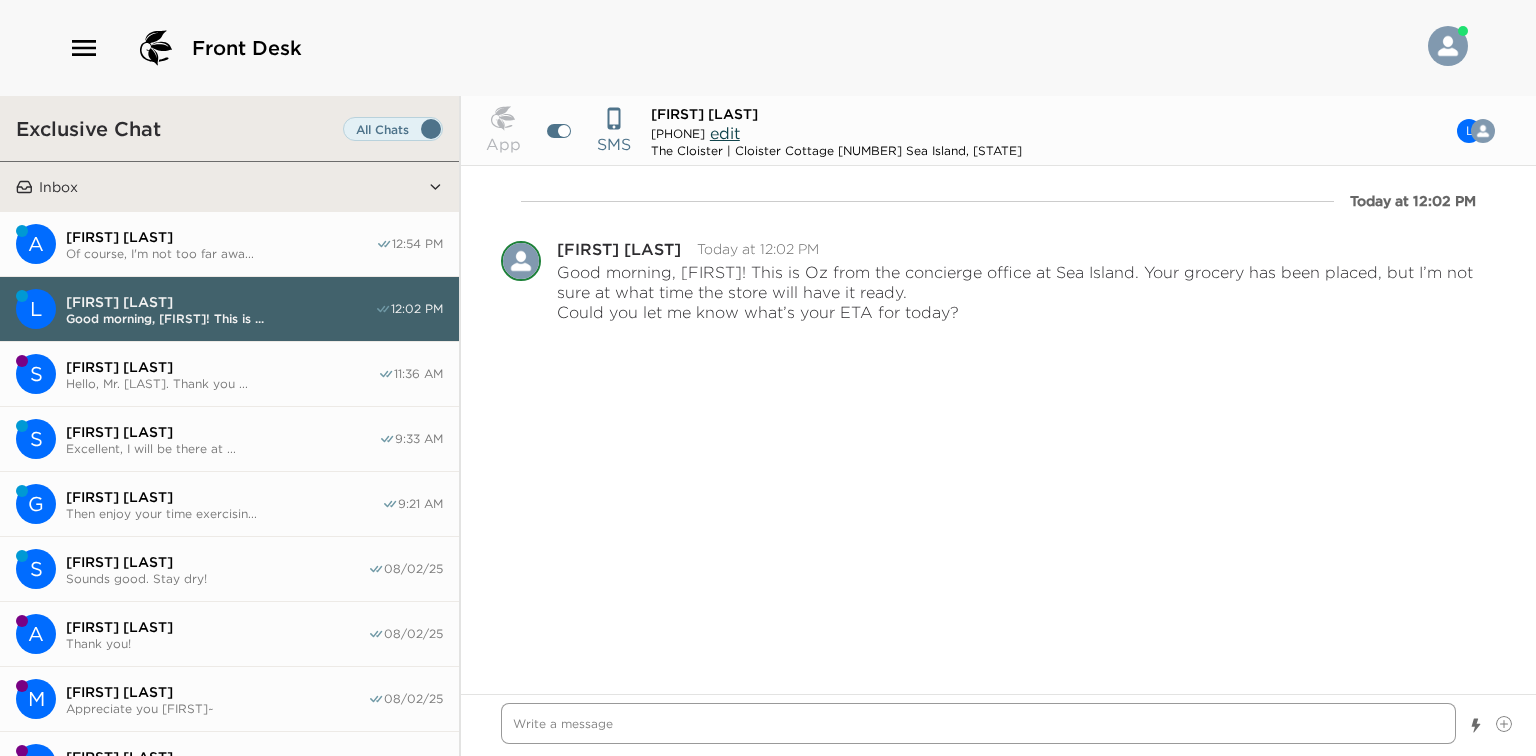click at bounding box center (978, 723) 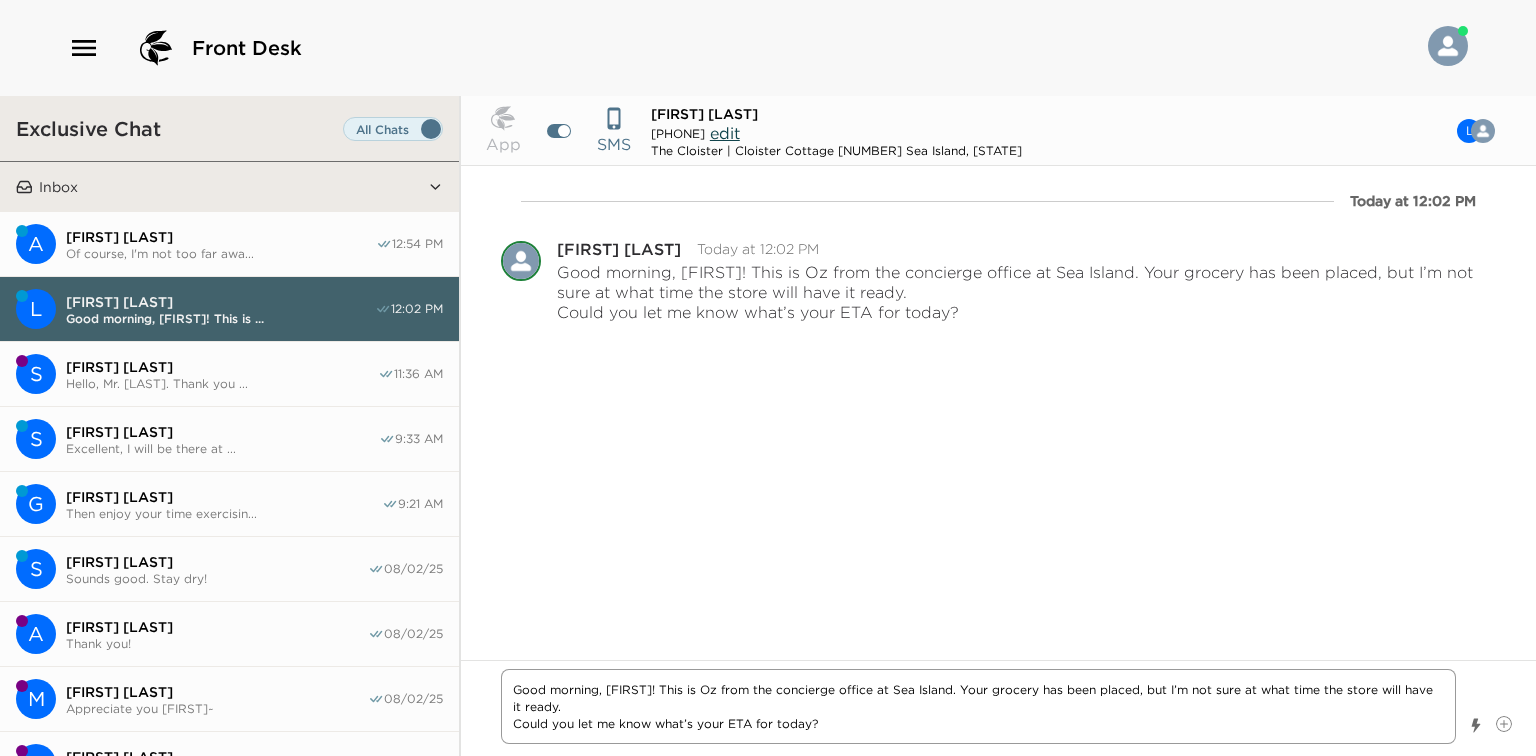 click on "Good morning, Lauren! This is Oz from the concierge office at Sea Island. Your grocery has been placed, but I’m not sure at what time the store will have it ready.
Could you let me know what’s your ETA for today?" at bounding box center [978, 706] 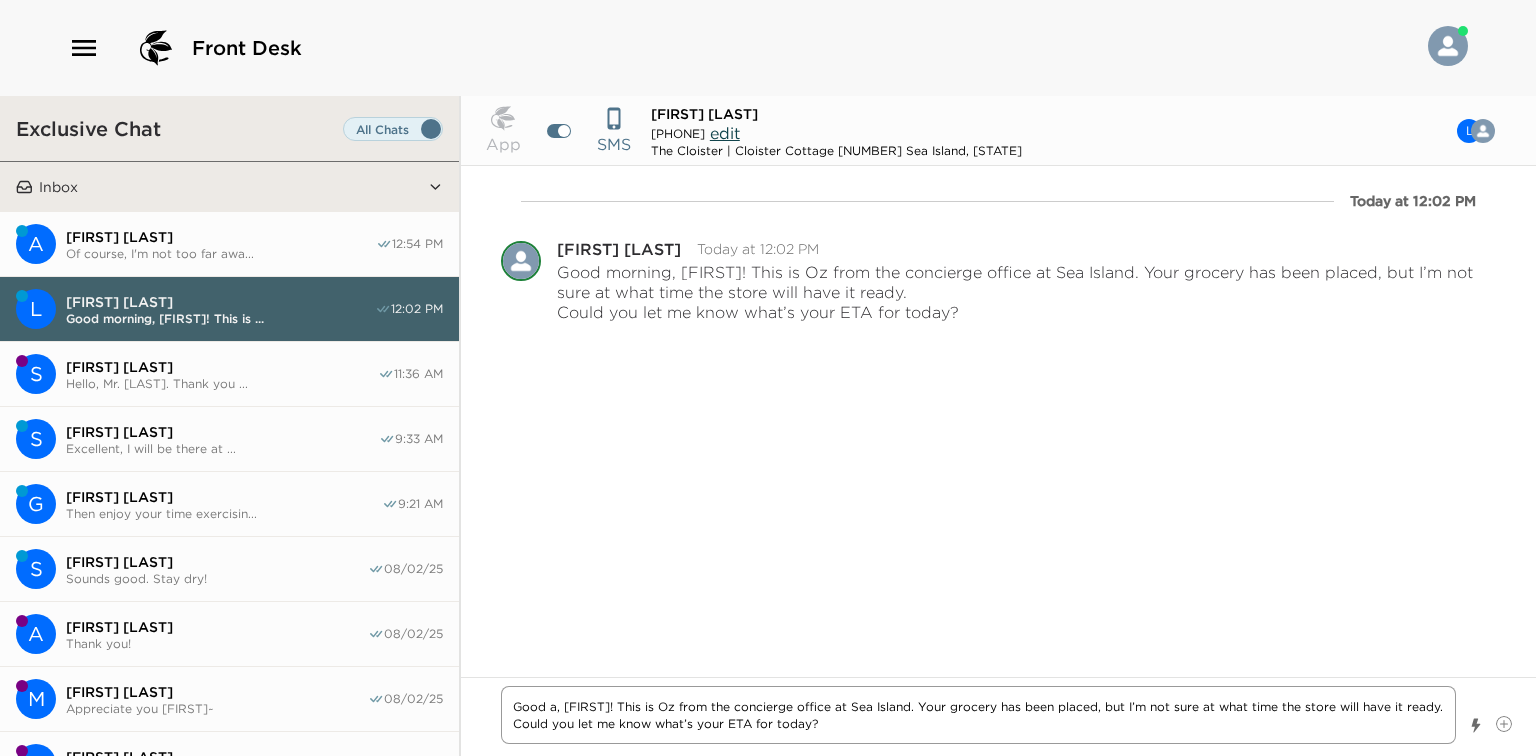 type on "x" 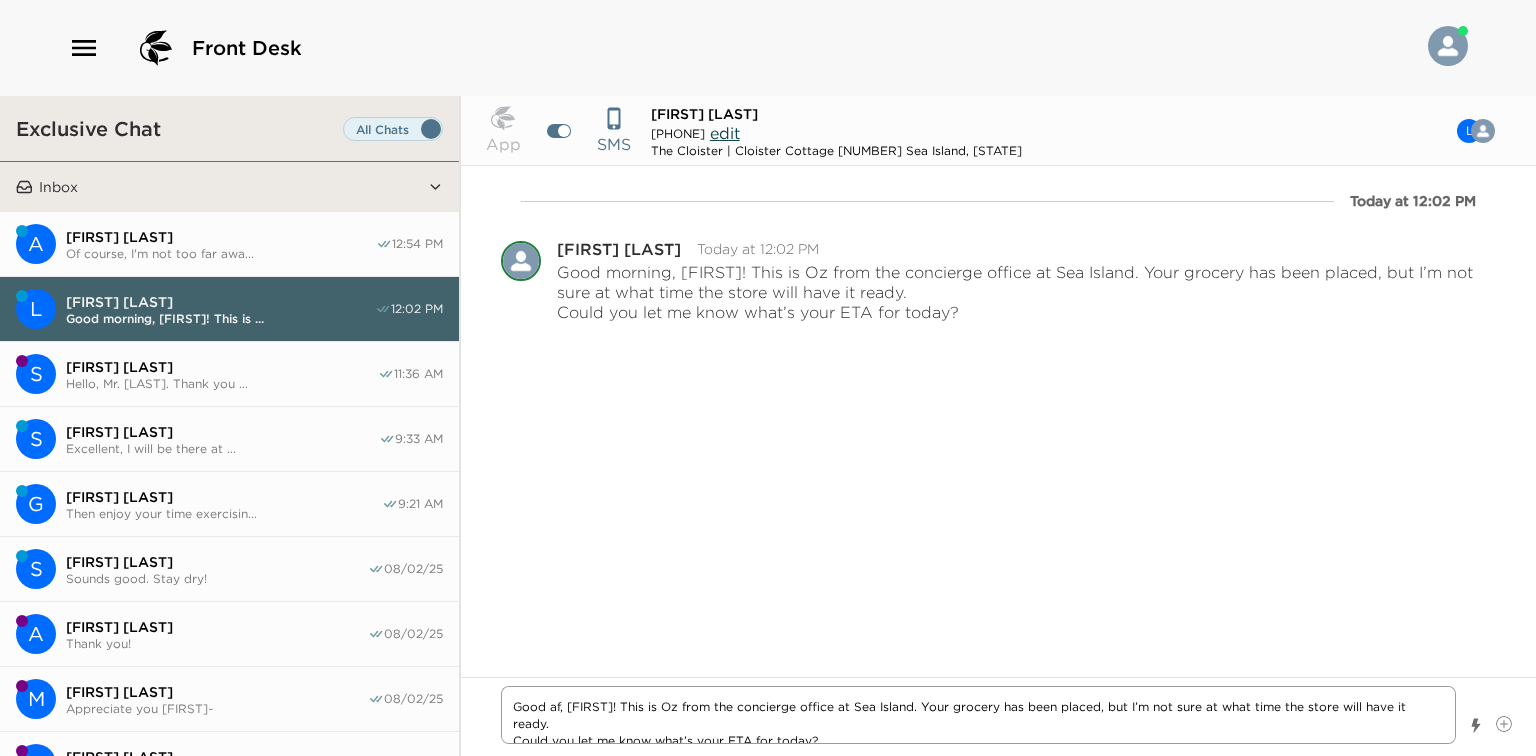 type on "x" 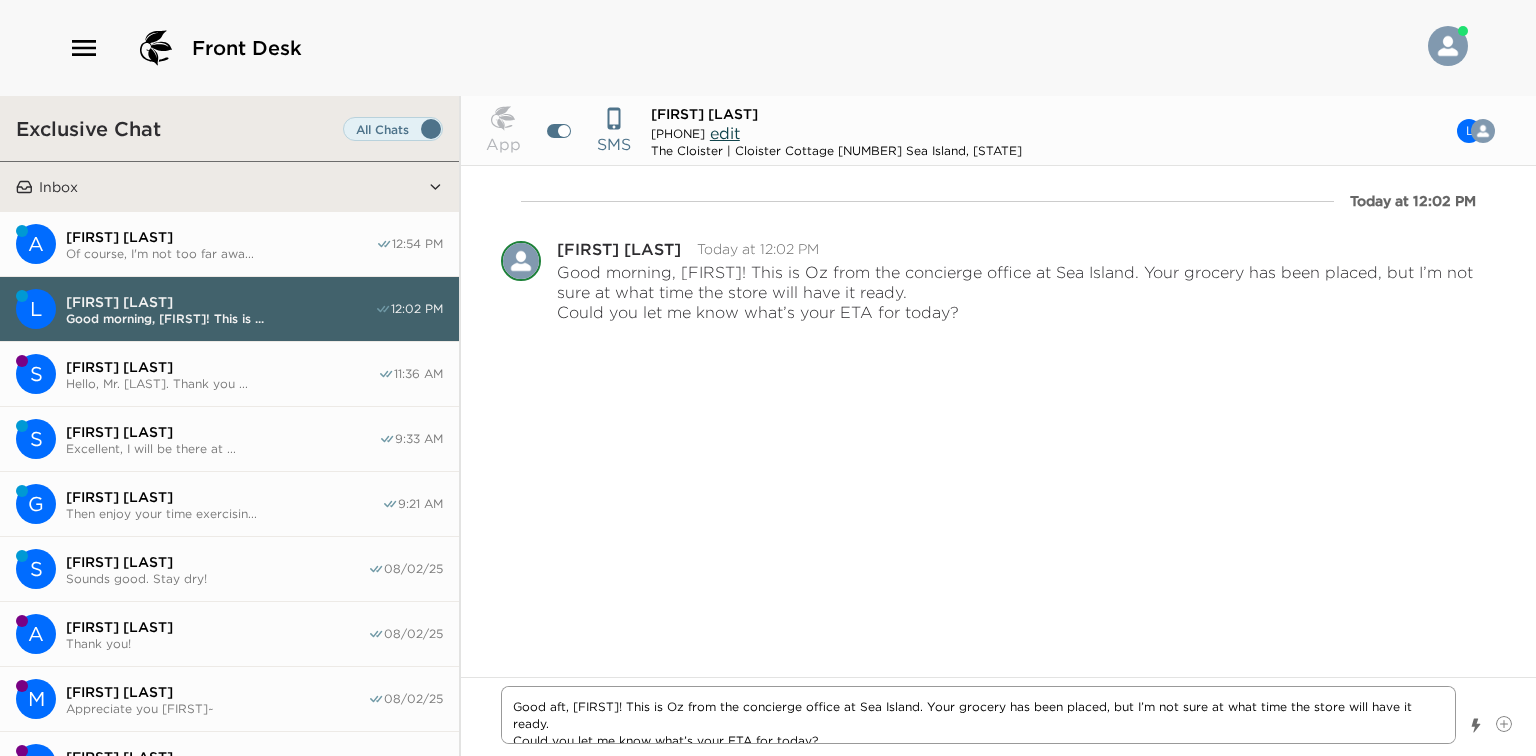 type on "x" 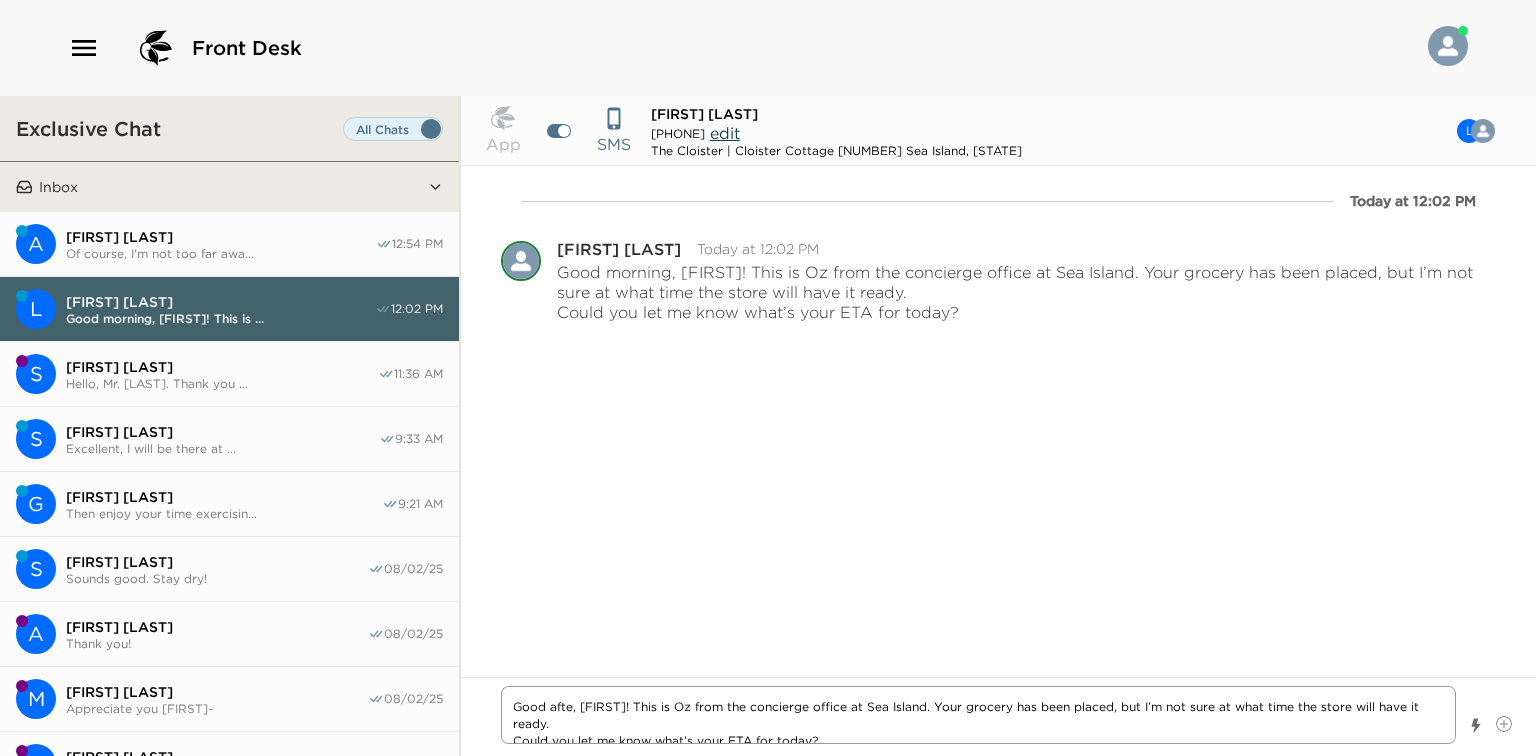 type on "x" 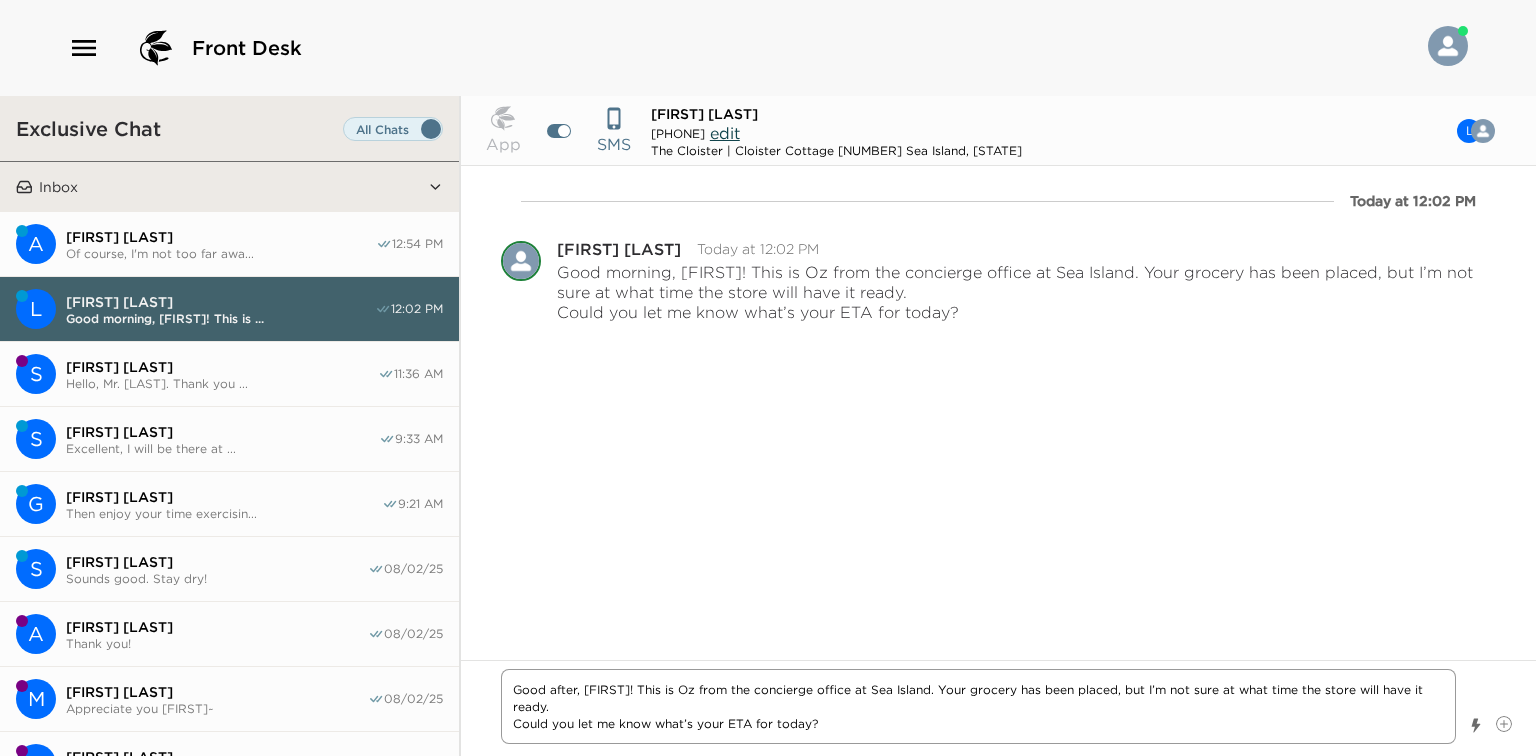 type on "x" 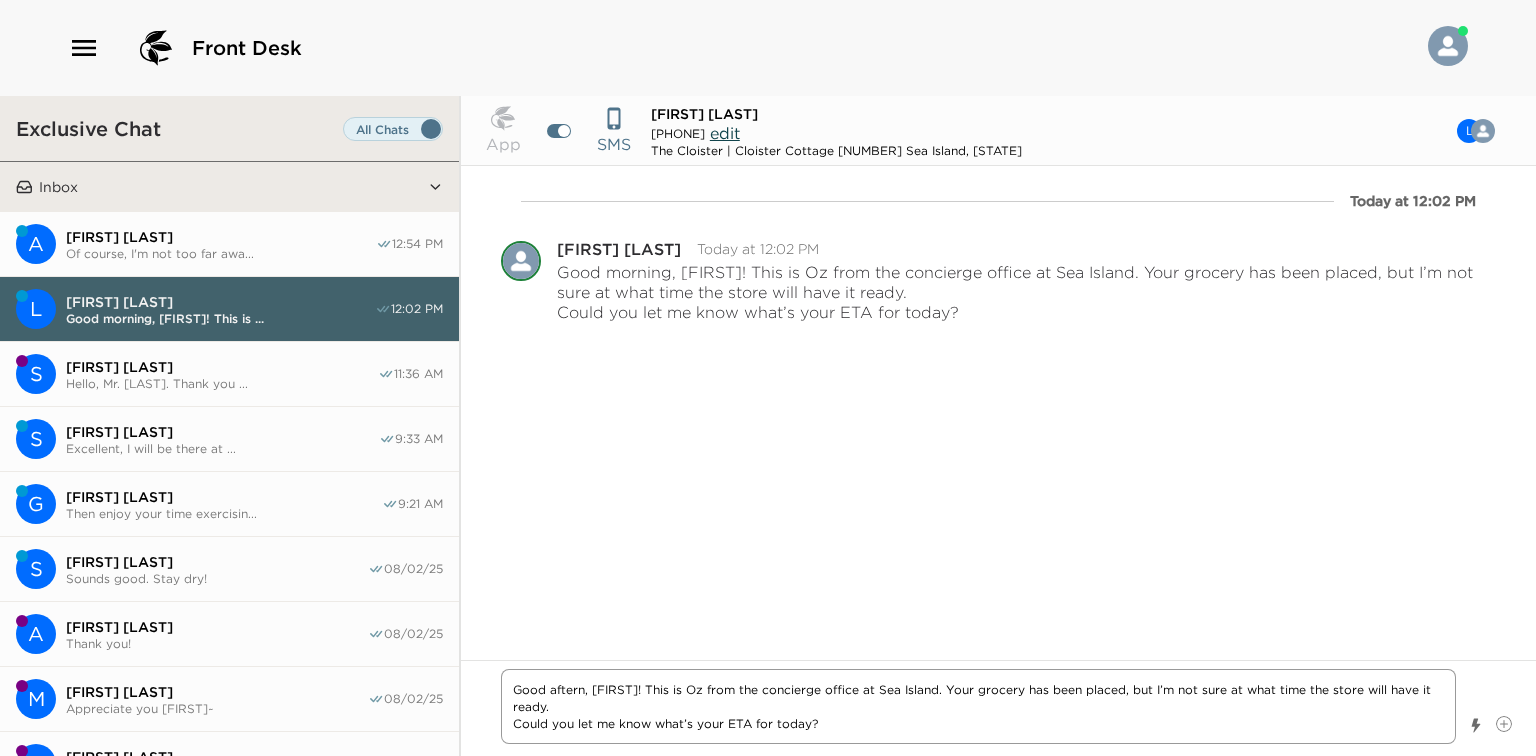type on "x" 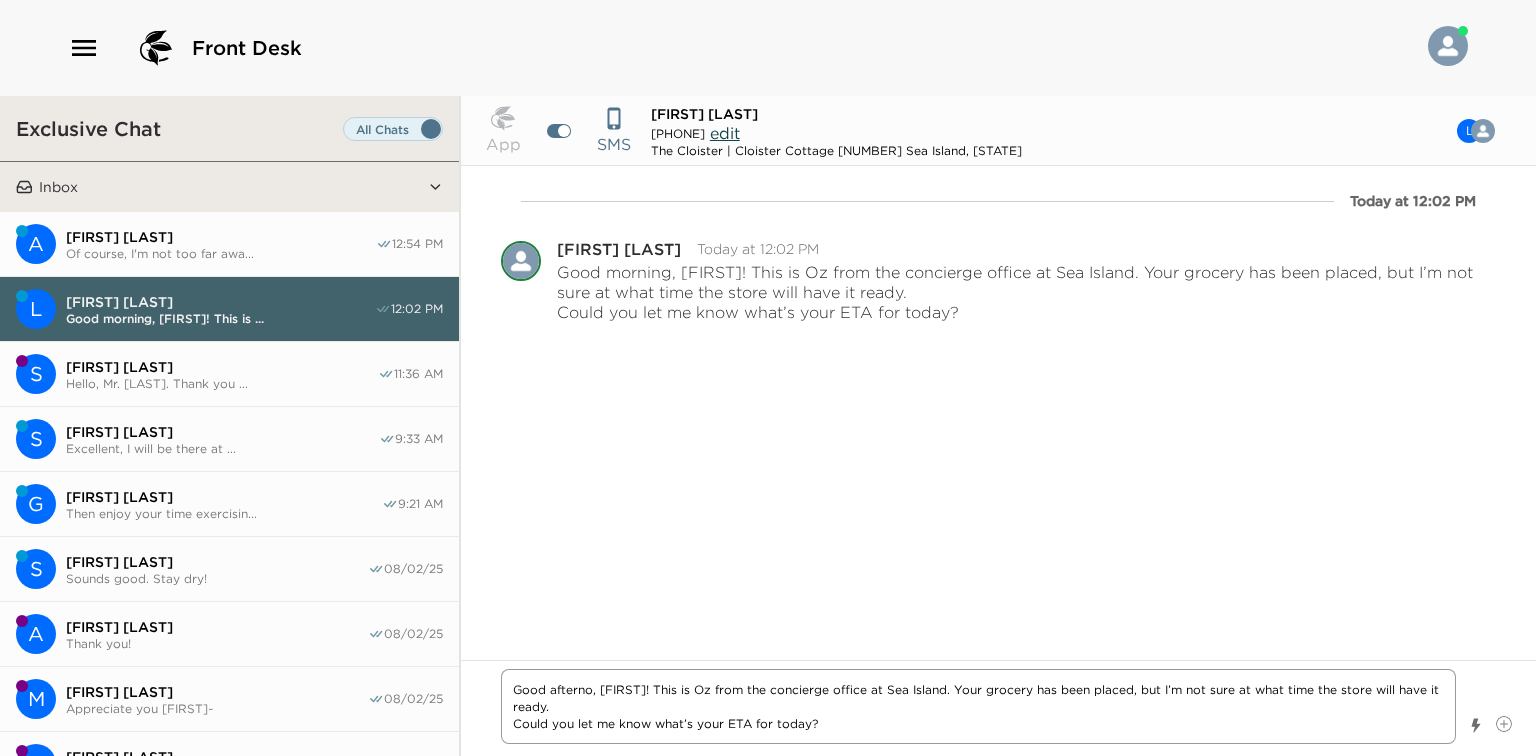 type on "x" 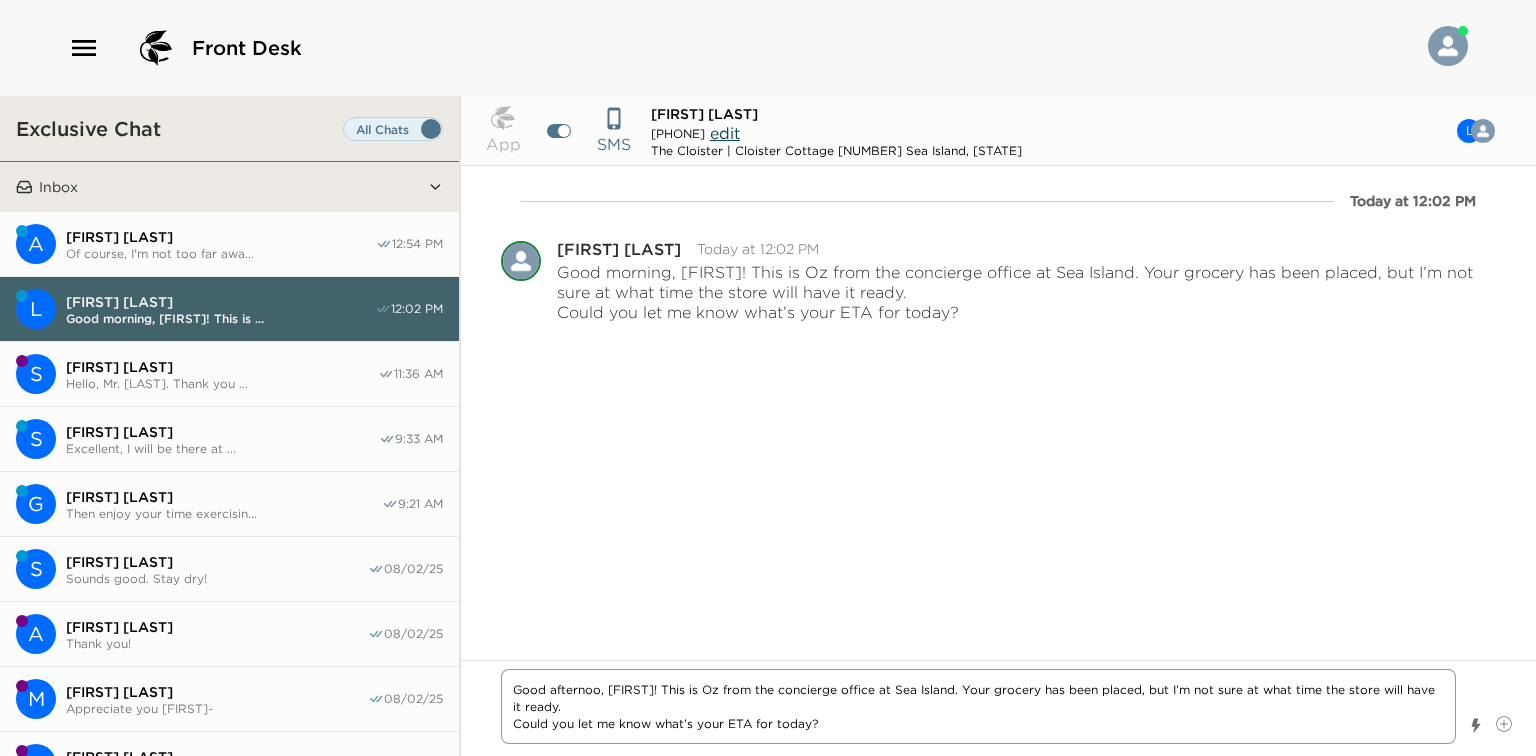 type on "x" 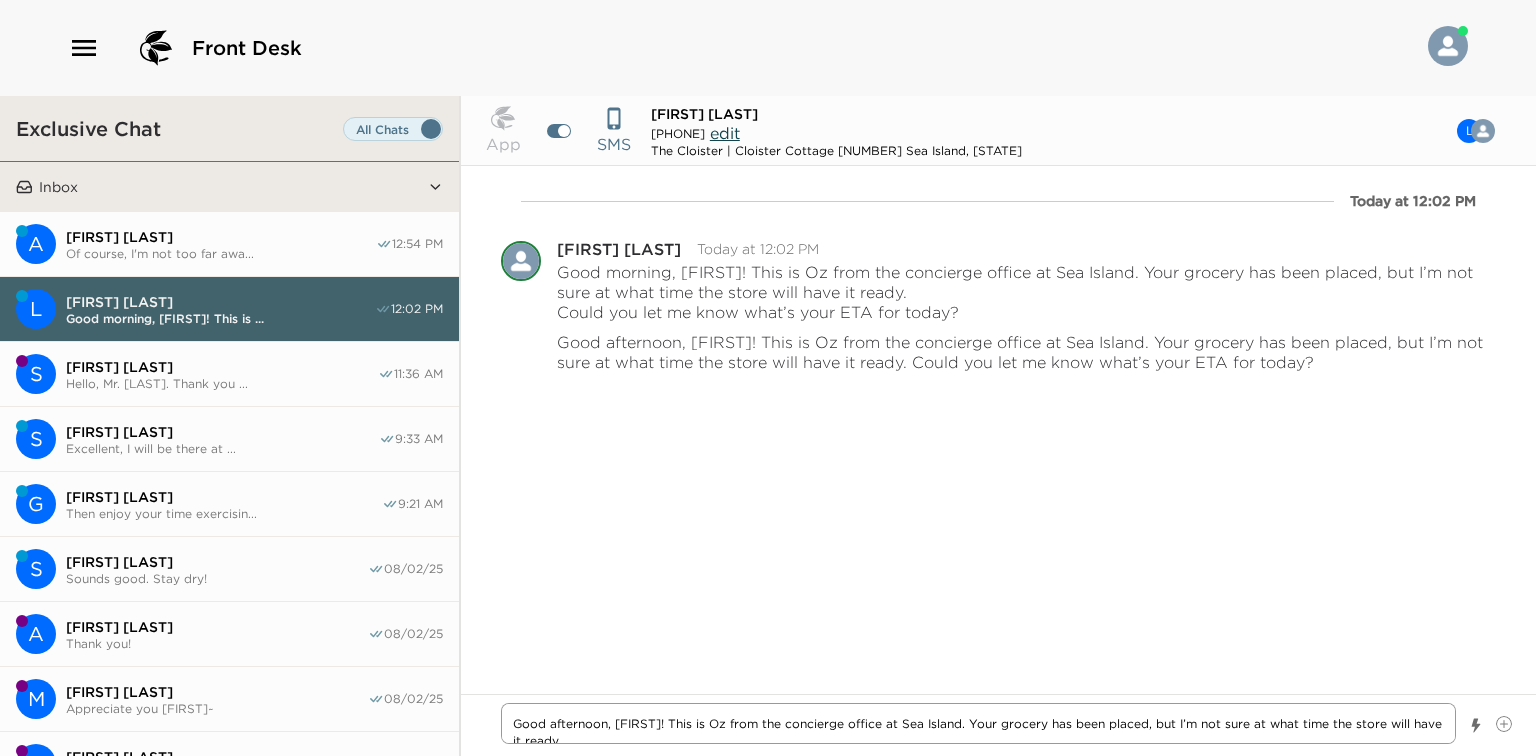 type on "x" 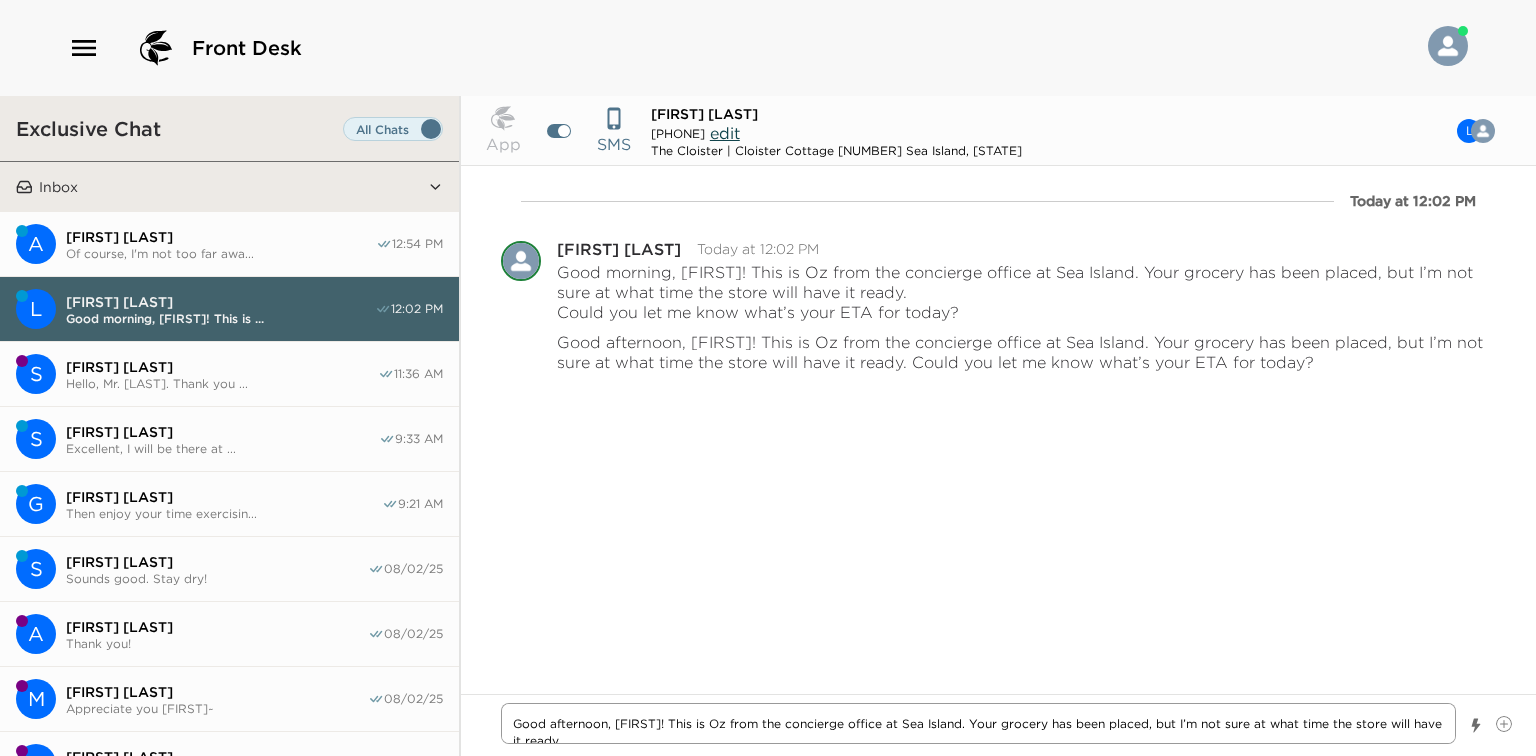 type 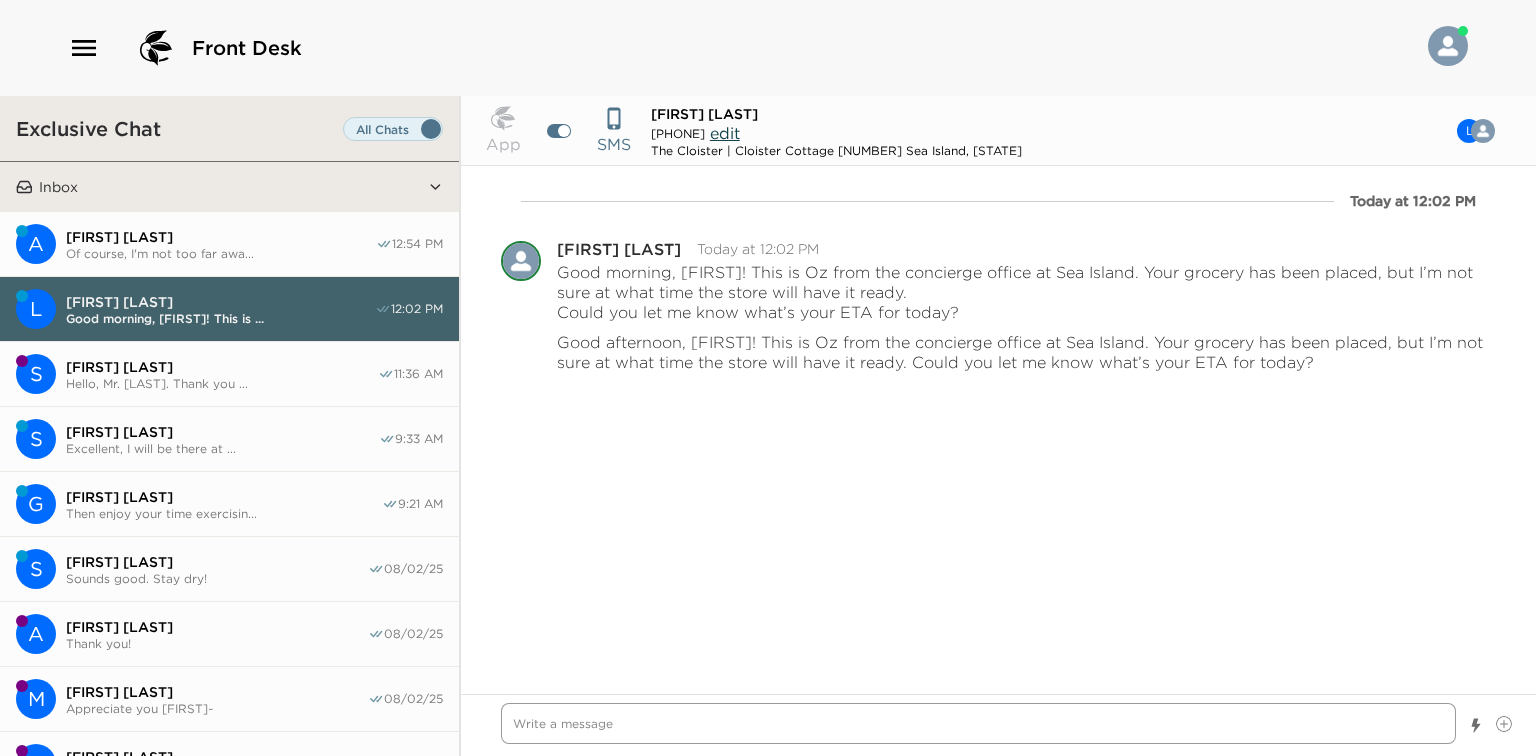type on "x" 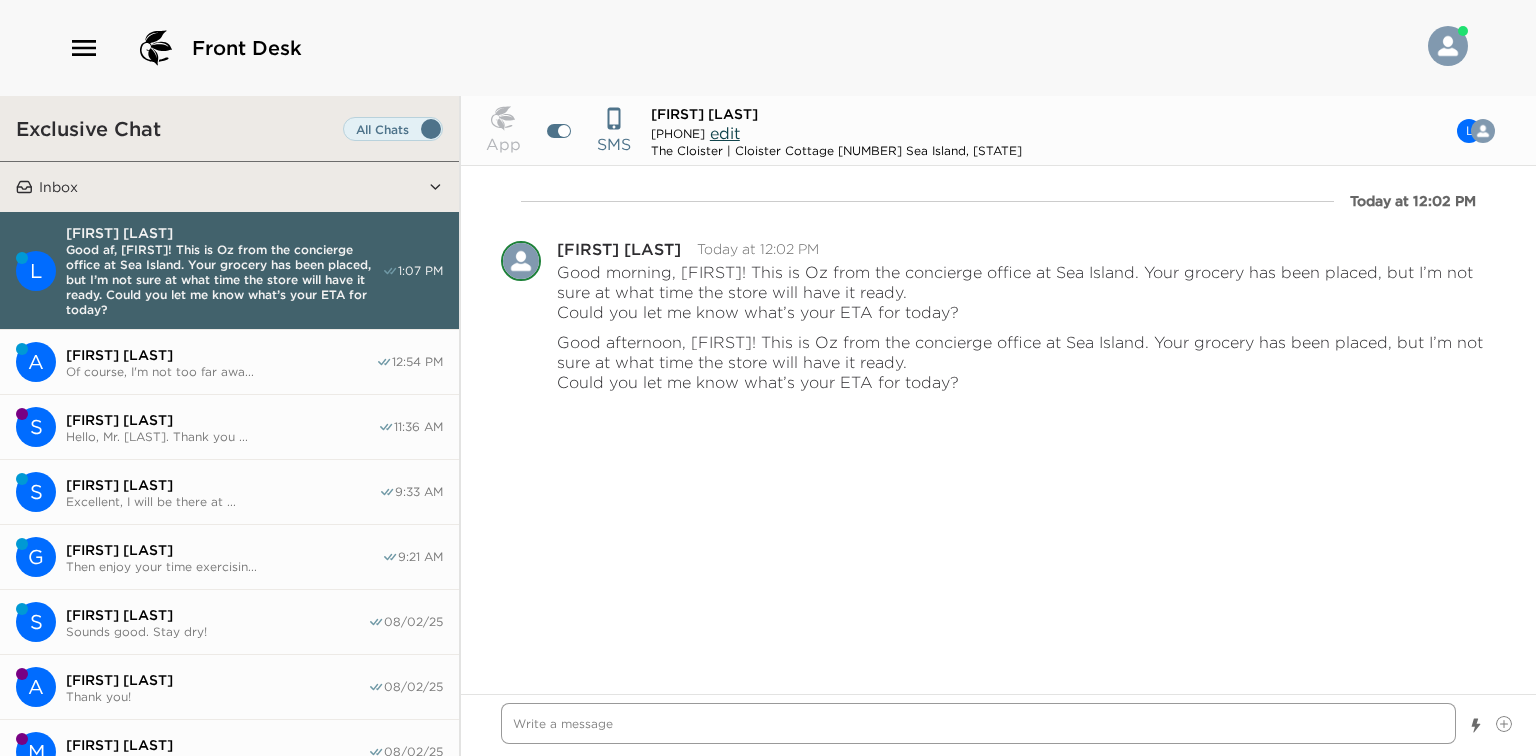 type 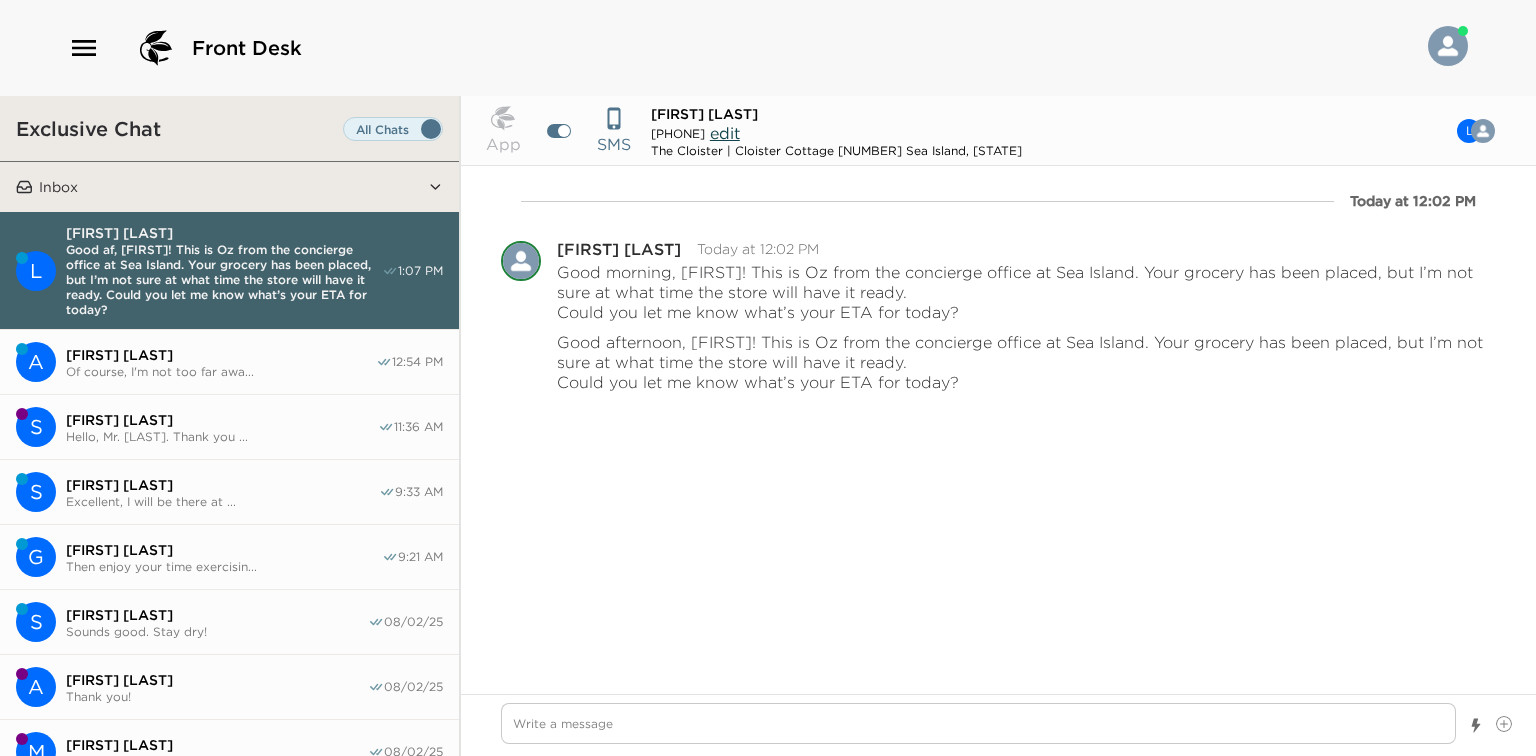 click on "[FIRST] [LAST] [LAST] Excellent, I will be there at ... 9:33 AM" at bounding box center (229, 492) 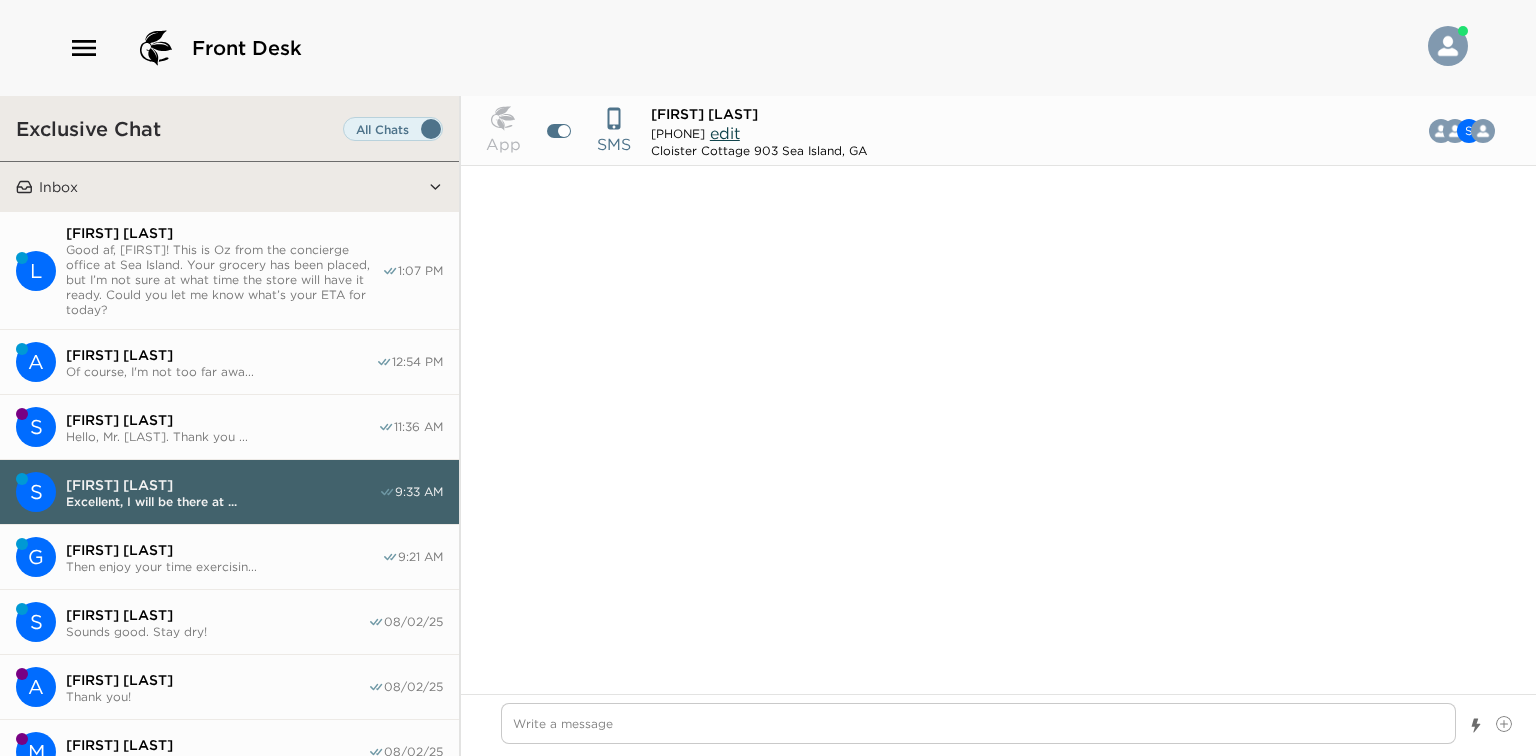 scroll, scrollTop: 1705, scrollLeft: 0, axis: vertical 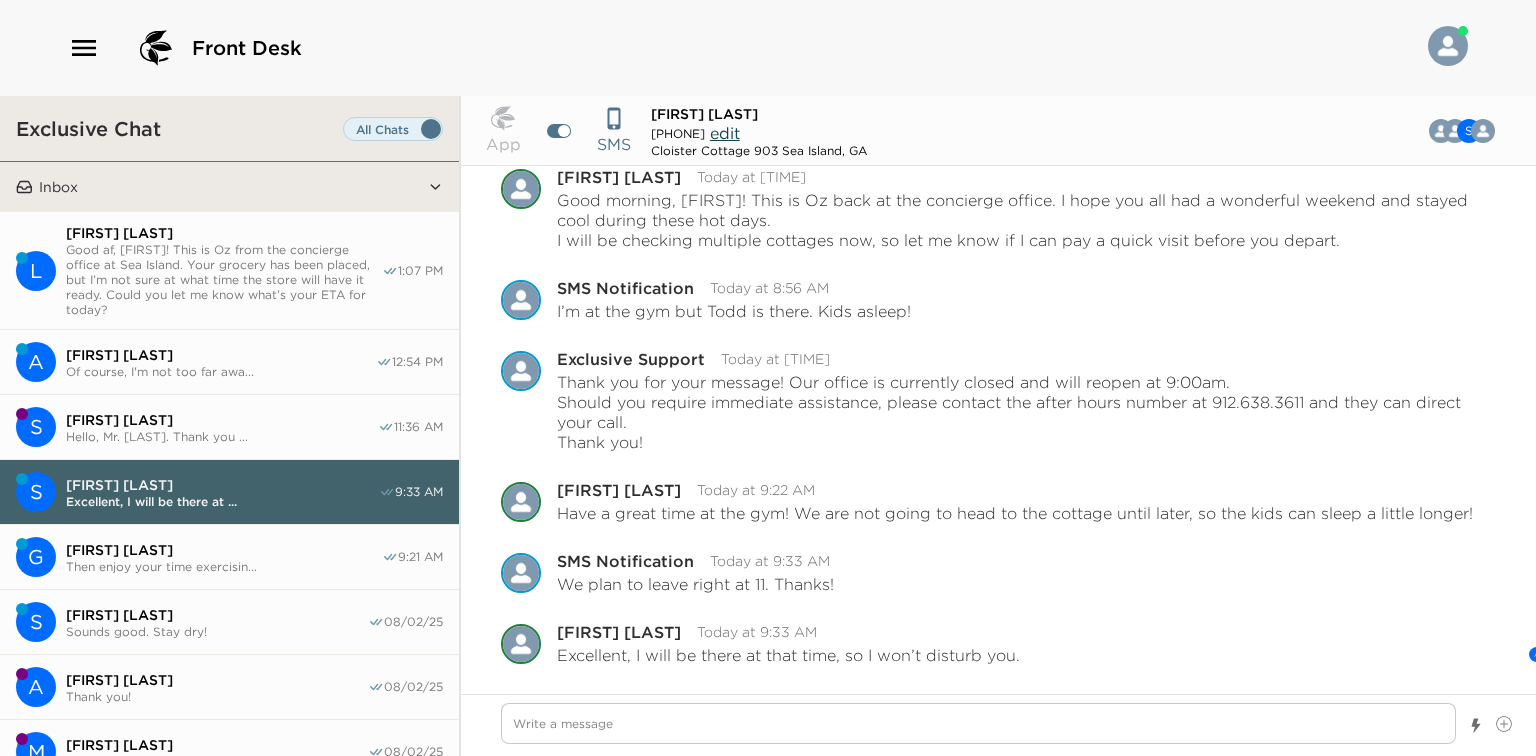 click on "Good afternoon, Mr. [LAST]! Thank you ..." at bounding box center [222, 436] 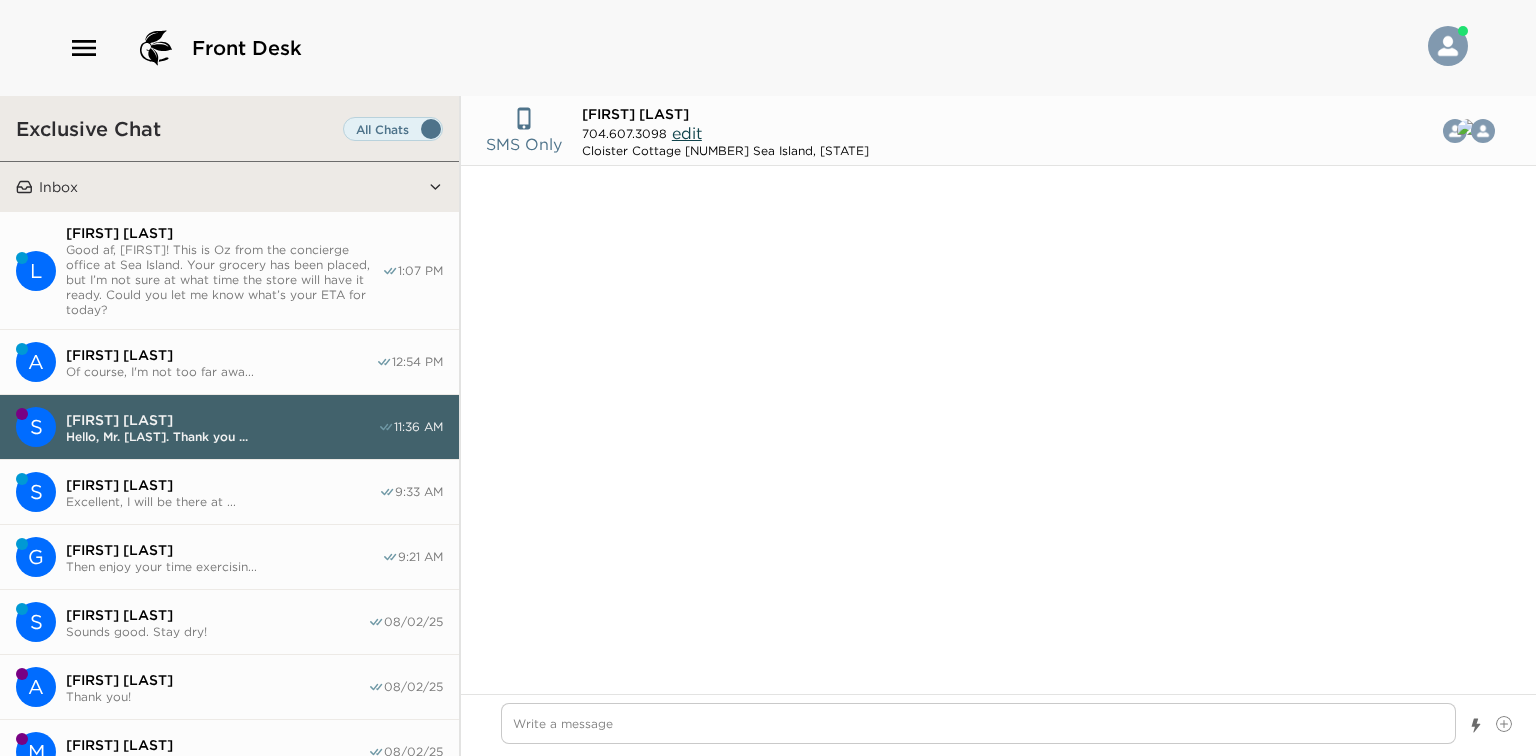 scroll, scrollTop: 2096, scrollLeft: 0, axis: vertical 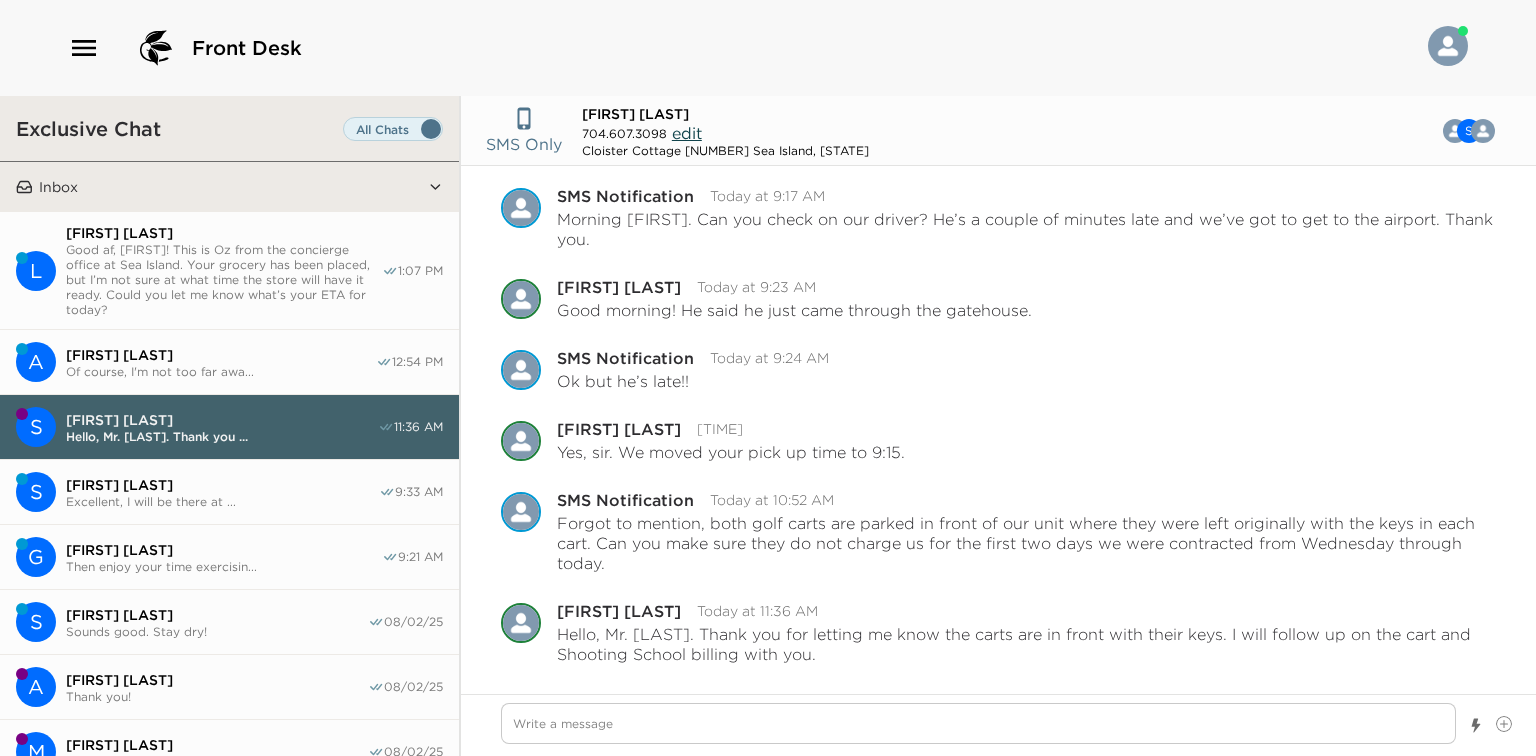 click on "G Gaines Sturdivant Then enjoy your time exercisin... 9:21 AM" at bounding box center [229, 557] 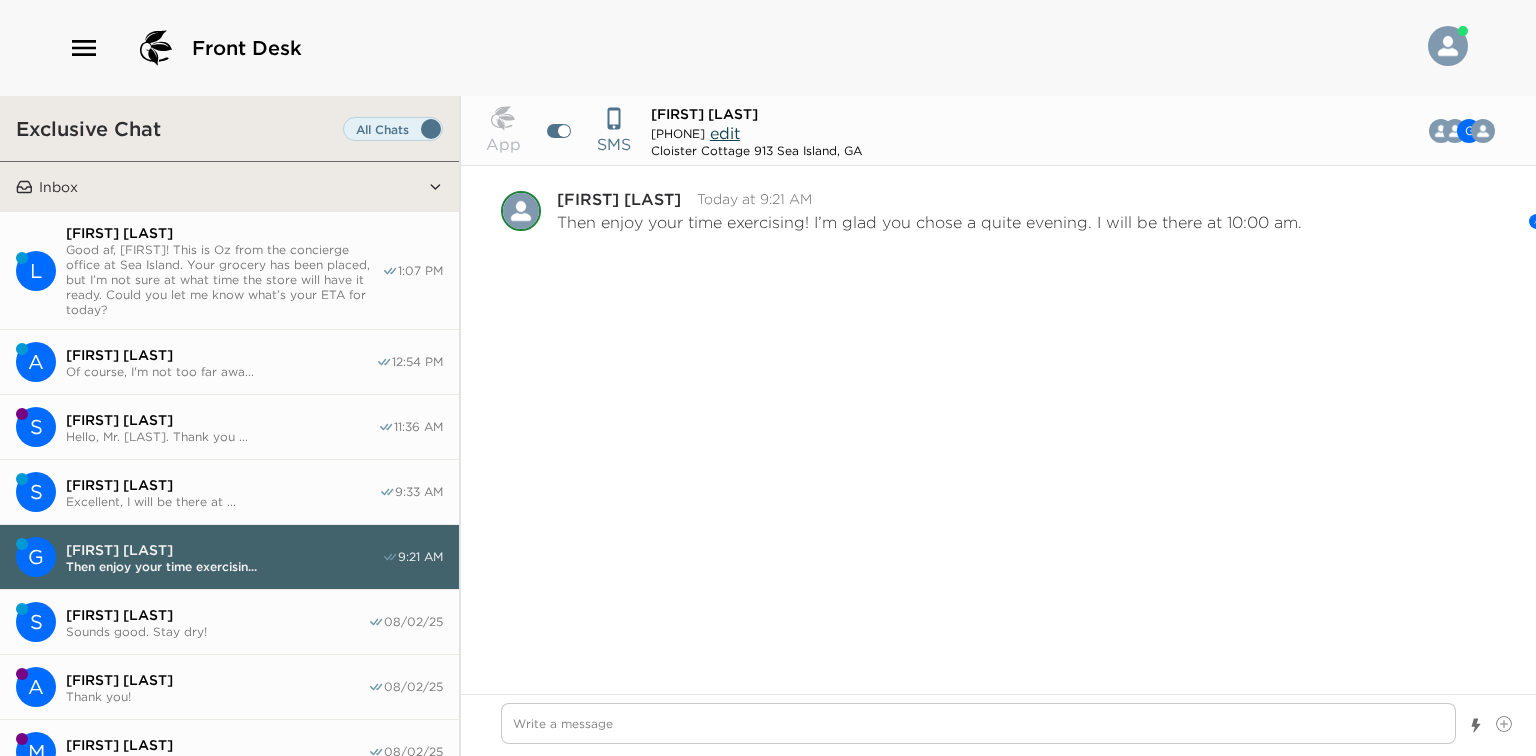 scroll, scrollTop: 1696, scrollLeft: 0, axis: vertical 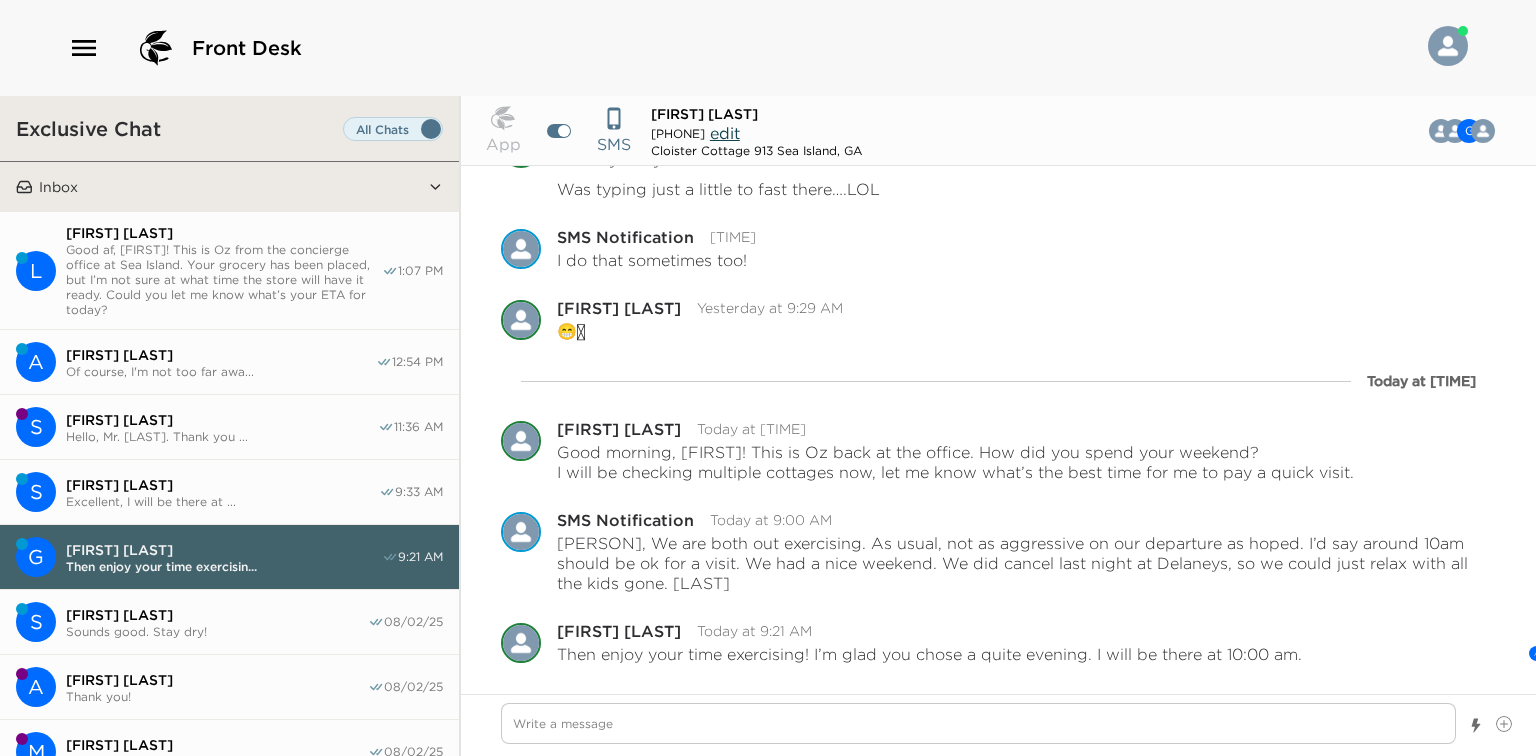 click on "[FIRST] [LAST]" at bounding box center [217, 615] 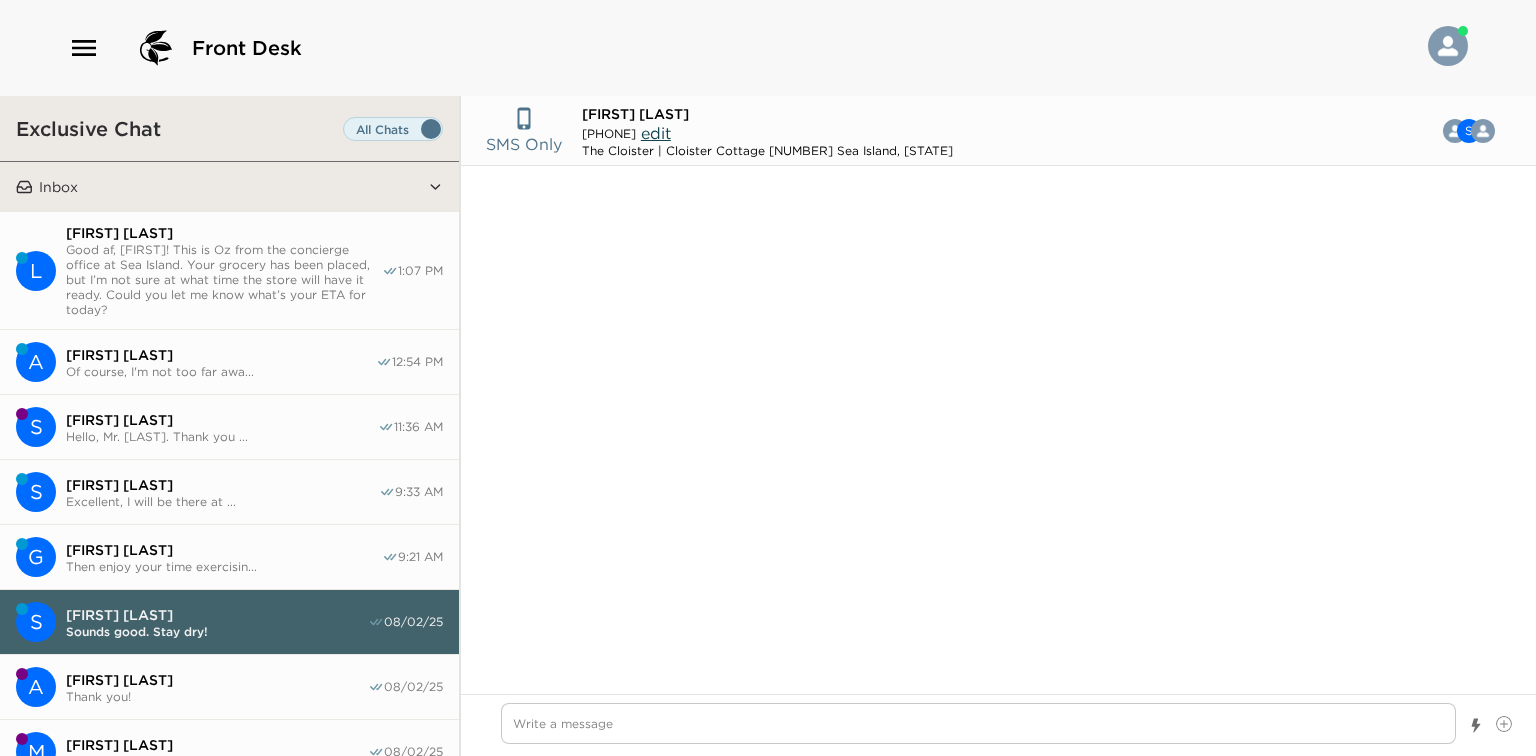 scroll, scrollTop: 1513, scrollLeft: 0, axis: vertical 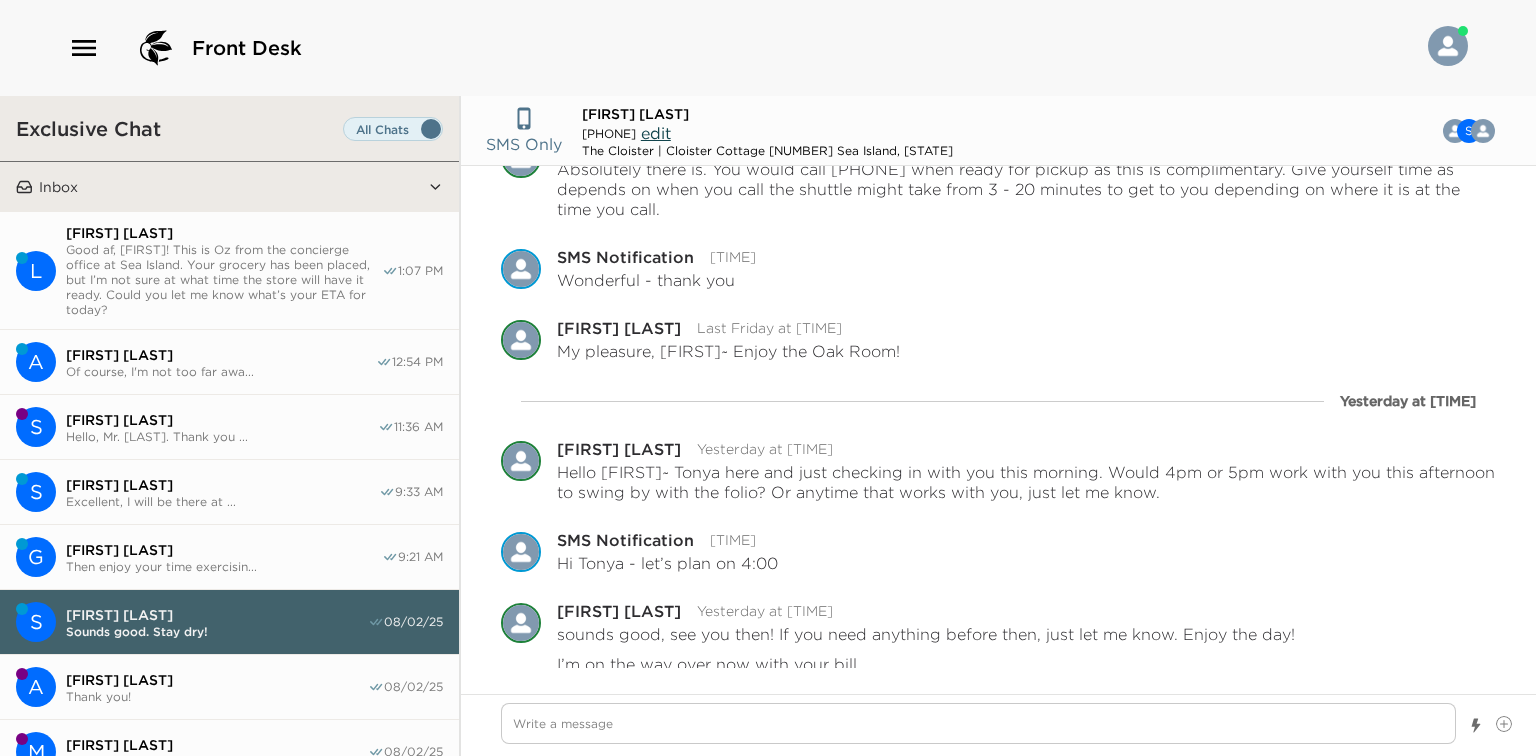 click on "Good afternoon, Lauren! This i..." at bounding box center (224, 279) 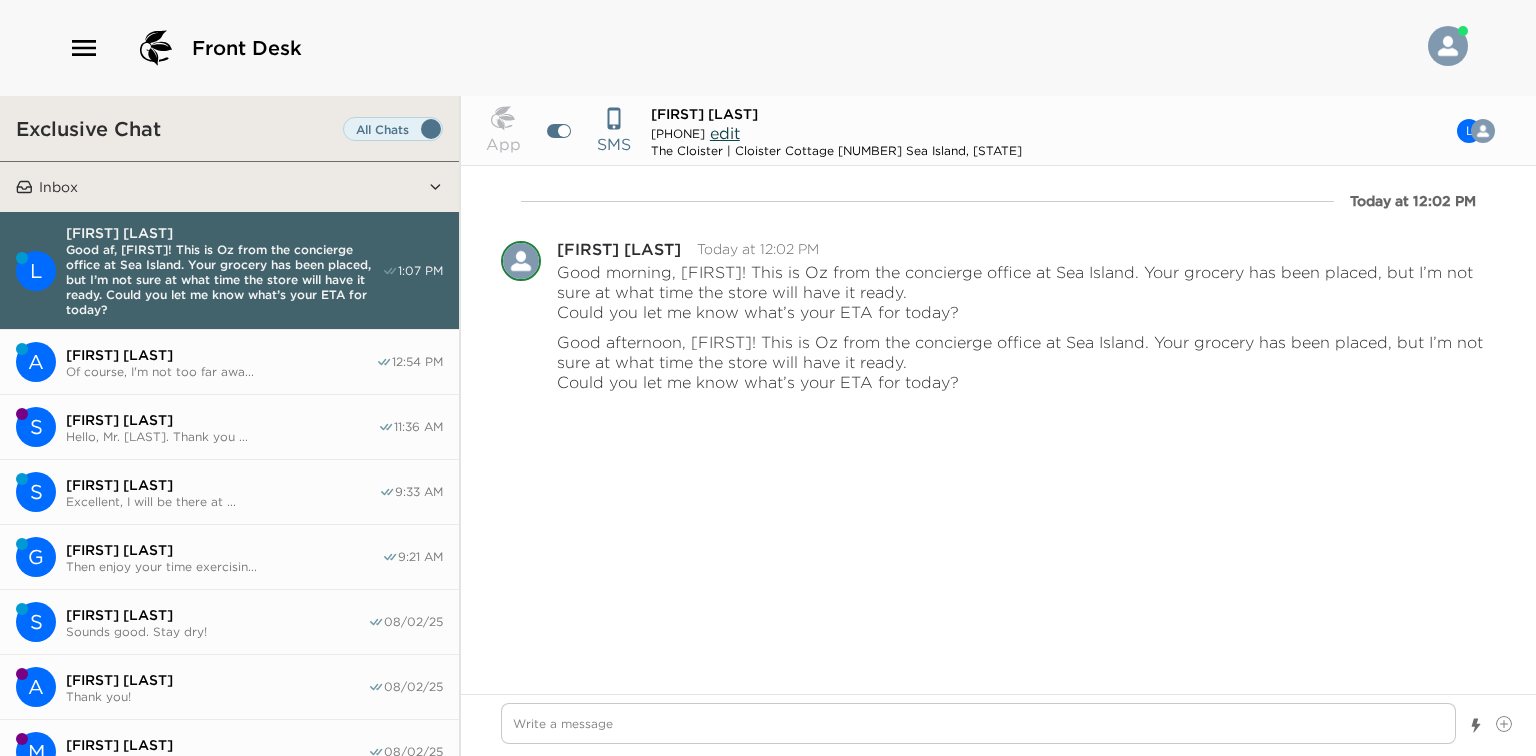 click on "Of course, I'm not too far awa..." at bounding box center [221, 371] 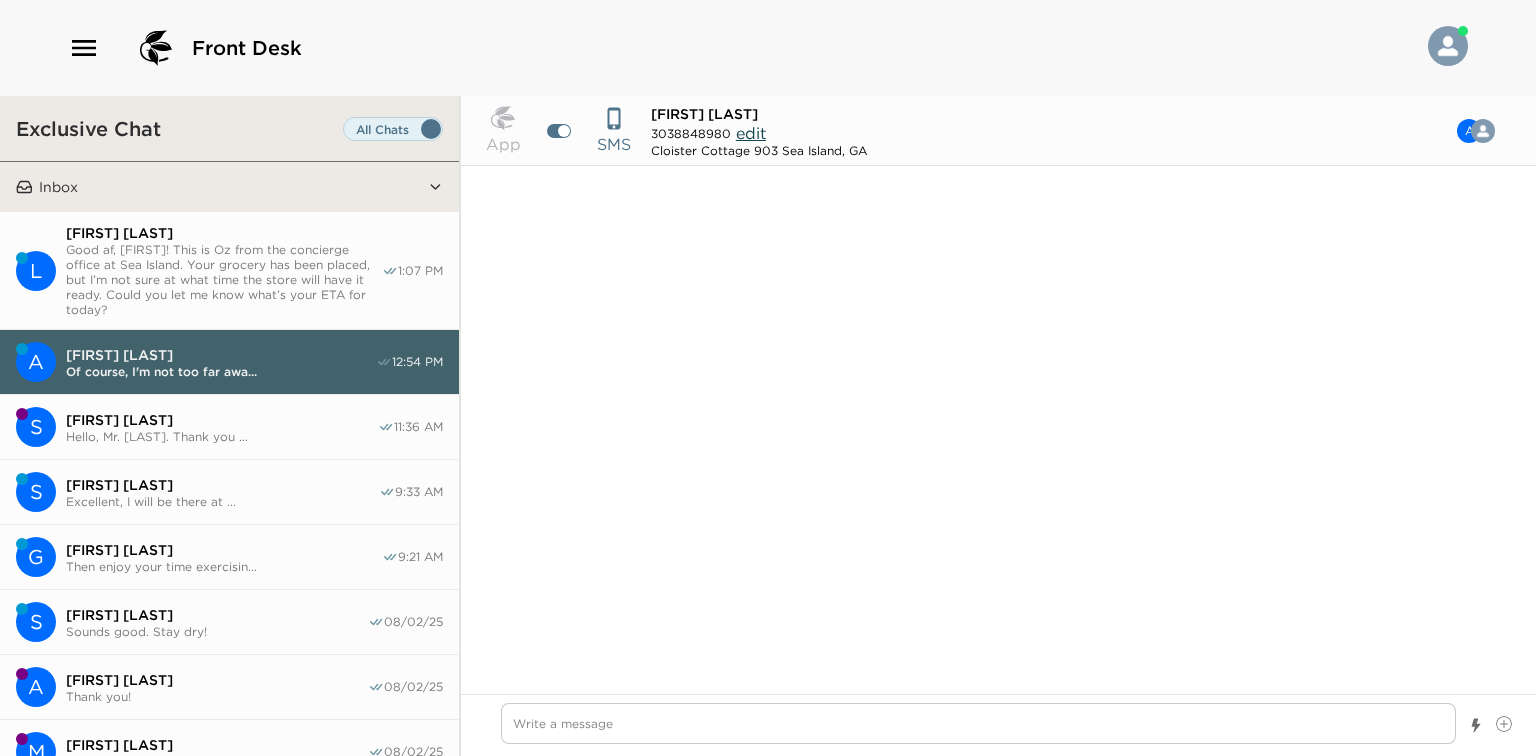 scroll, scrollTop: 92, scrollLeft: 0, axis: vertical 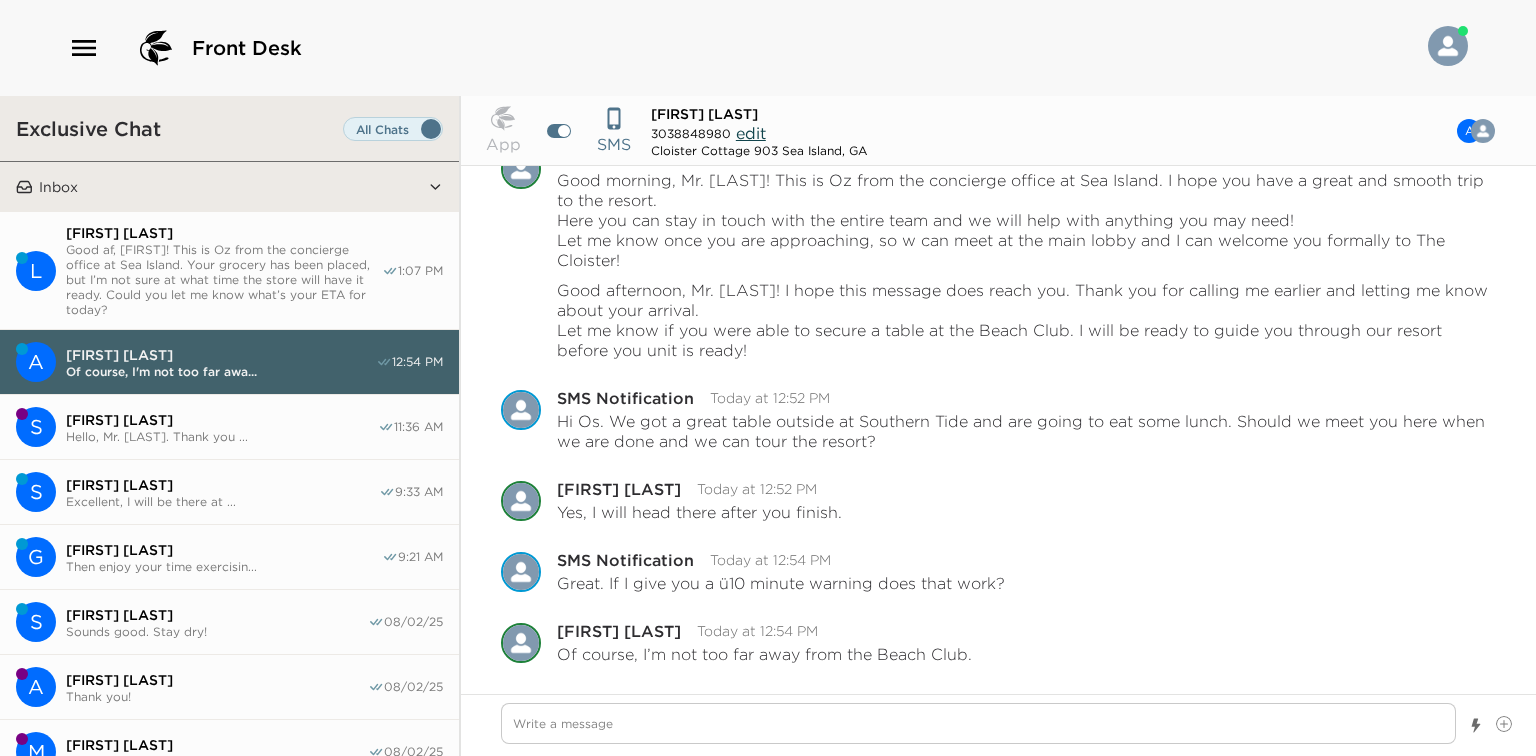 click on "Good afternoon, Lauren! This i..." at bounding box center (224, 279) 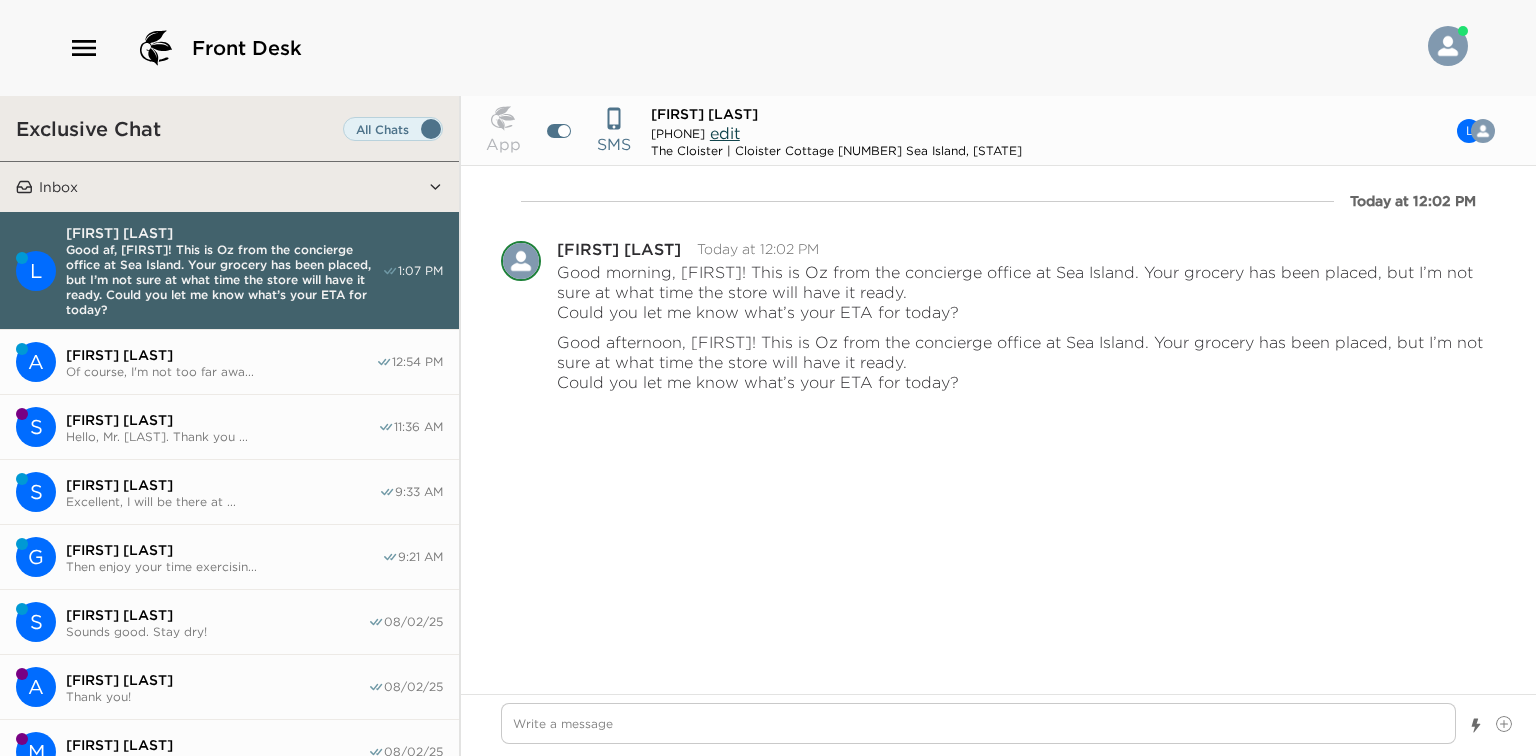 click on "Of course, I'm not too far awa..." at bounding box center (221, 371) 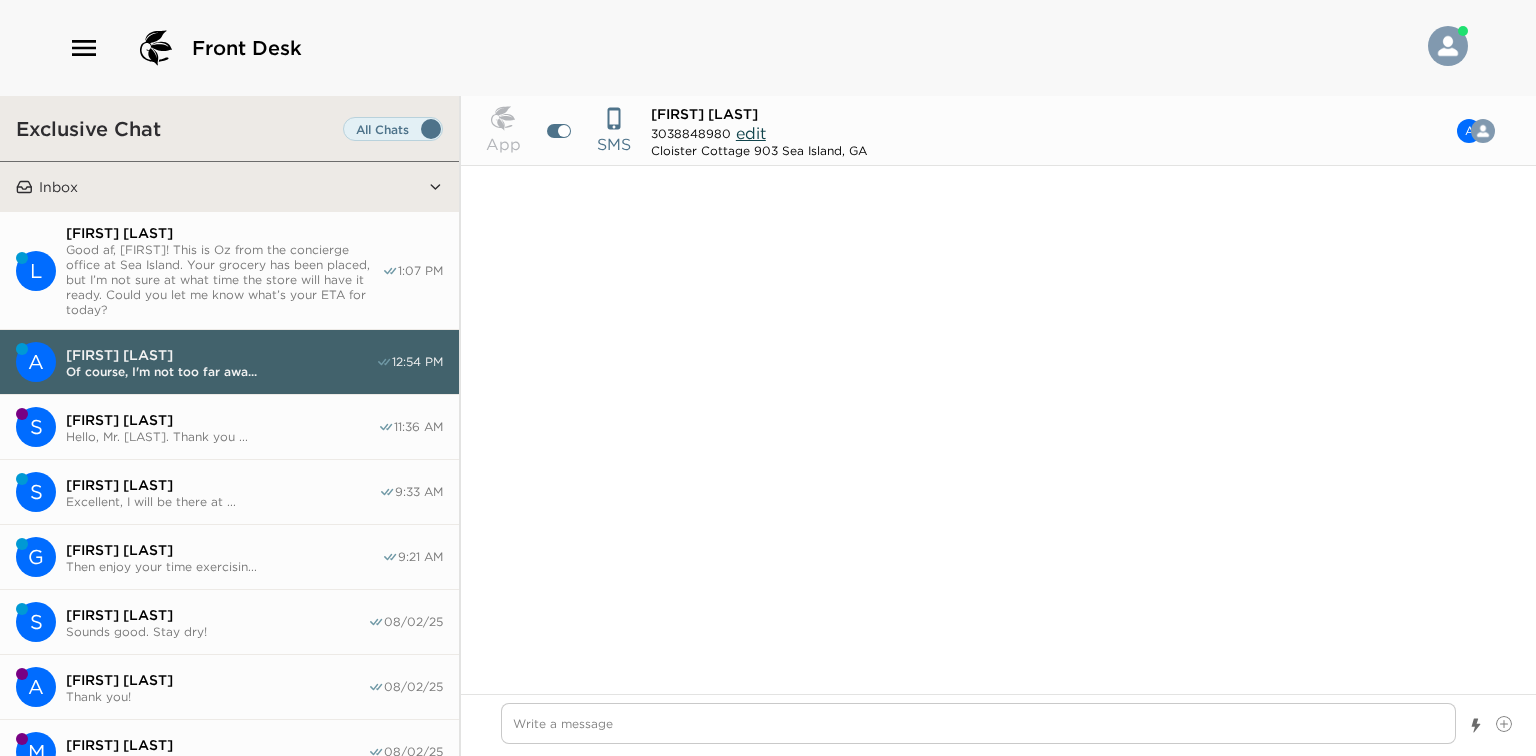 scroll, scrollTop: 92, scrollLeft: 0, axis: vertical 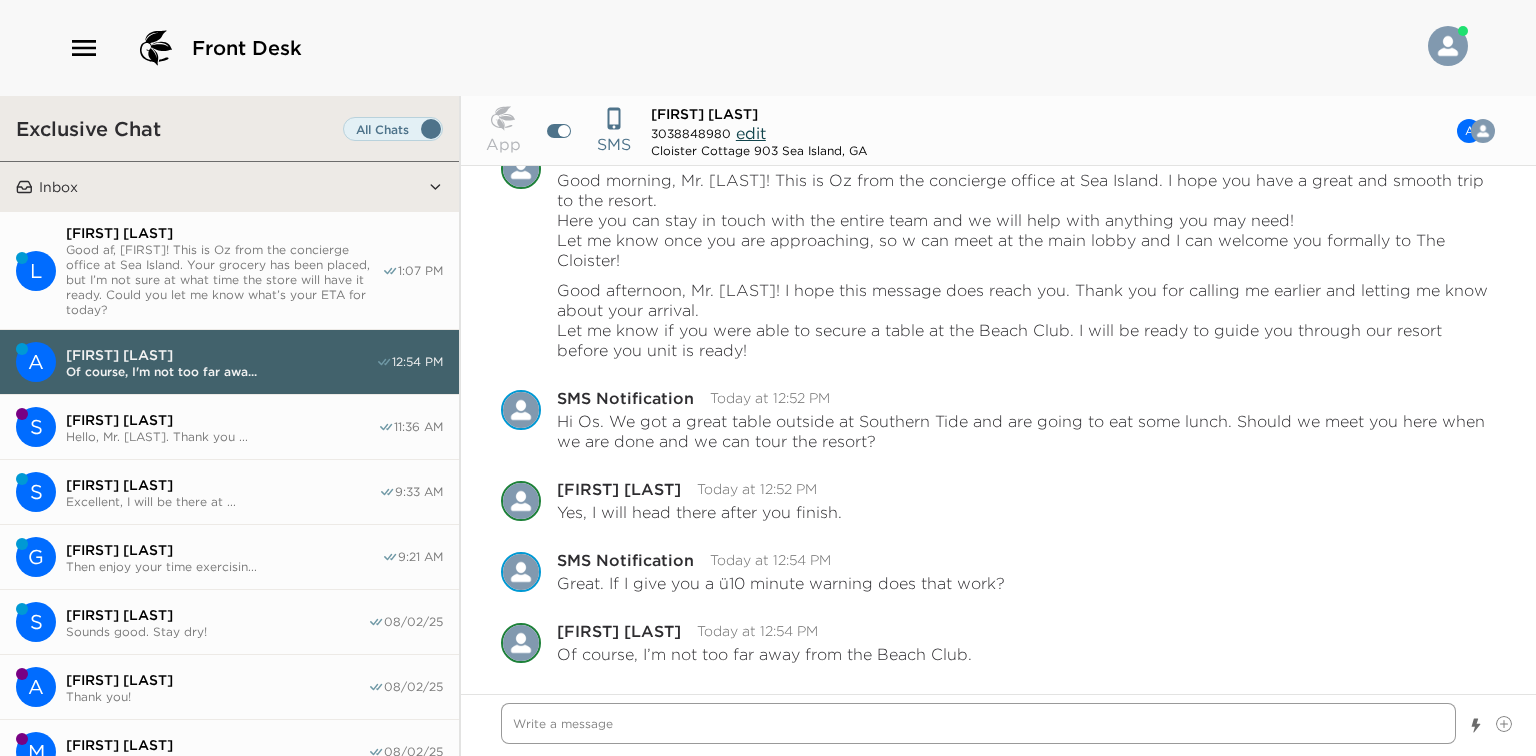 click at bounding box center (978, 723) 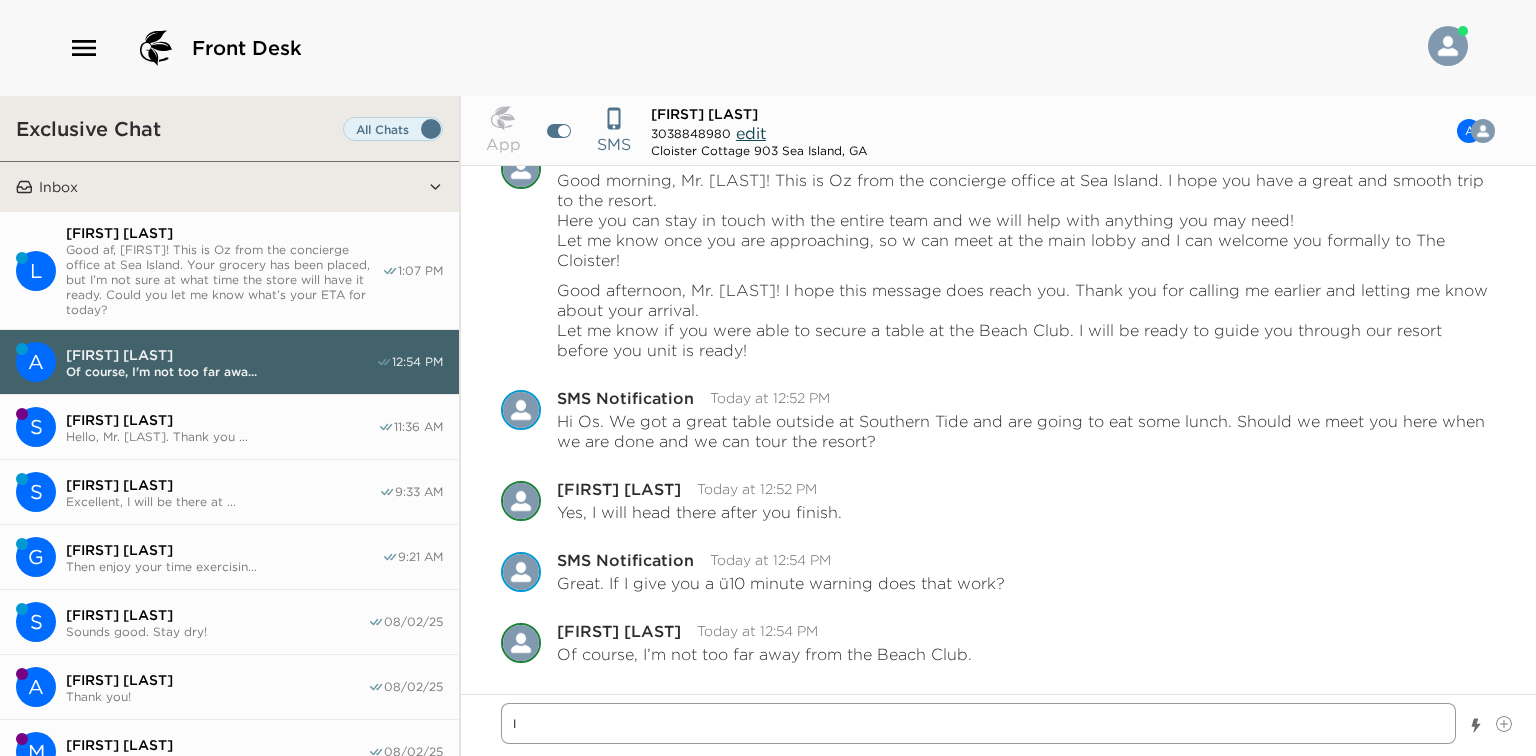type on "x" 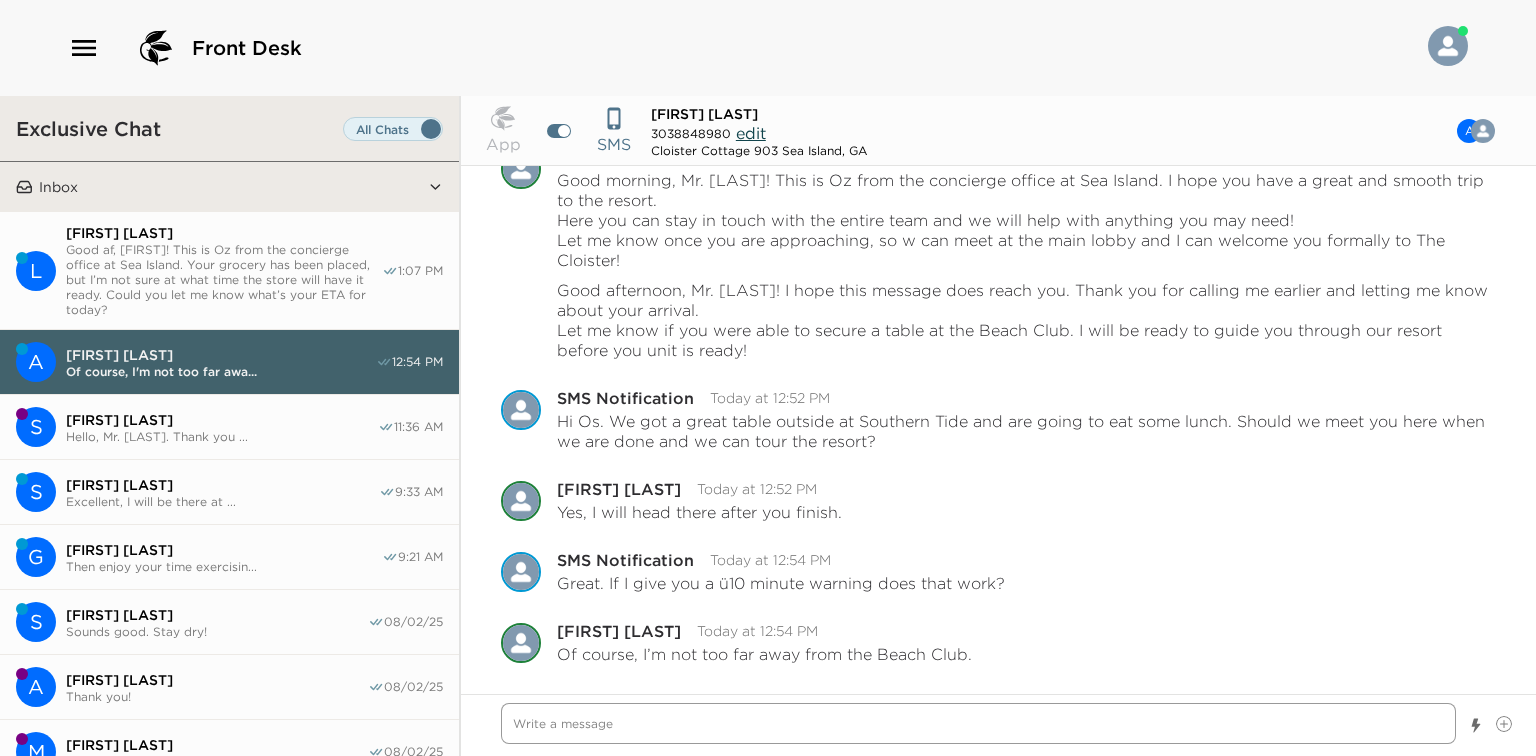 type on "x" 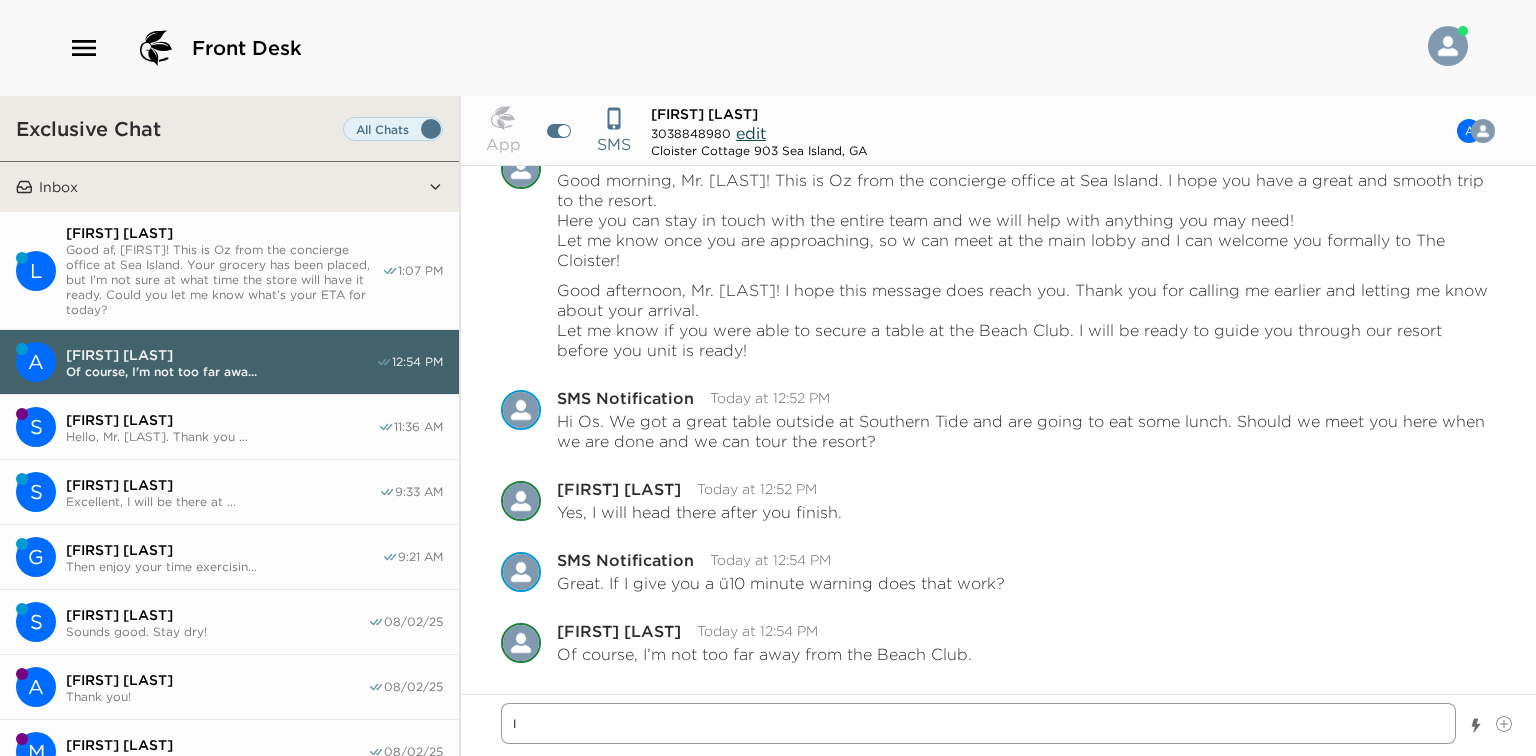type on "x" 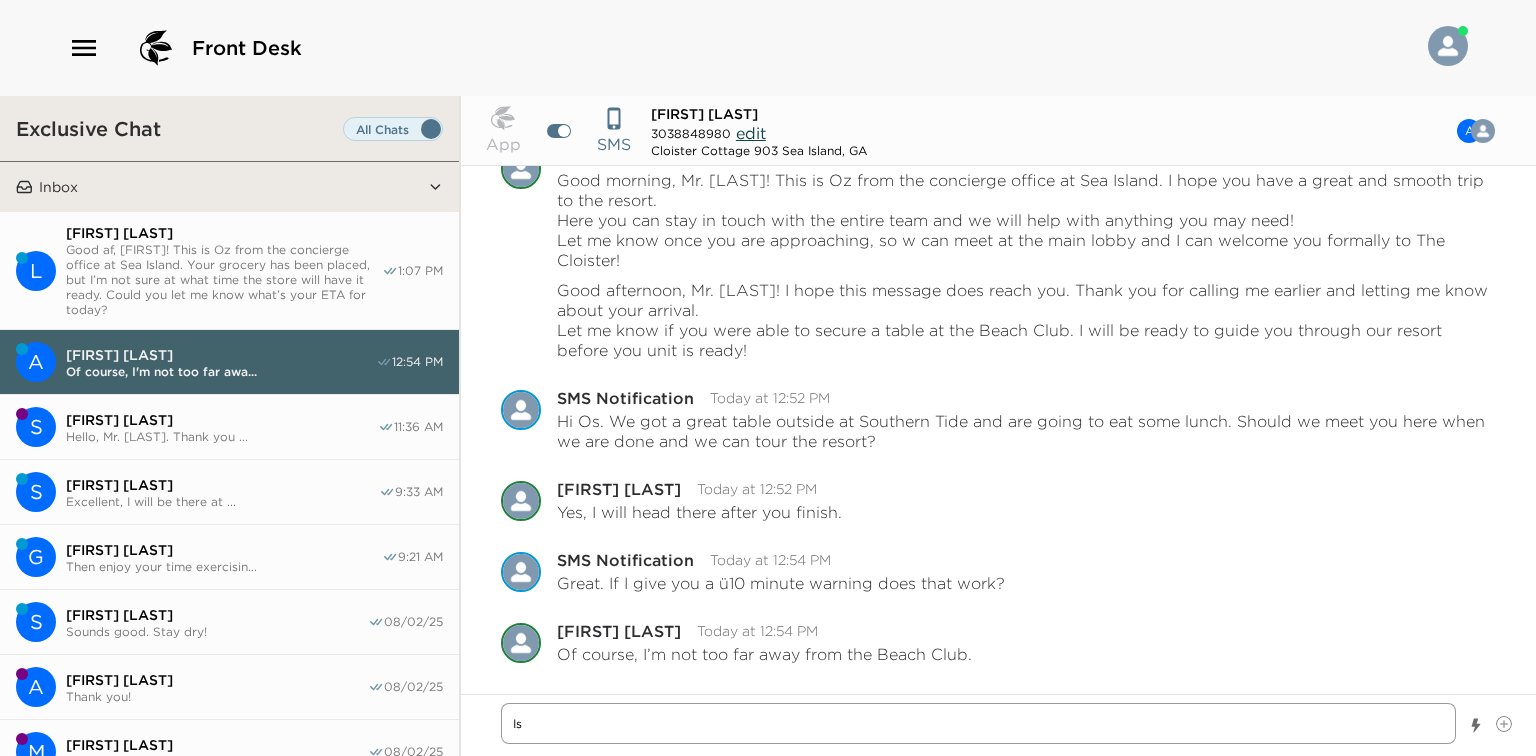 type on "x" 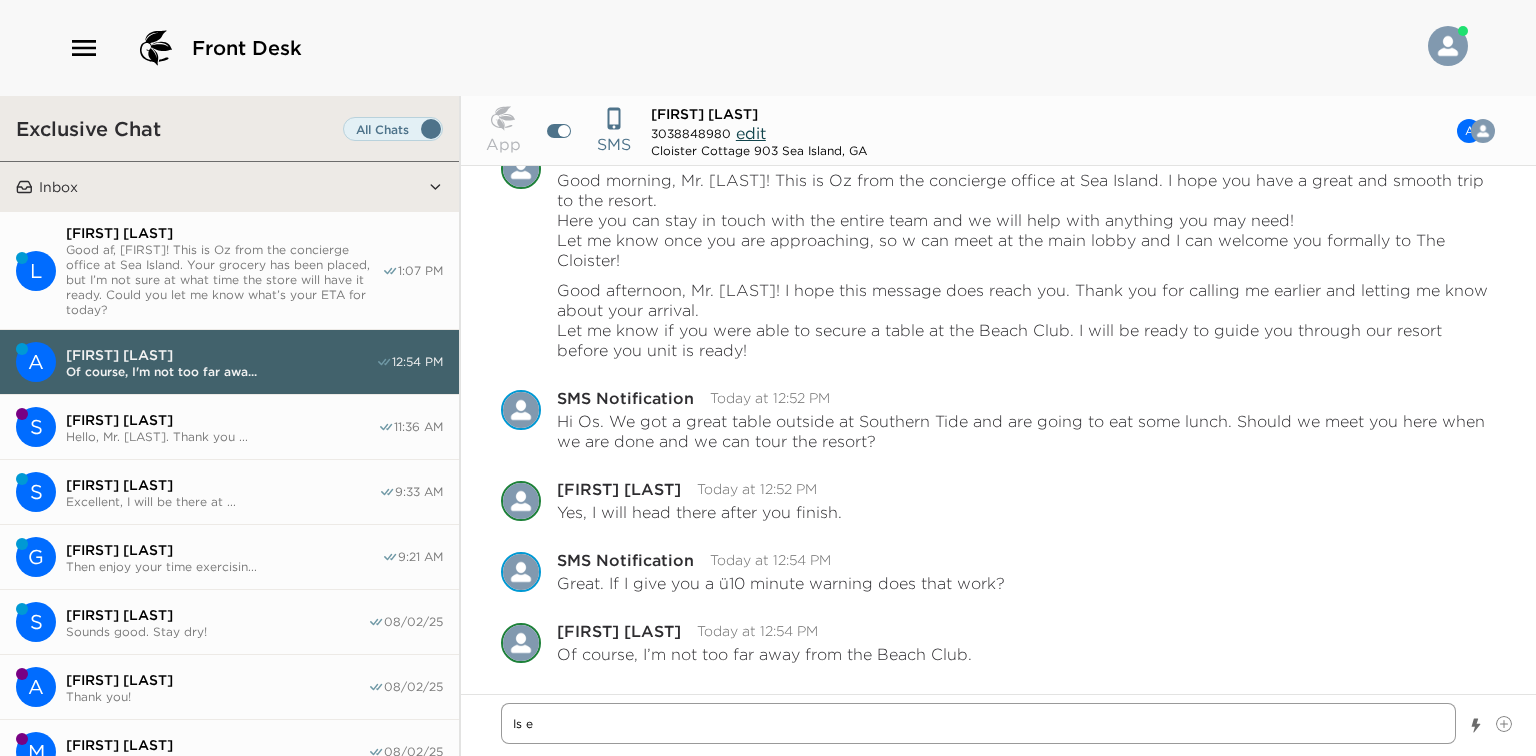 type on "x" 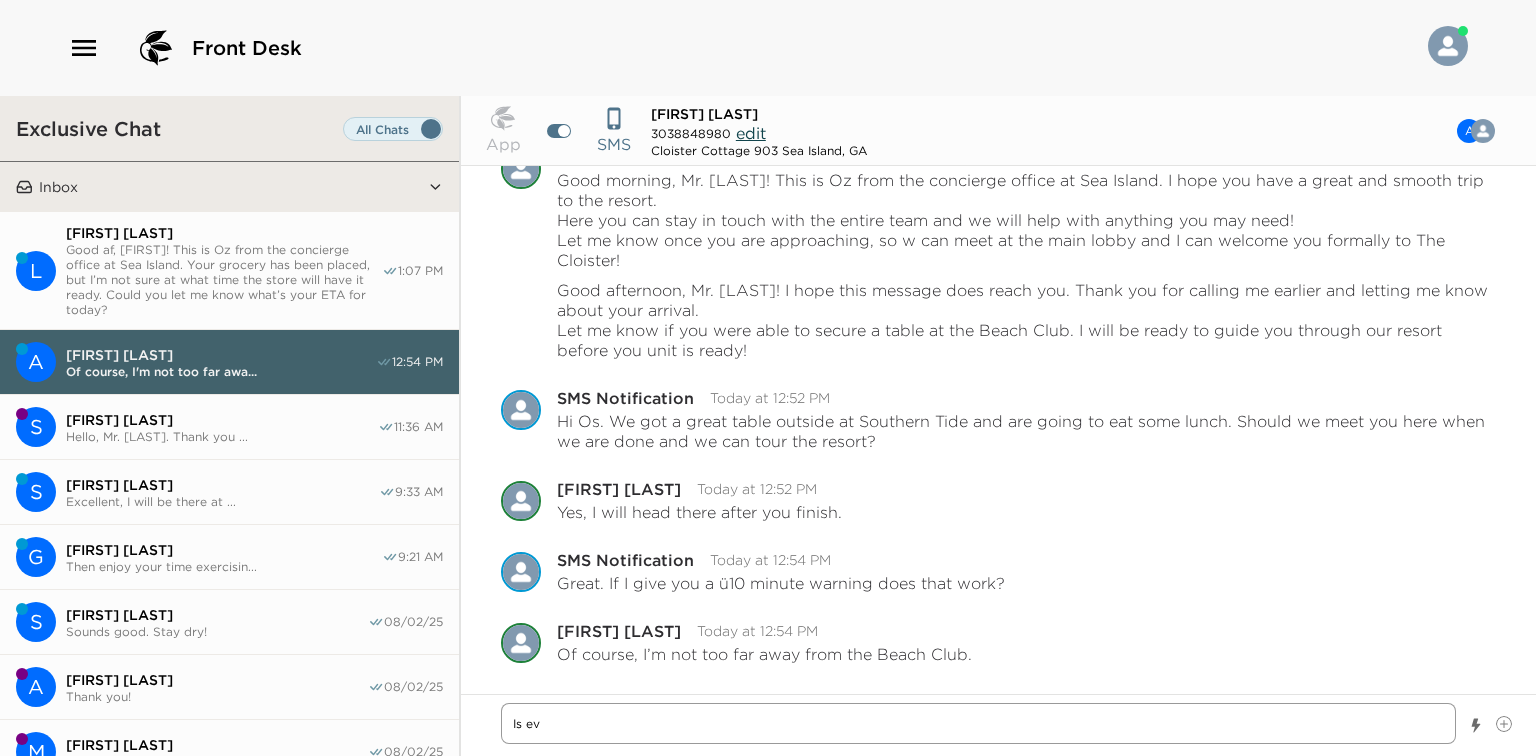 type on "Is eve" 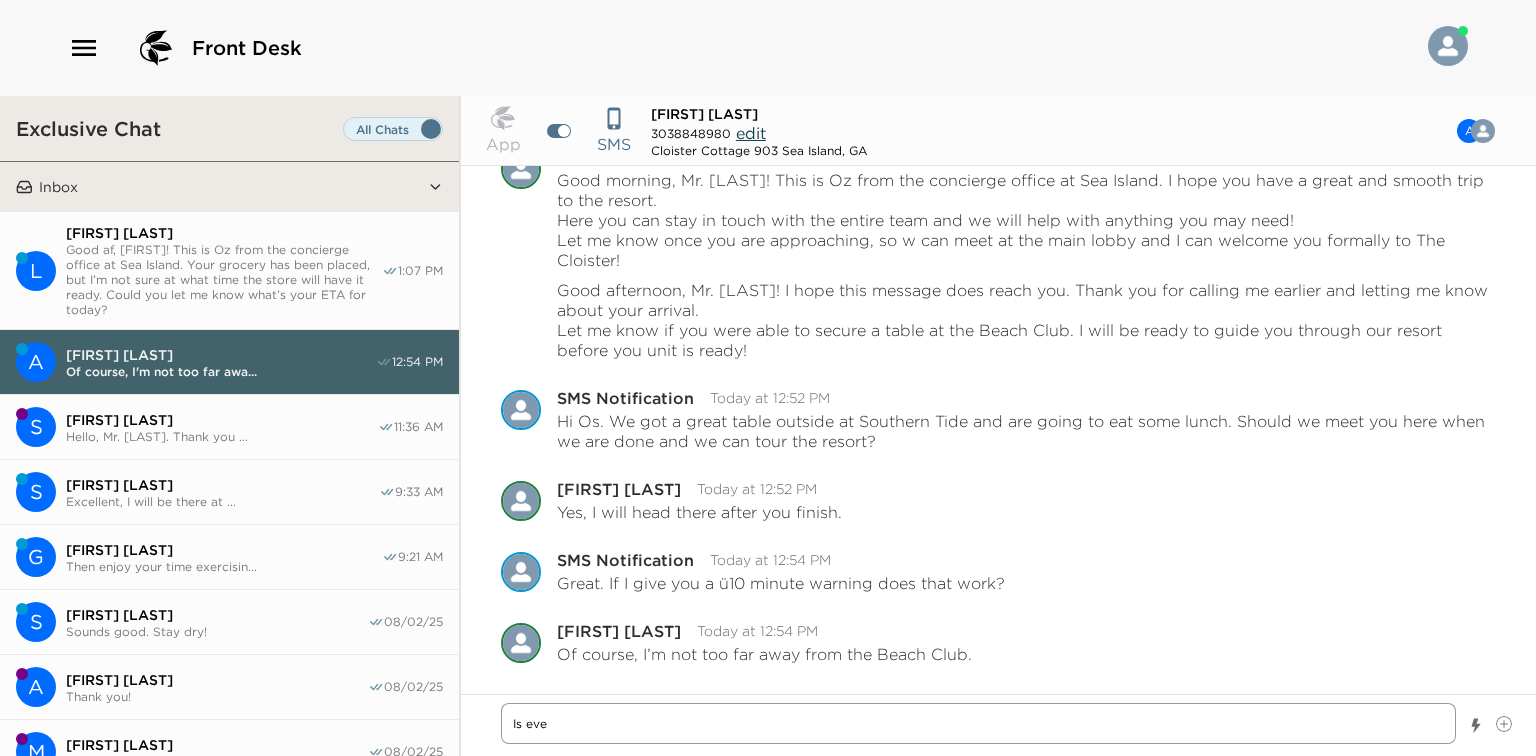 type on "x" 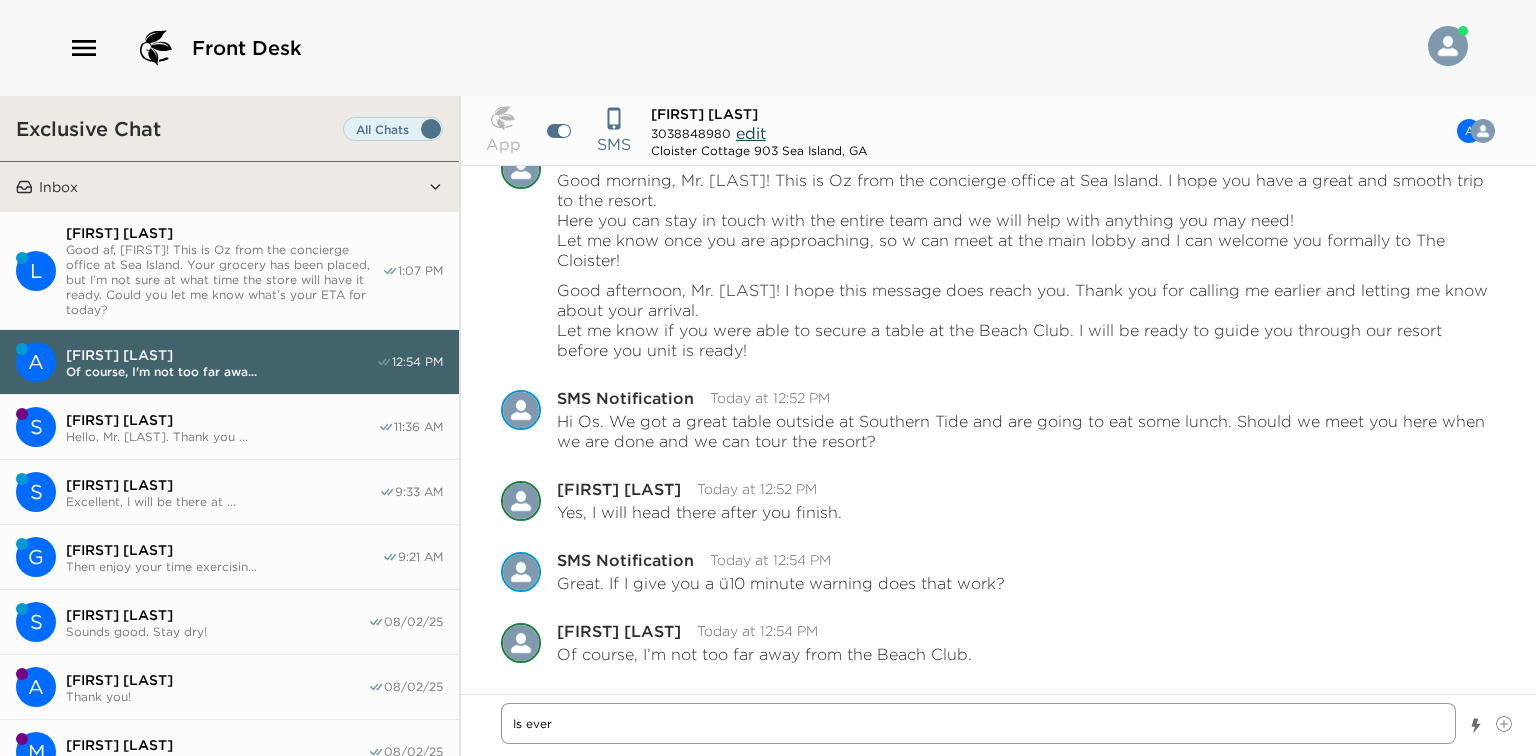 type on "x" 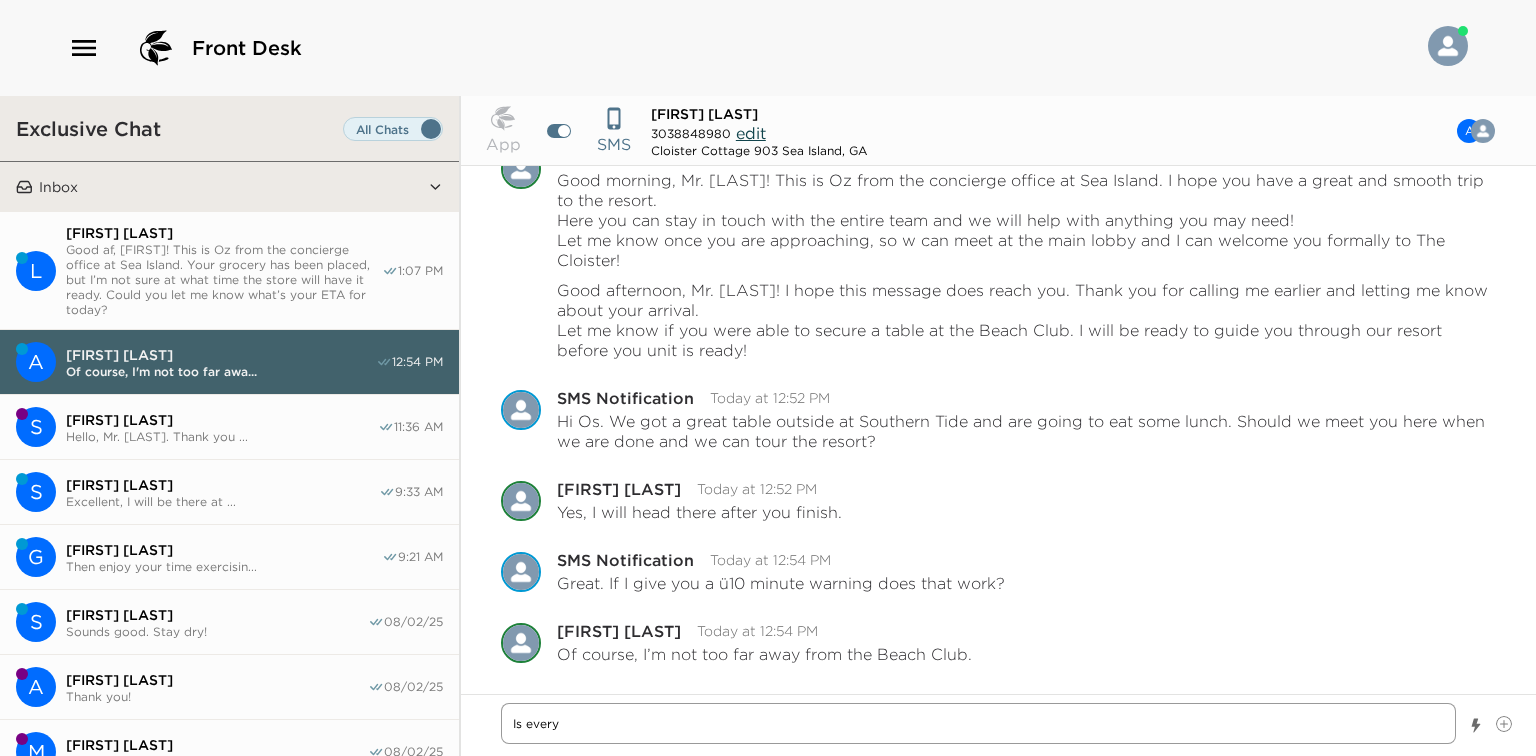 type on "x" 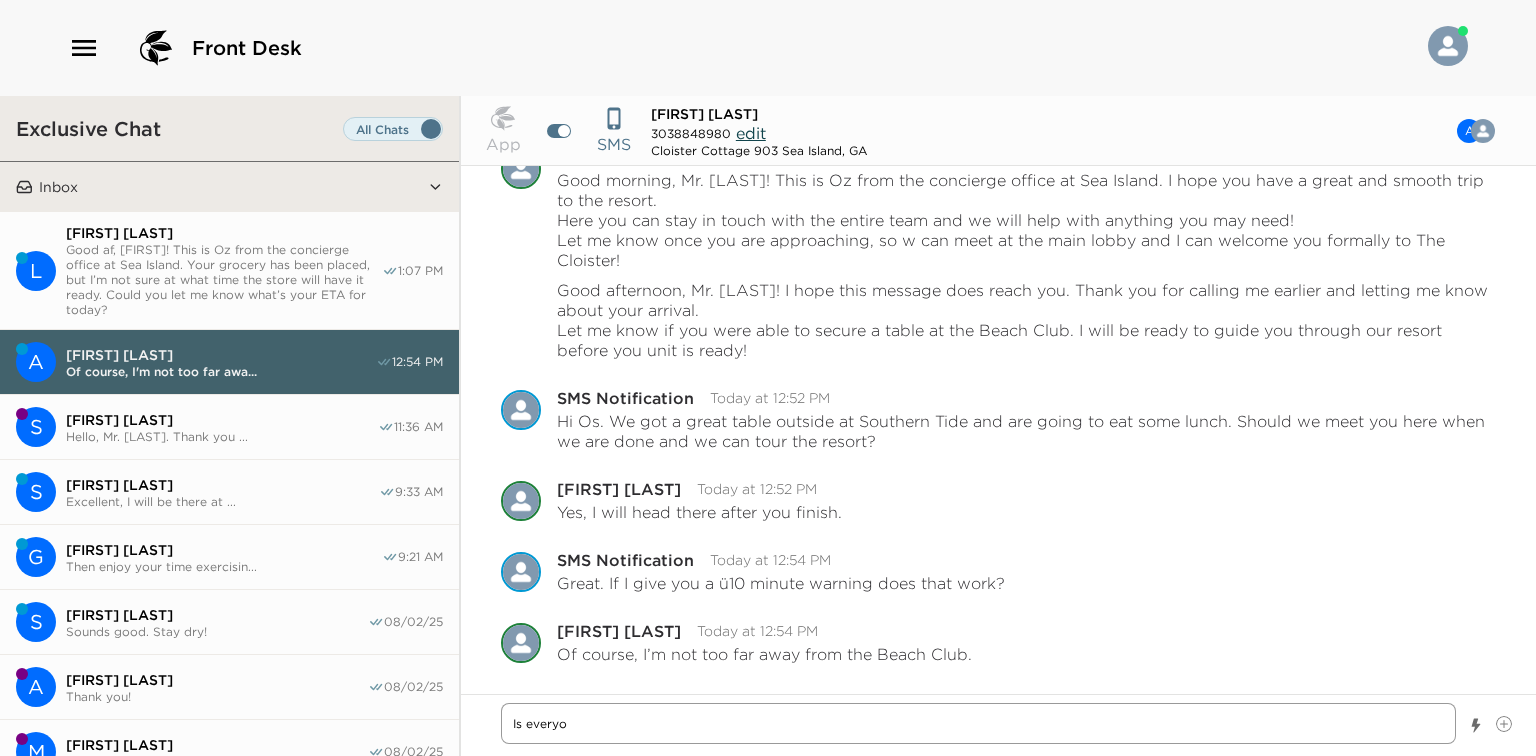 type on "x" 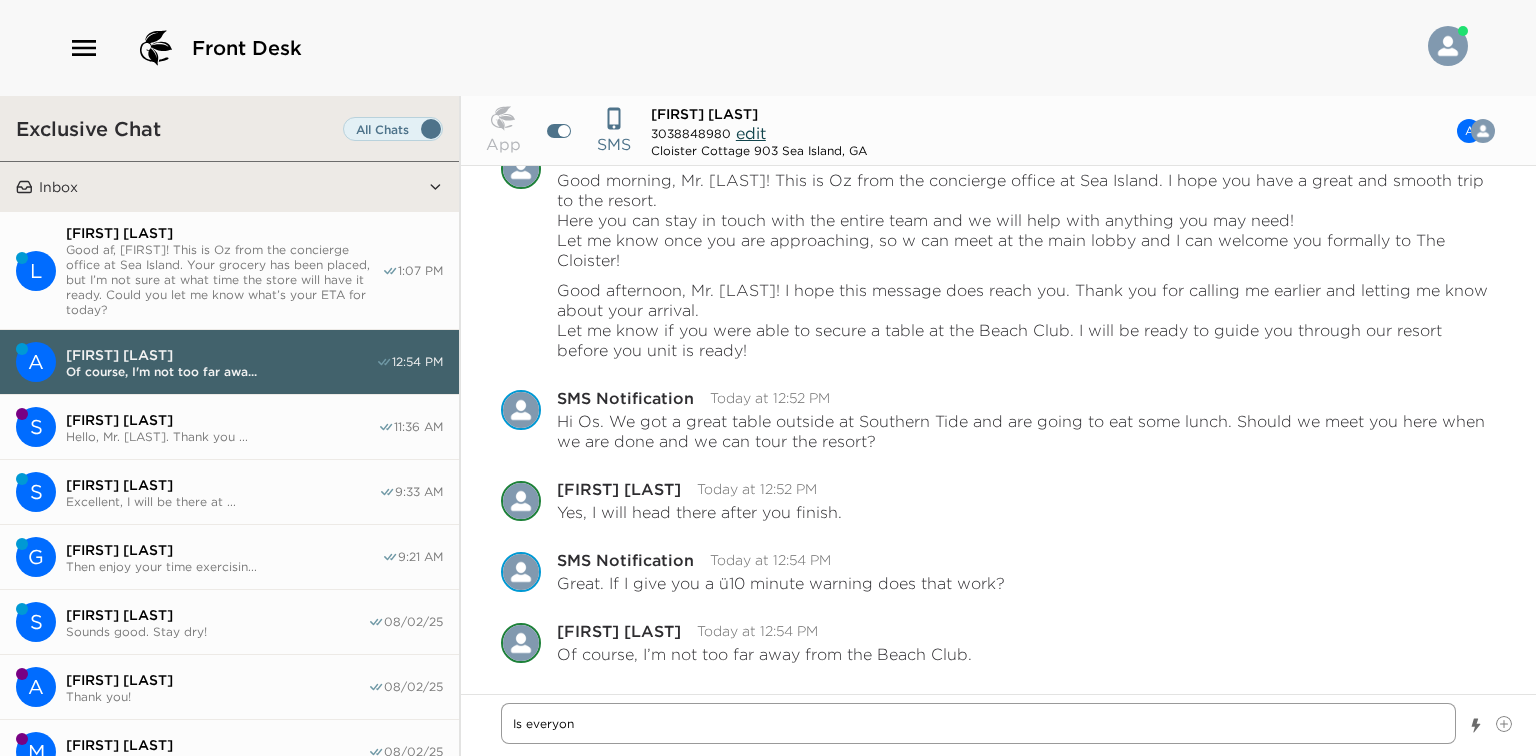 type on "x" 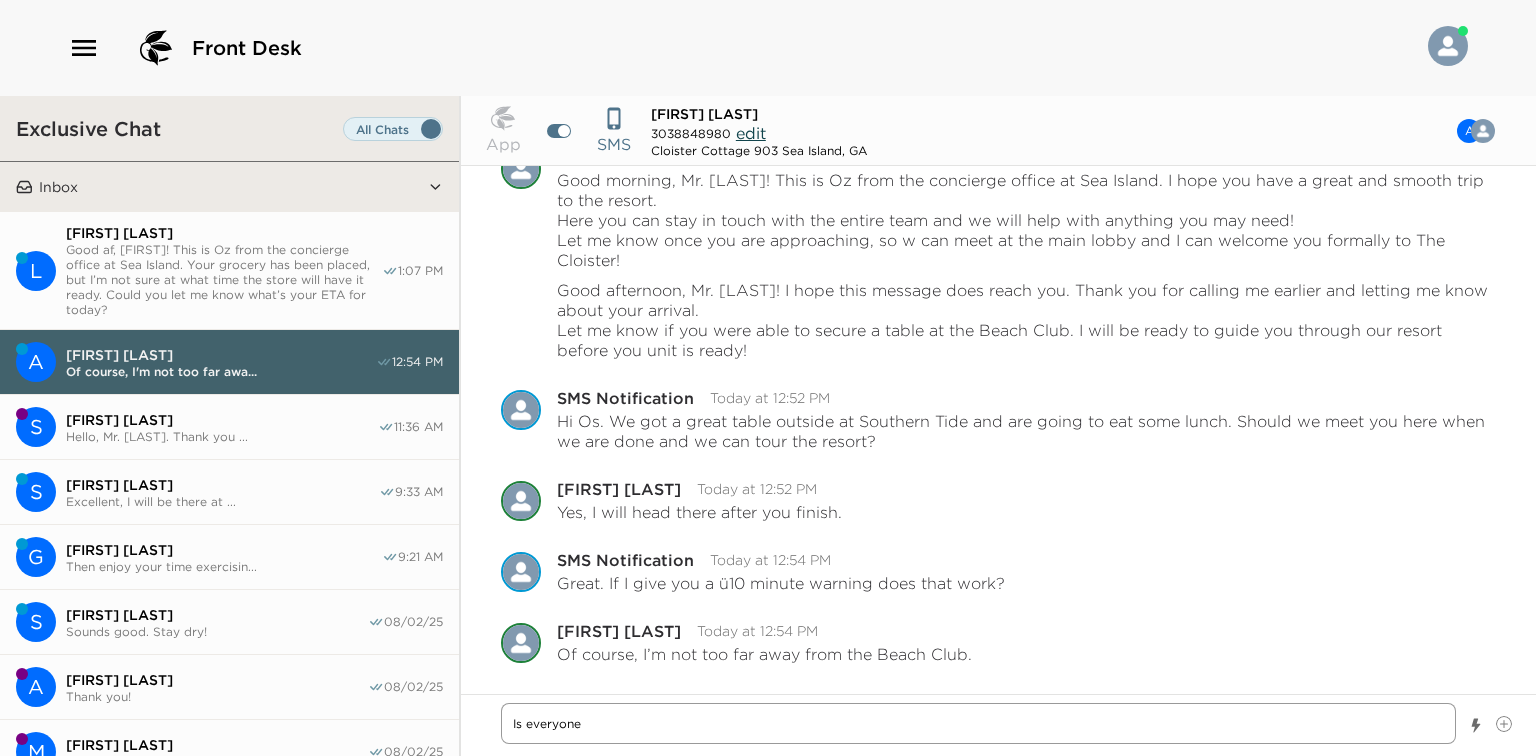 type on "x" 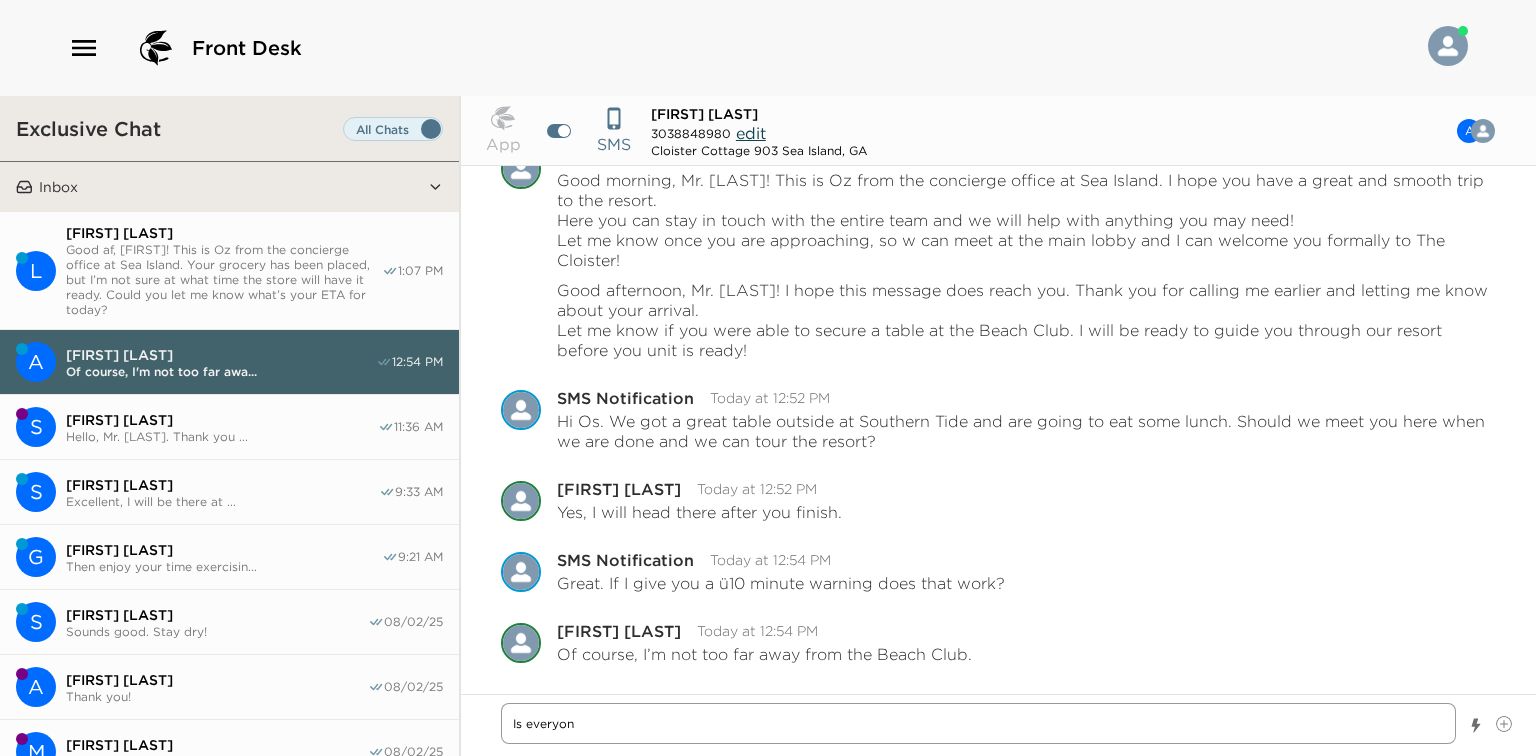 type on "x" 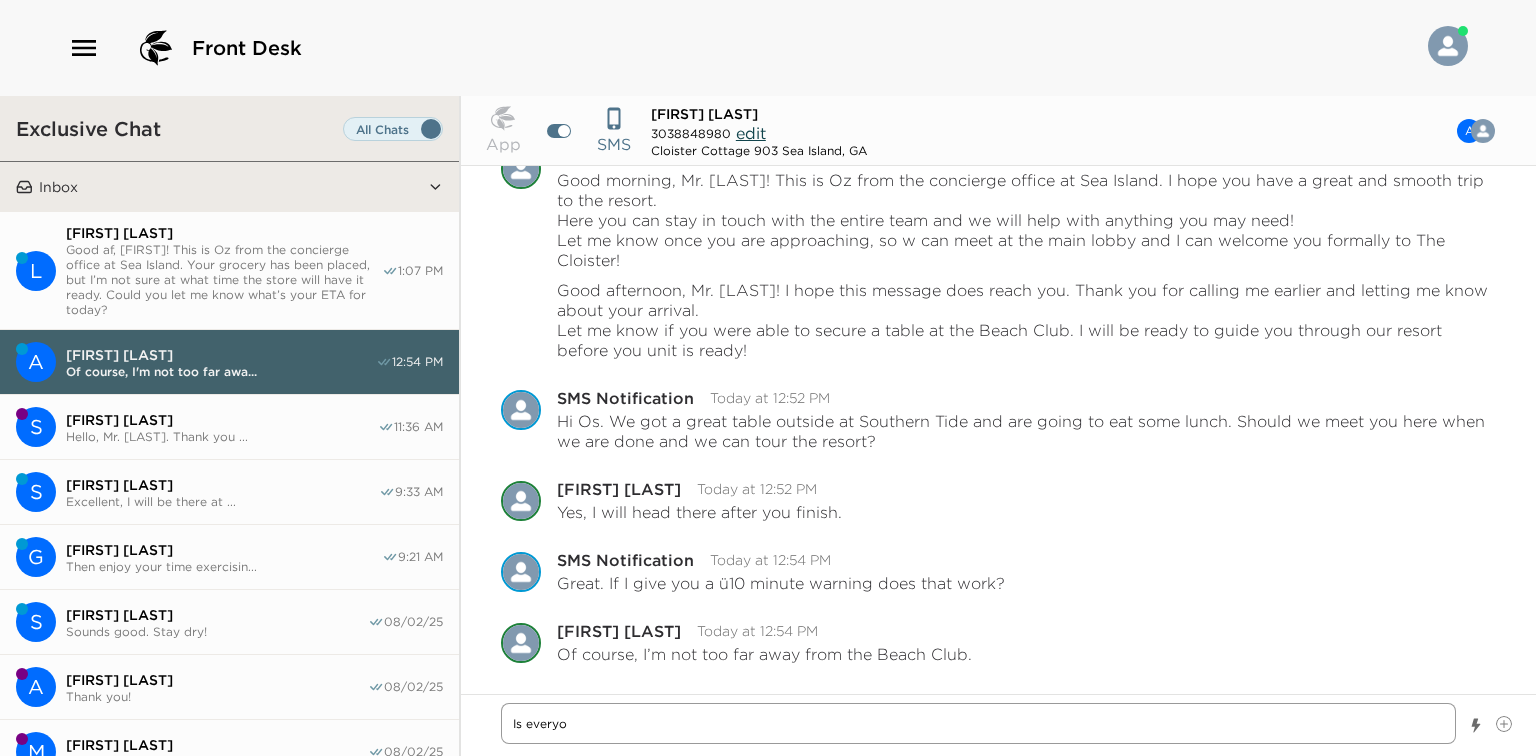 type on "x" 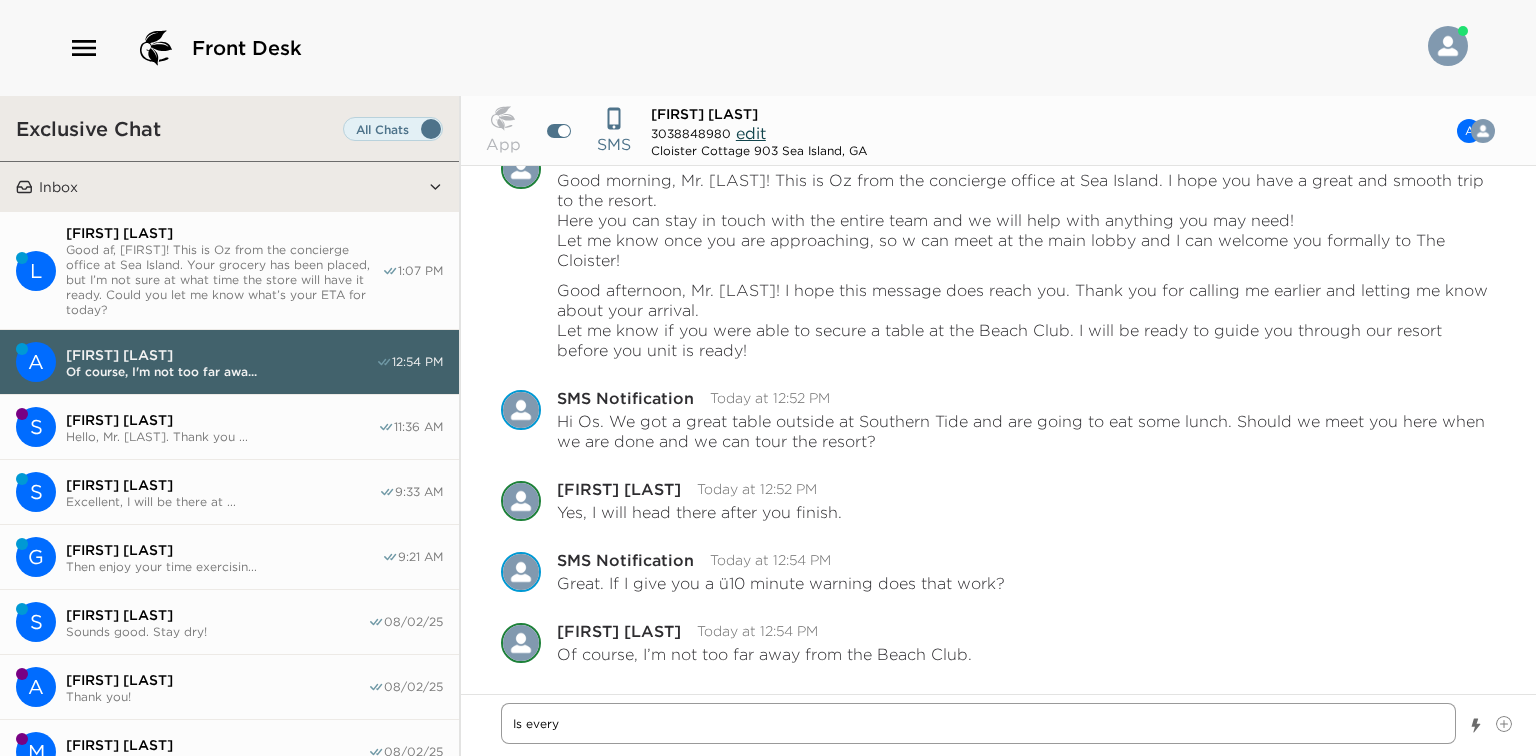 type on "Is ever" 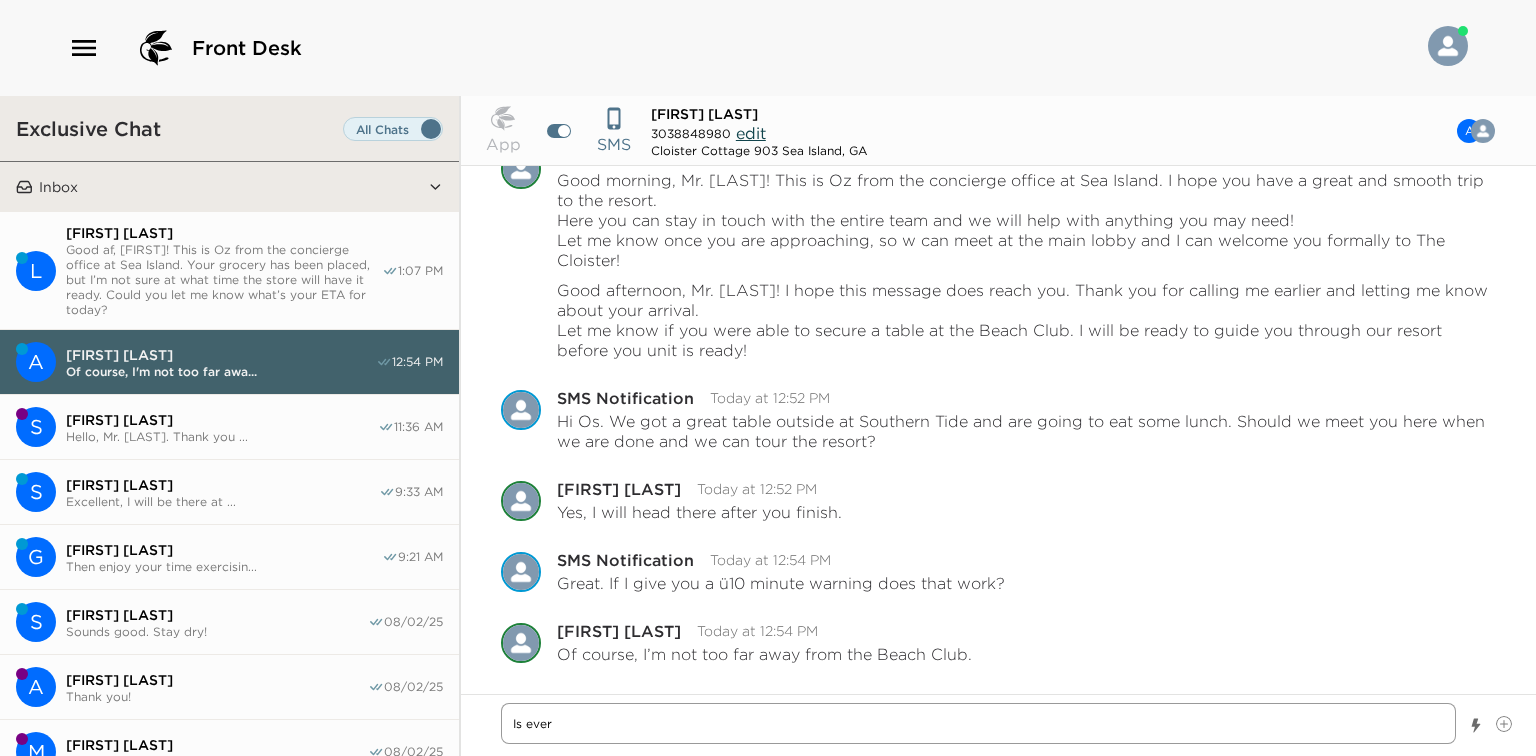type on "x" 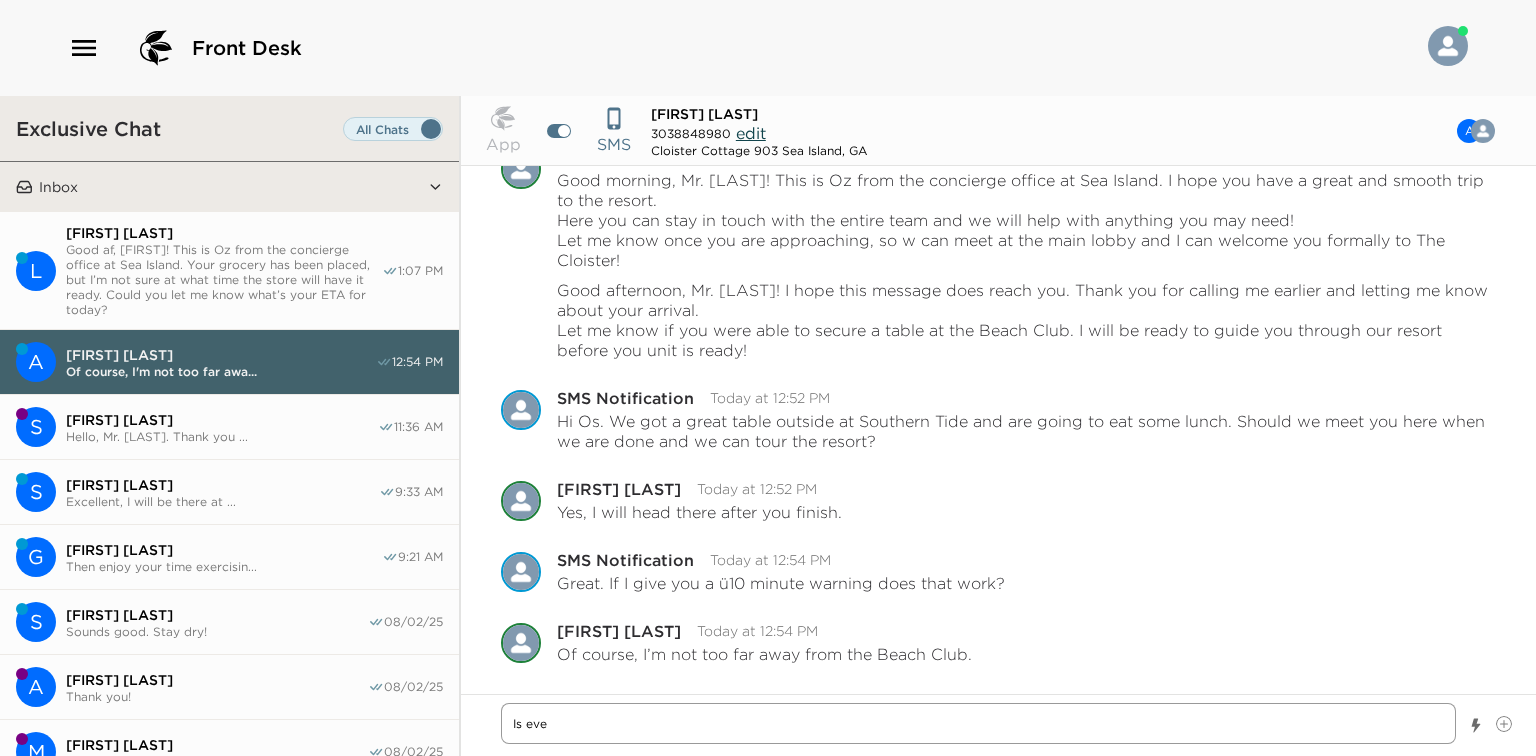 type on "Is ev" 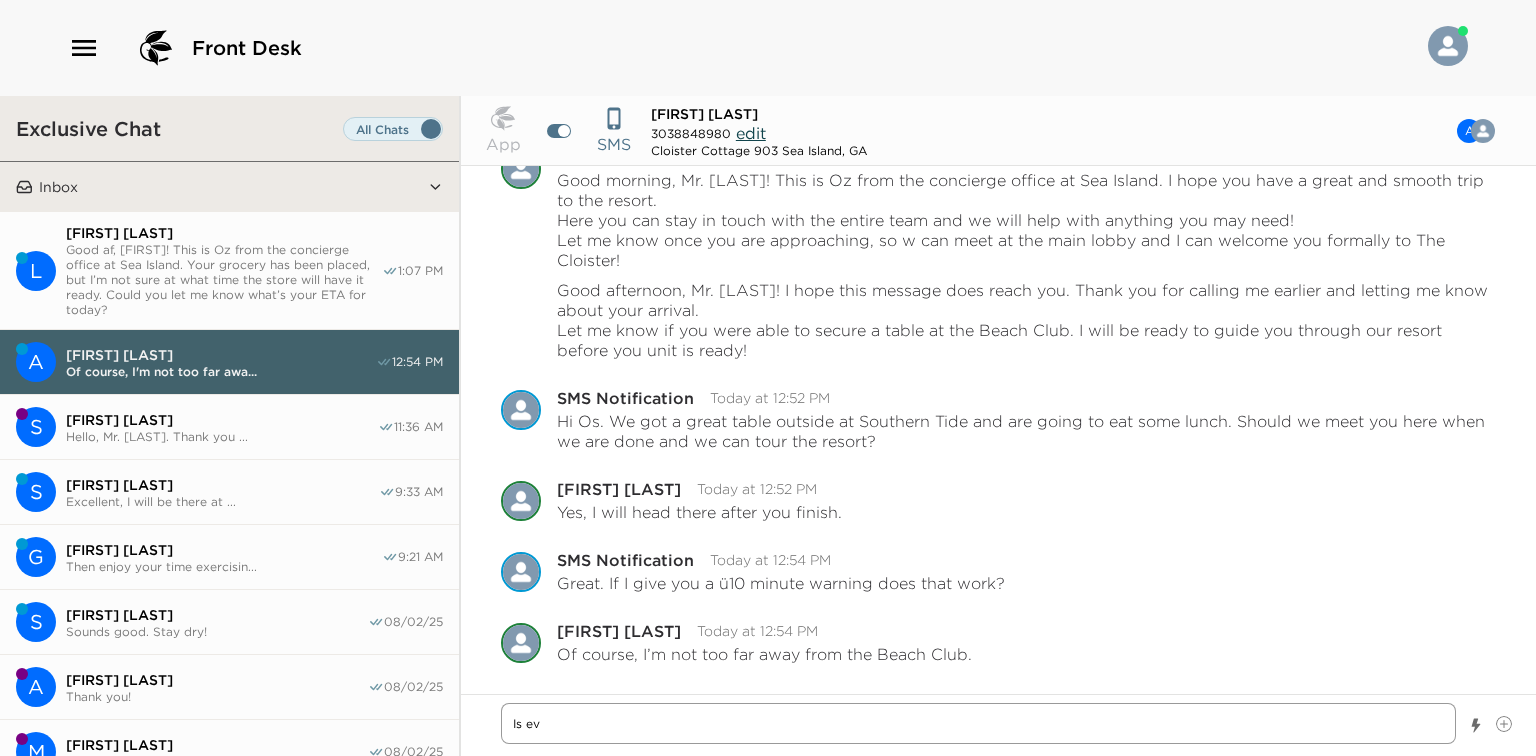type on "x" 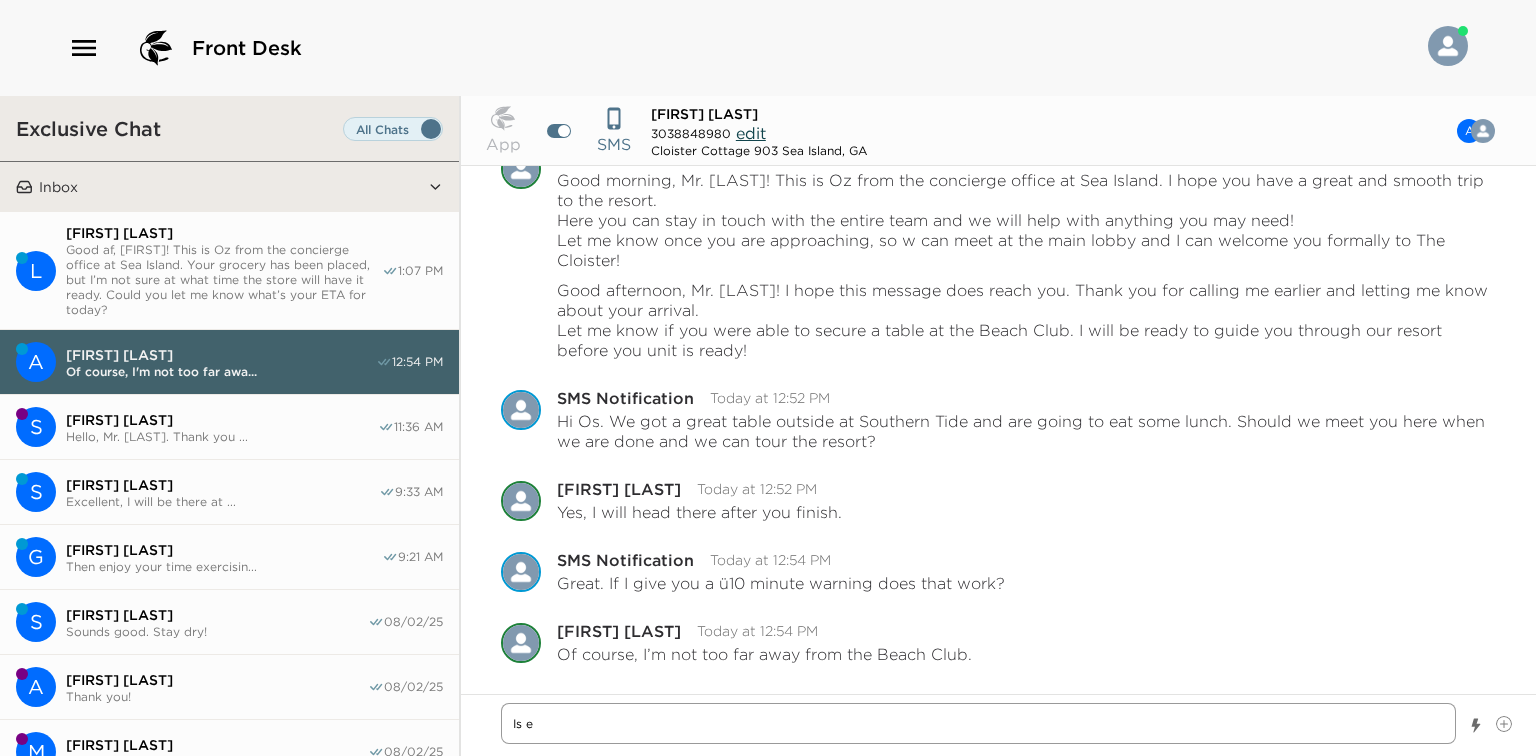 type on "x" 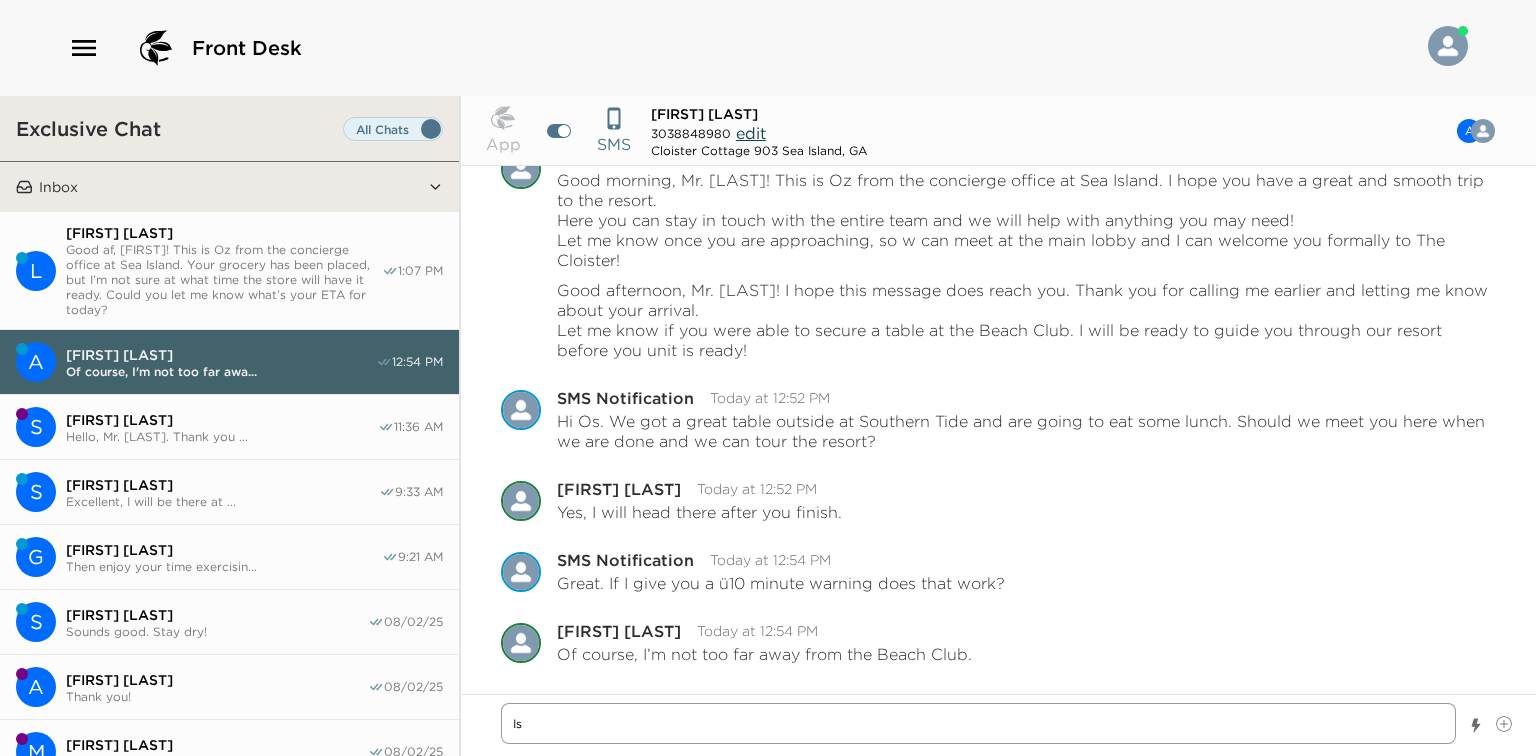 type on "x" 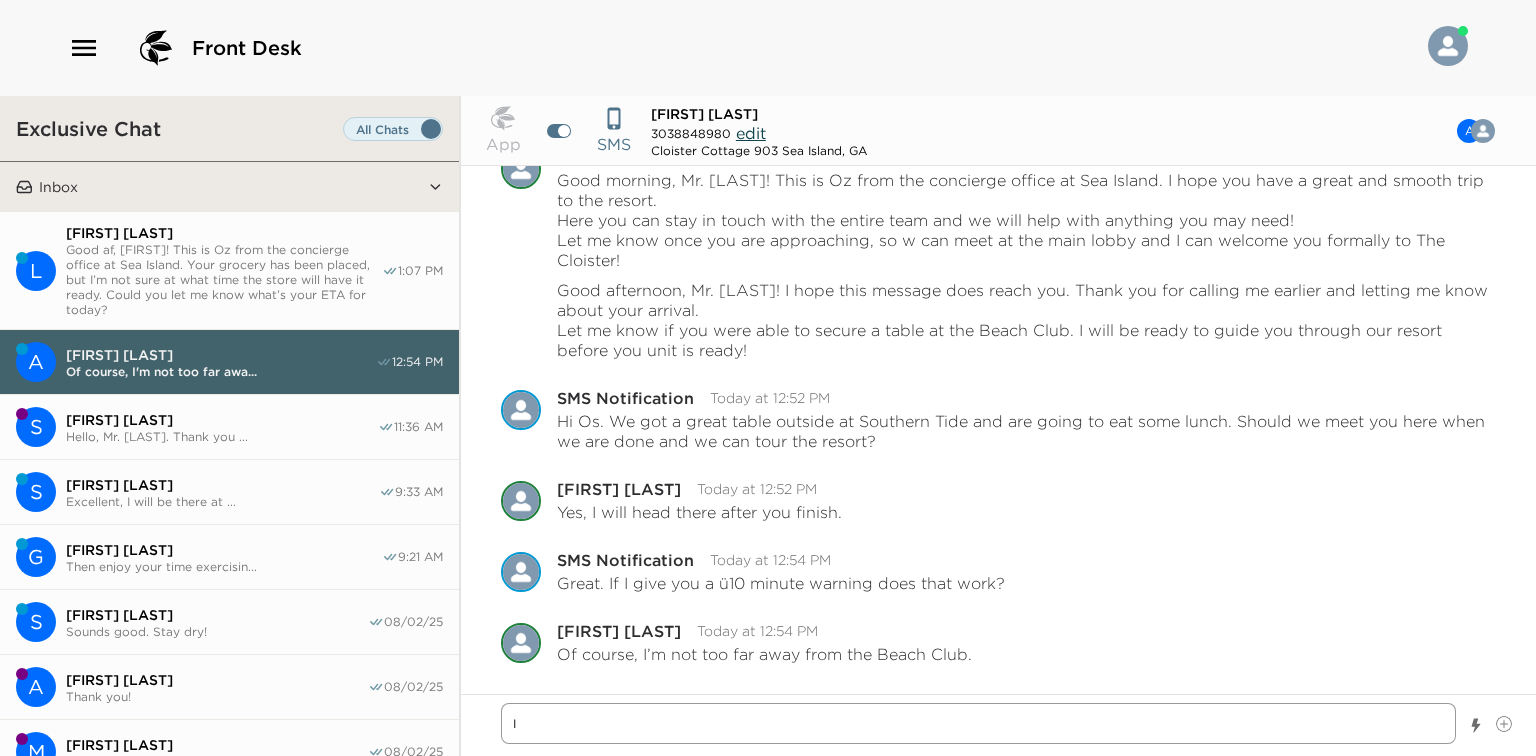 type on "x" 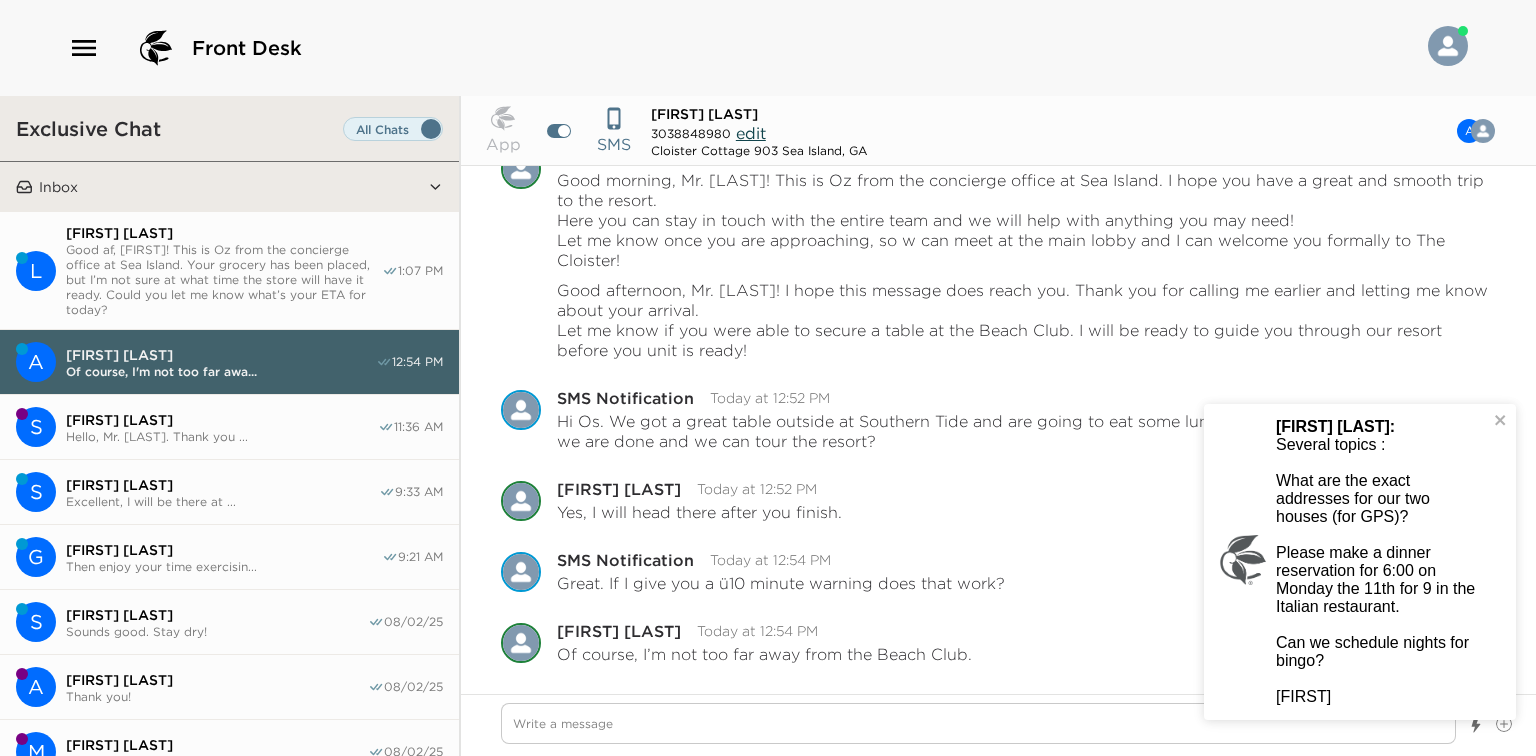 click on "Good afternoon, Lauren! This i..." at bounding box center [224, 279] 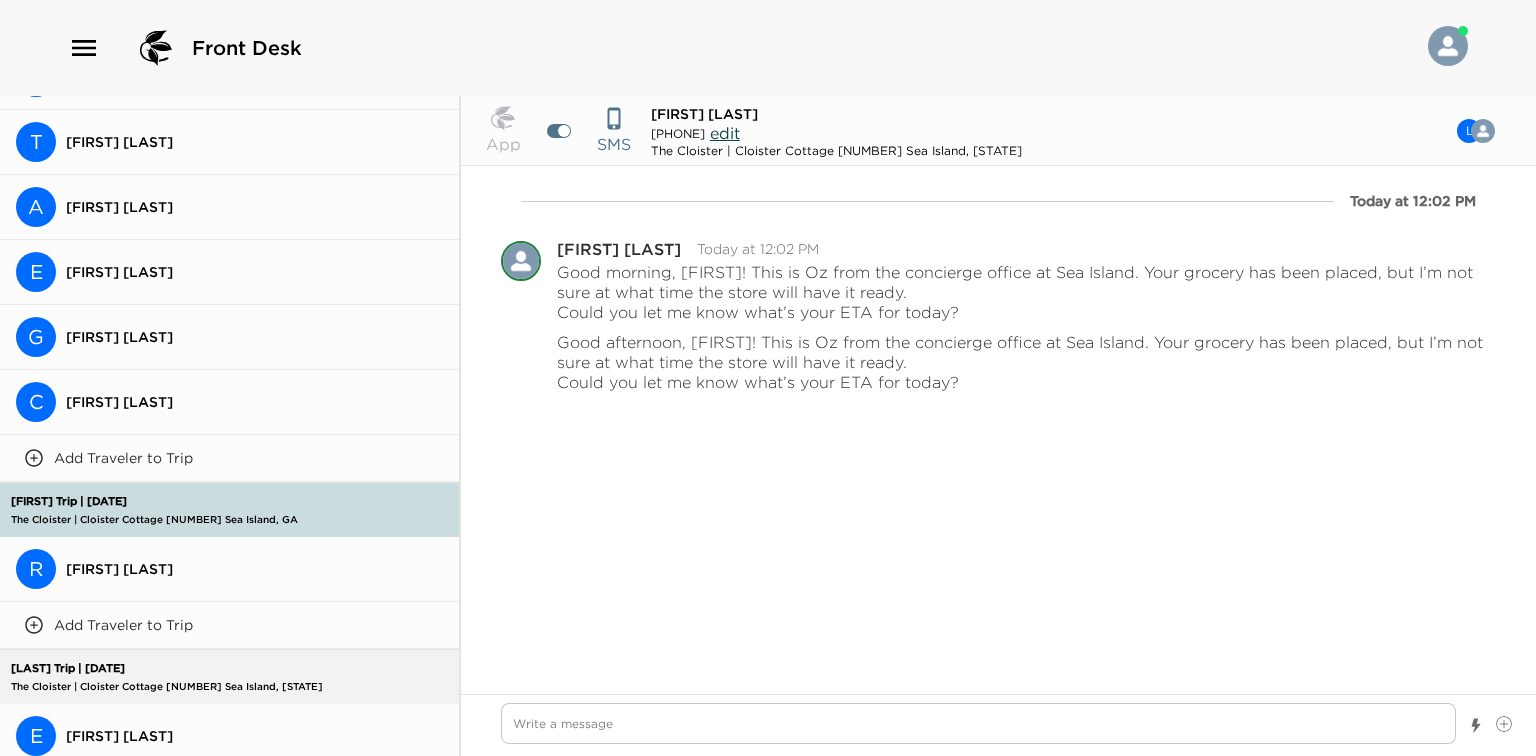 scroll, scrollTop: 6652, scrollLeft: 0, axis: vertical 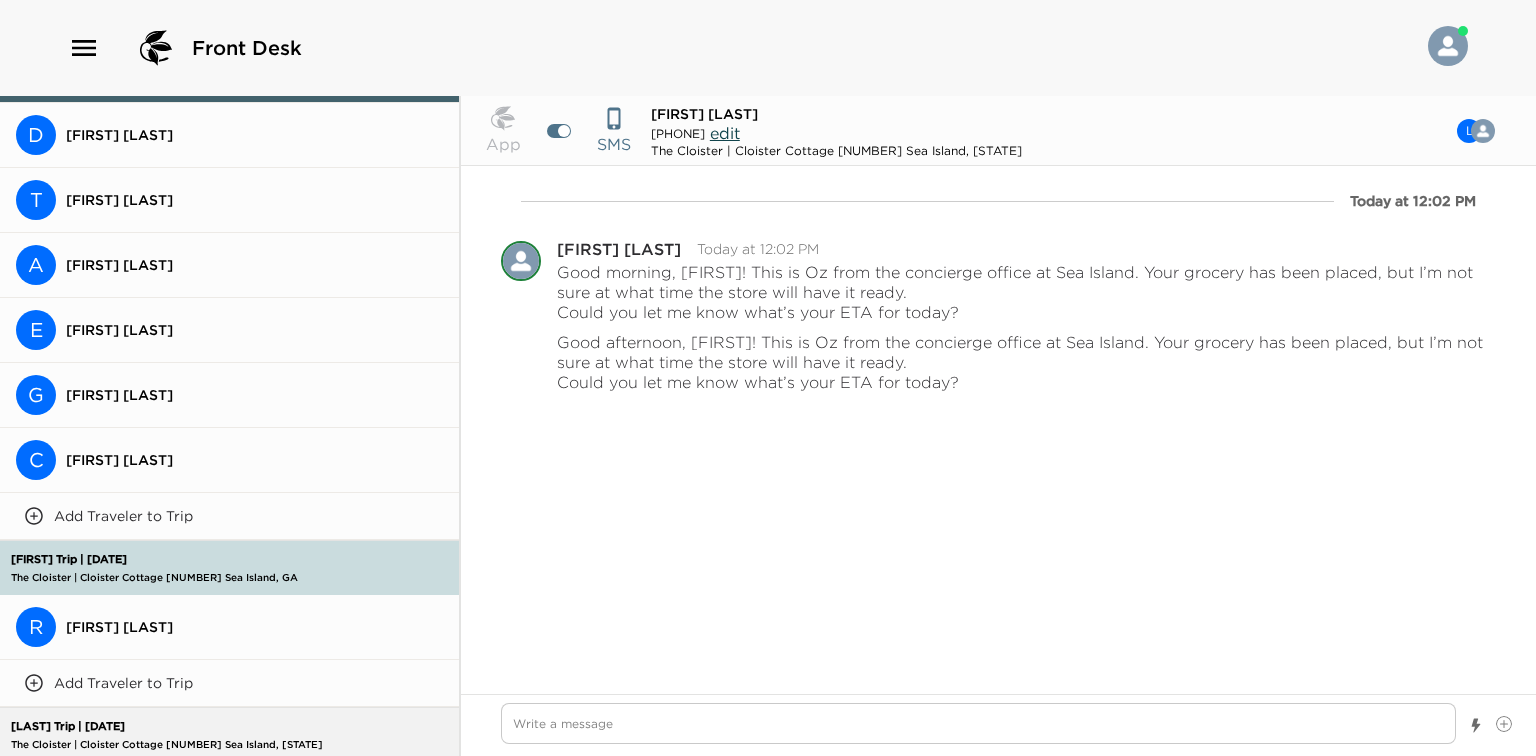 click on "[INITIAL] [FIRST] [LAST]" at bounding box center (229, 627) 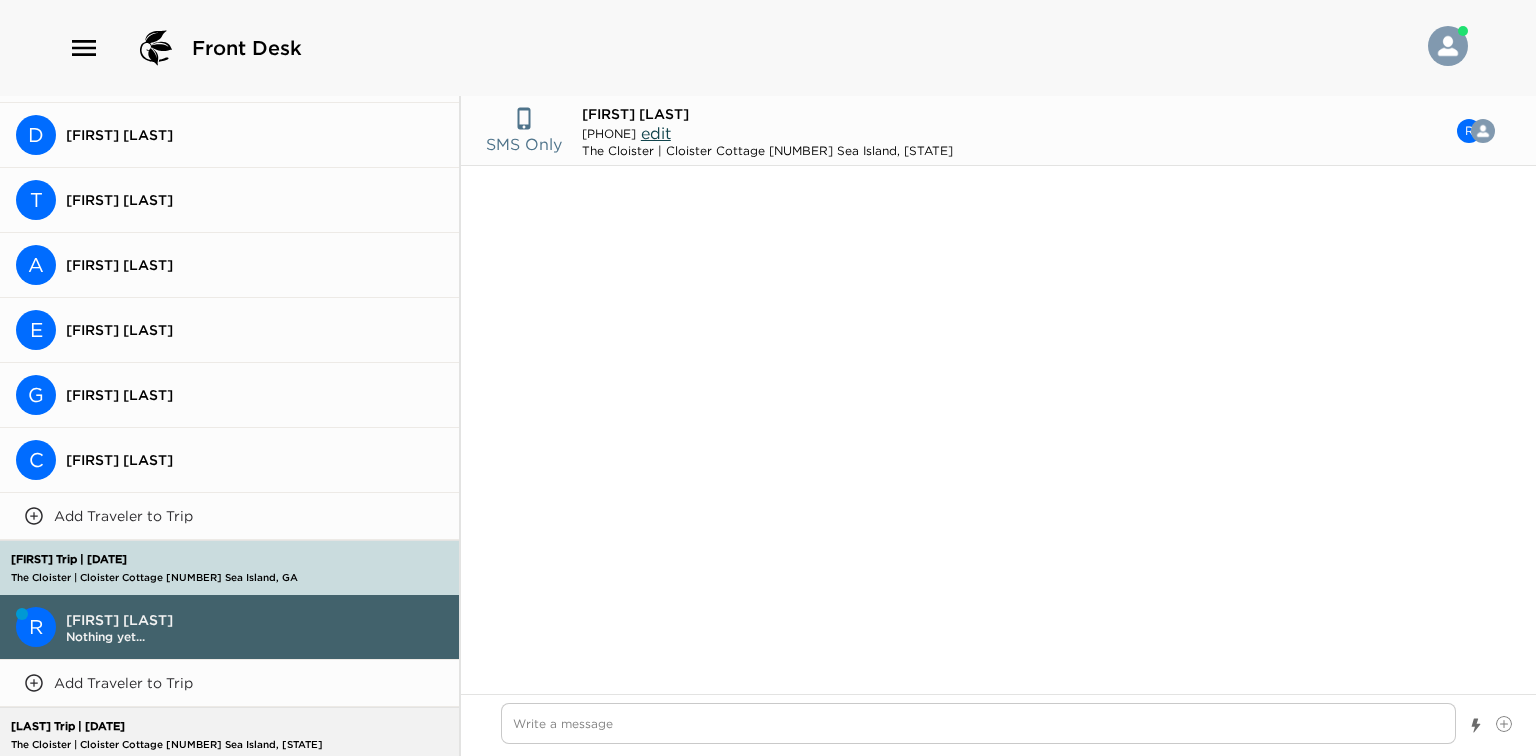 drag, startPoint x: 582, startPoint y: 128, endPoint x: 660, endPoint y: 136, distance: 78.40918 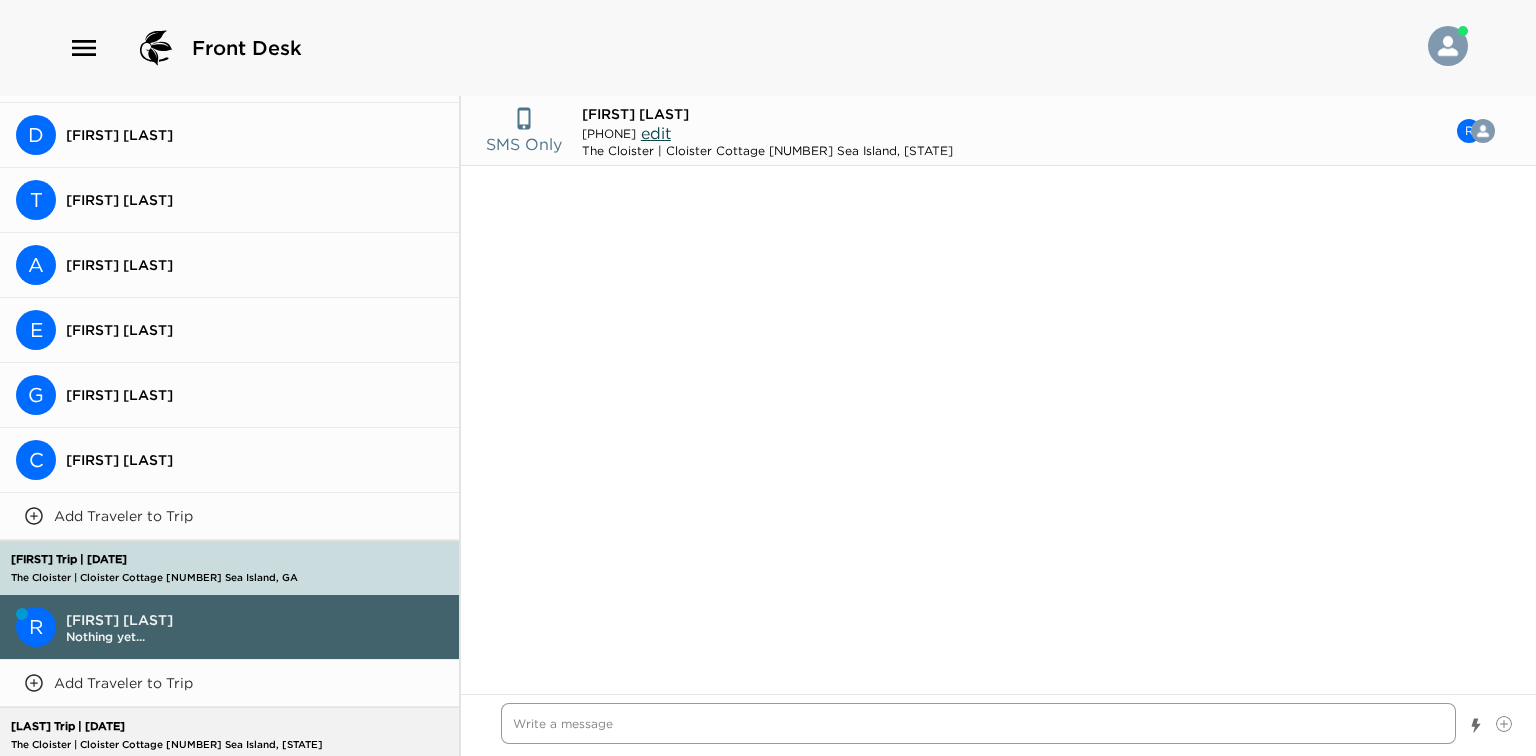 click at bounding box center [978, 723] 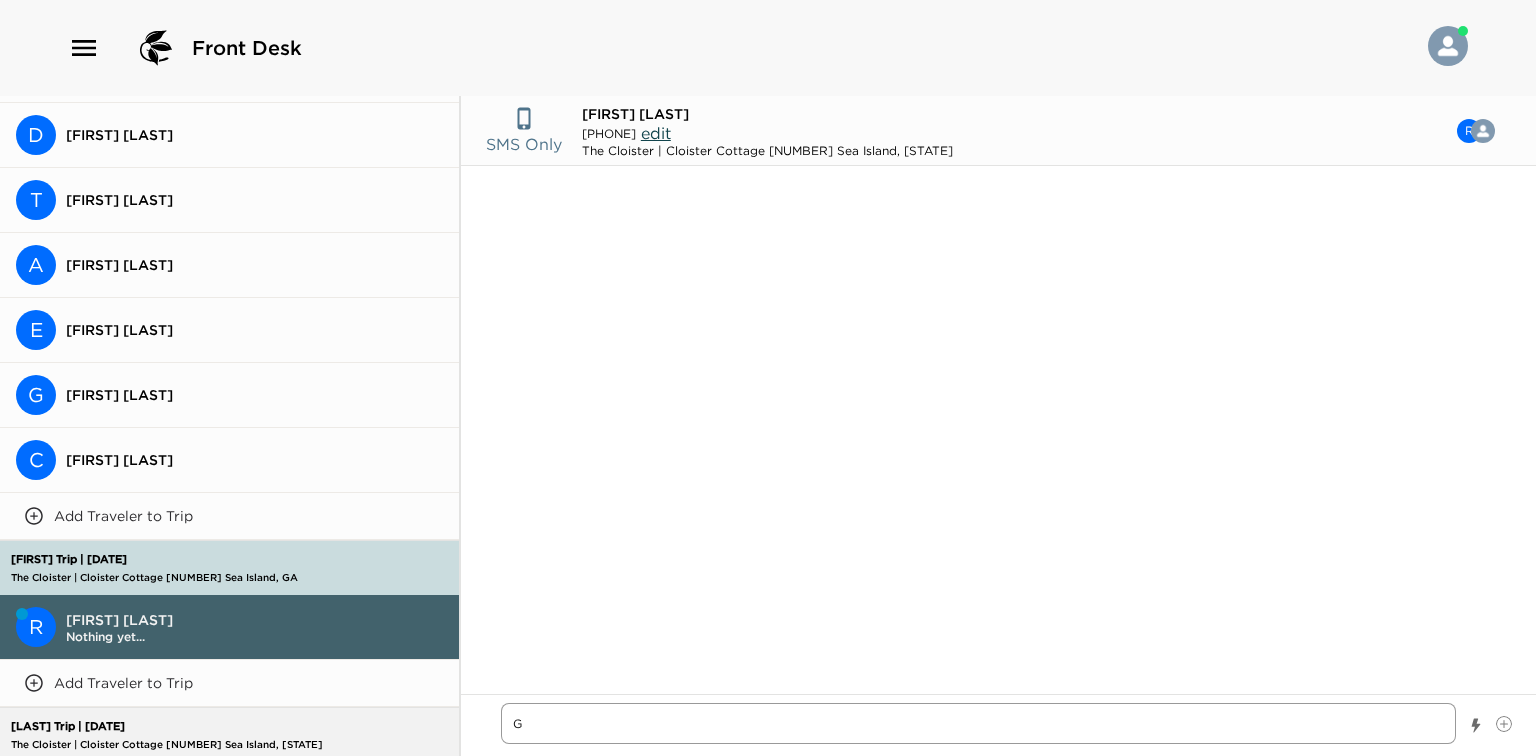 type on "x" 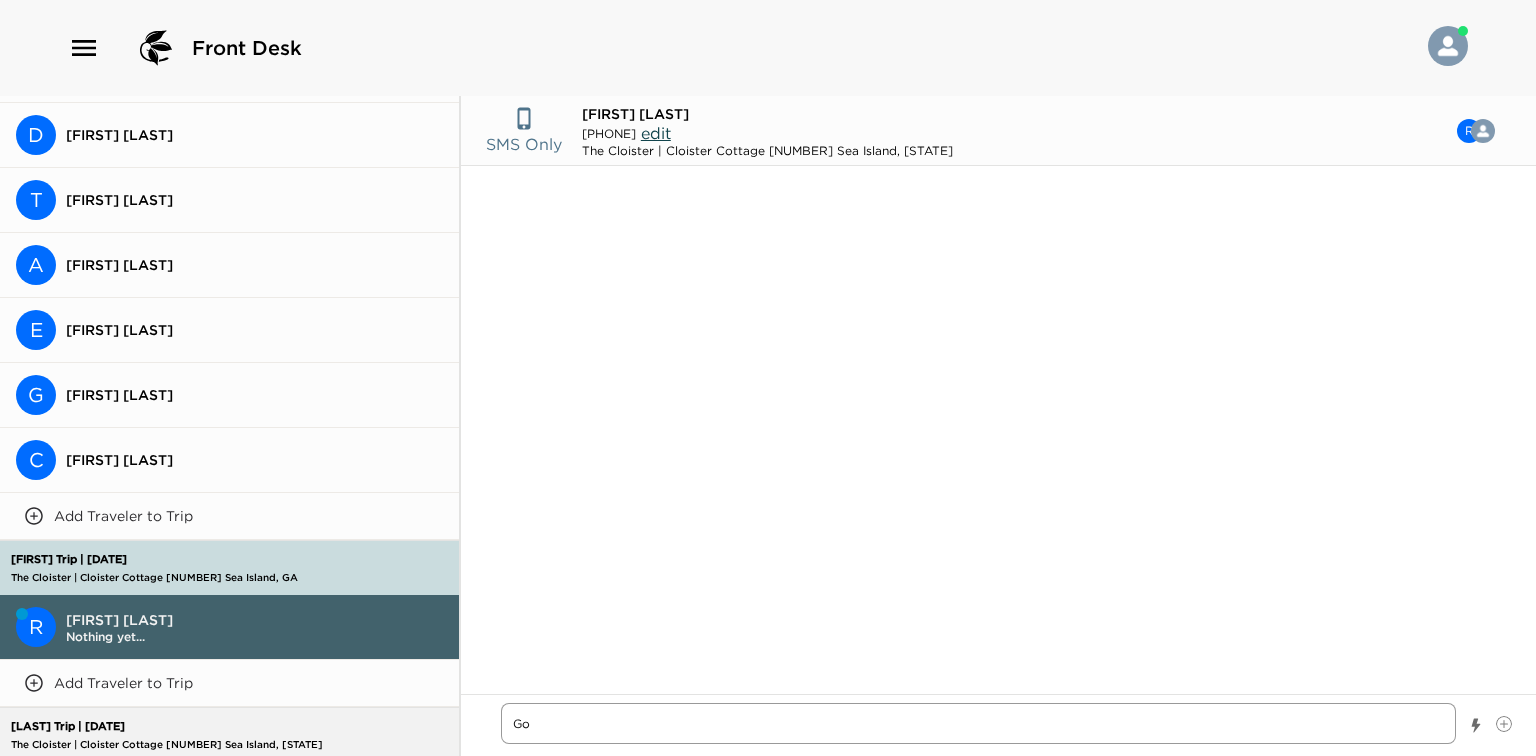 type on "x" 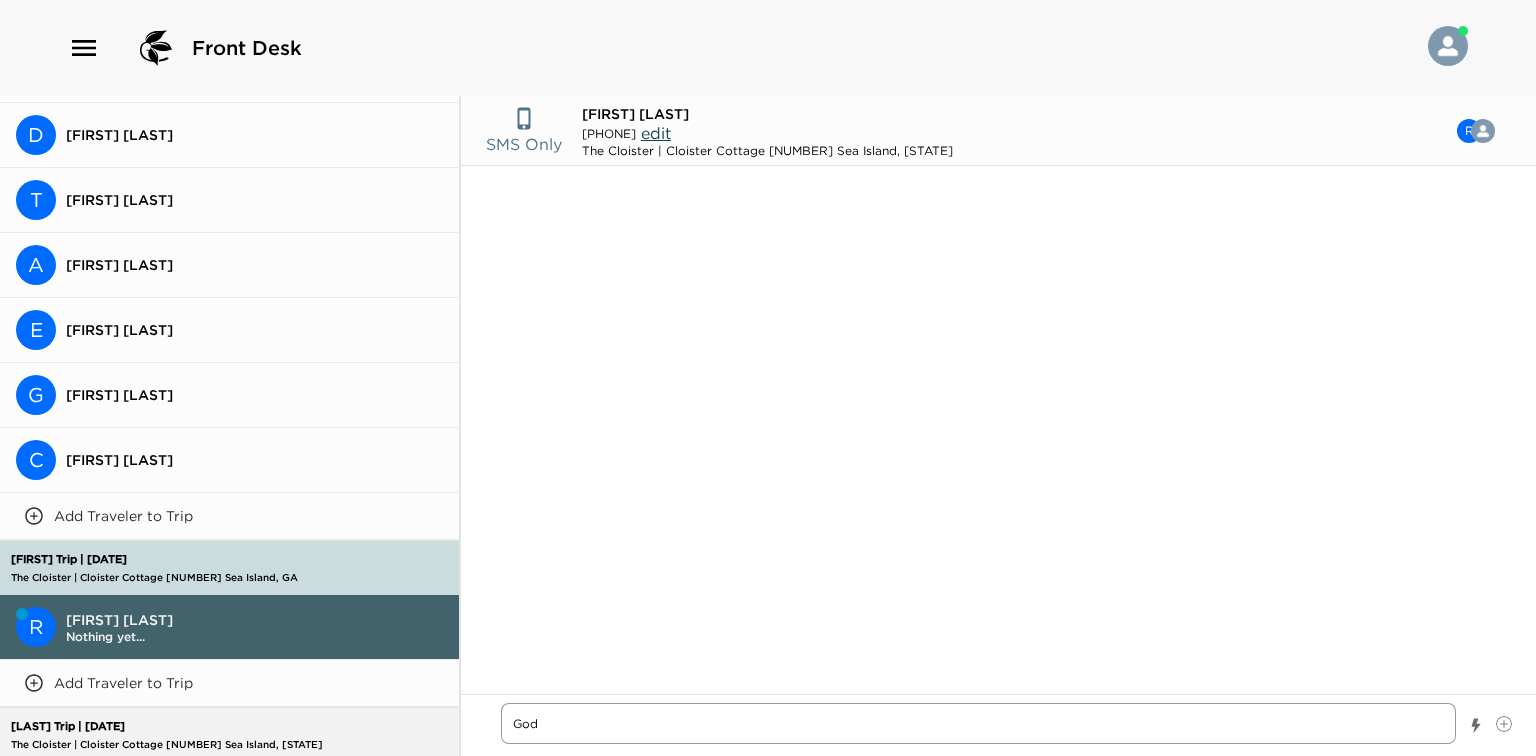 type on "x" 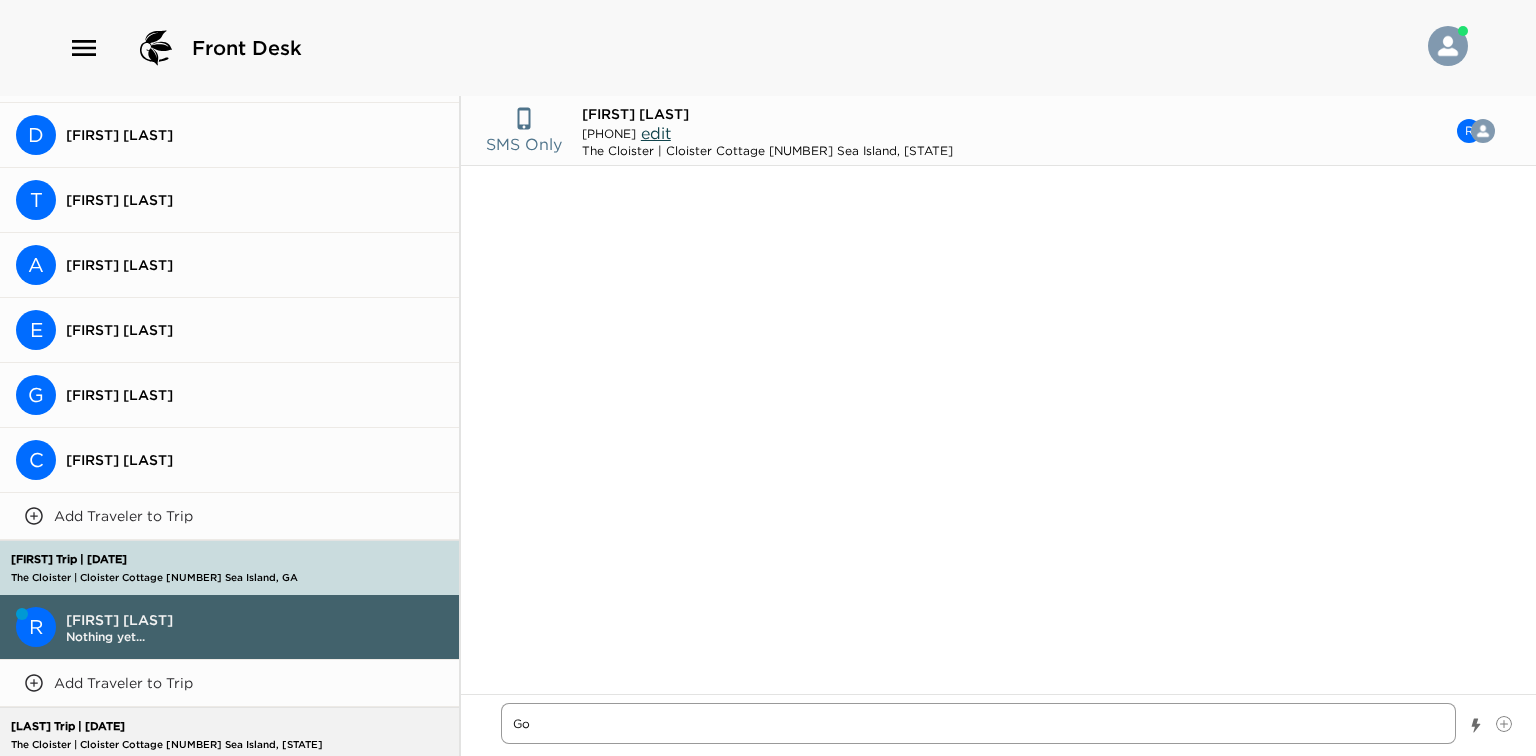 type on "x" 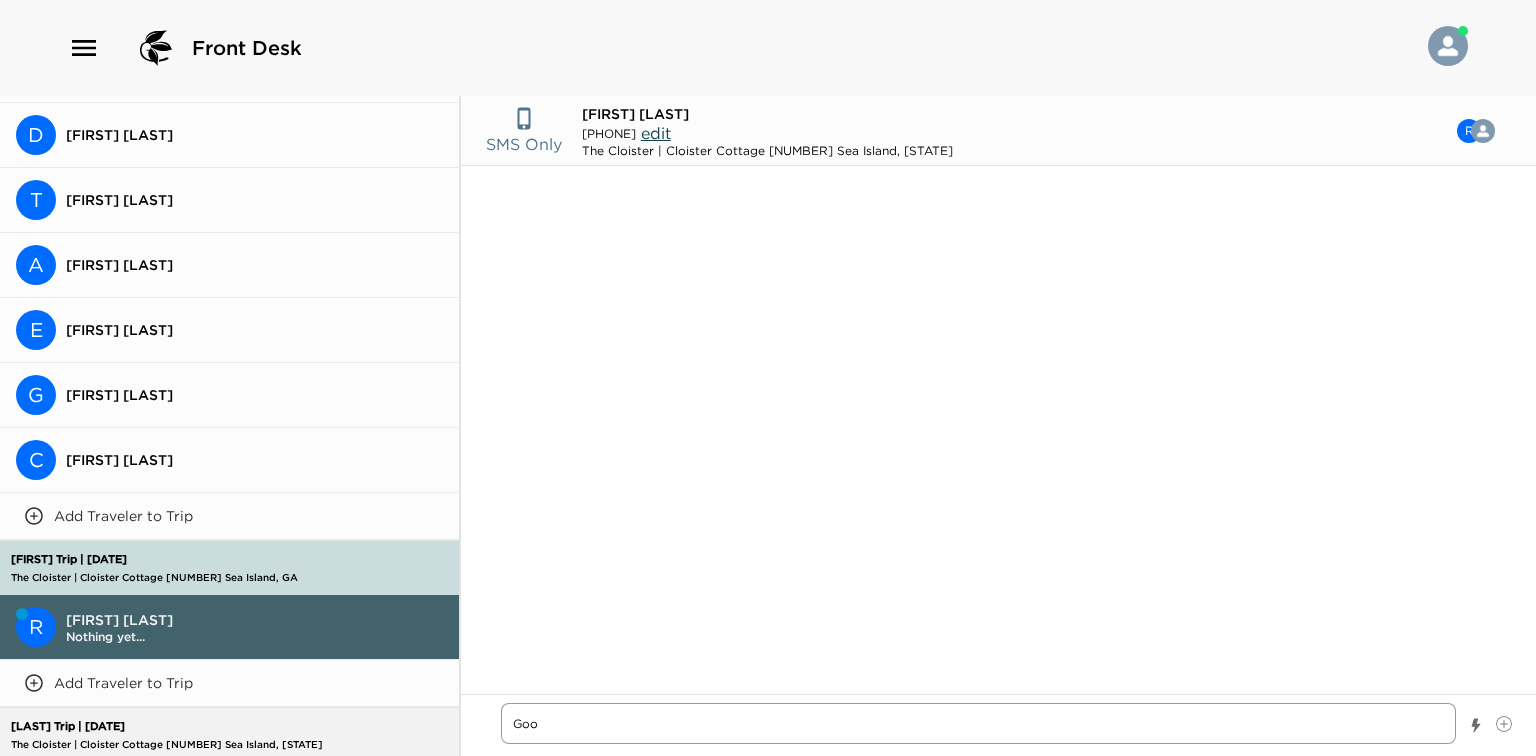 type on "x" 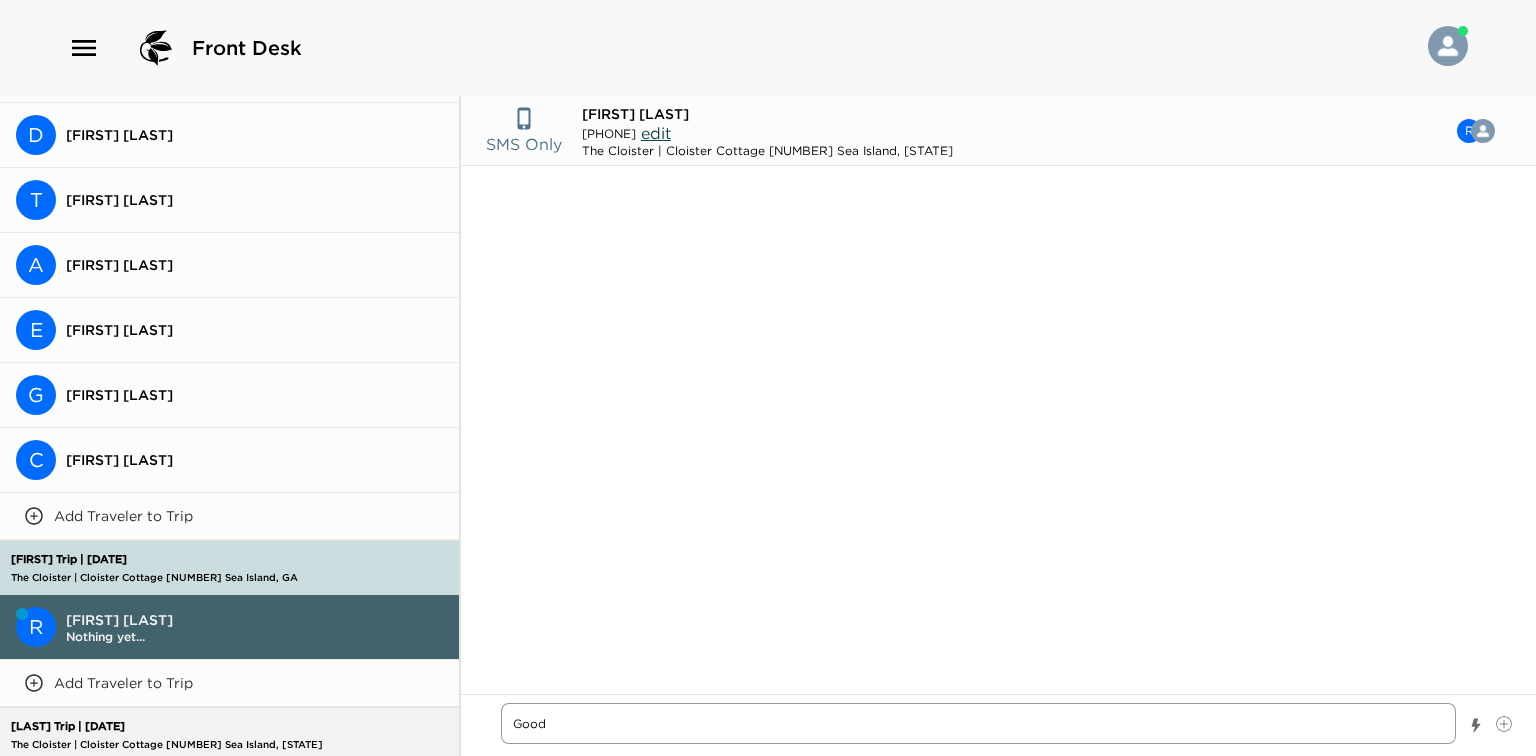 type on "x" 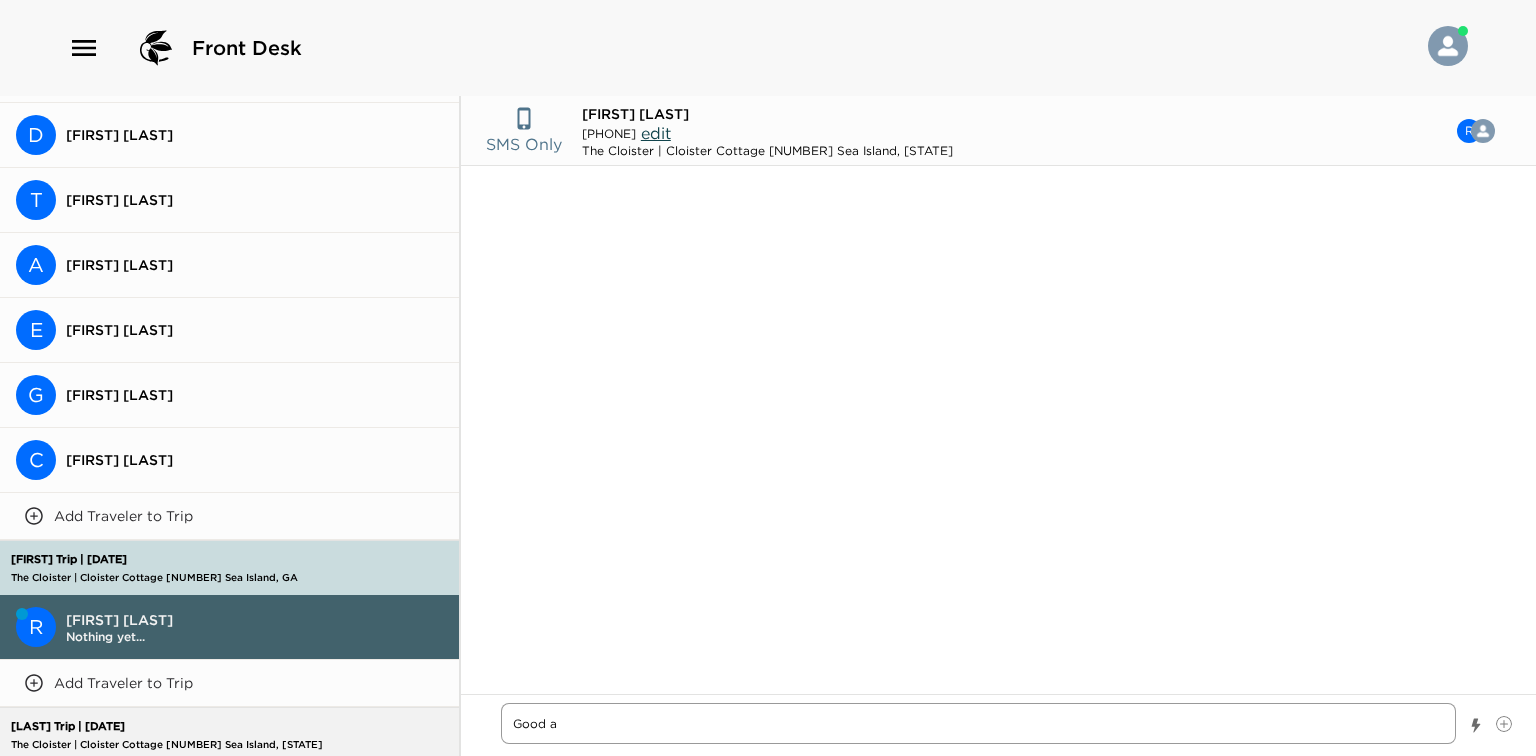 type on "x" 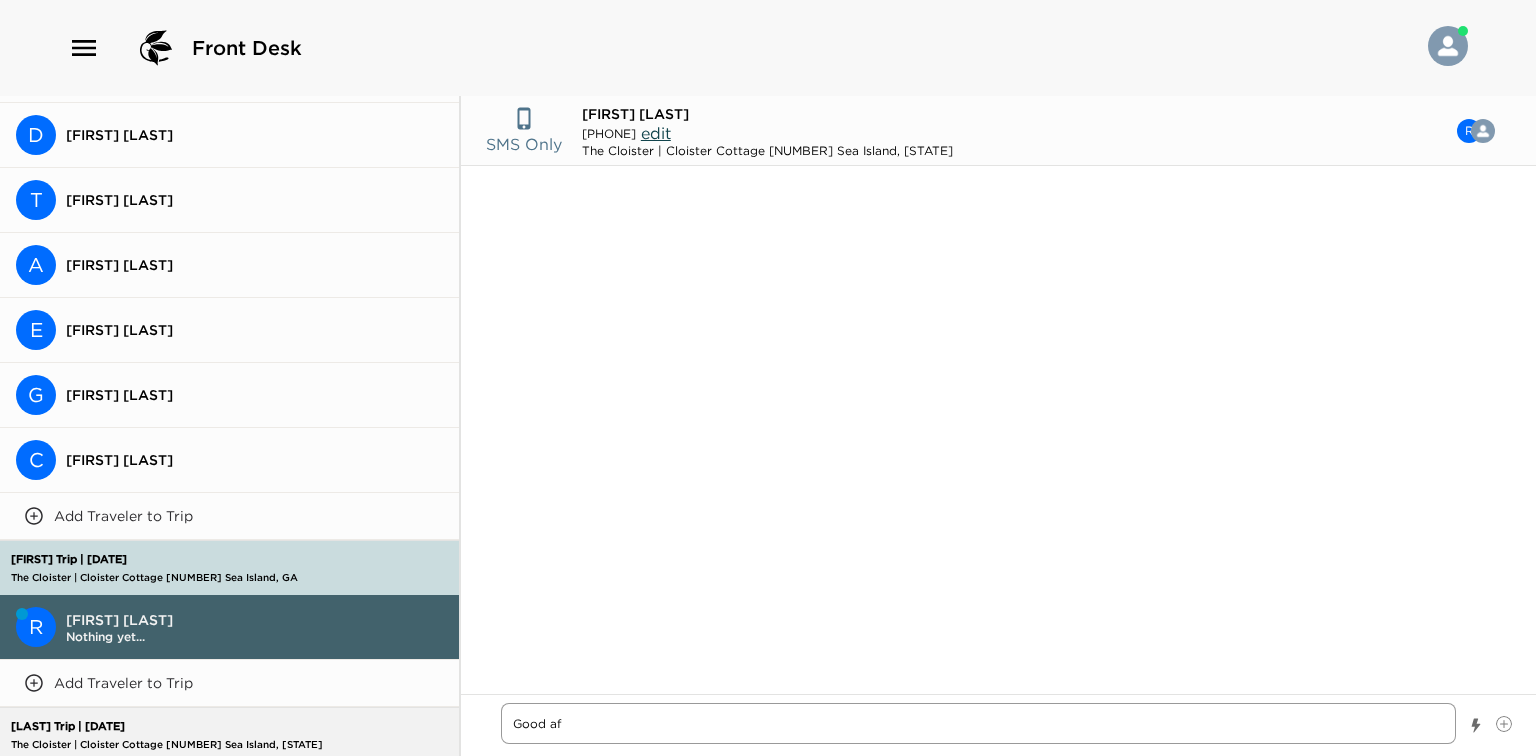 type on "x" 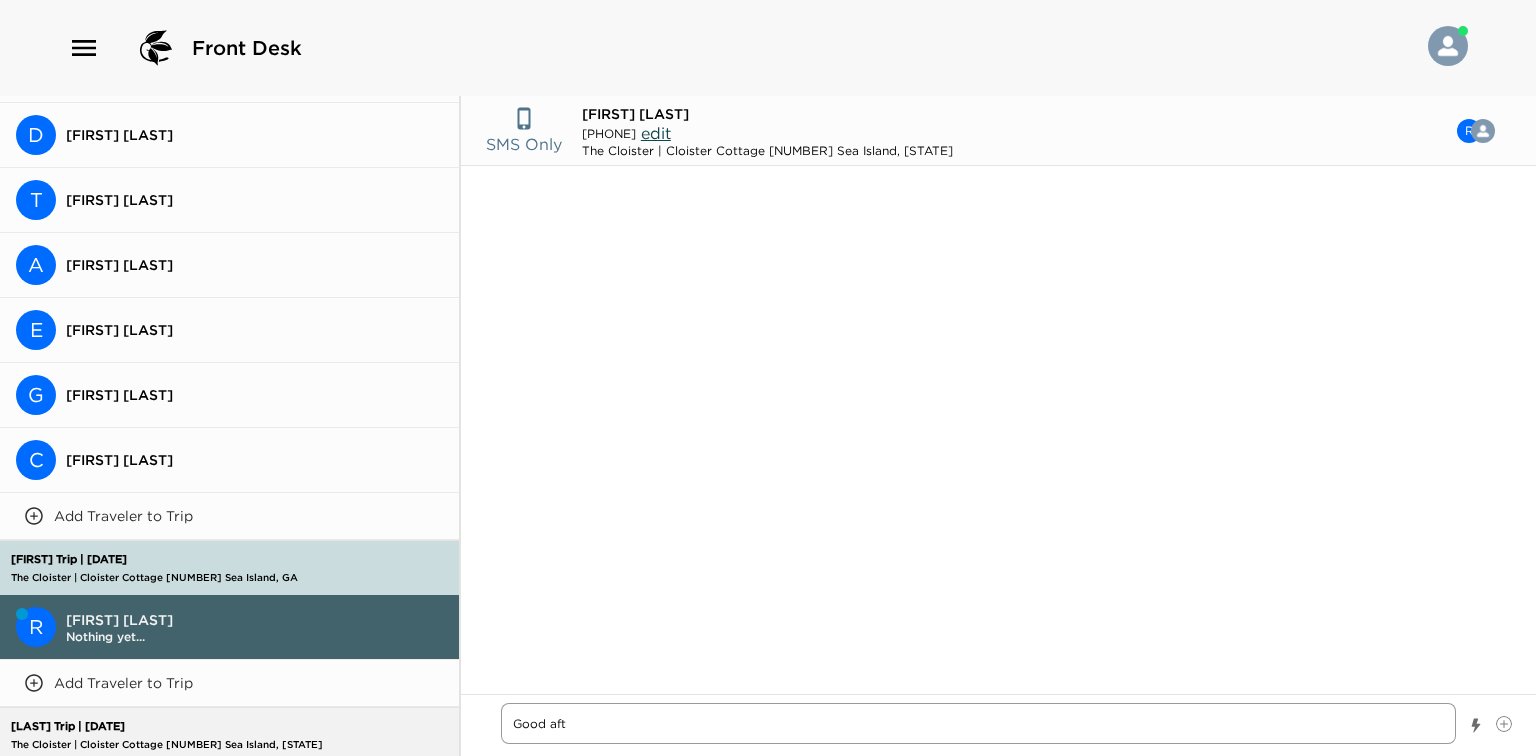 type on "x" 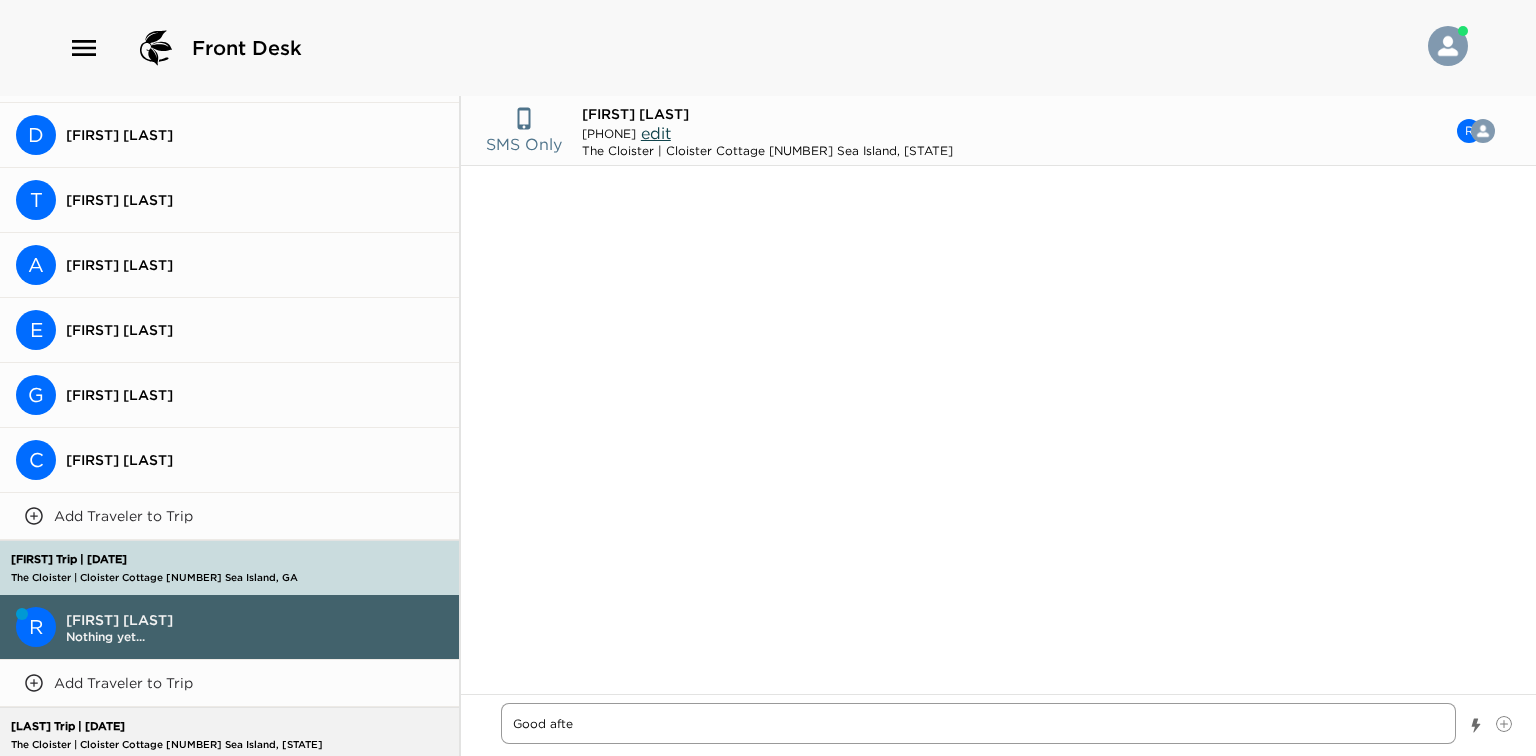 type on "x" 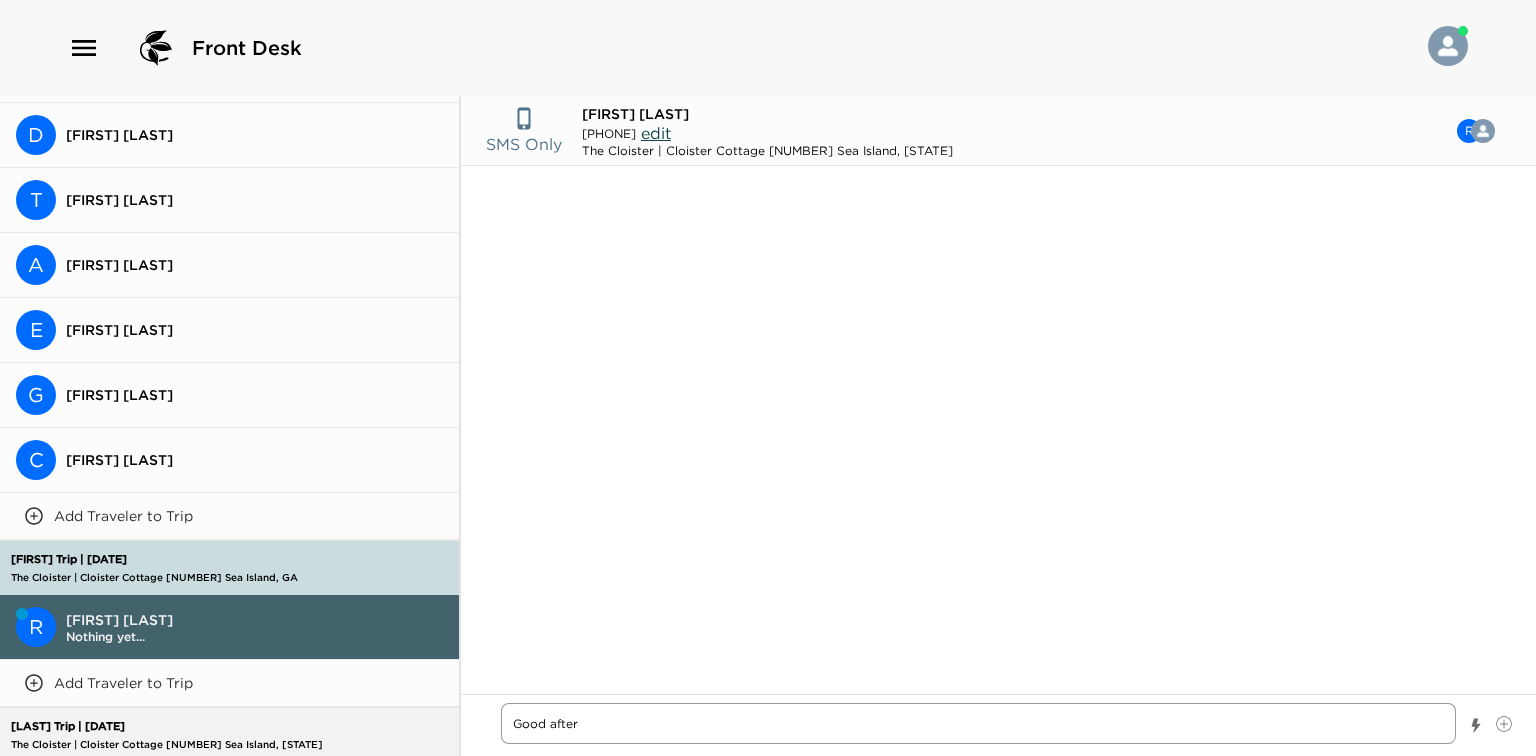 type on "x" 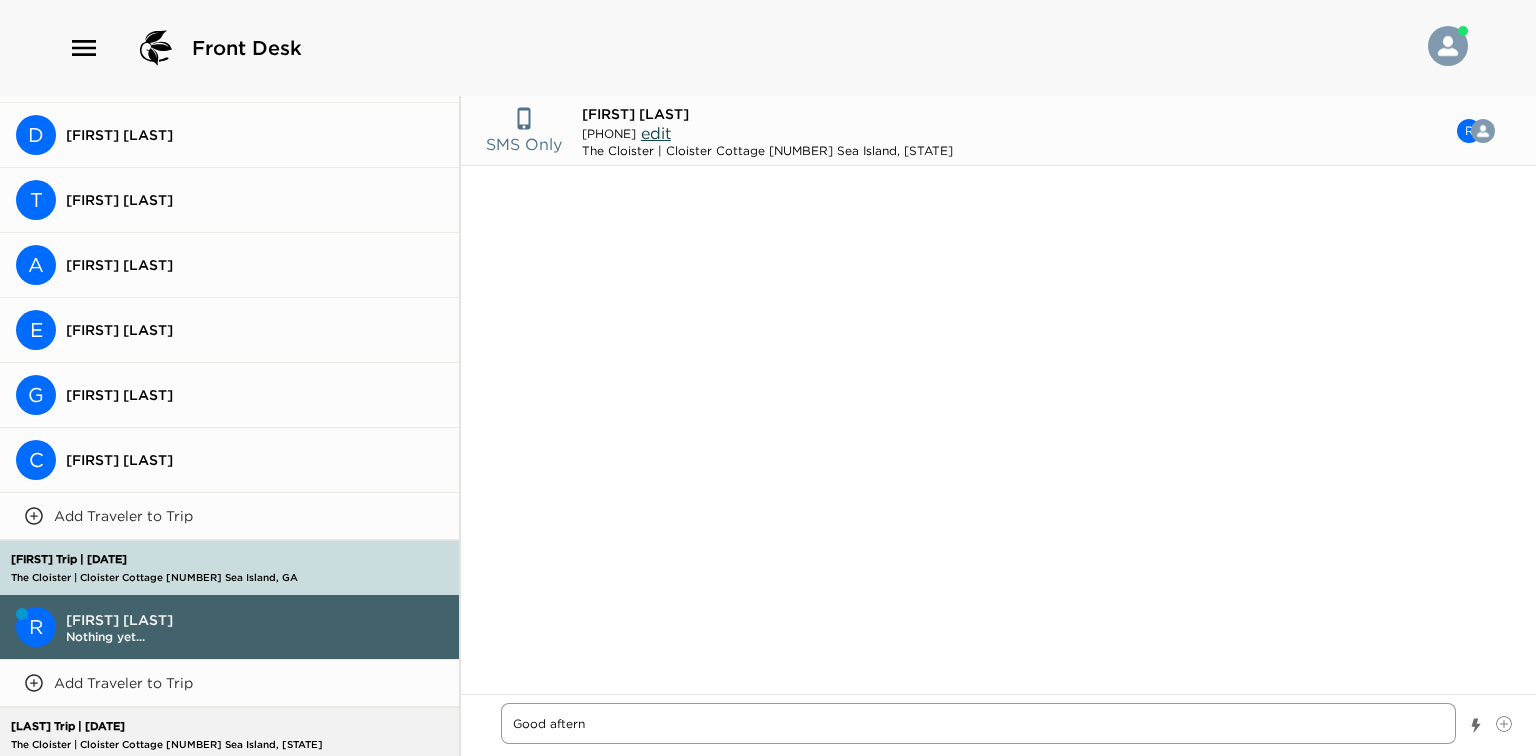 type on "x" 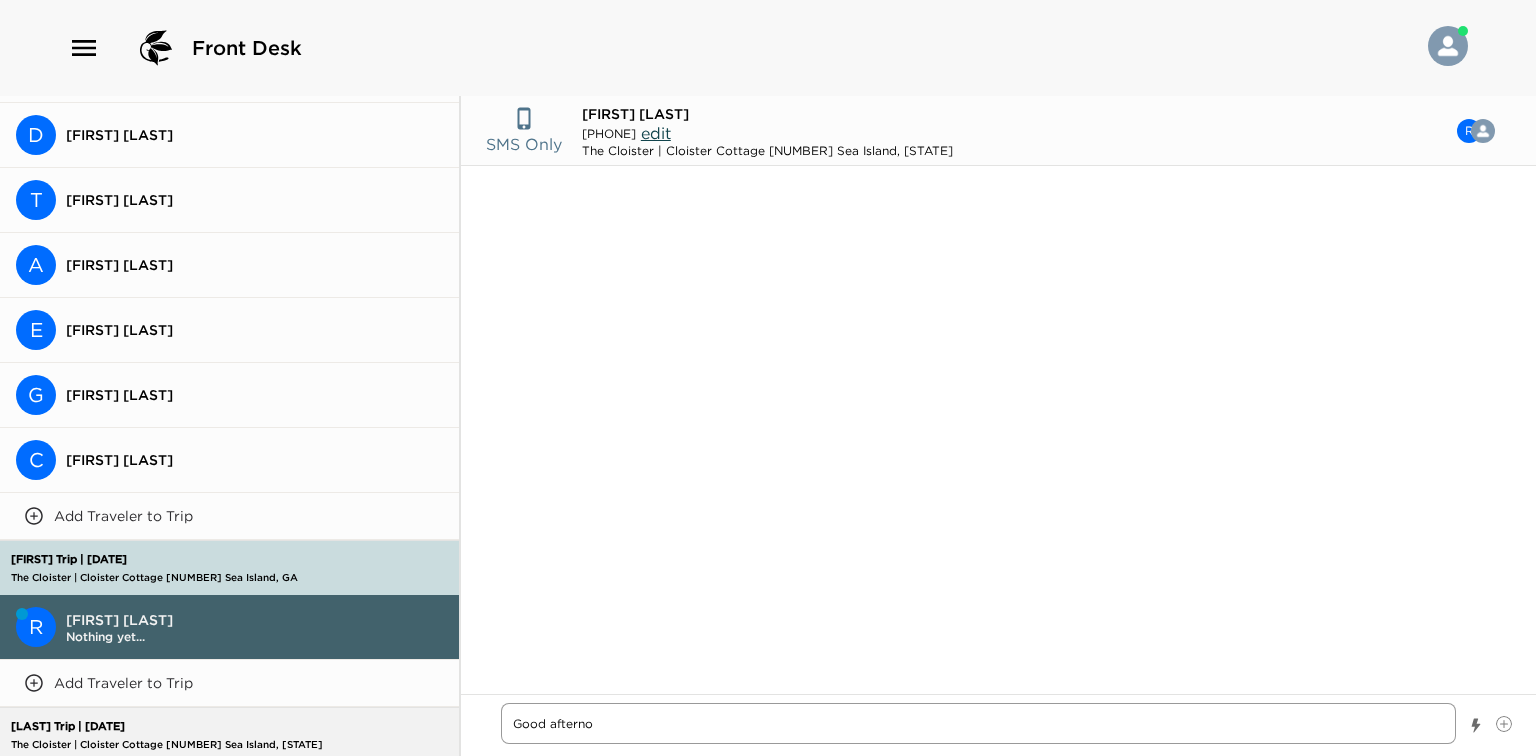type on "x" 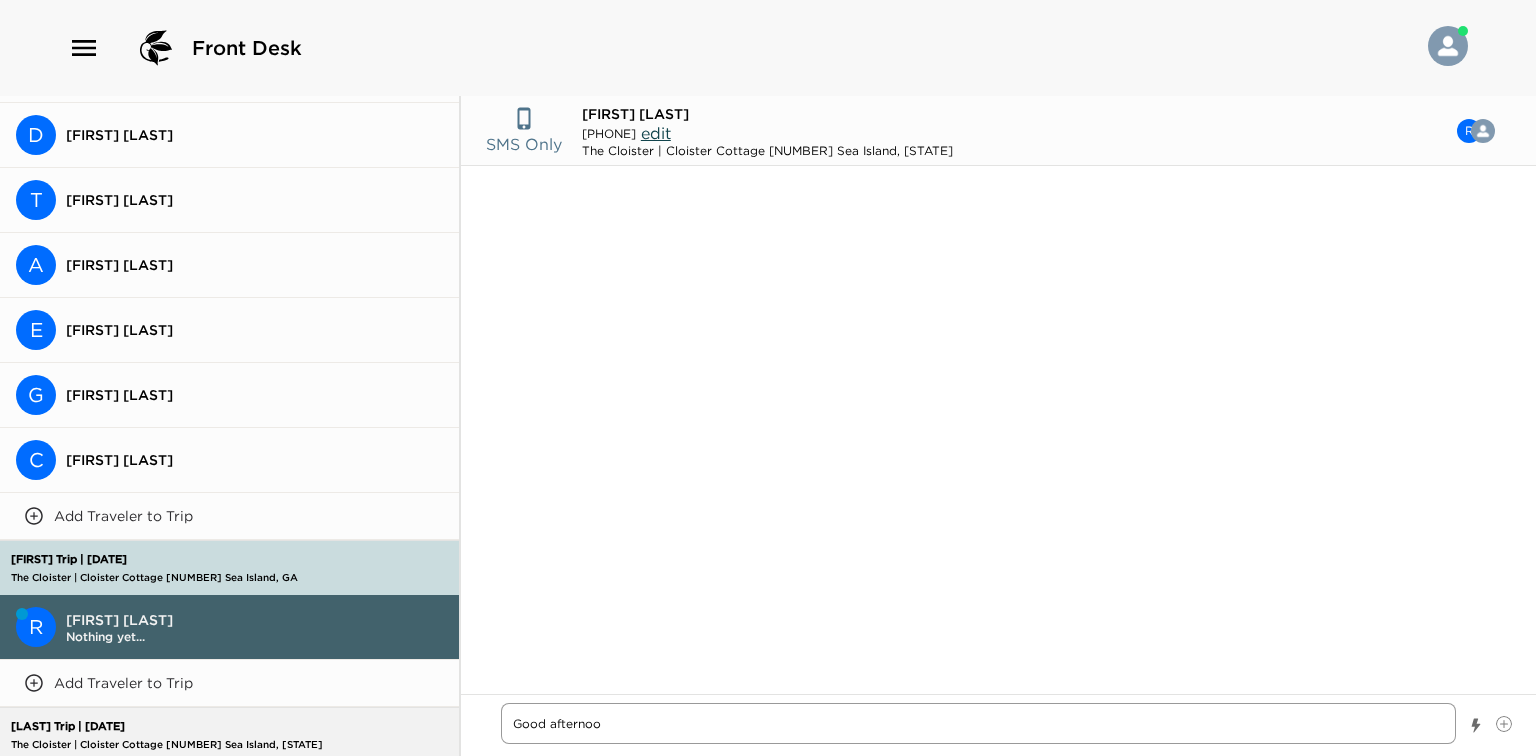 type on "x" 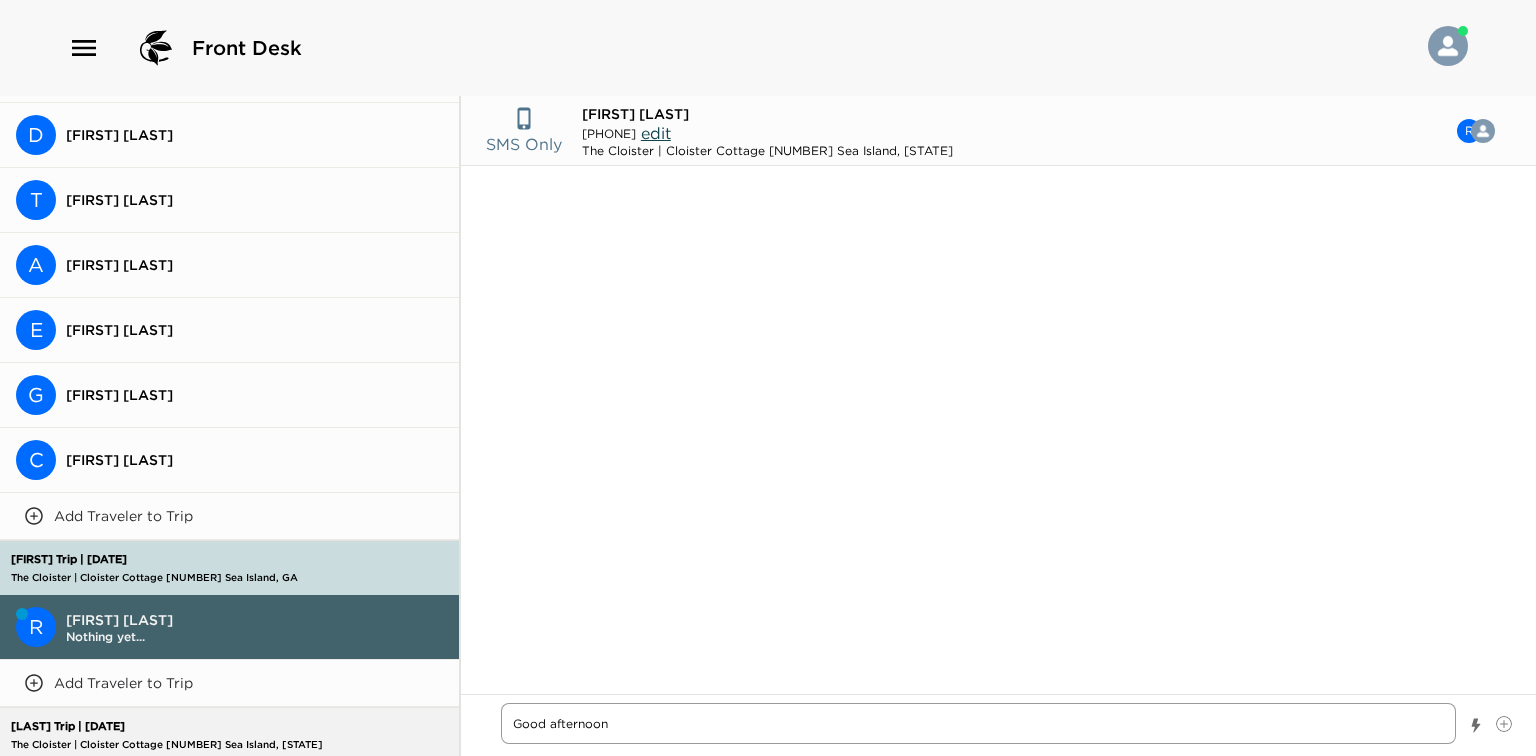 type on "x" 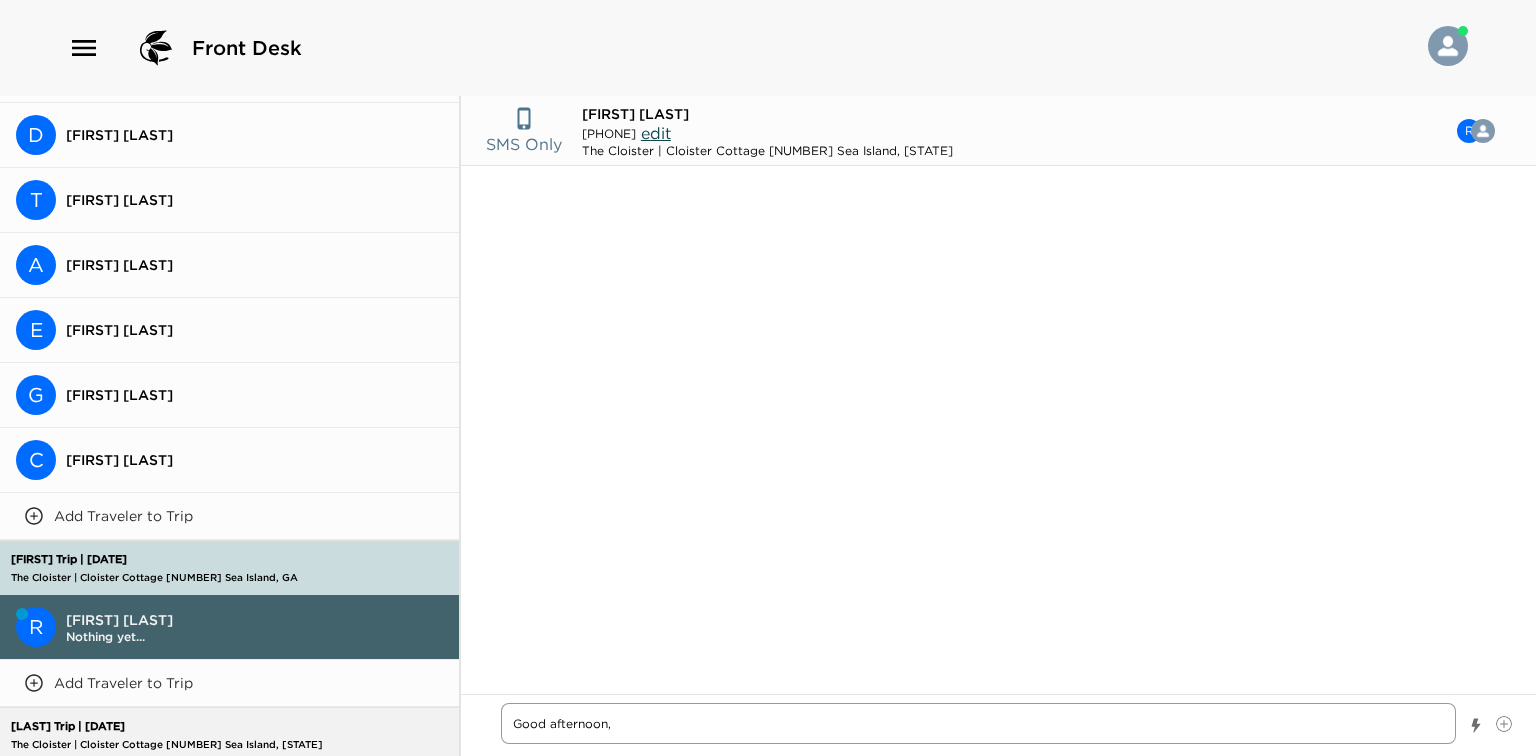type on "x" 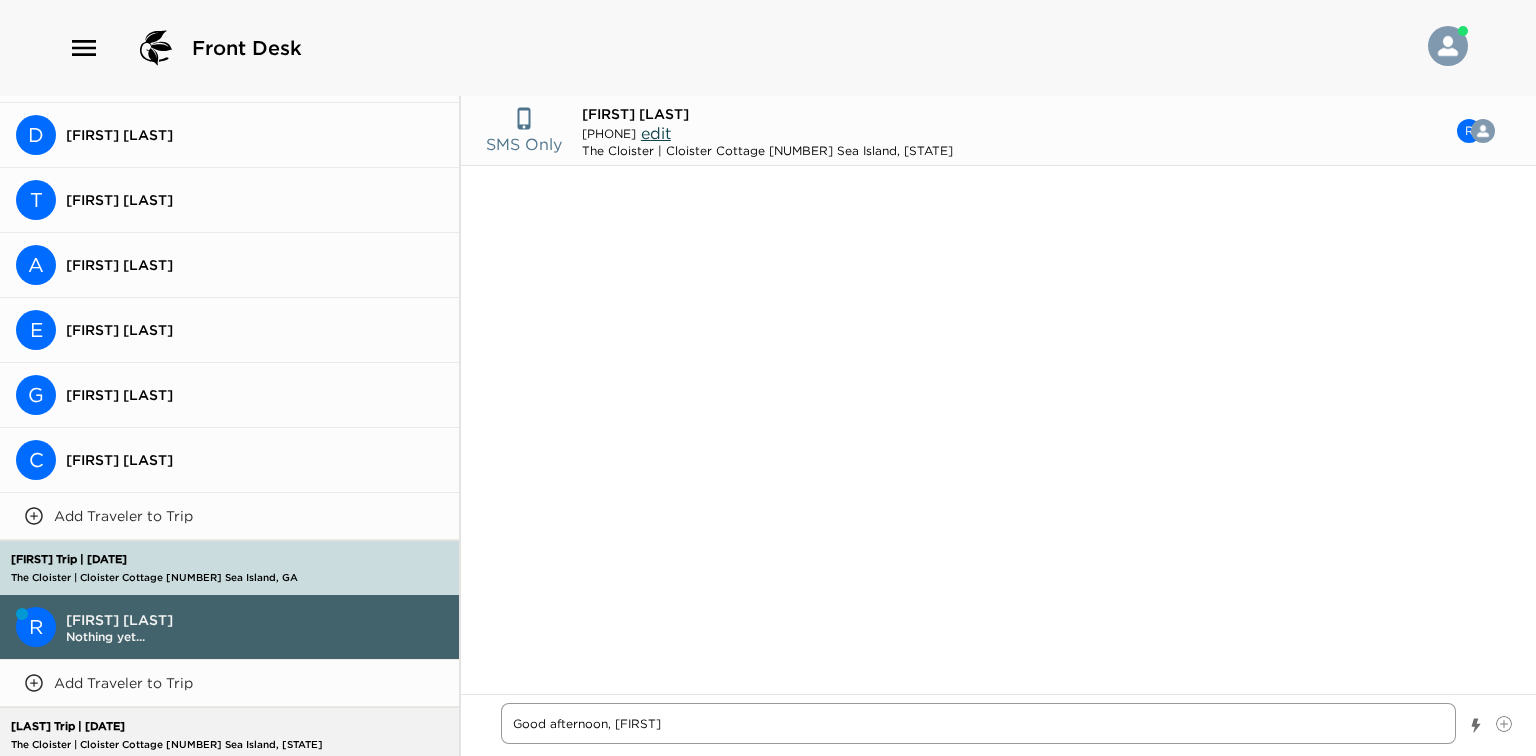 type on "x" 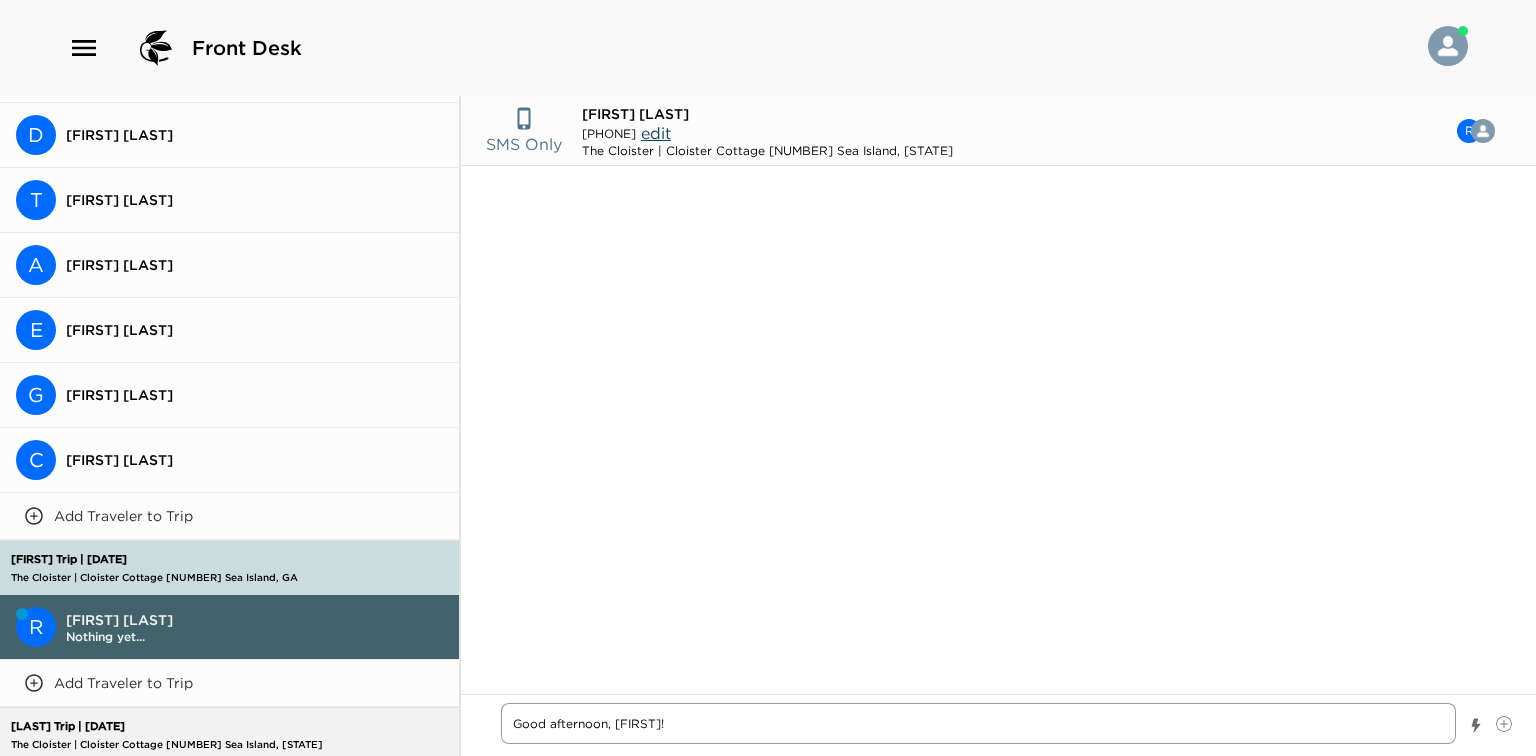 type on "x" 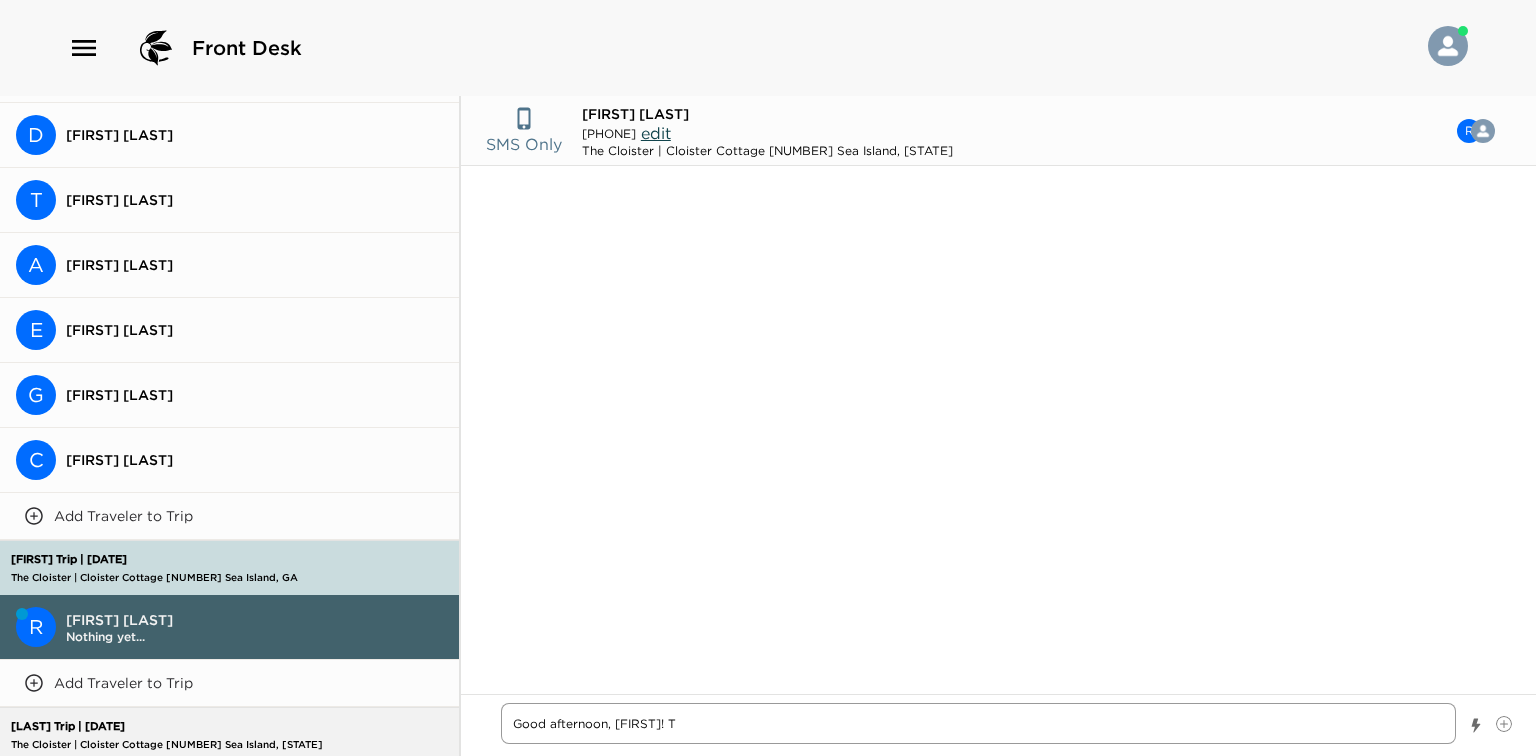 type on "x" 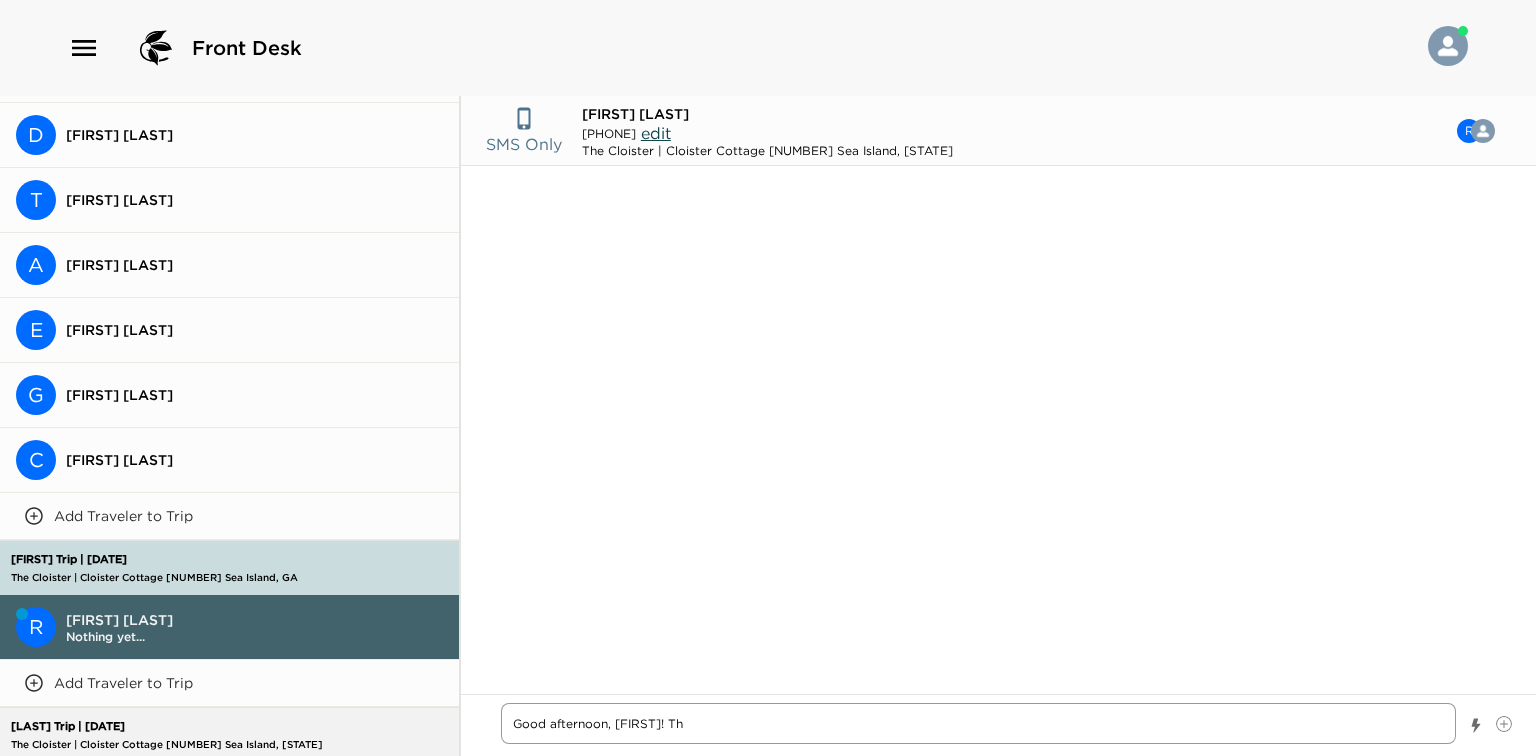 type on "x" 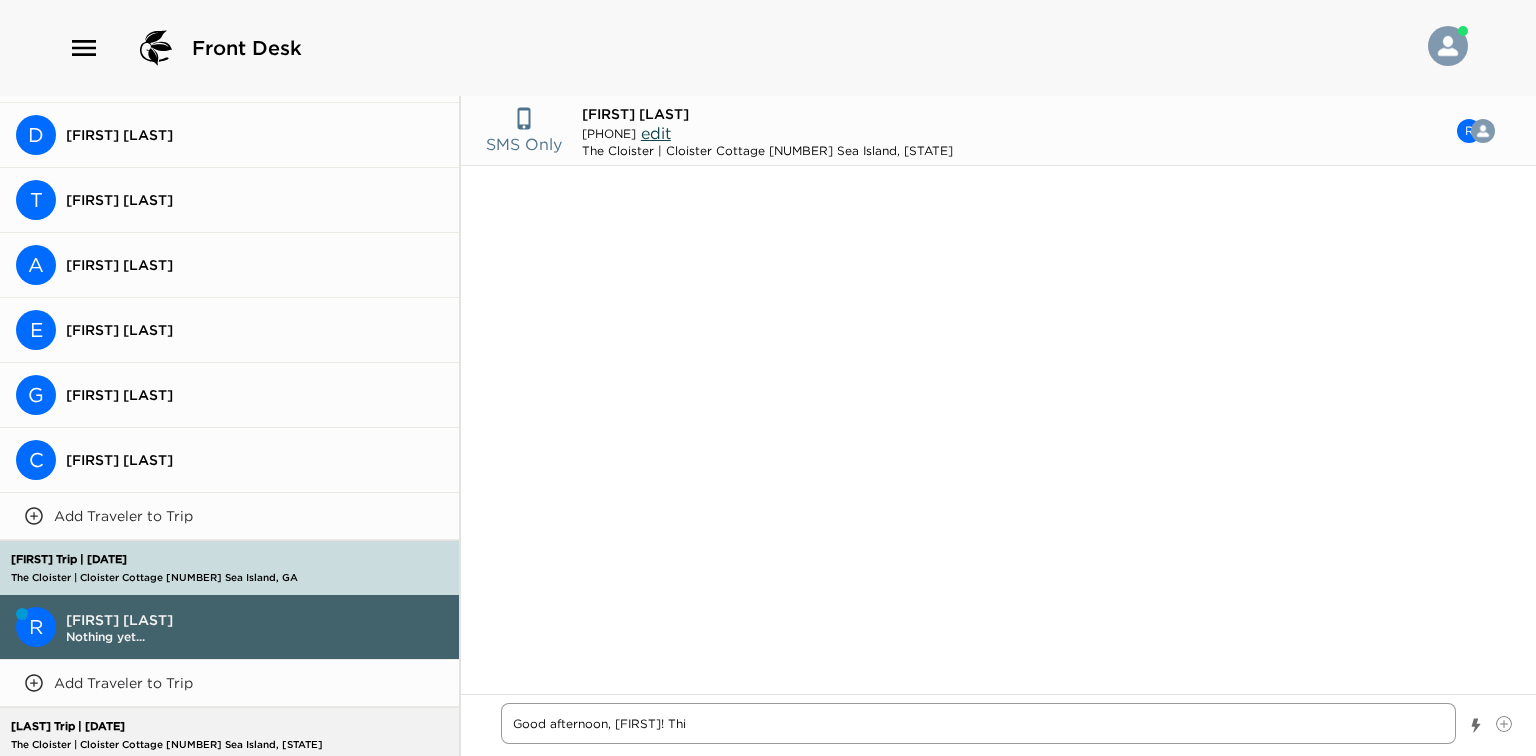 type on "Good afternoon, Rebecca! This" 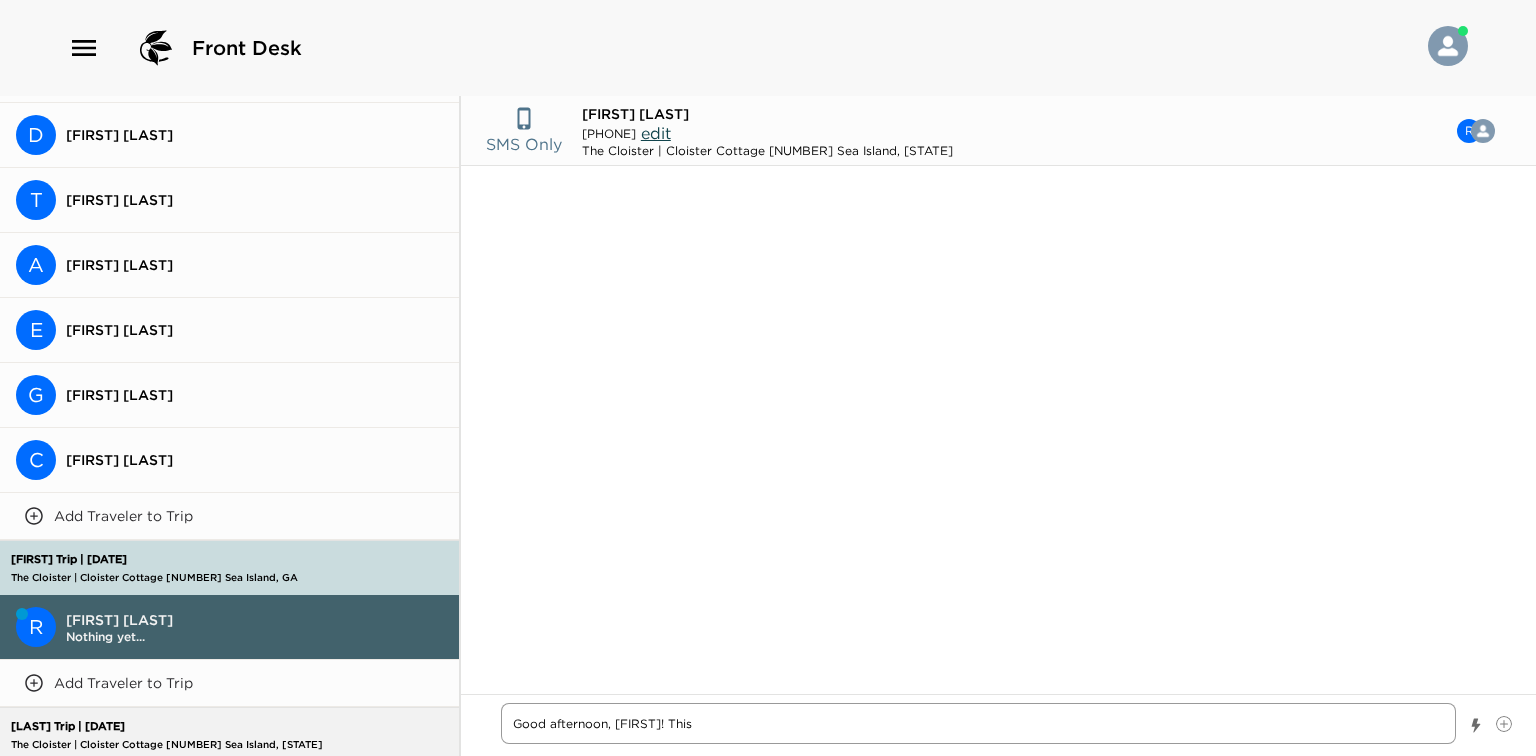 type on "x" 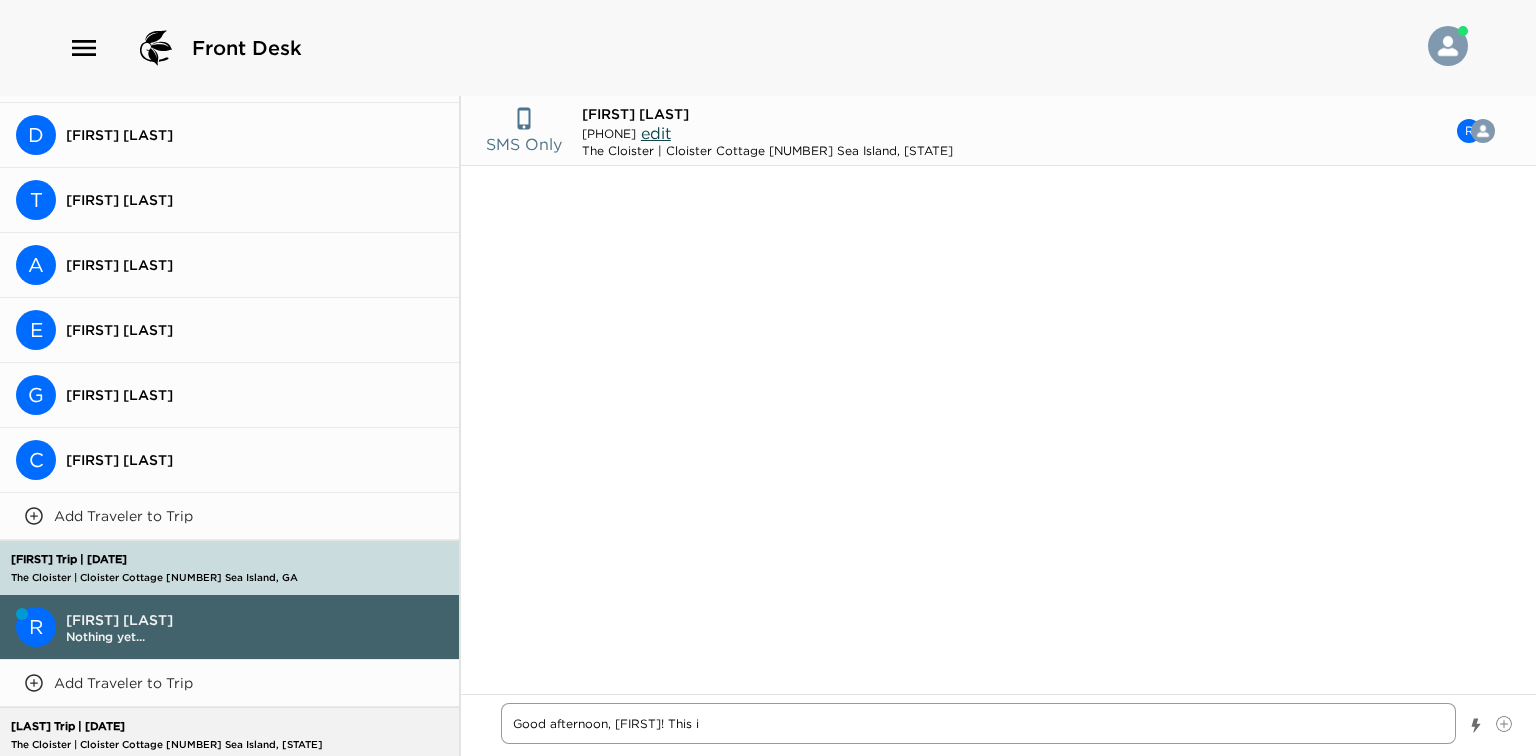 type on "x" 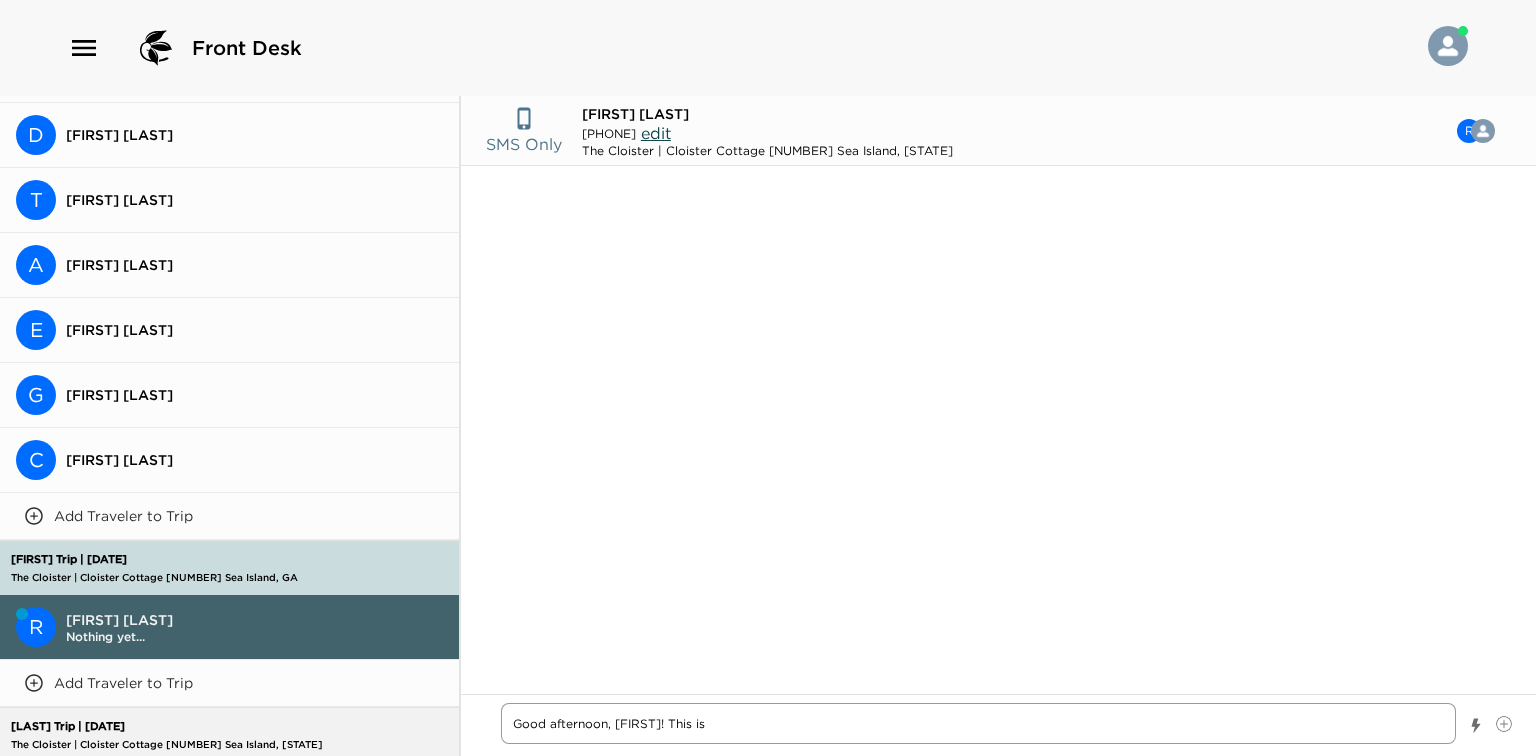 type on "x" 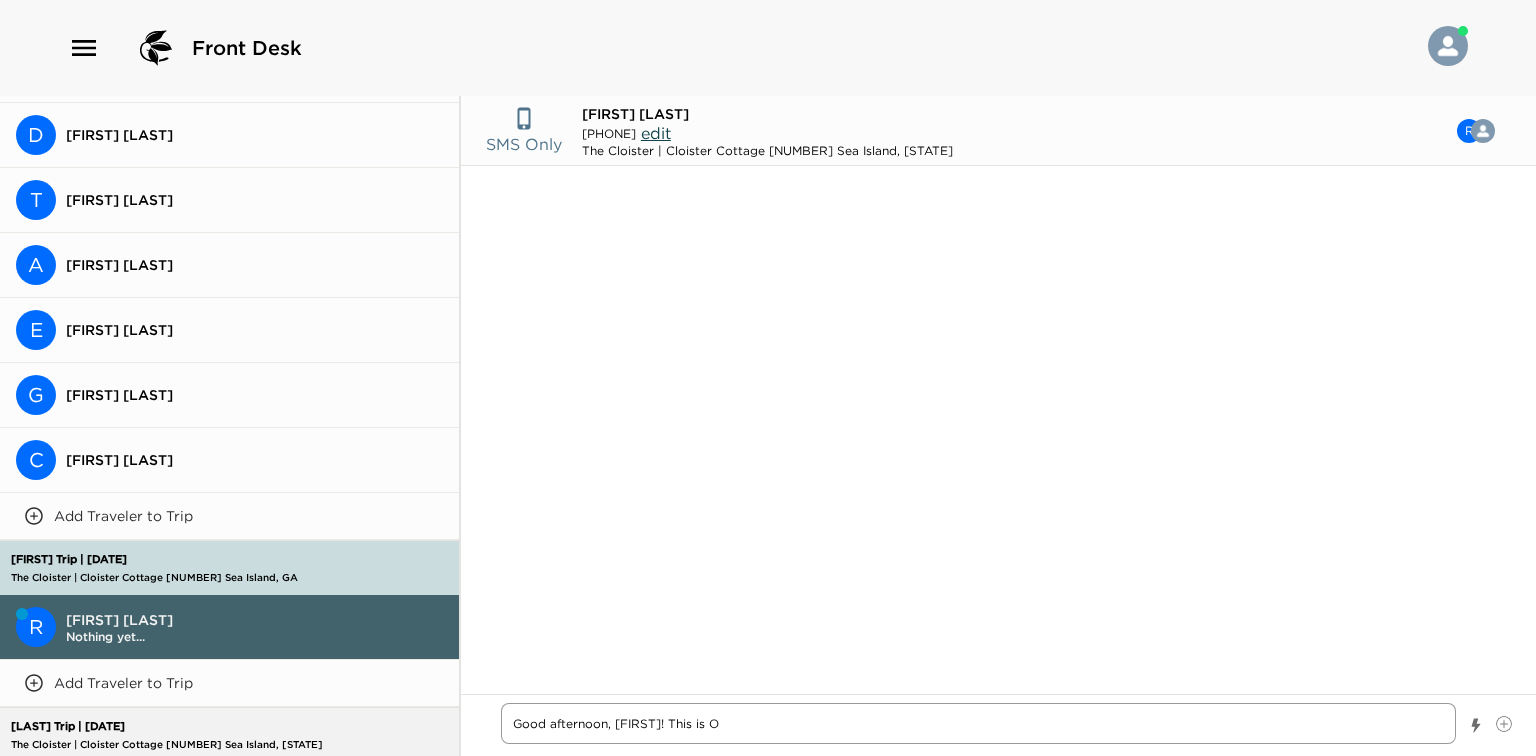 type on "x" 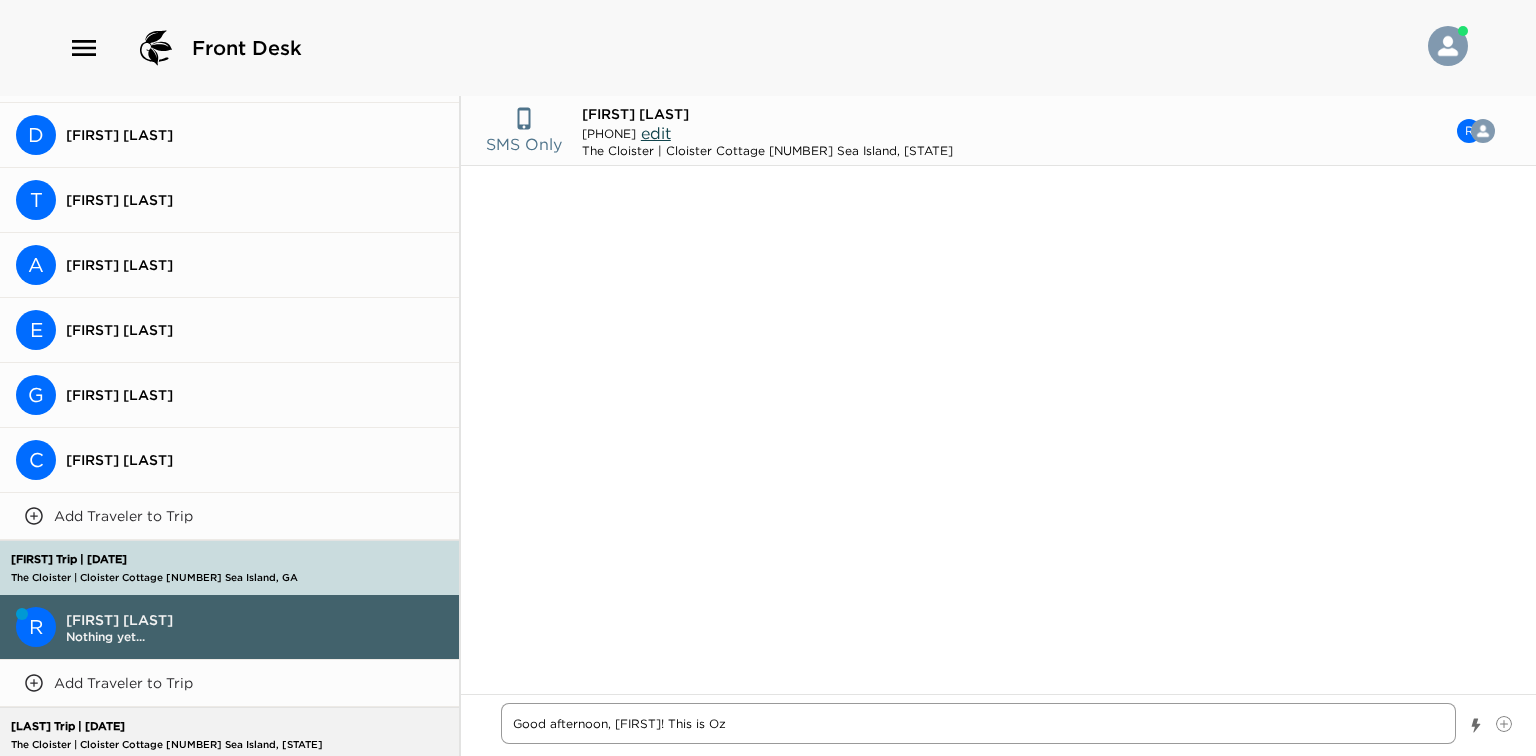 type on "x" 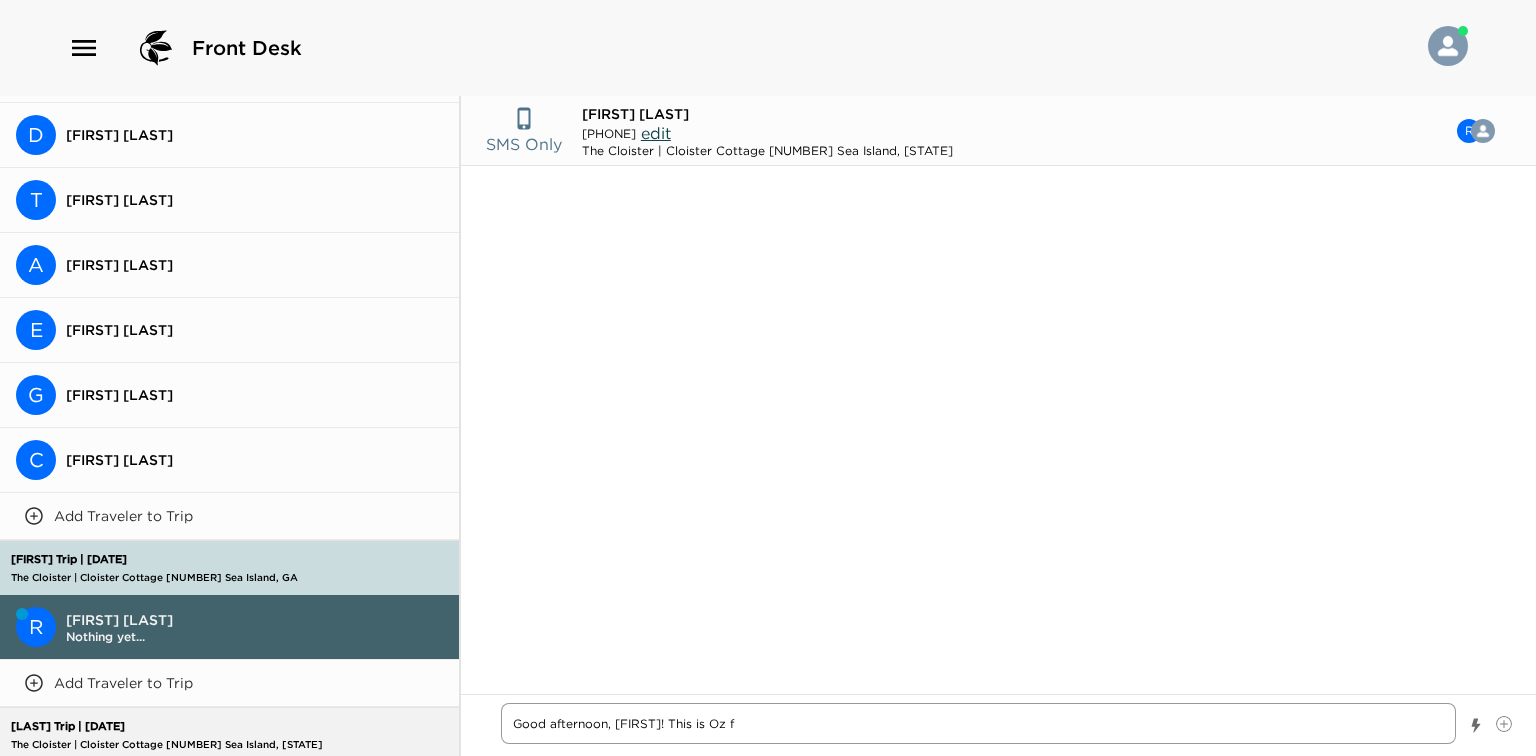 type on "Good afternoon, Rebecca! This is Oz fr" 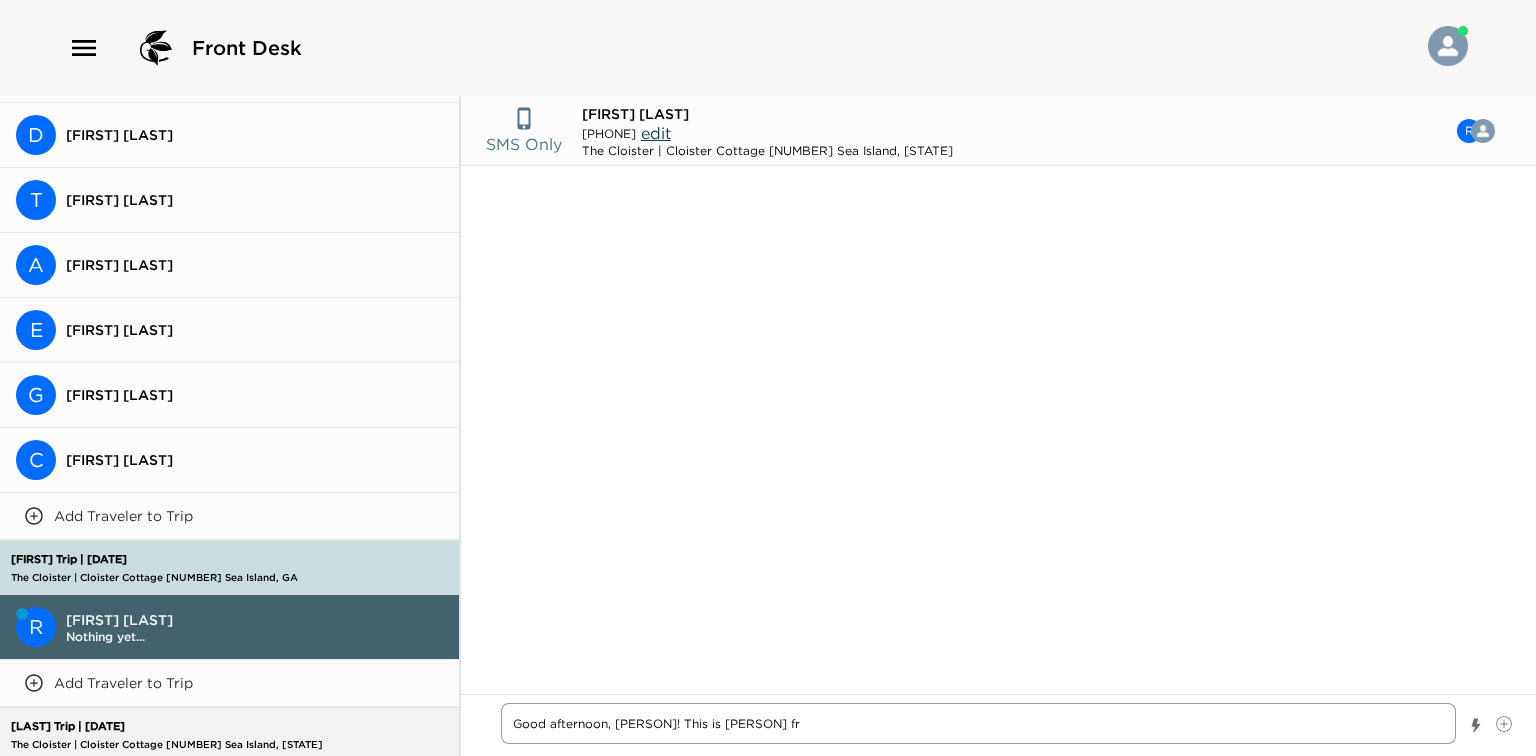 type on "x" 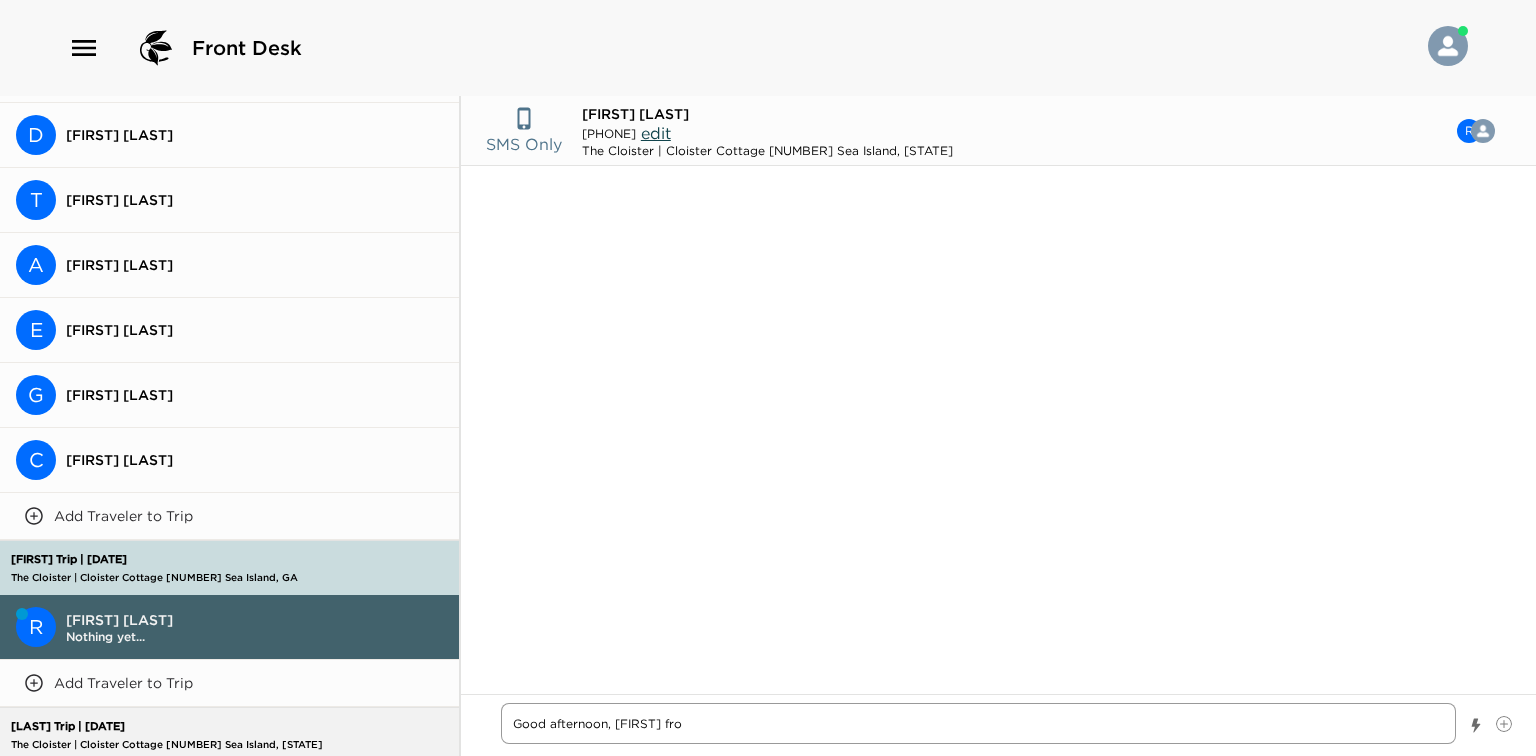 type on "x" 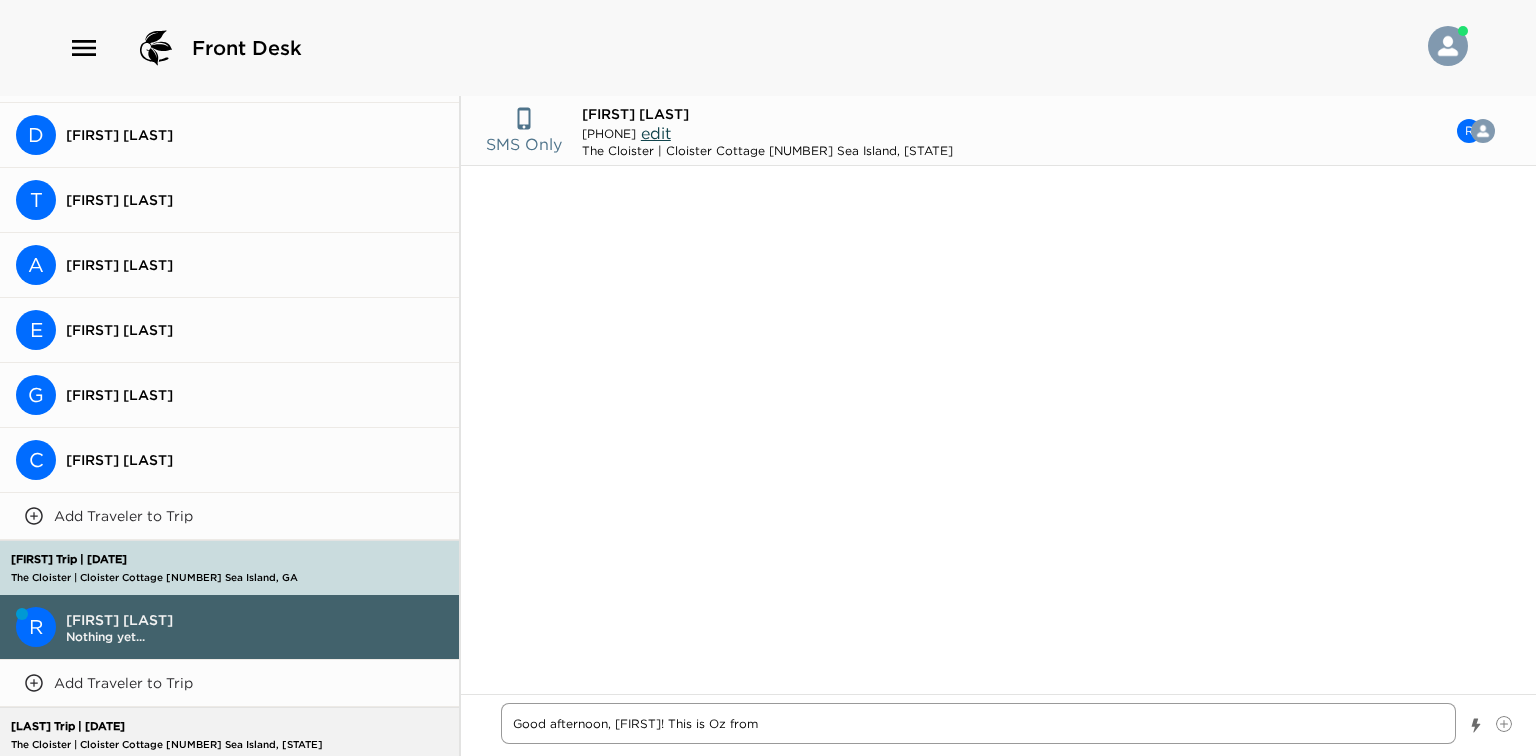 type on "x" 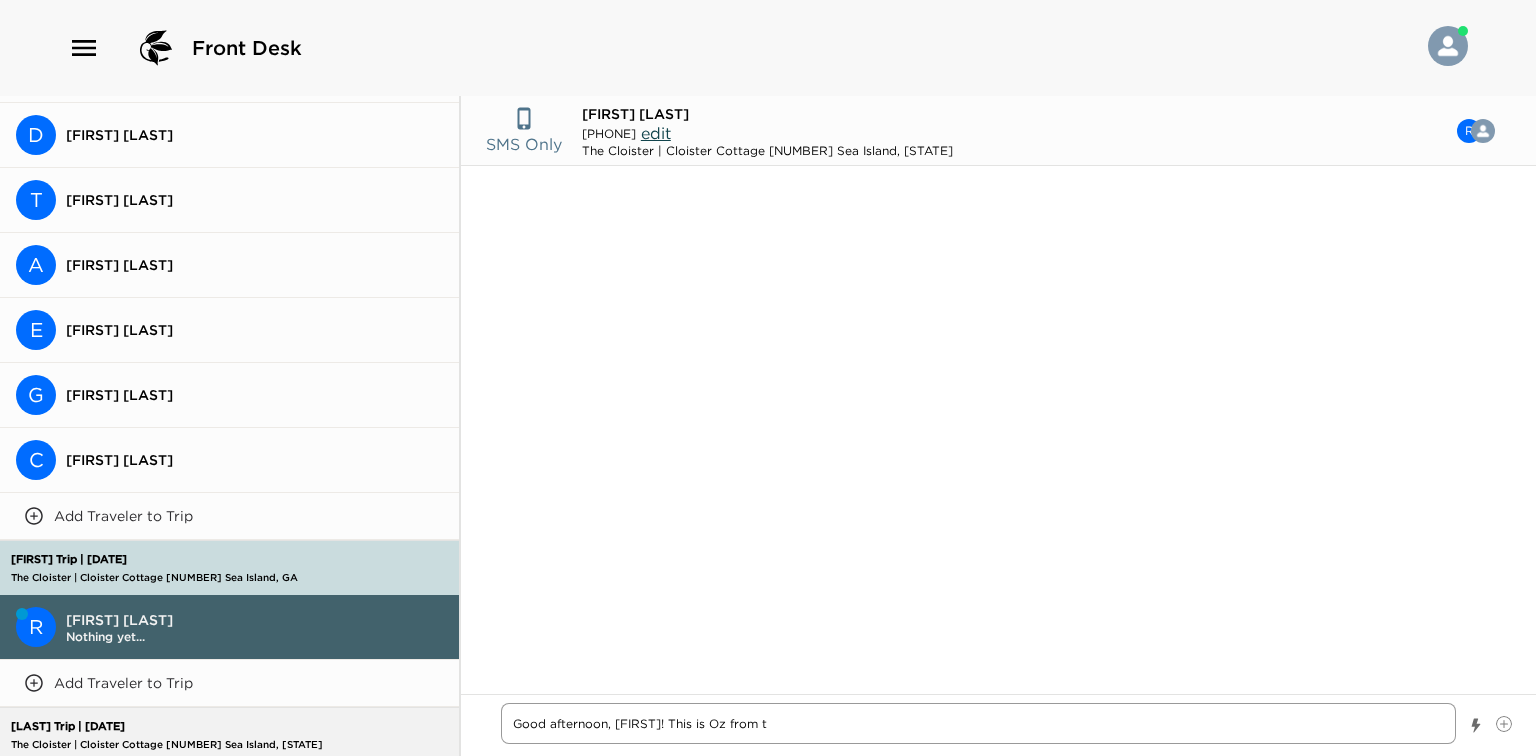 type on "x" 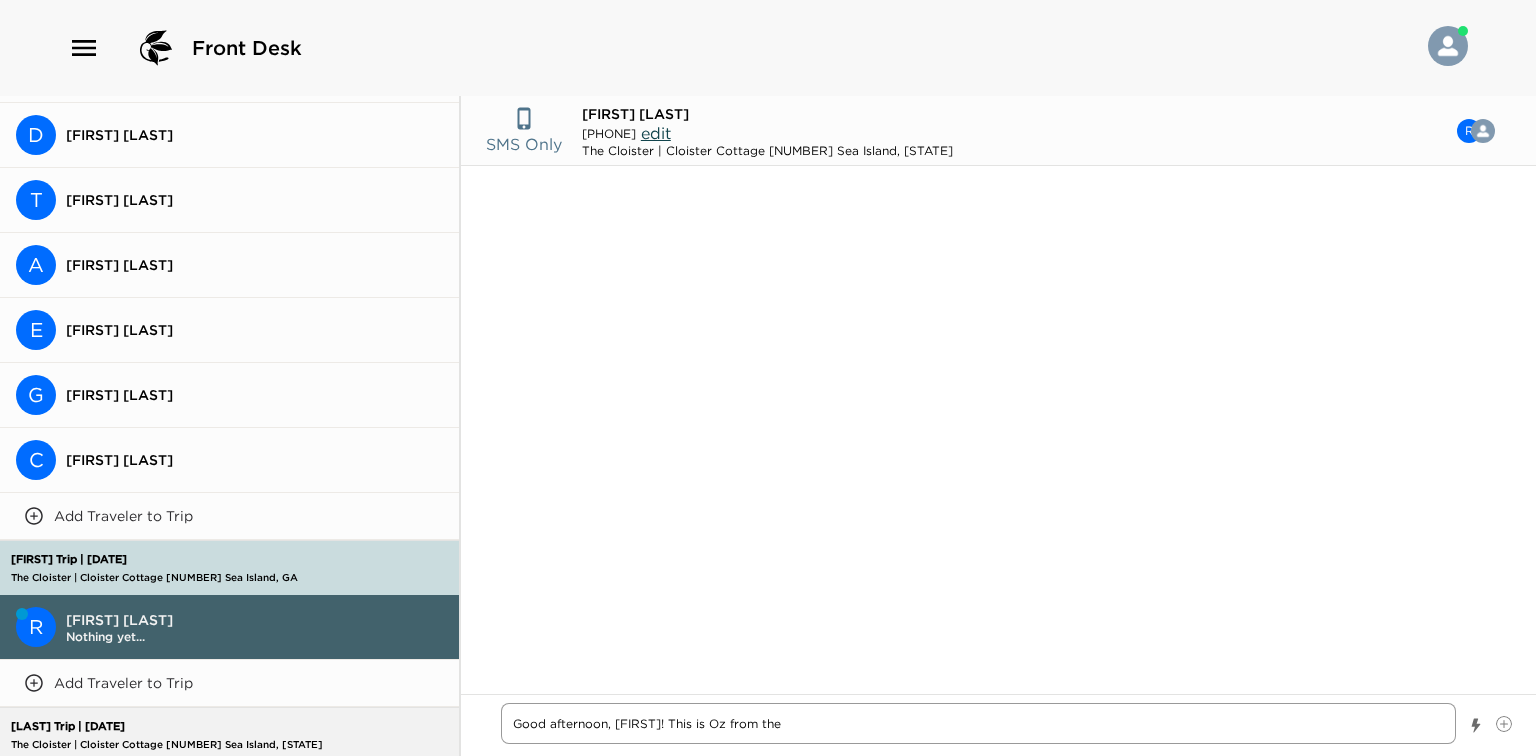 type on "x" 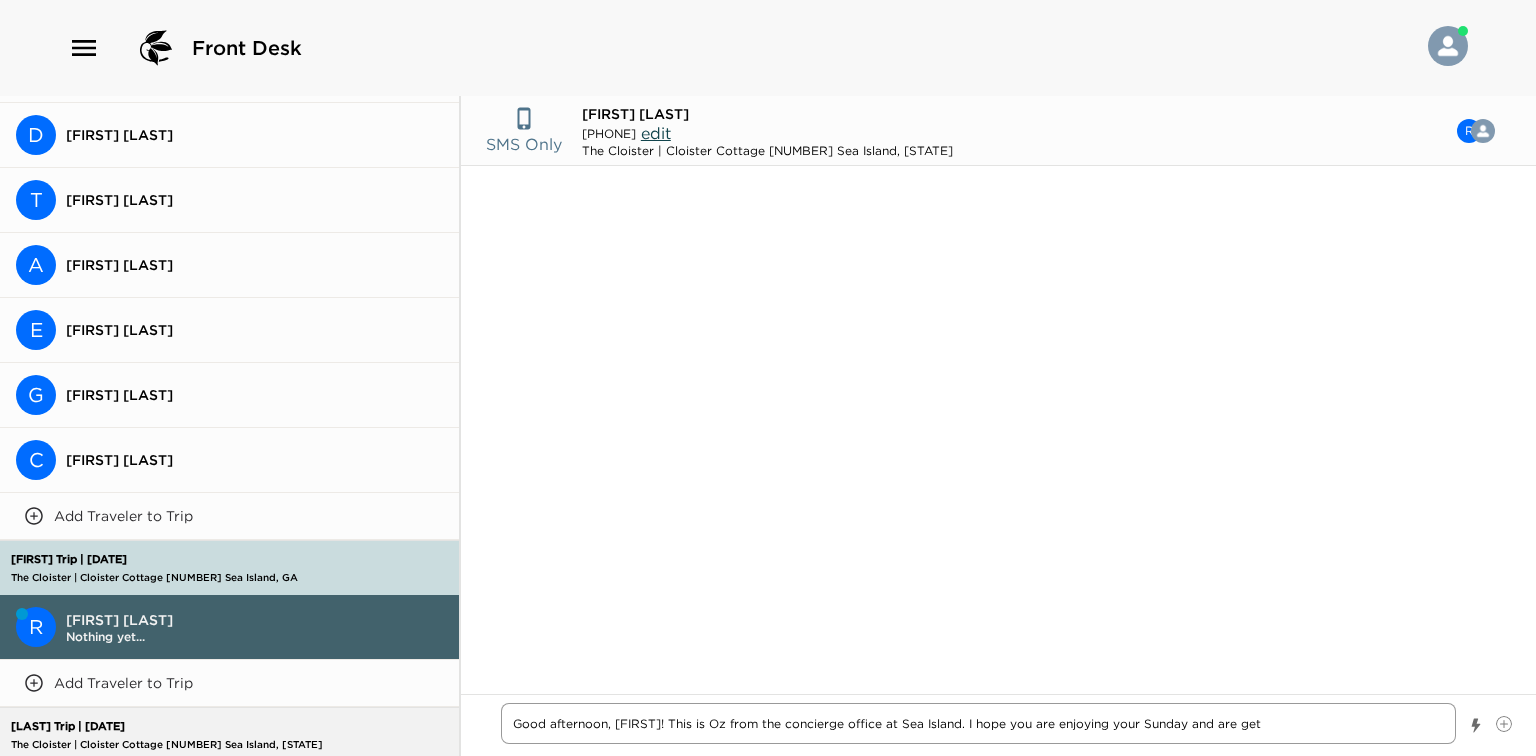 type on "x" 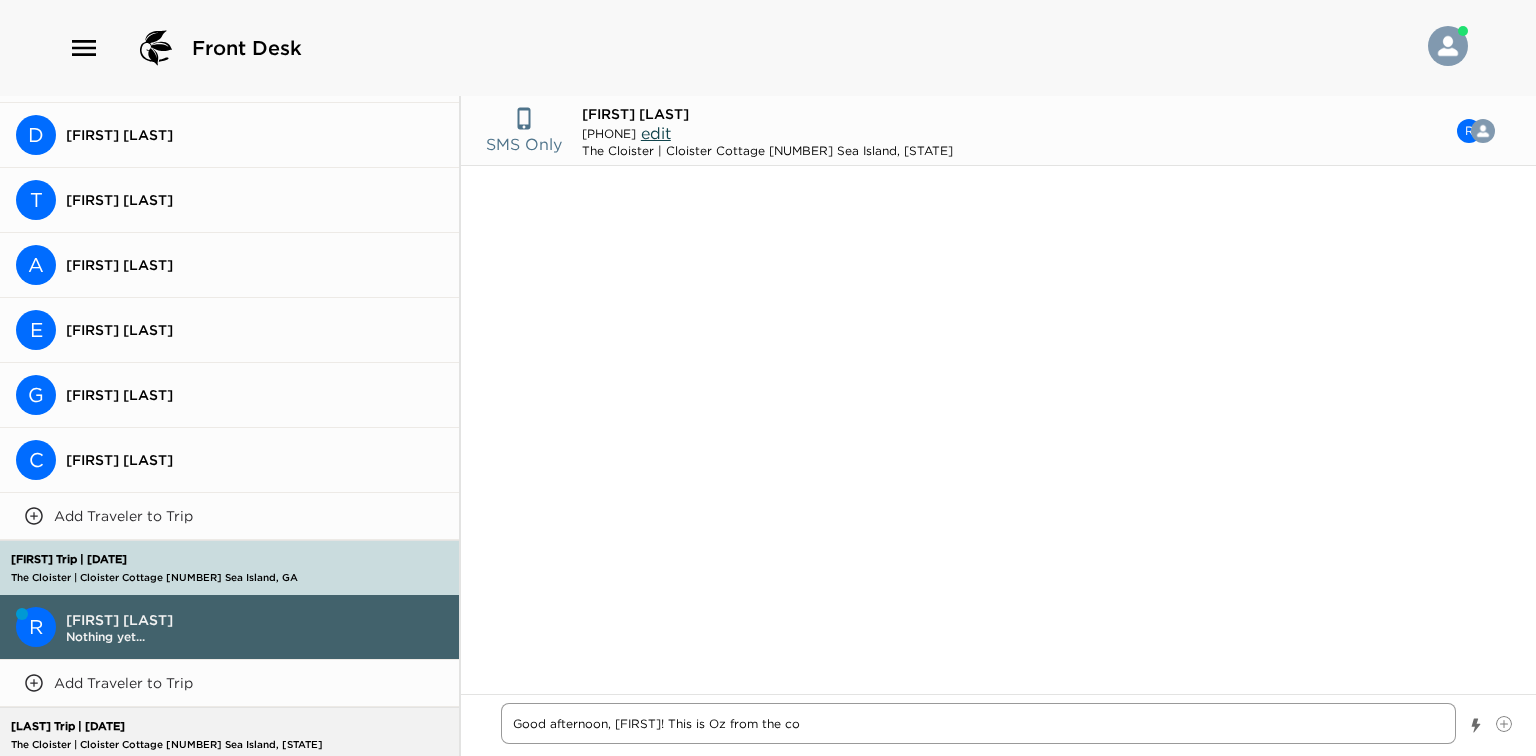 type on "Good afternoon, Rebecca! This is Oz from the con" 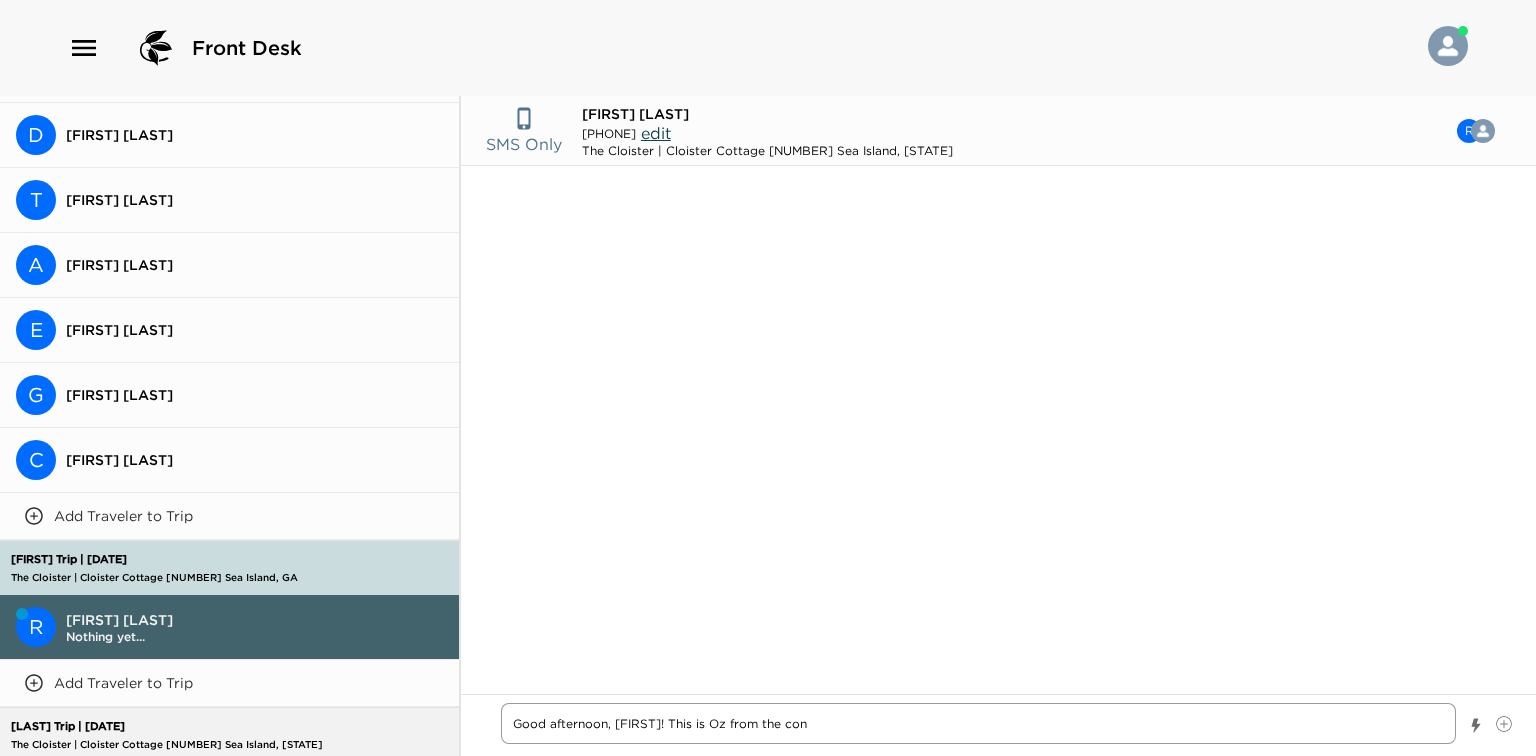 type on "x" 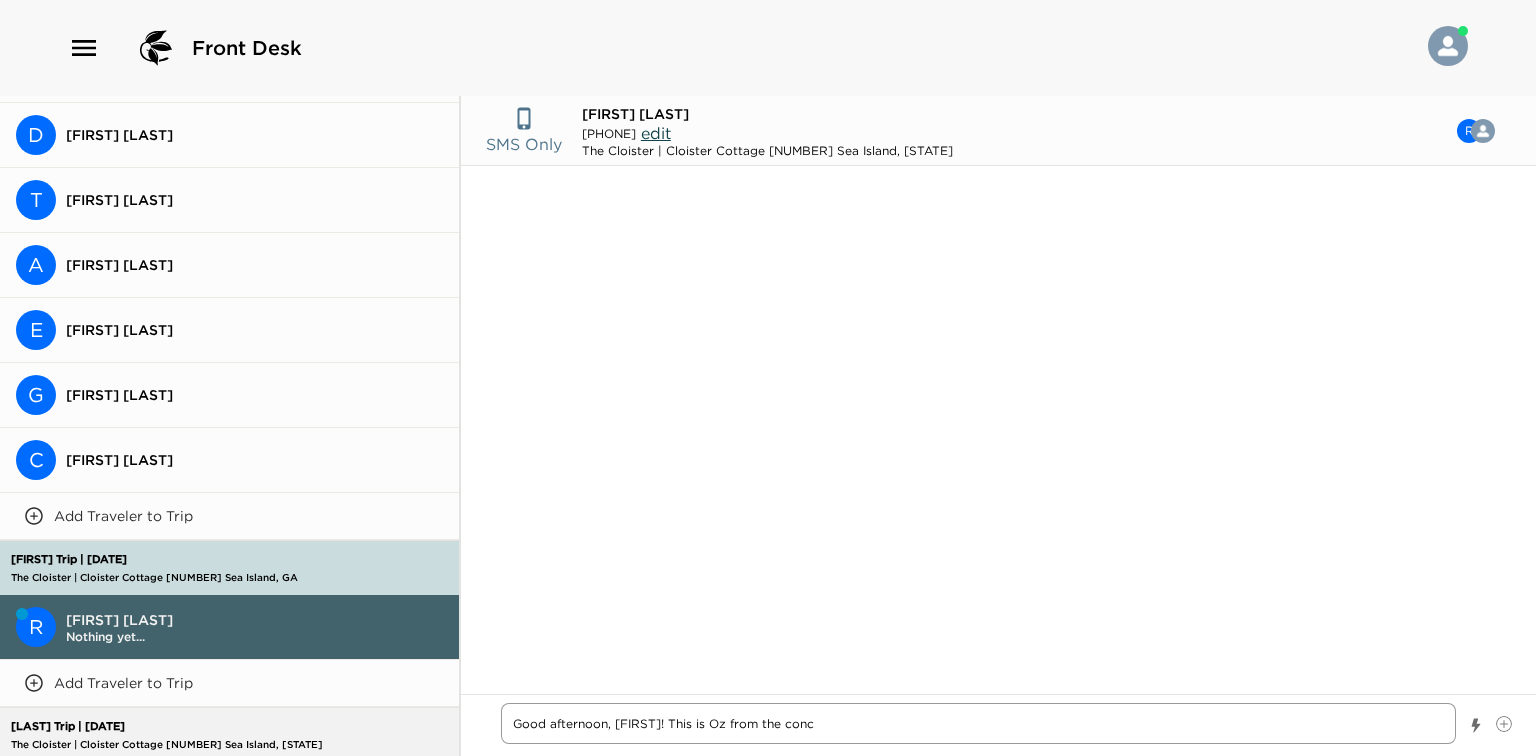 type on "x" 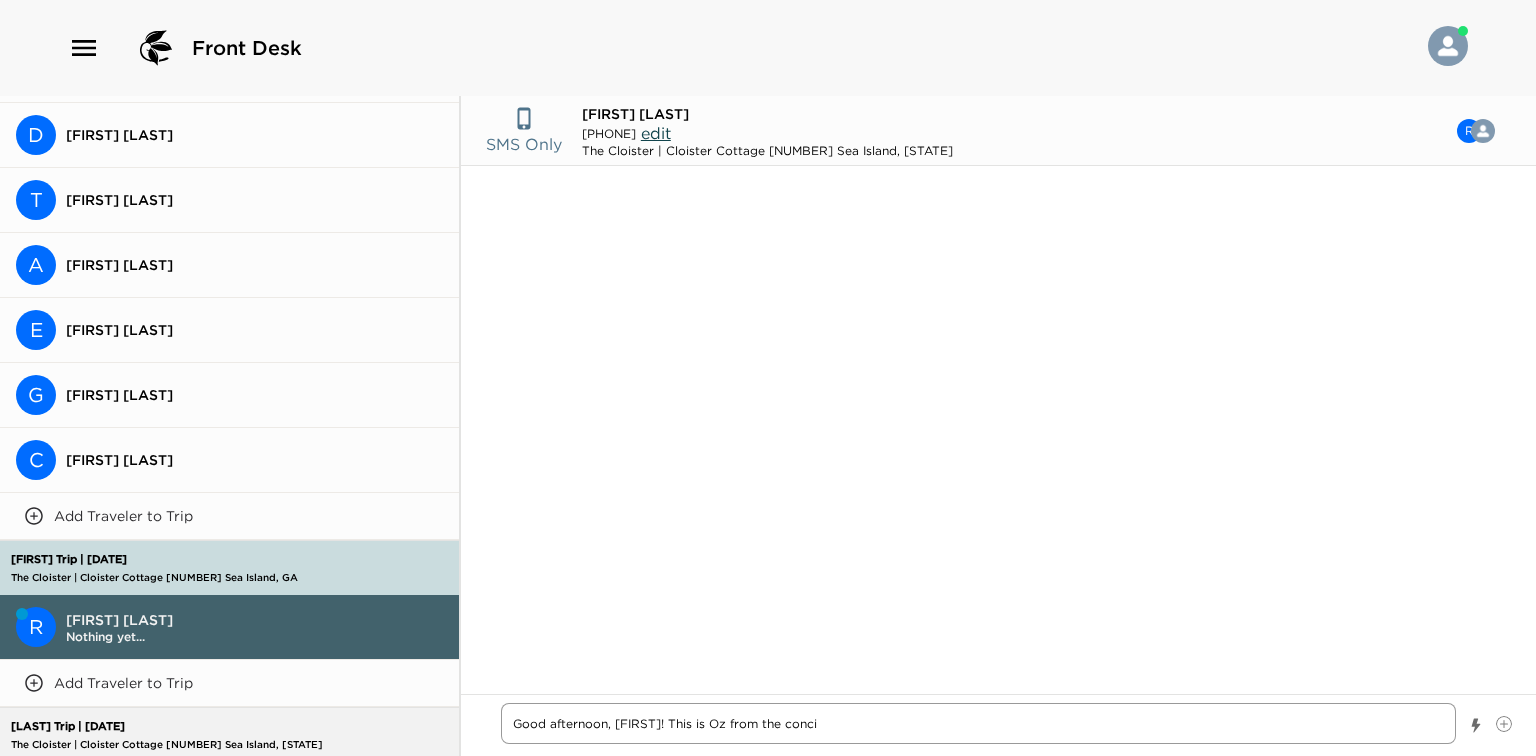 type on "x" 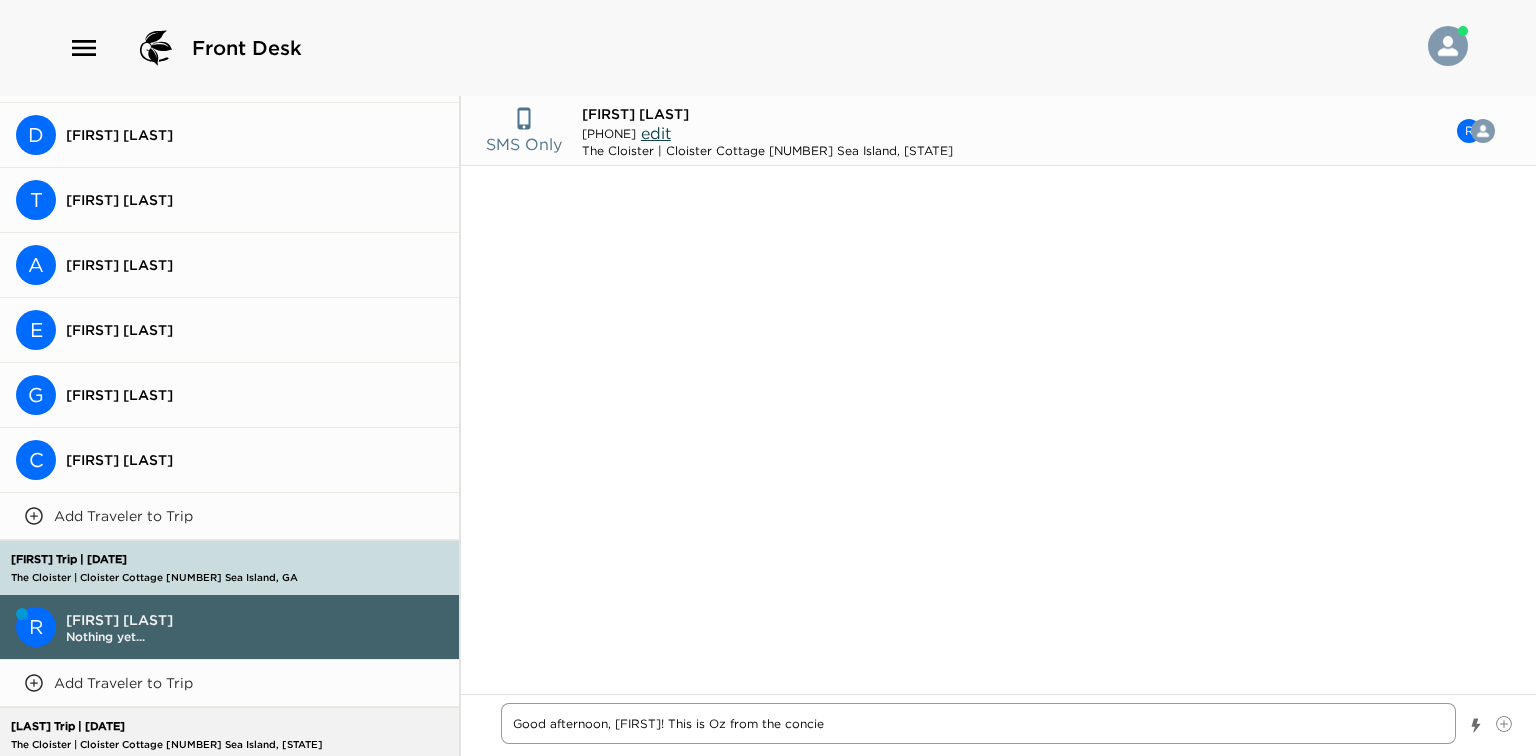 type on "x" 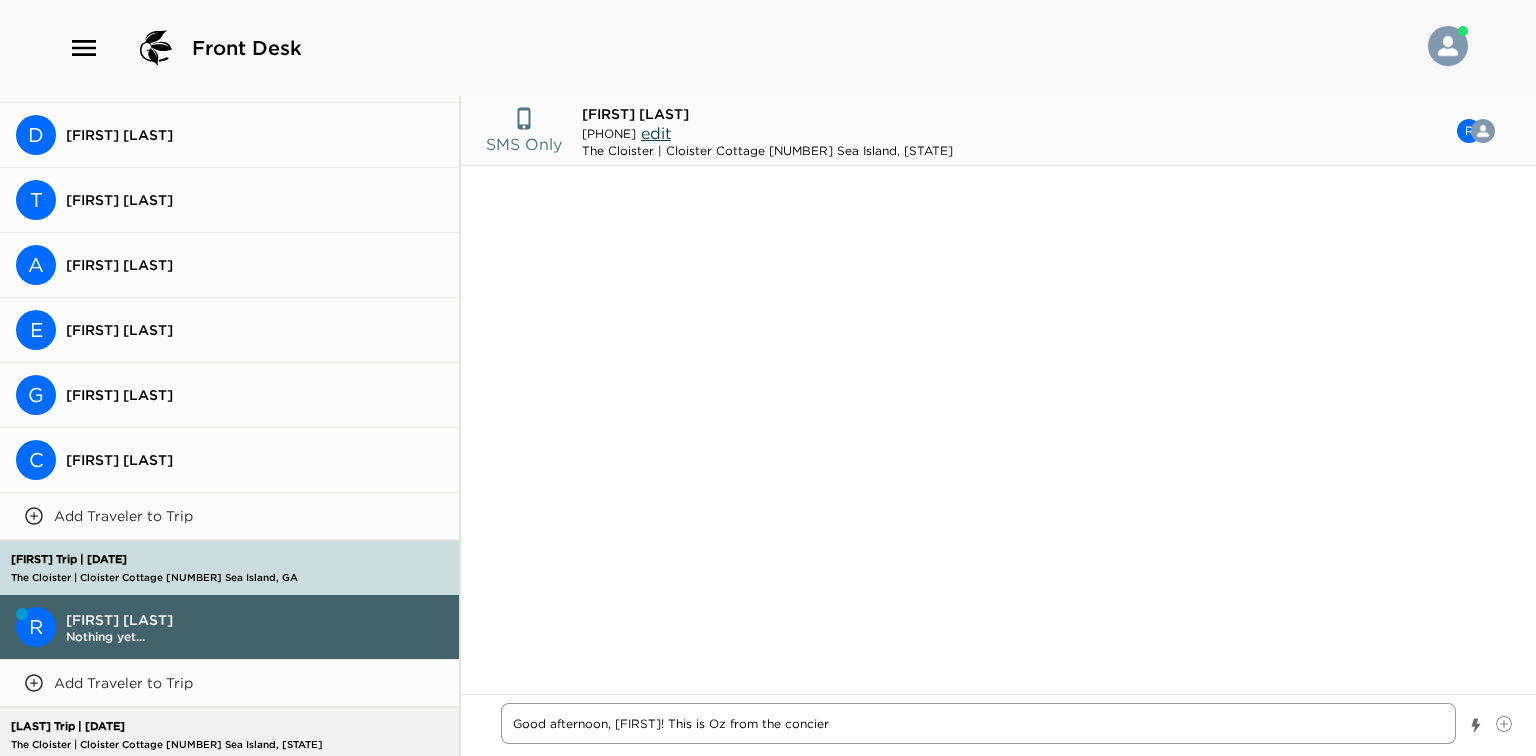 type on "x" 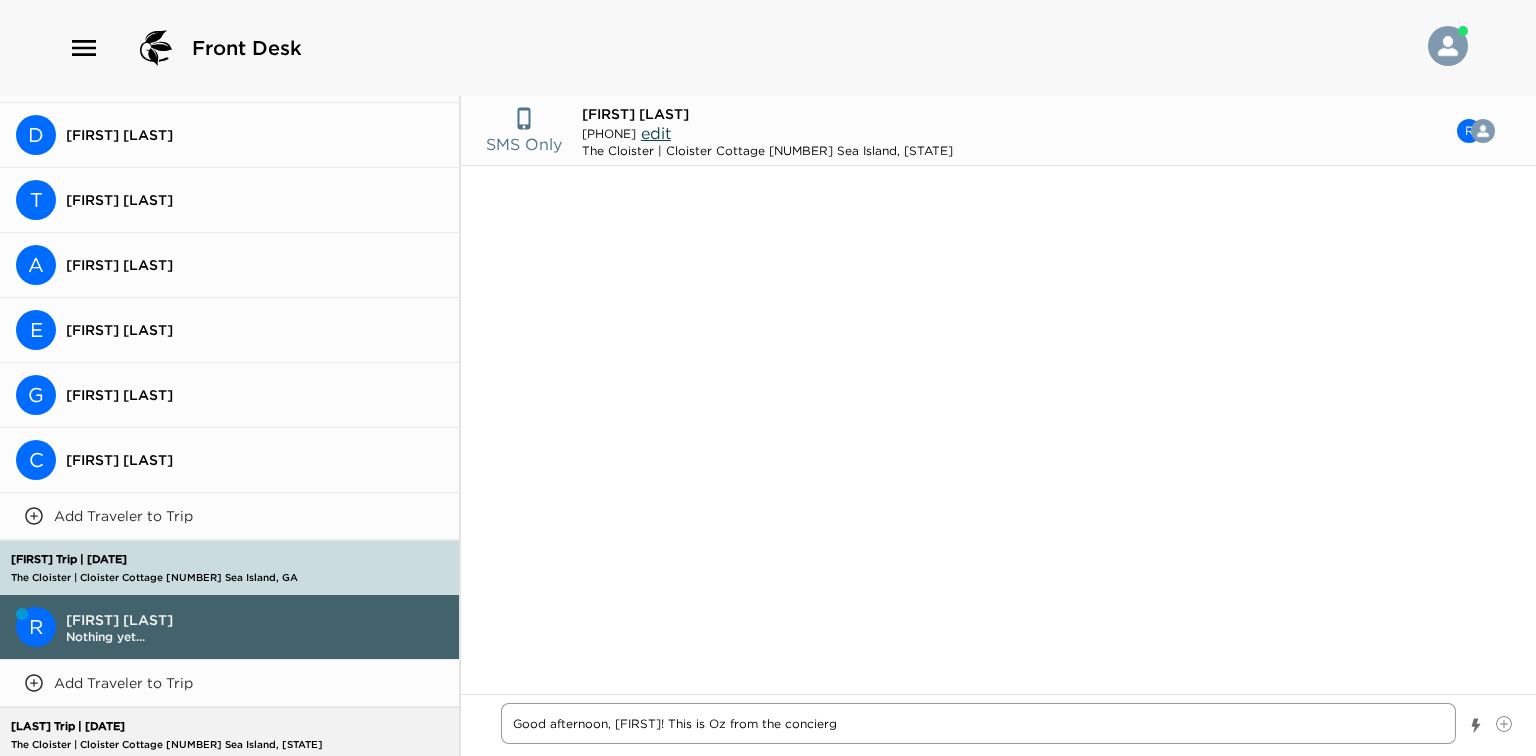 type on "x" 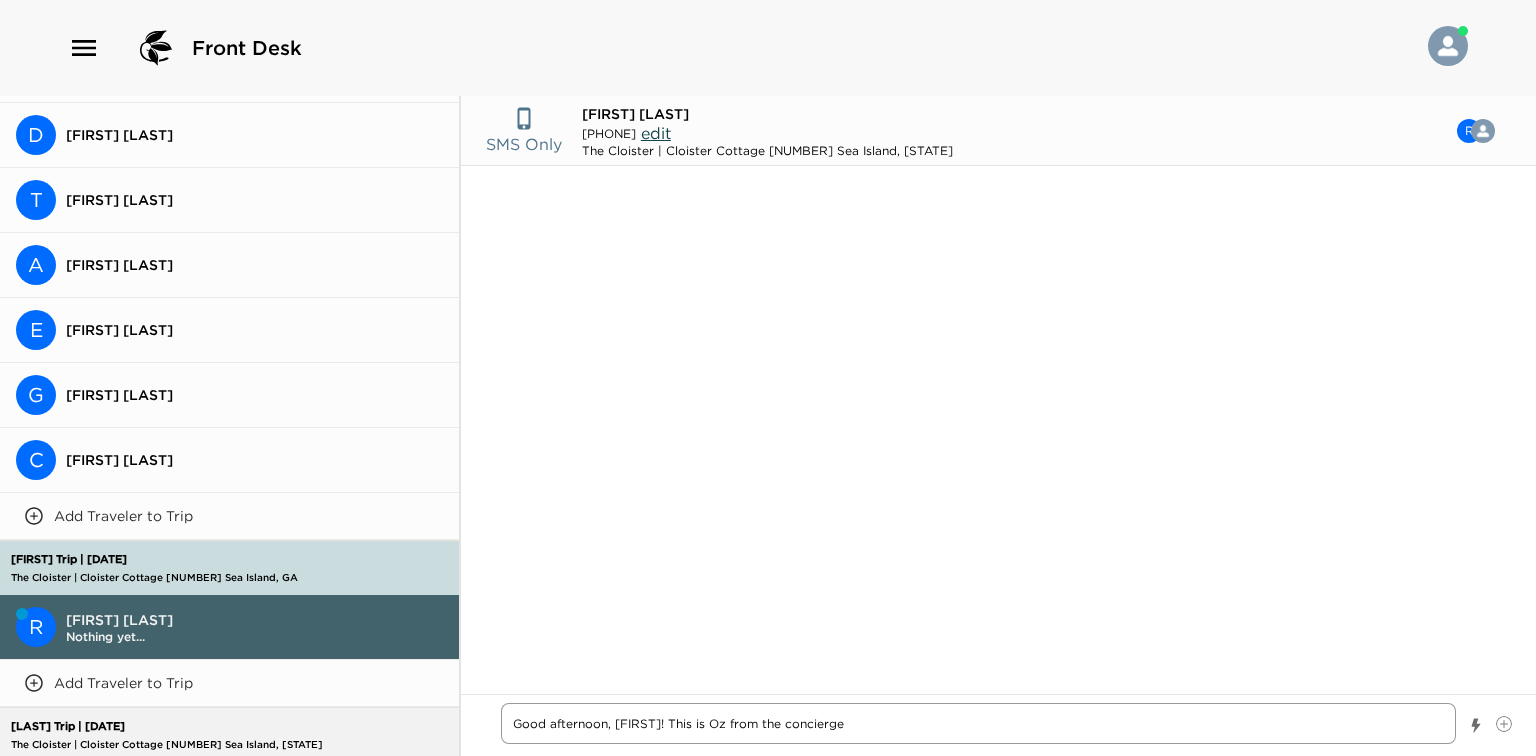 type on "x" 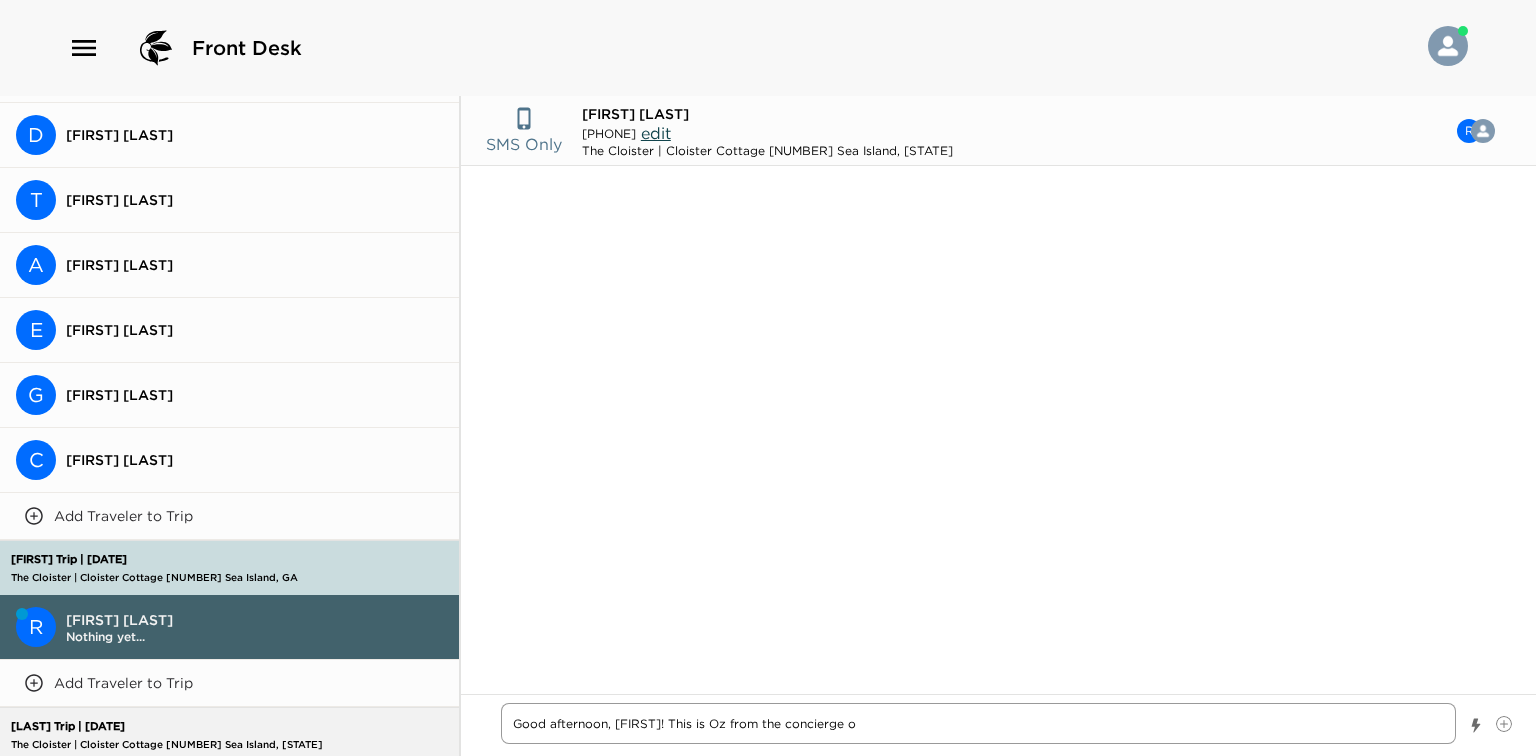 type on "x" 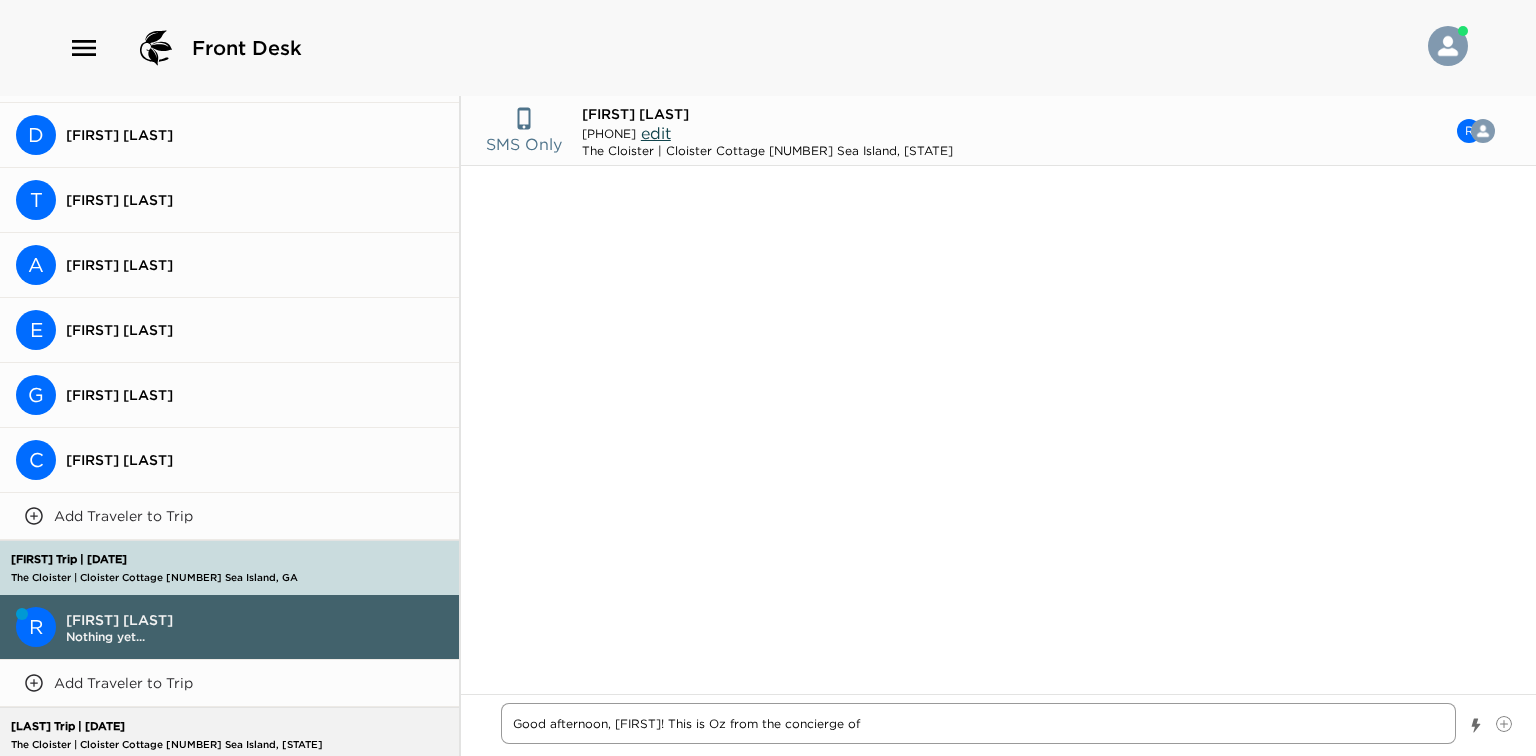type on "x" 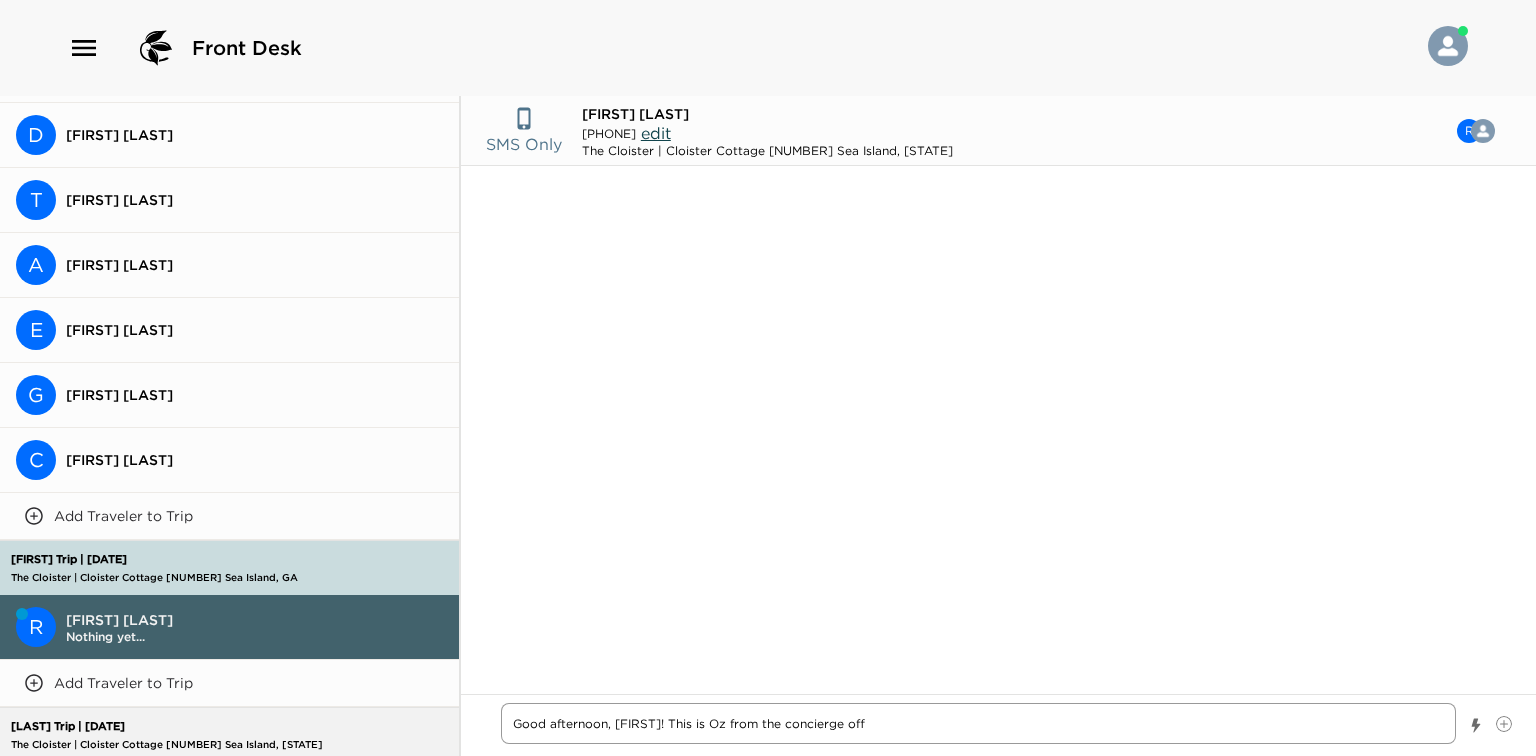 type on "Good afternoon, Rebecca! This is Oz from the concierge offi" 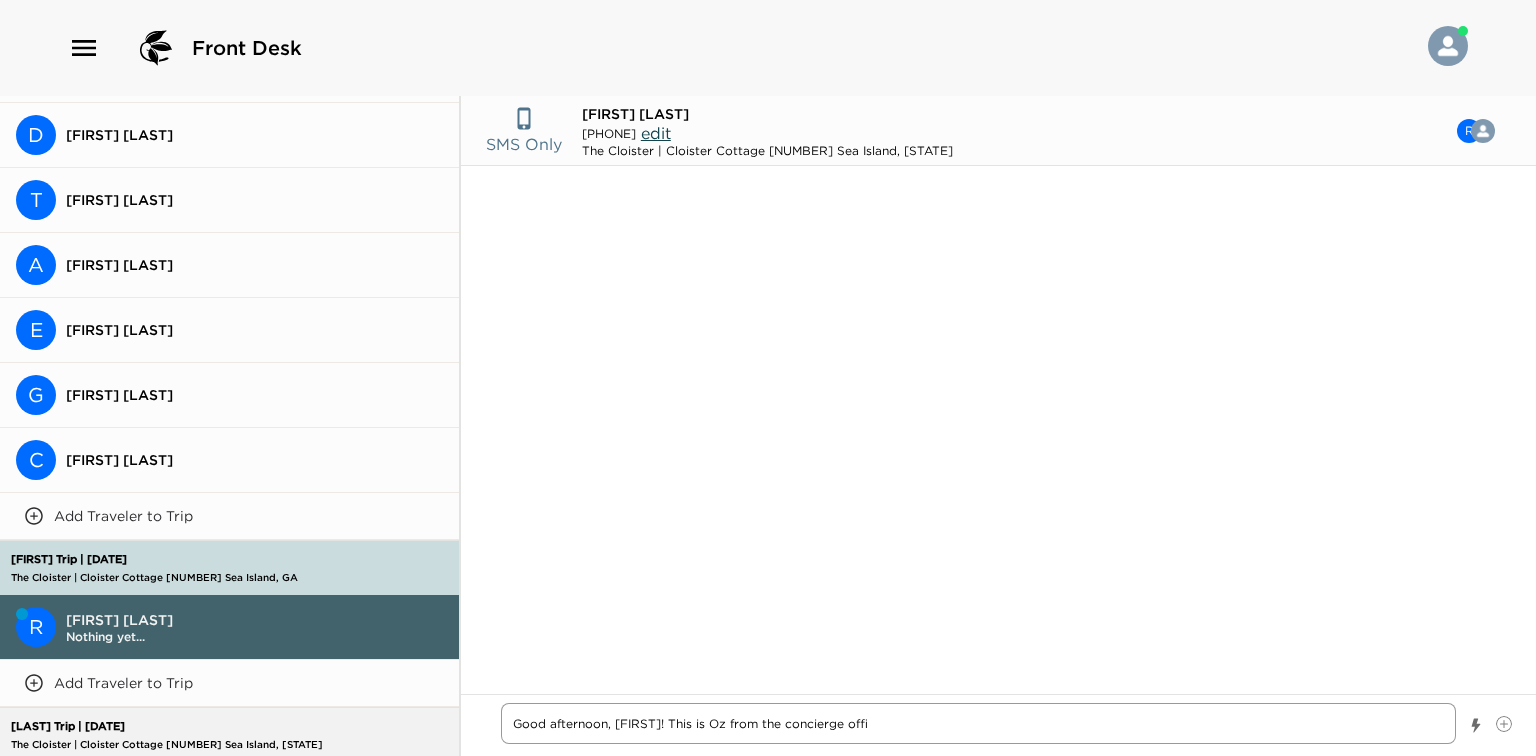 type on "x" 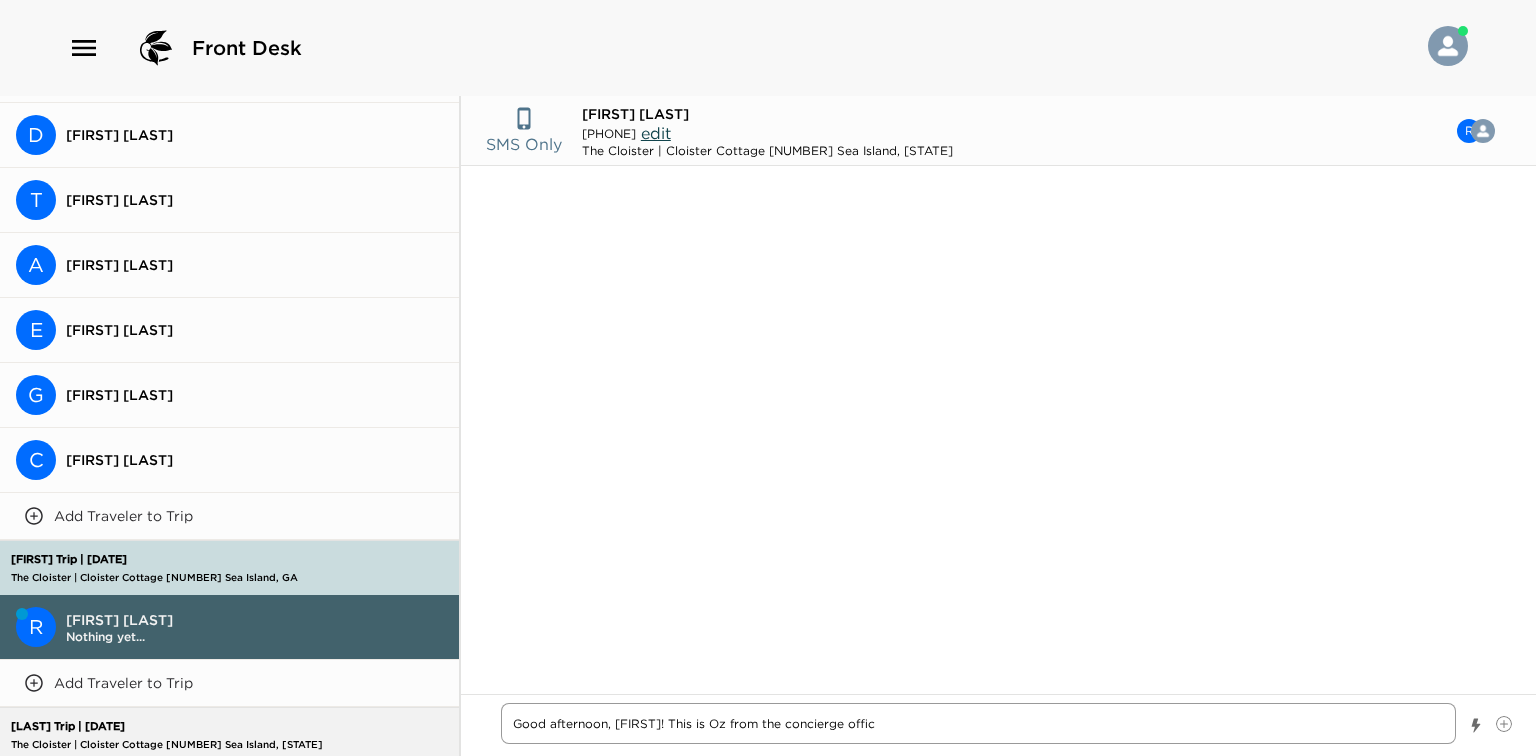 type on "x" 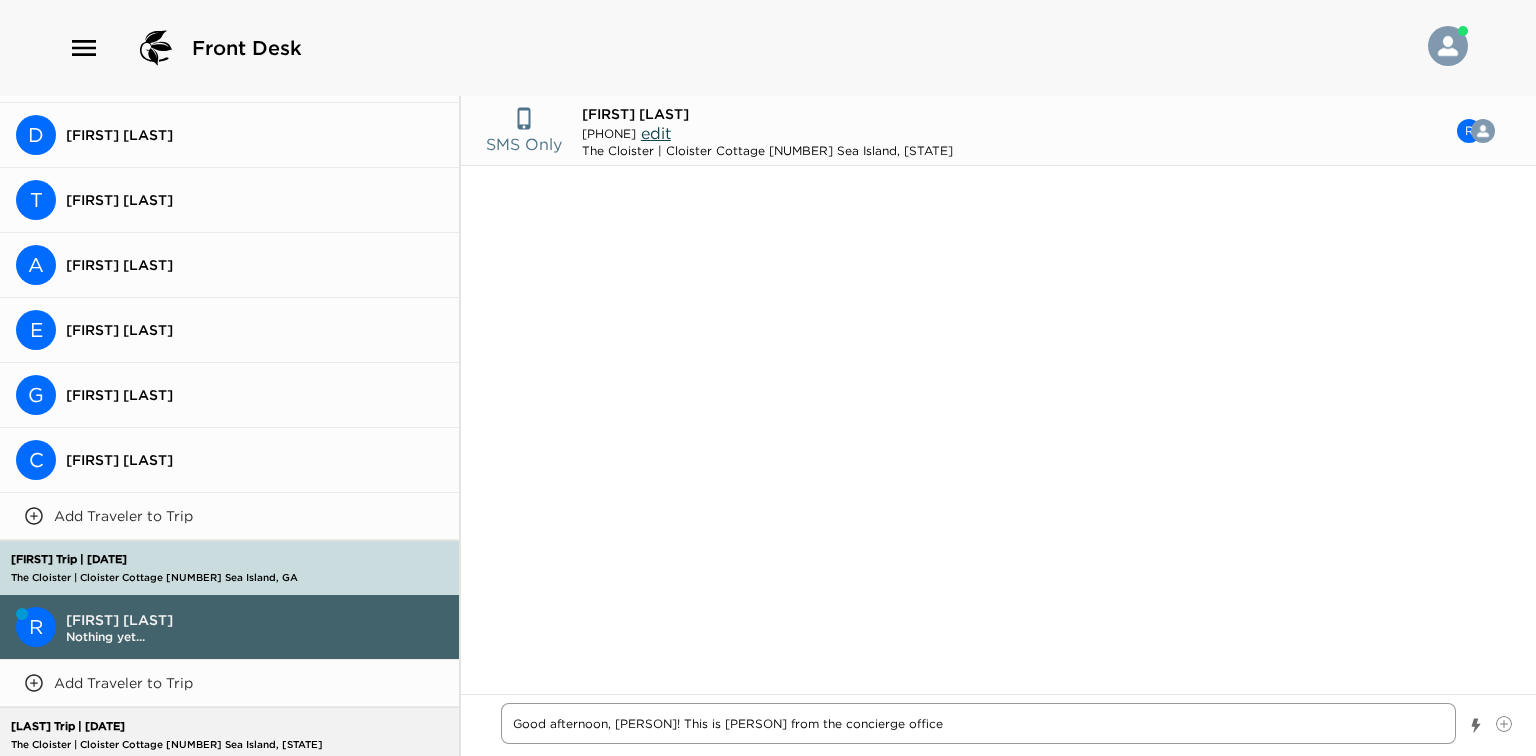 type on "x" 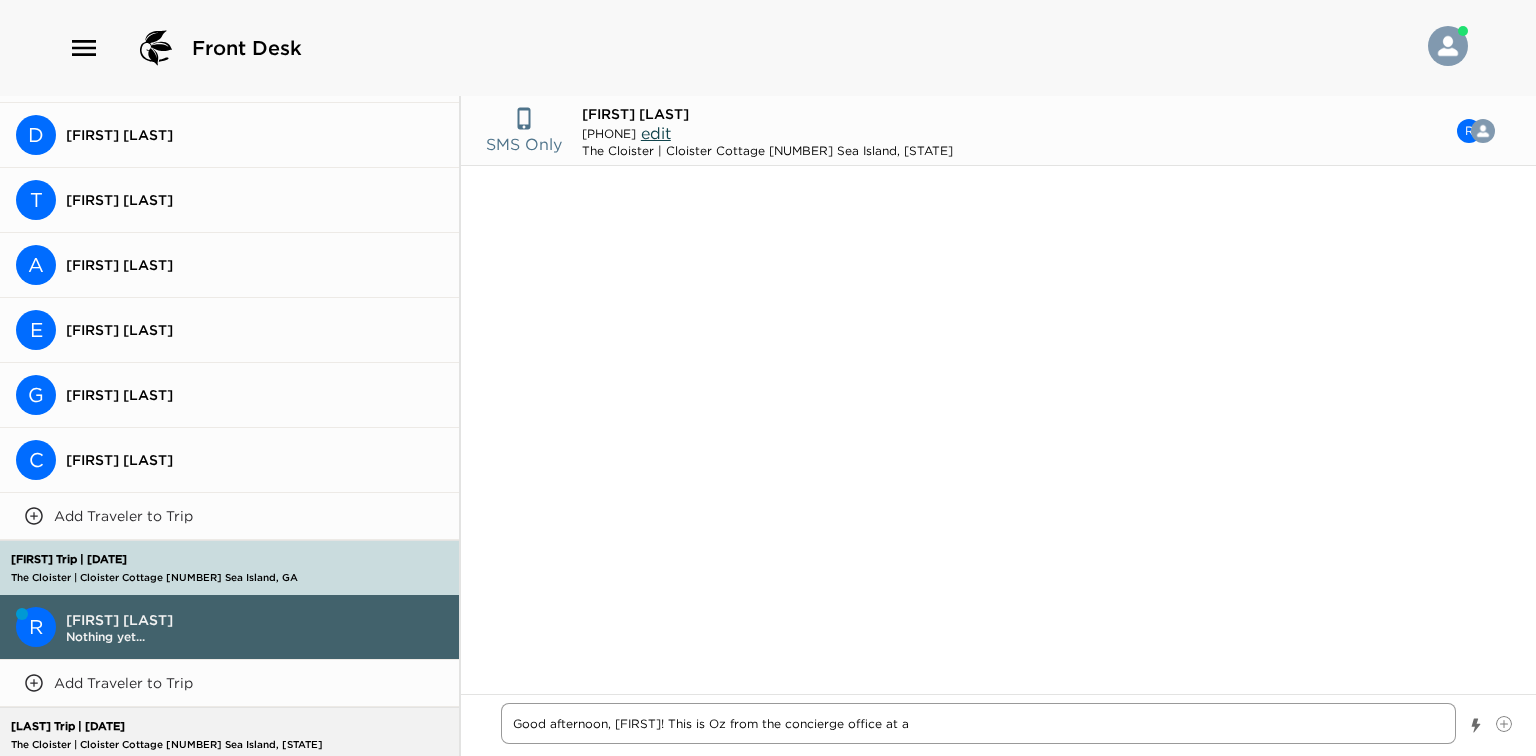 type on "x" 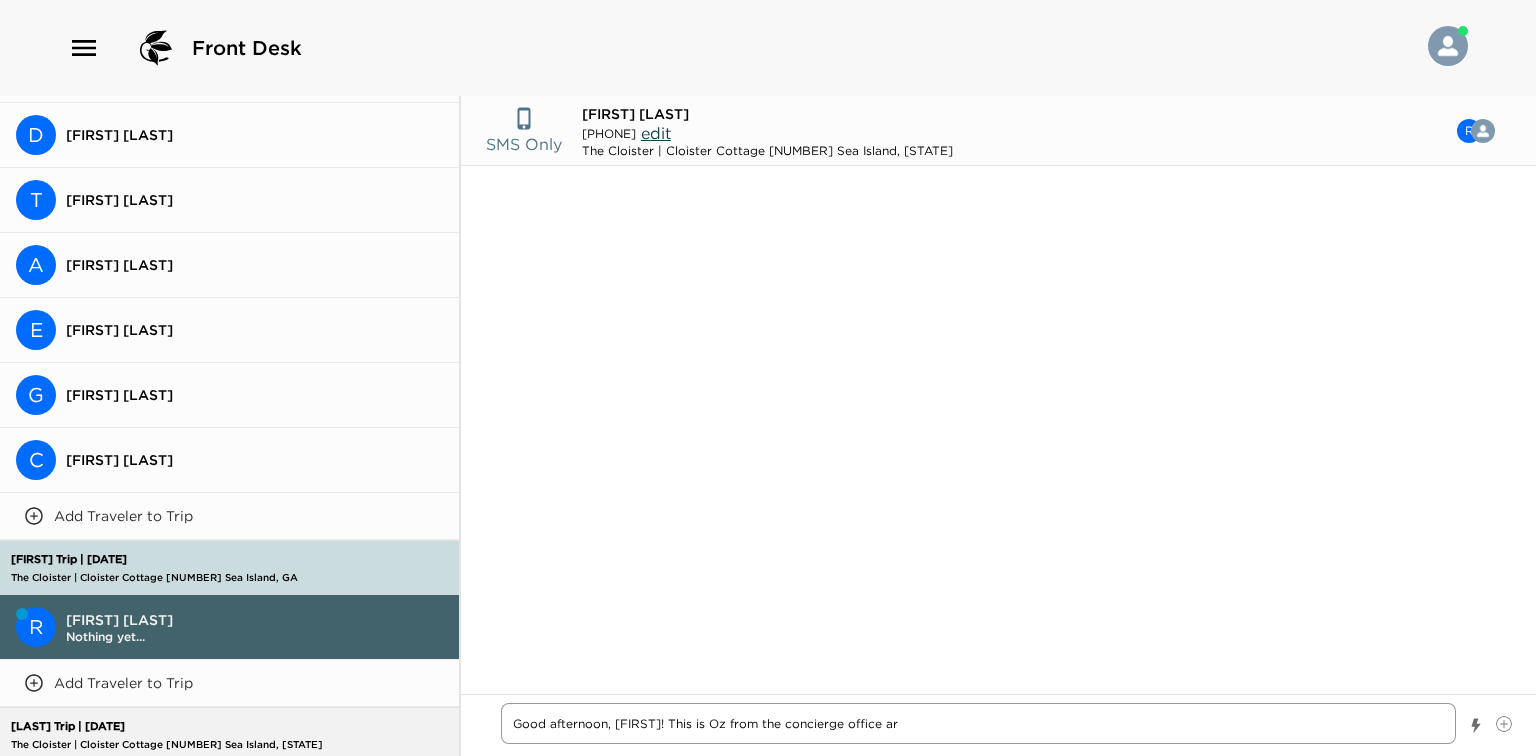 type 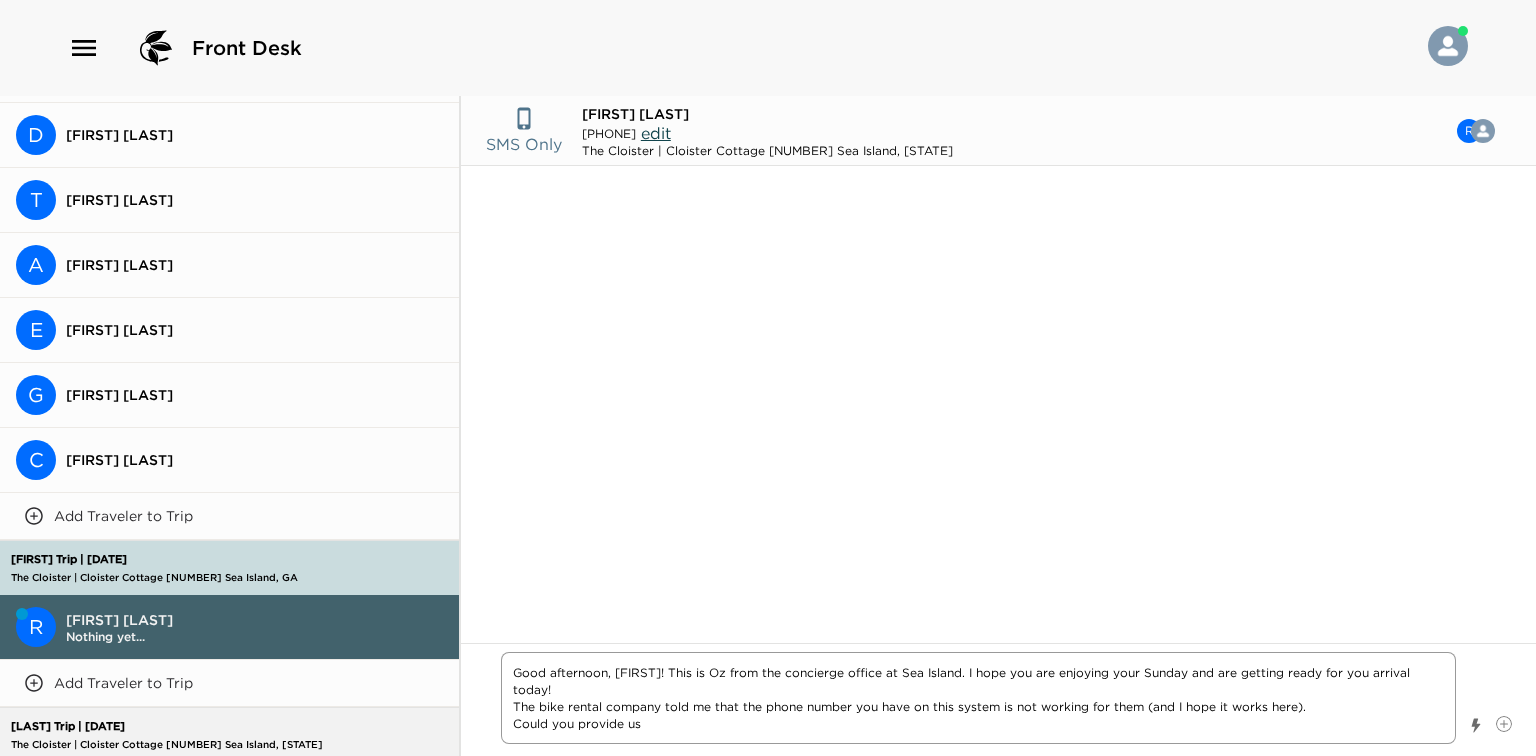 drag, startPoint x: 641, startPoint y: 723, endPoint x: 512, endPoint y: 700, distance: 131.03435 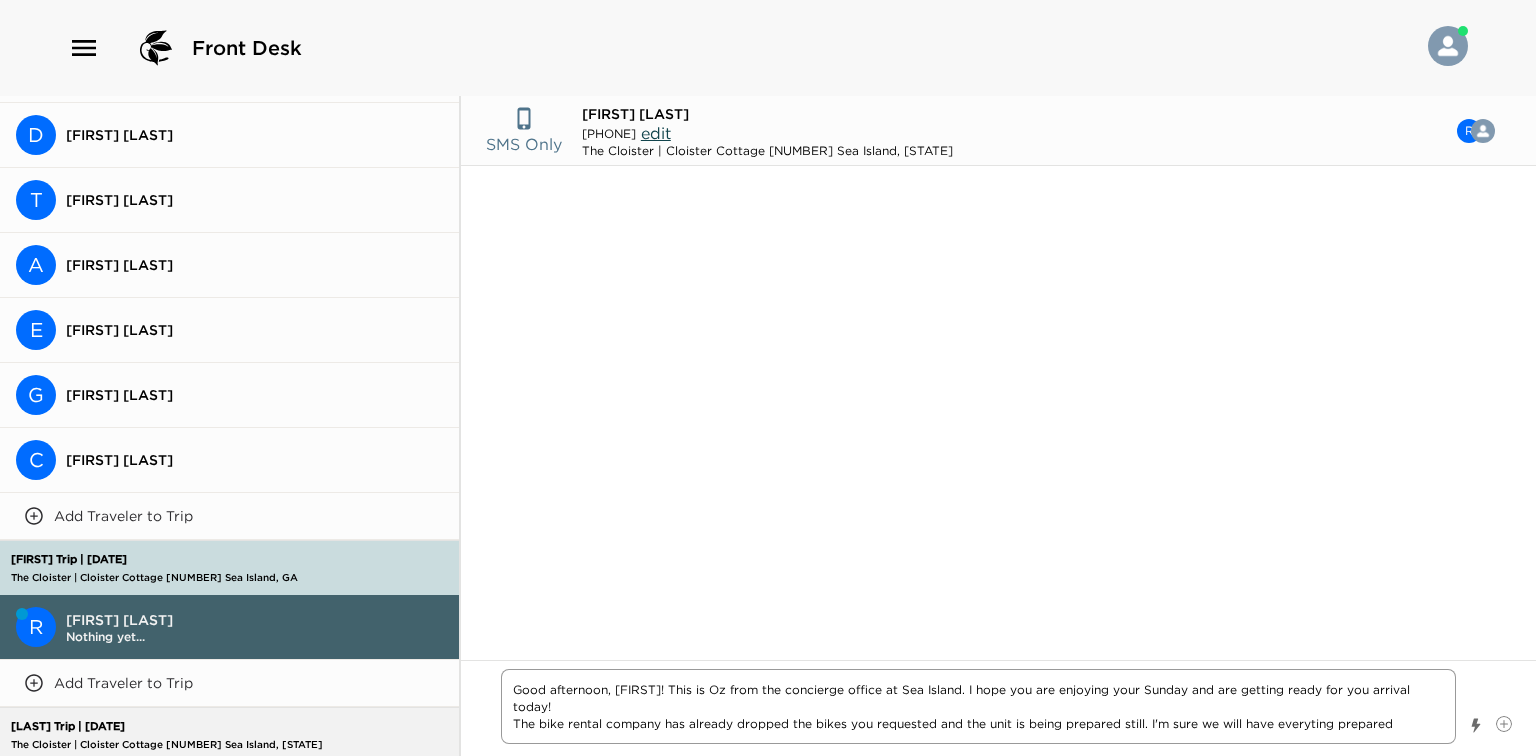 click on "Good afternoon, Rebecca! This is Oz from the concierge office at Sea Island. I hope you are enjoying your Sunday and are getting ready for you arrival today!
The bike rental company has already dropped the bikes you requested and the unit is being prepared still. I'm sure we will have everyting prepared" at bounding box center (978, 706) 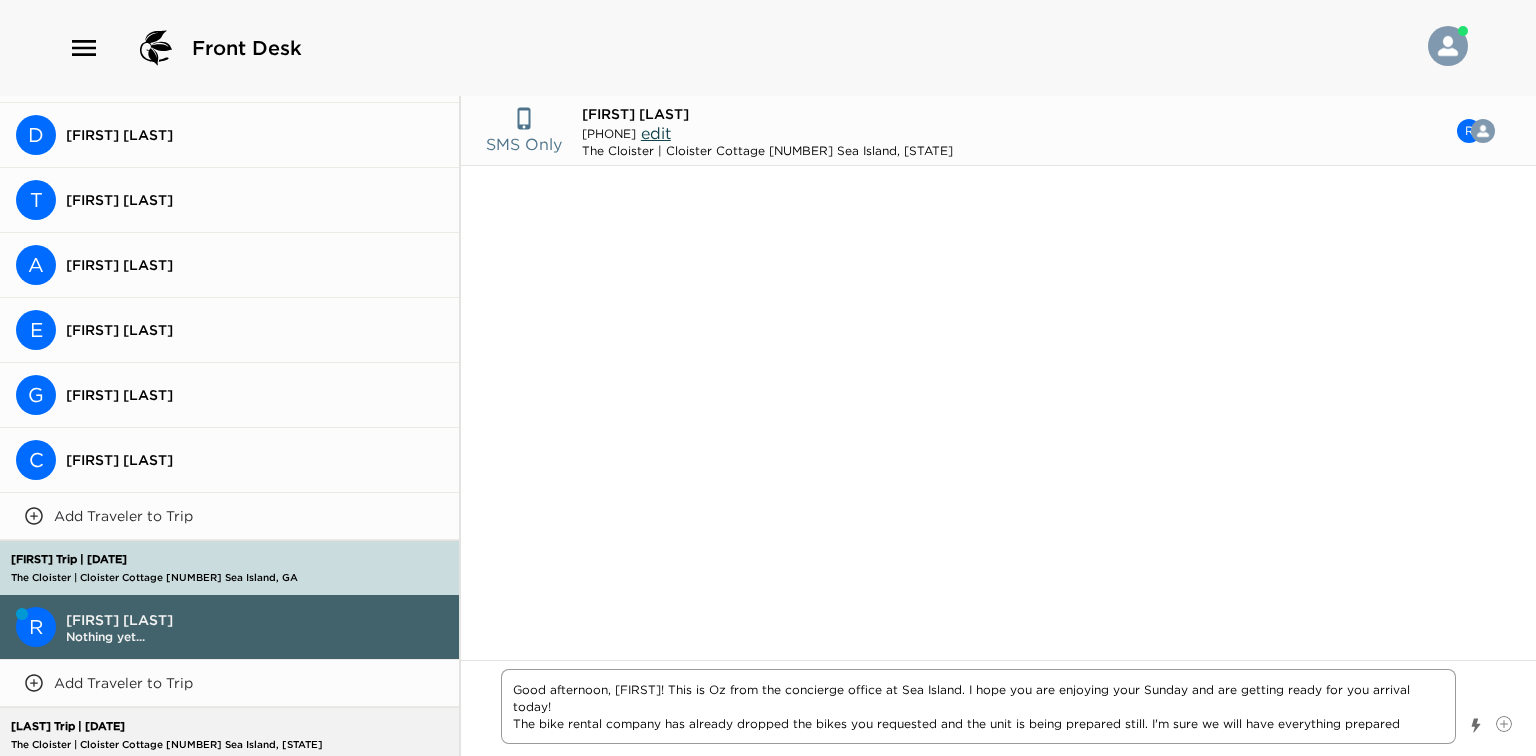 click on "Good afternoon, Rebecca! This is Oz from the concierge office at Sea Island. I hope you are enjoying your Sunday and are getting ready for you arrival today!
The bike rental company has already dropped the bikes you requested and the unit is being prepared still. I'm sure we will have everything prepared" at bounding box center (978, 706) 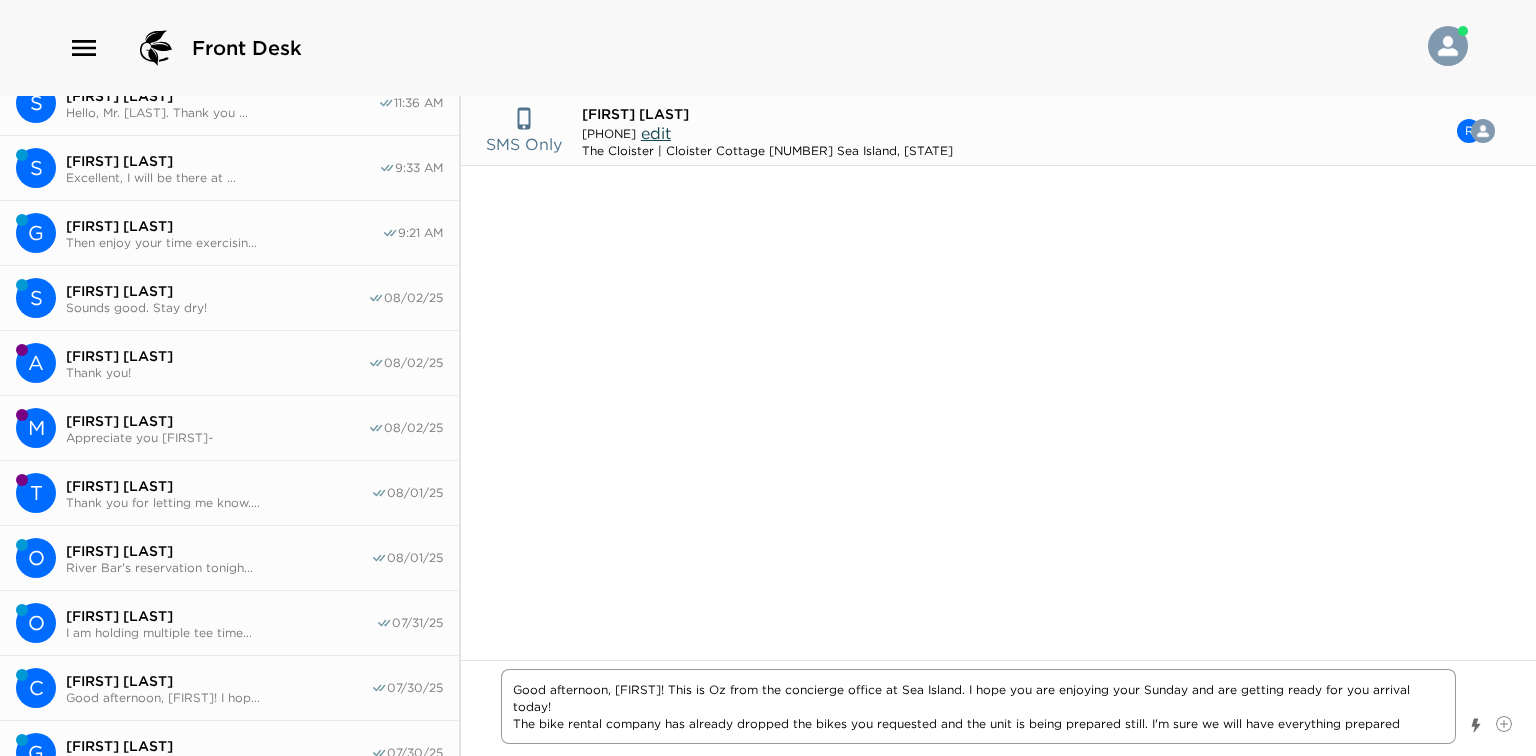 scroll, scrollTop: 0, scrollLeft: 0, axis: both 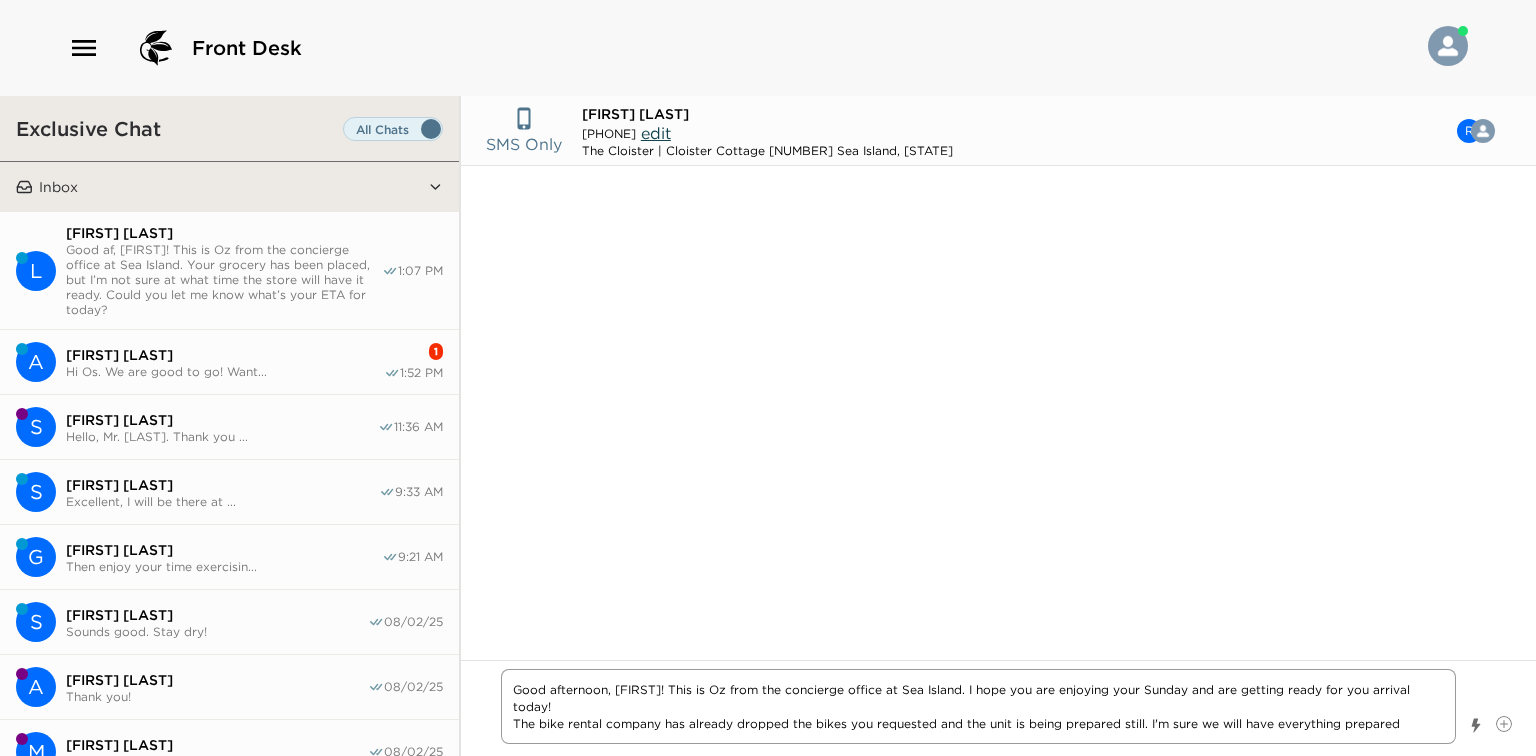 click on "Good afternoon, Rebecca! This is Oz from the concierge office at Sea Island. I hope you are enjoying your Sunday and are getting ready for you arrival today!
The bike rental company has already dropped the bikes you requested and the unit is being prepared still. I'm sure we will have everything prepared" at bounding box center (978, 706) 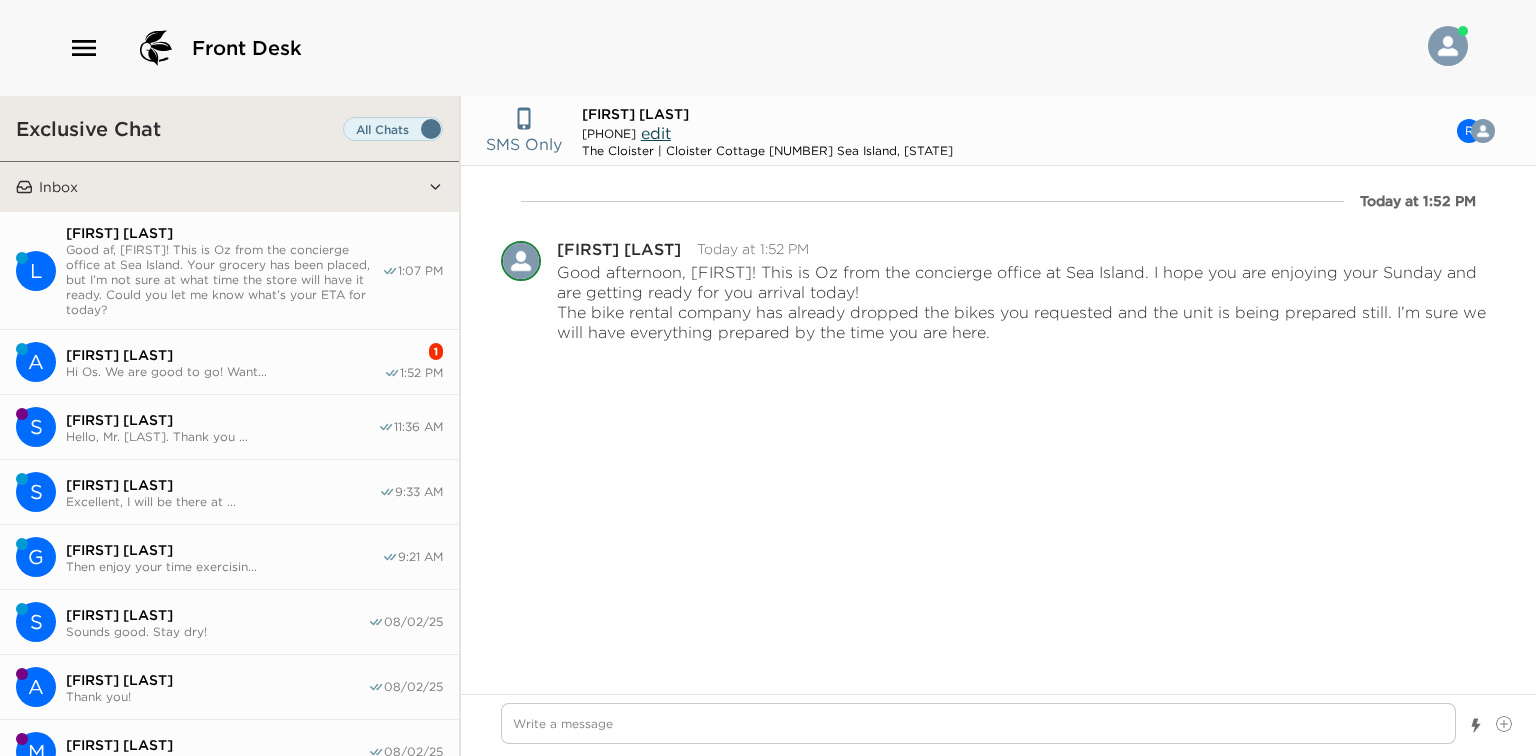 click on "A Andy Dutton Hi Os. We are good to go! Want... 1 1:52 PM" at bounding box center (229, 362) 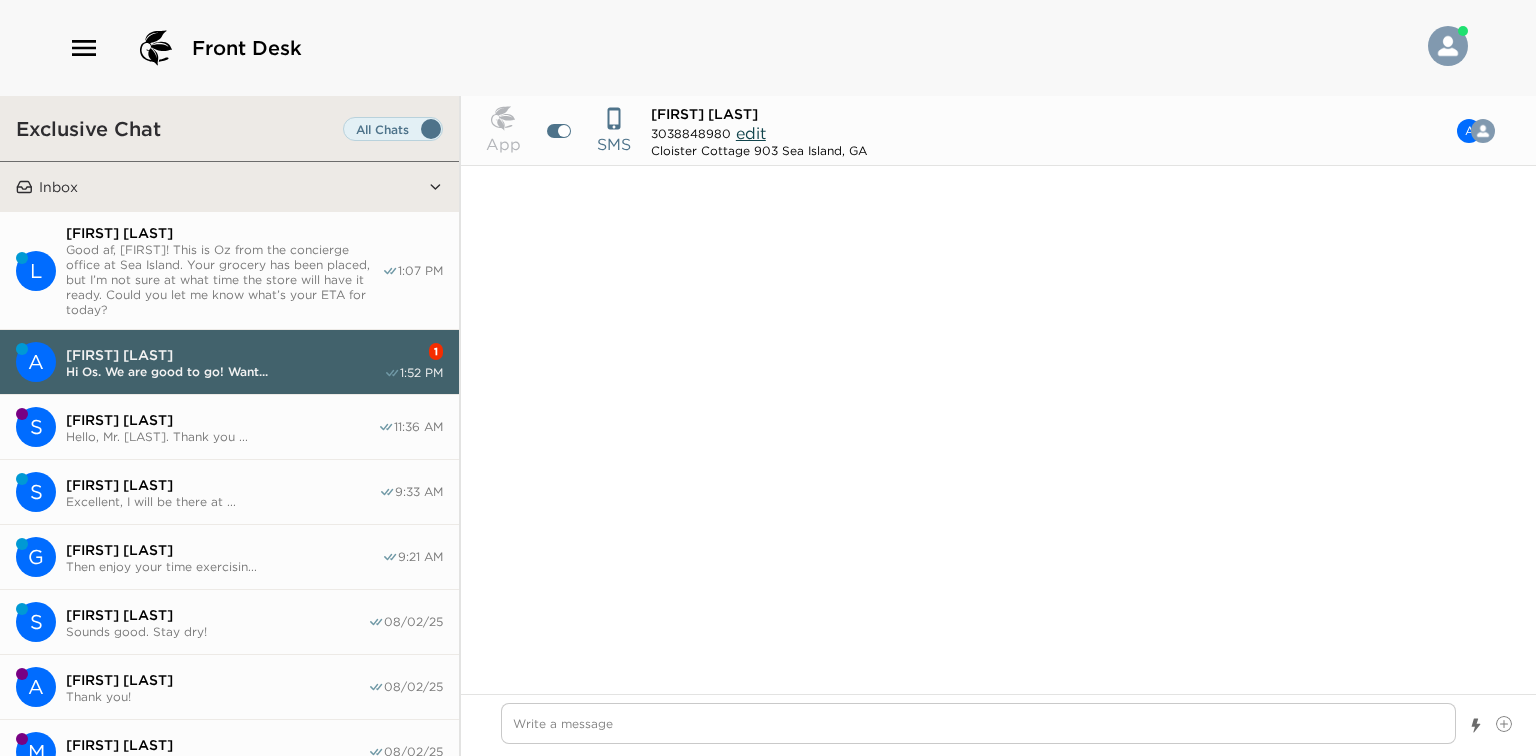 scroll, scrollTop: 163, scrollLeft: 0, axis: vertical 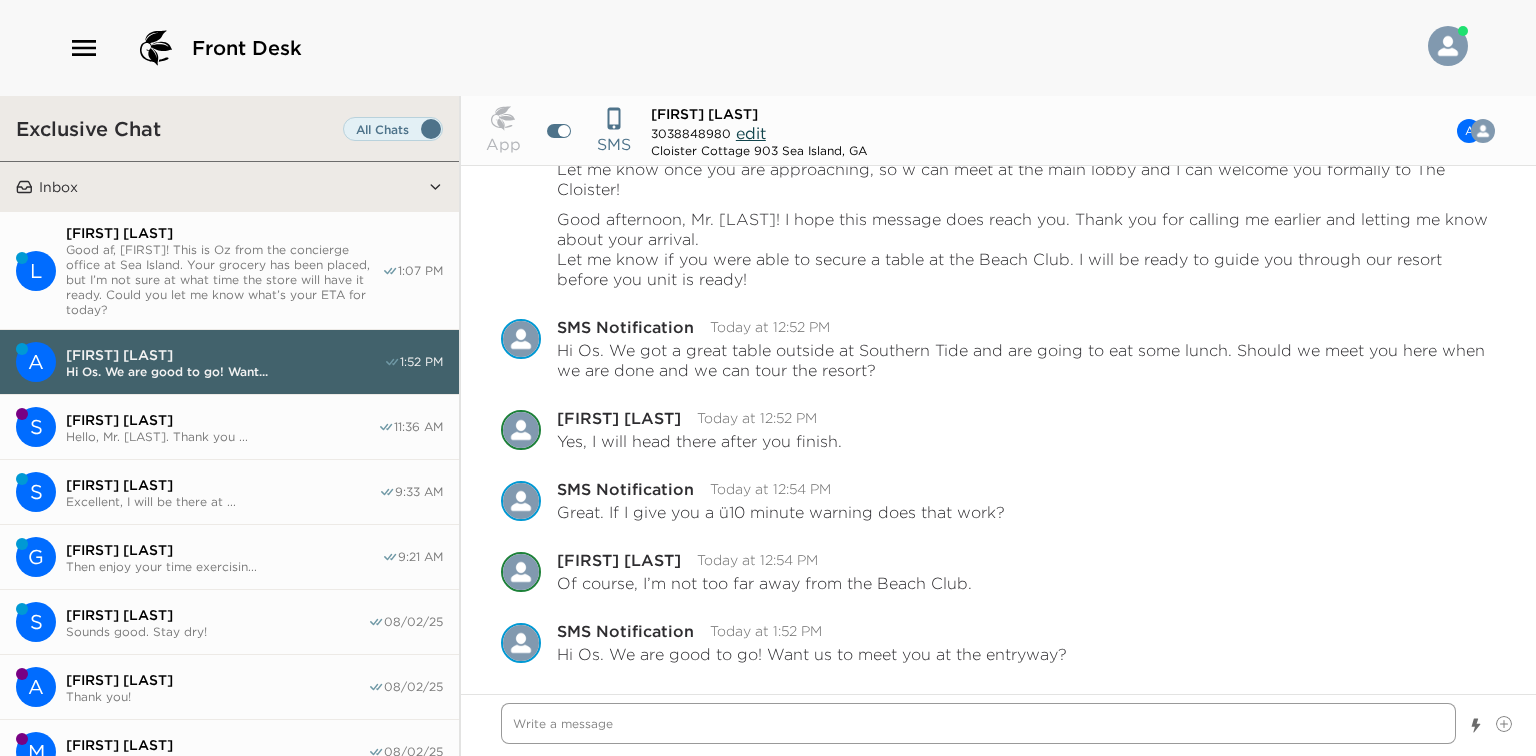 click at bounding box center [978, 723] 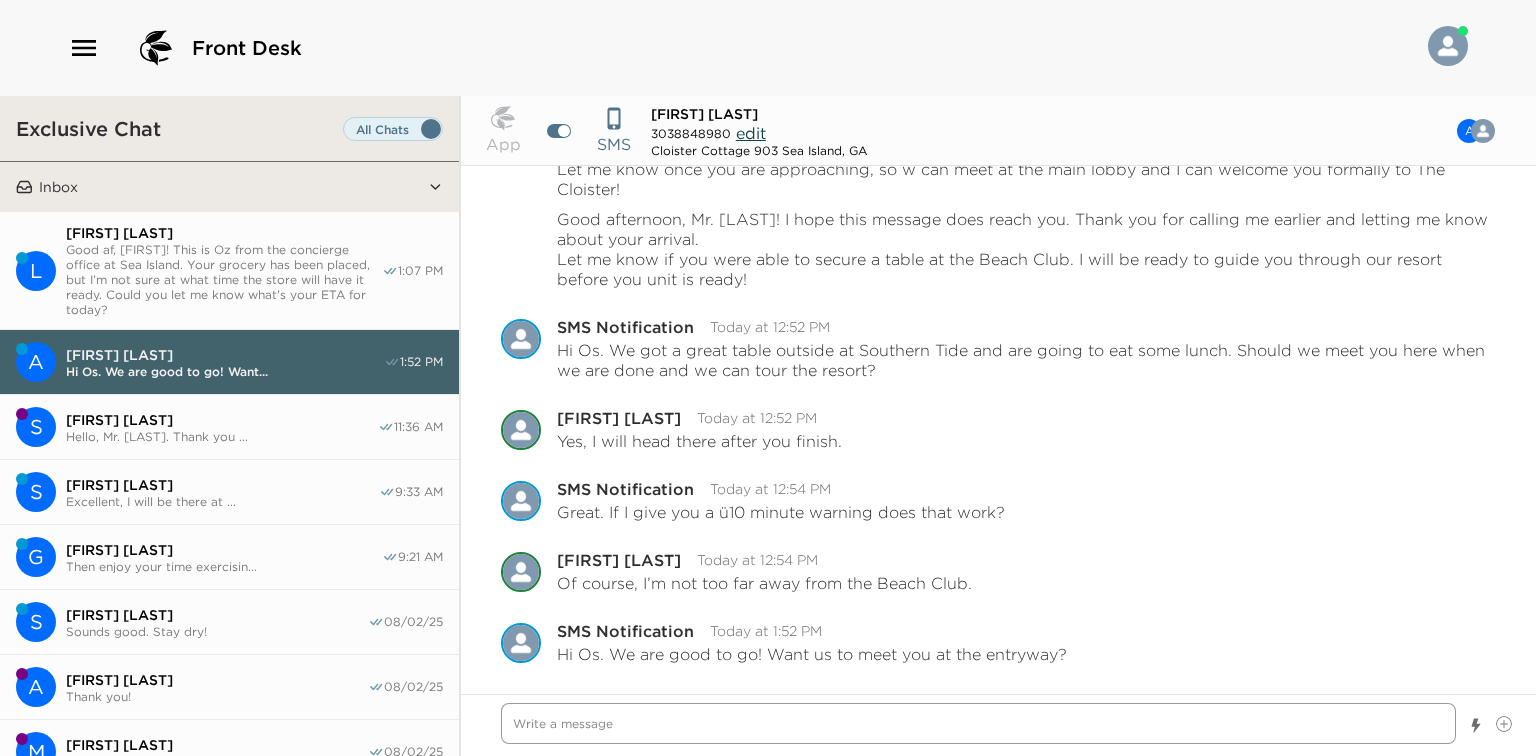 scroll, scrollTop: 233, scrollLeft: 0, axis: vertical 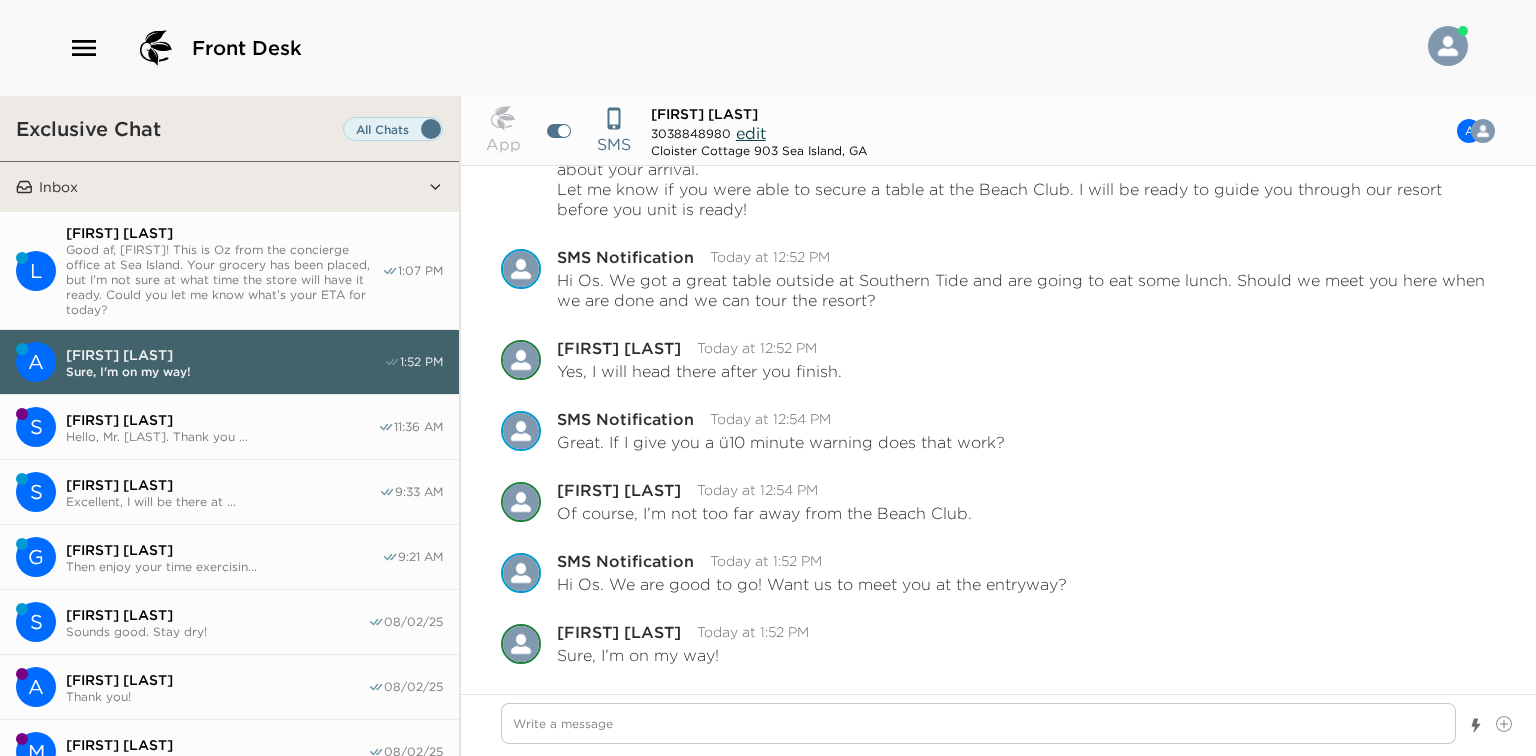 click on "Front Desk" at bounding box center [768, 48] 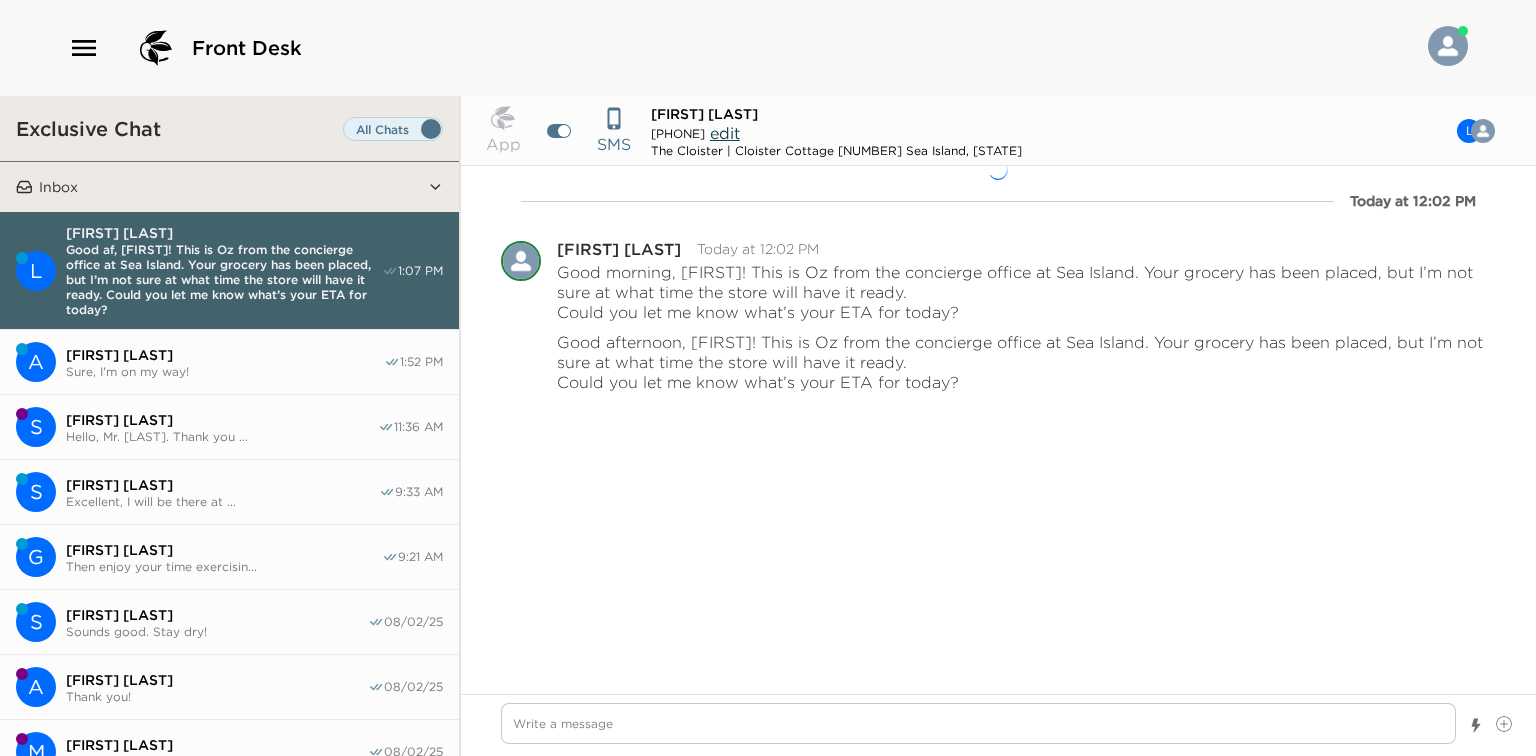 click on "[FIRST] [LAST]" at bounding box center (225, 355) 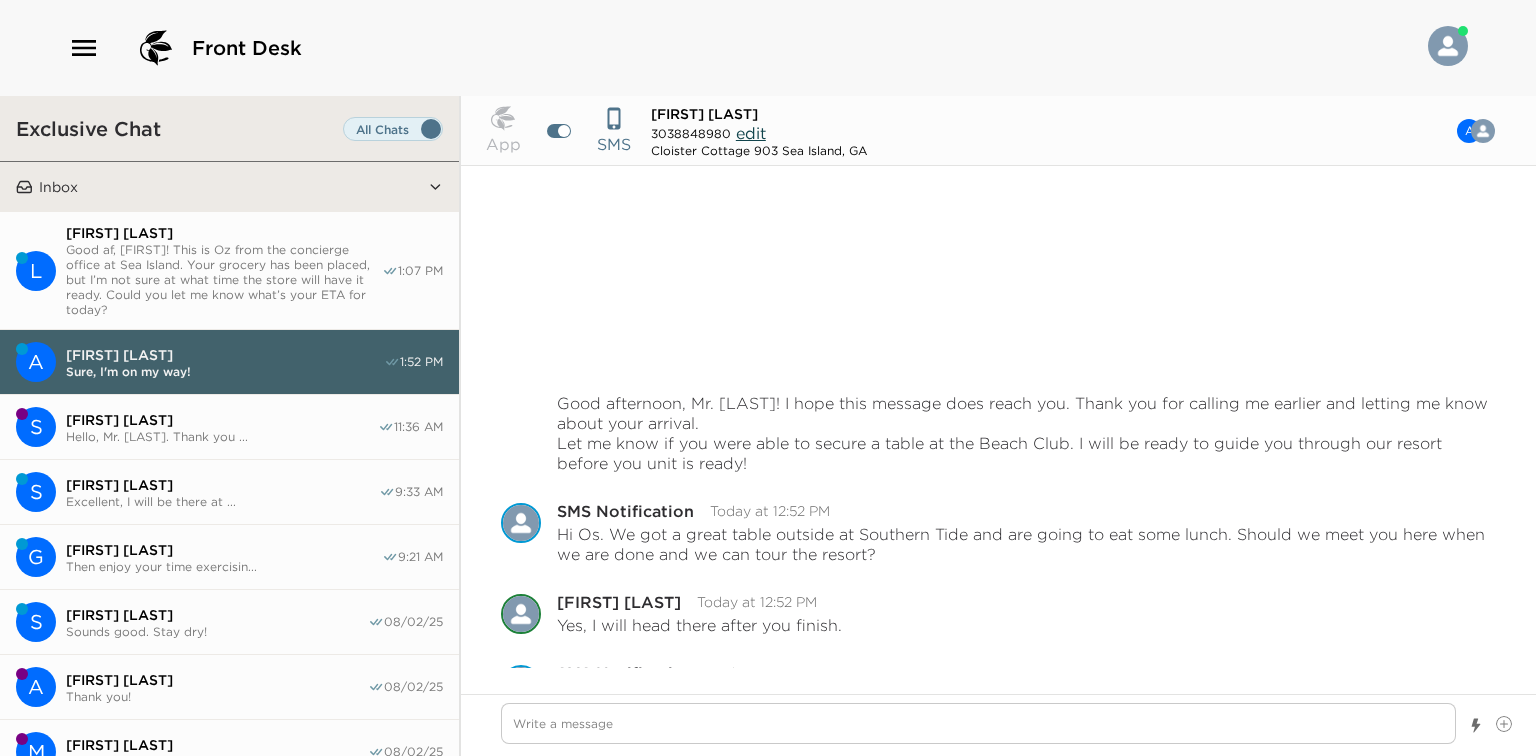 scroll, scrollTop: 255, scrollLeft: 0, axis: vertical 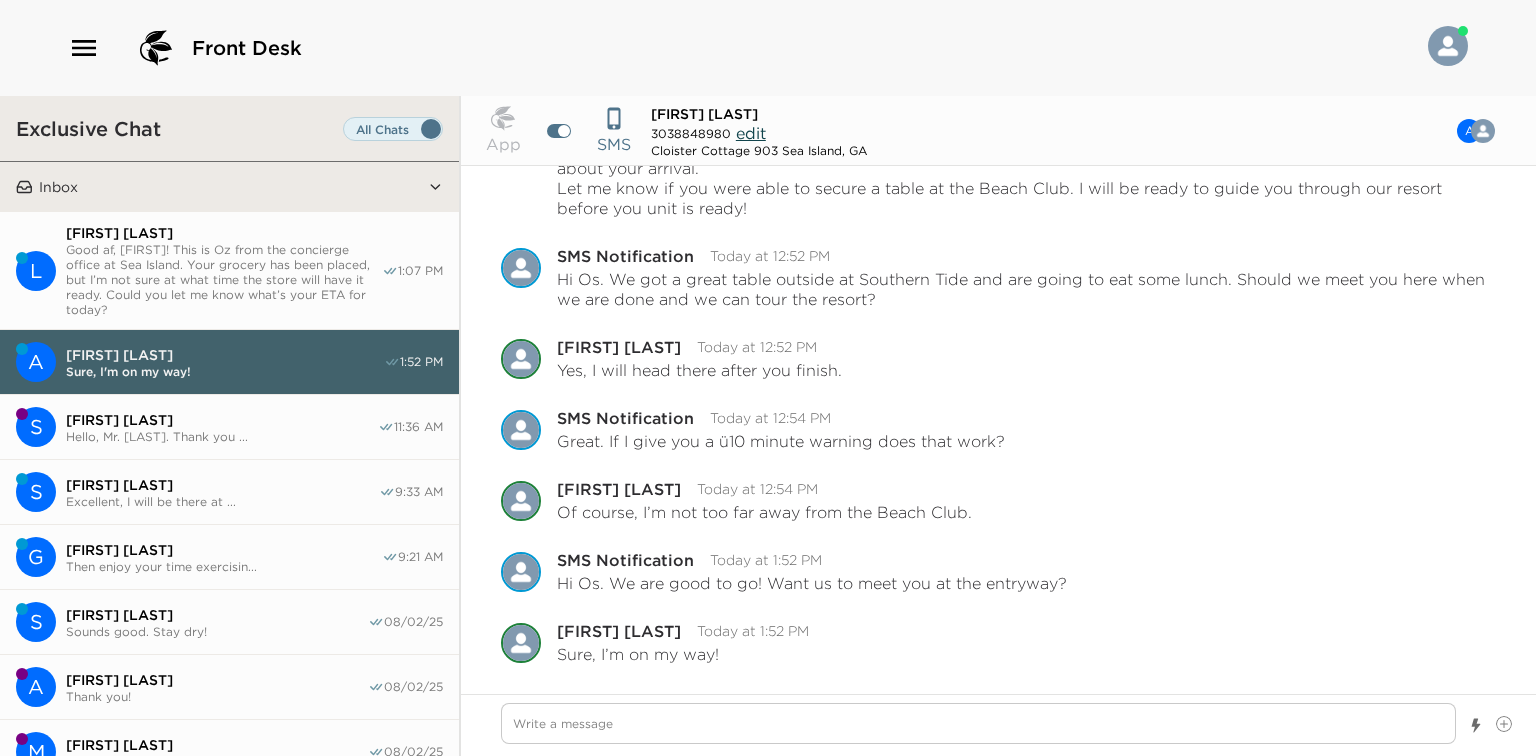 click on "[FIRST] [LAST]" at bounding box center [222, 420] 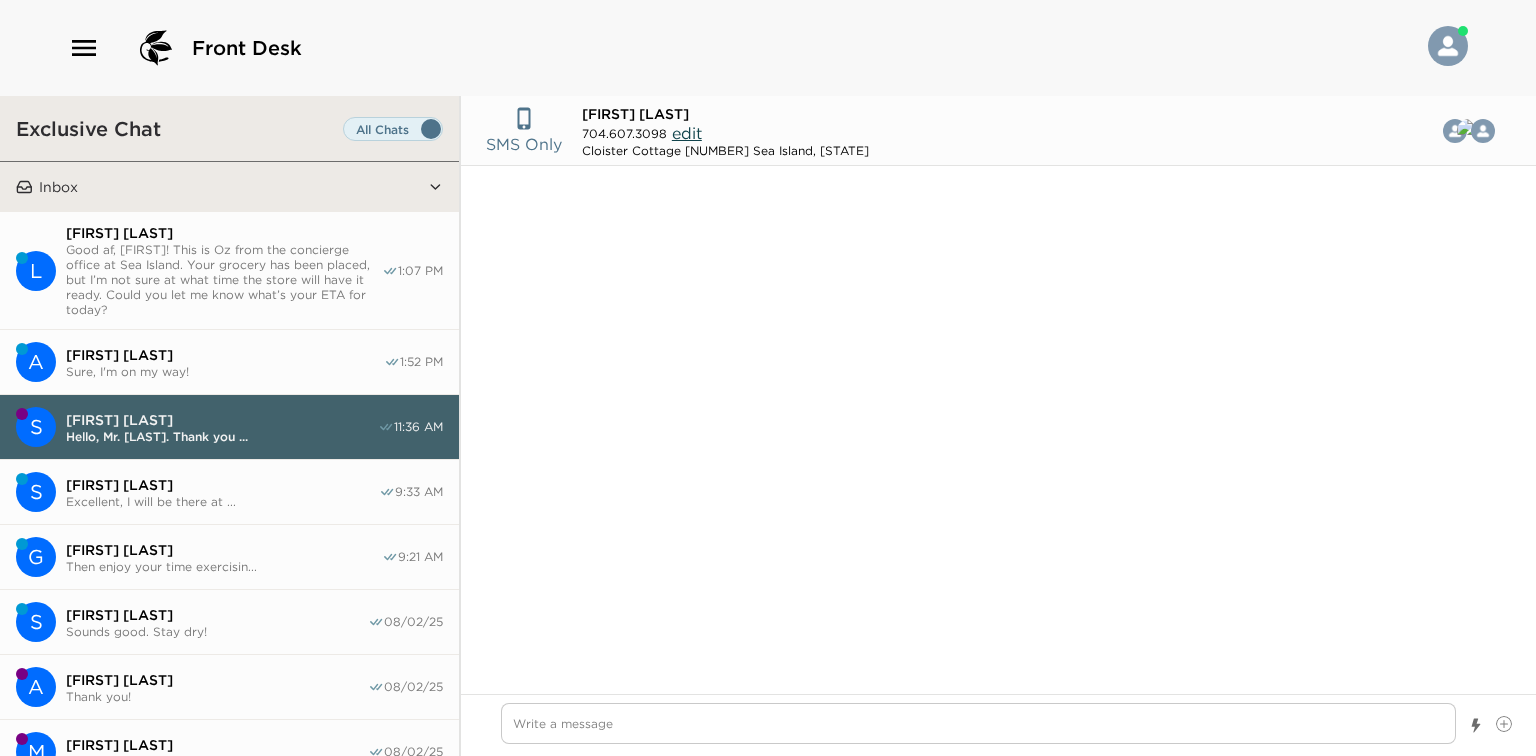 scroll, scrollTop: 2096, scrollLeft: 0, axis: vertical 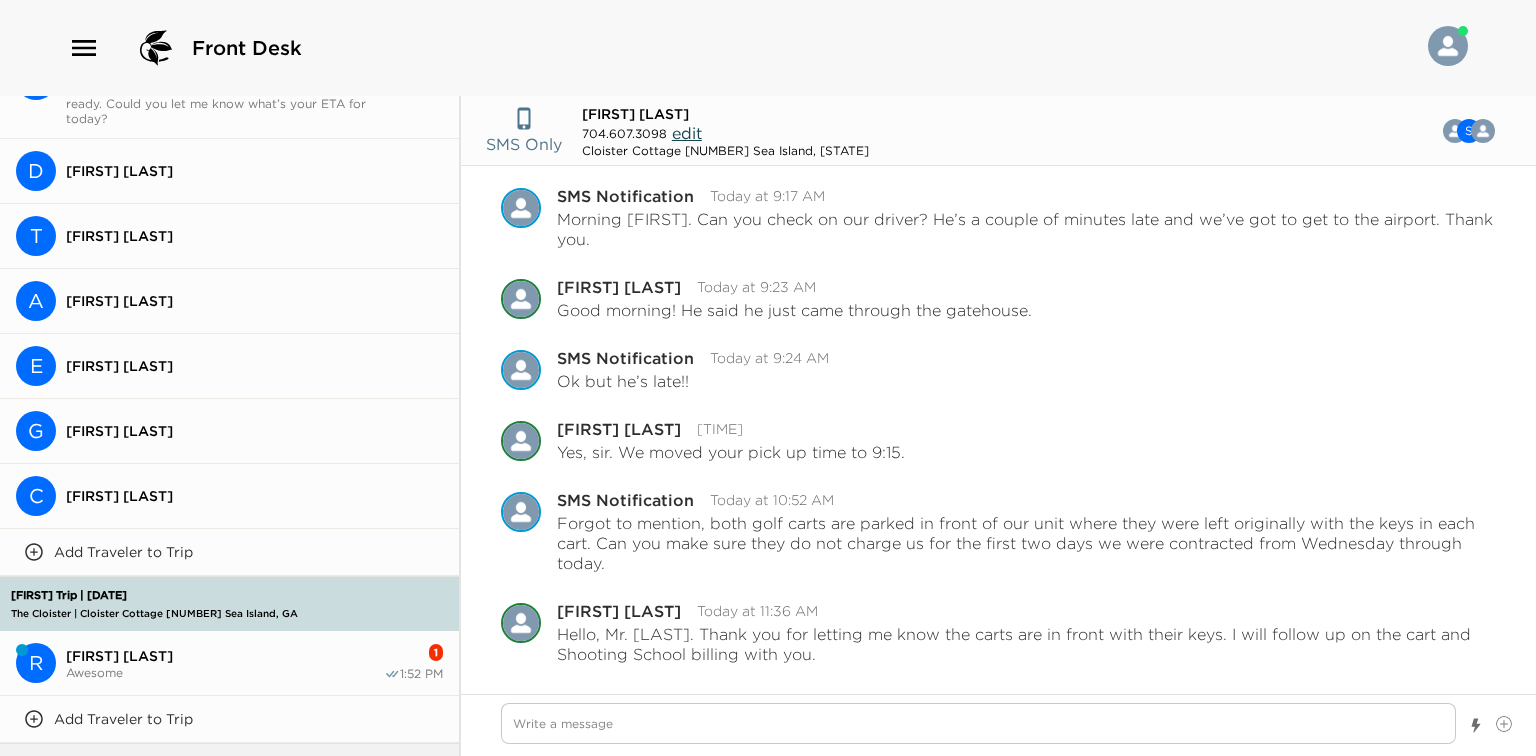 click on "Awesome" at bounding box center (225, 672) 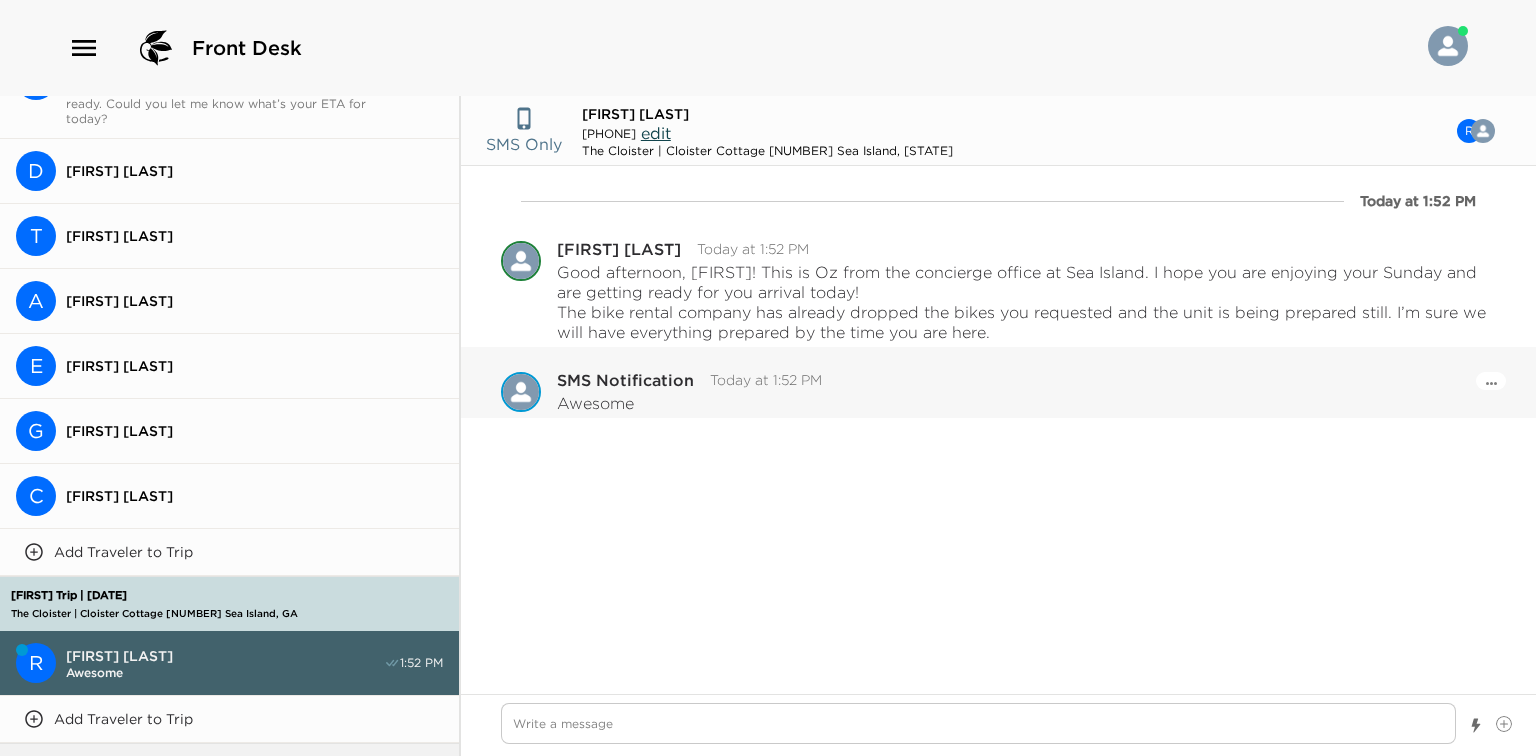 click on "Pause Escalation" at bounding box center [1491, 381] 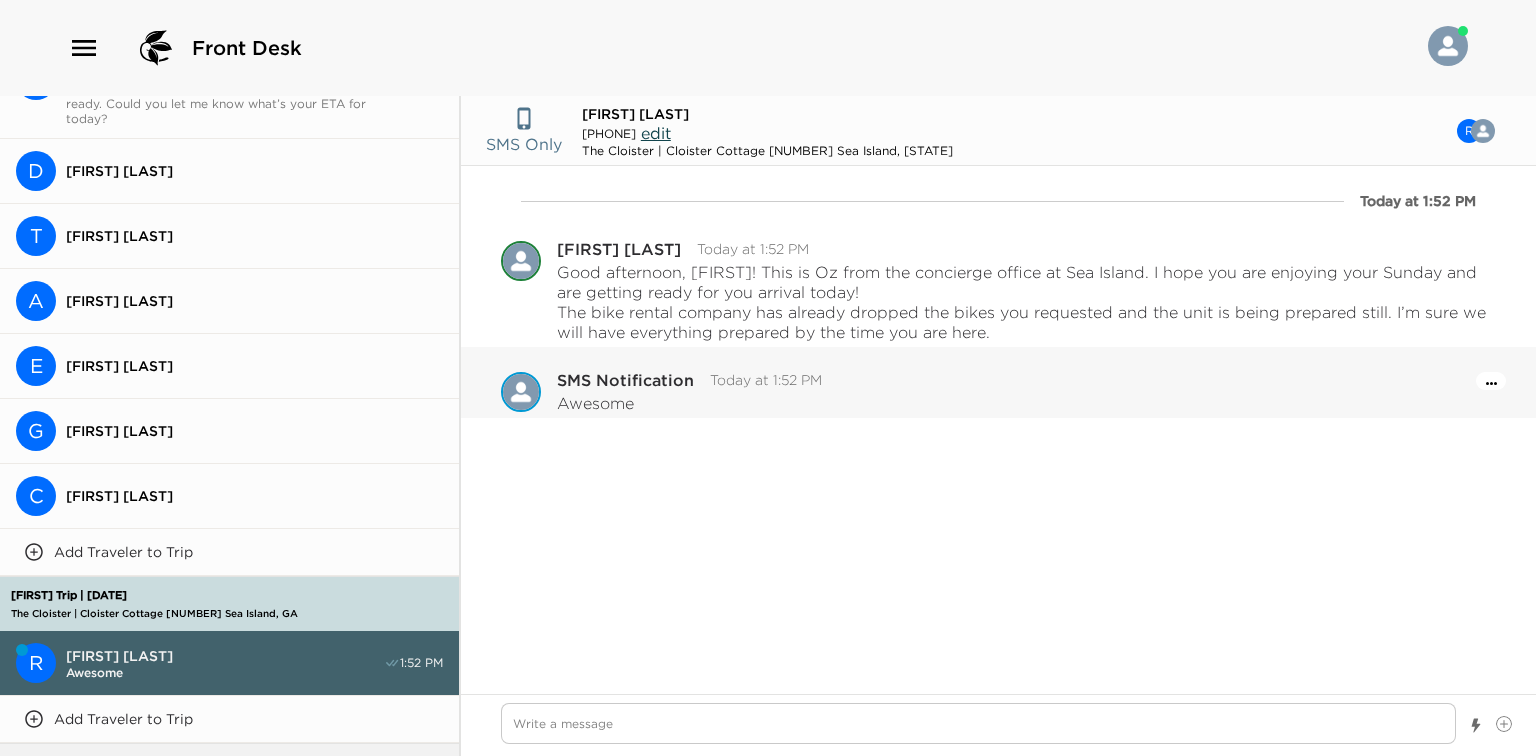 click at bounding box center (1491, 381) 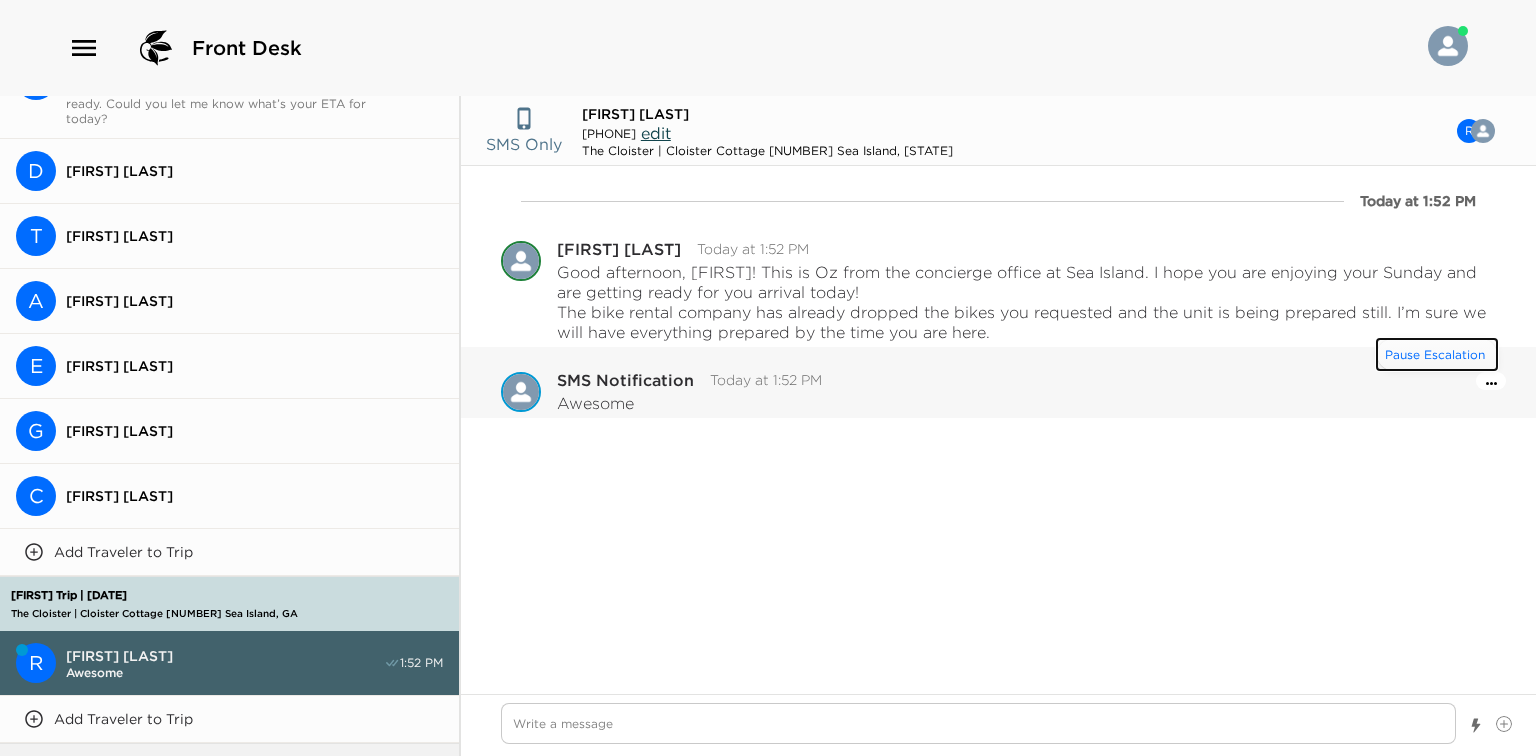 click on "Pause Escalation" at bounding box center [1437, 354] 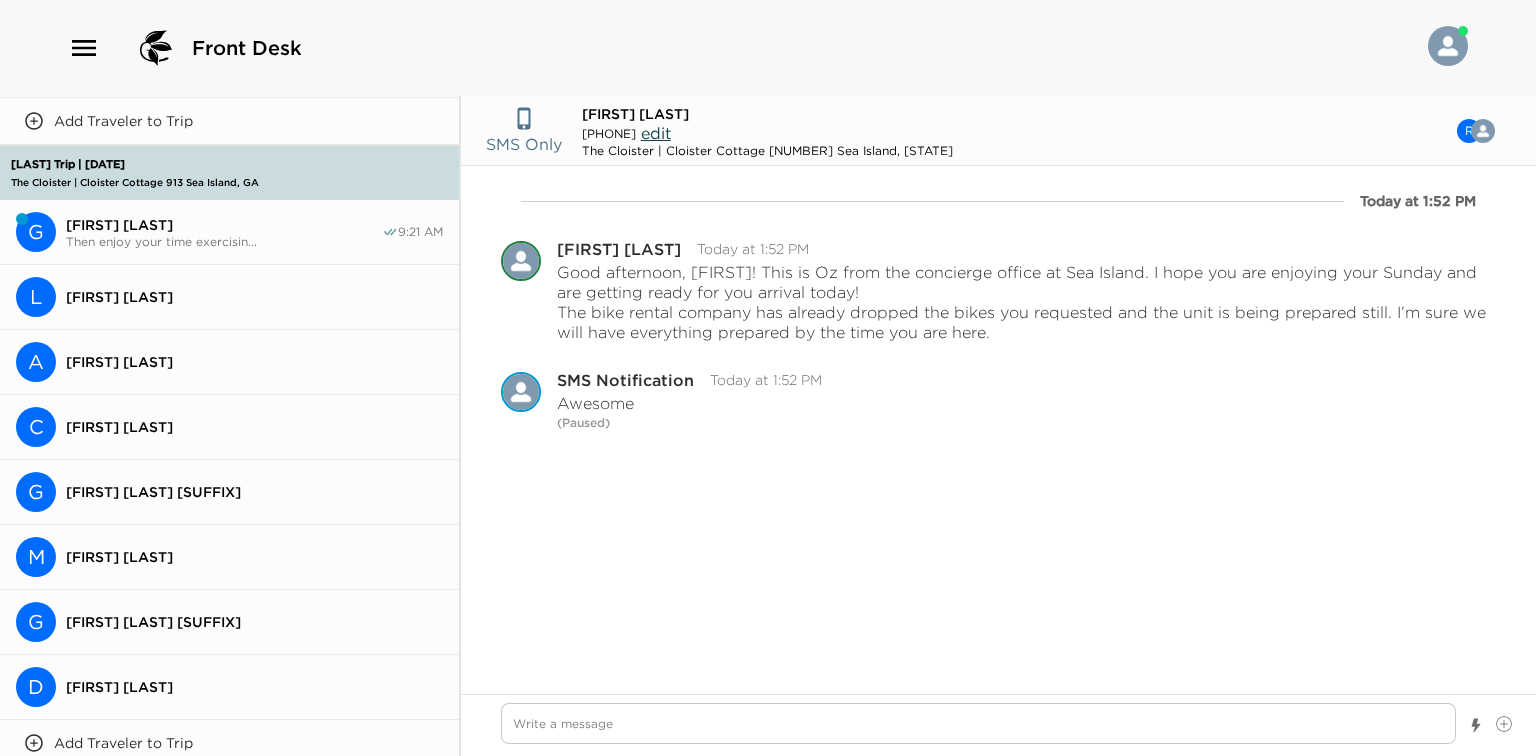scroll, scrollTop: 0, scrollLeft: 0, axis: both 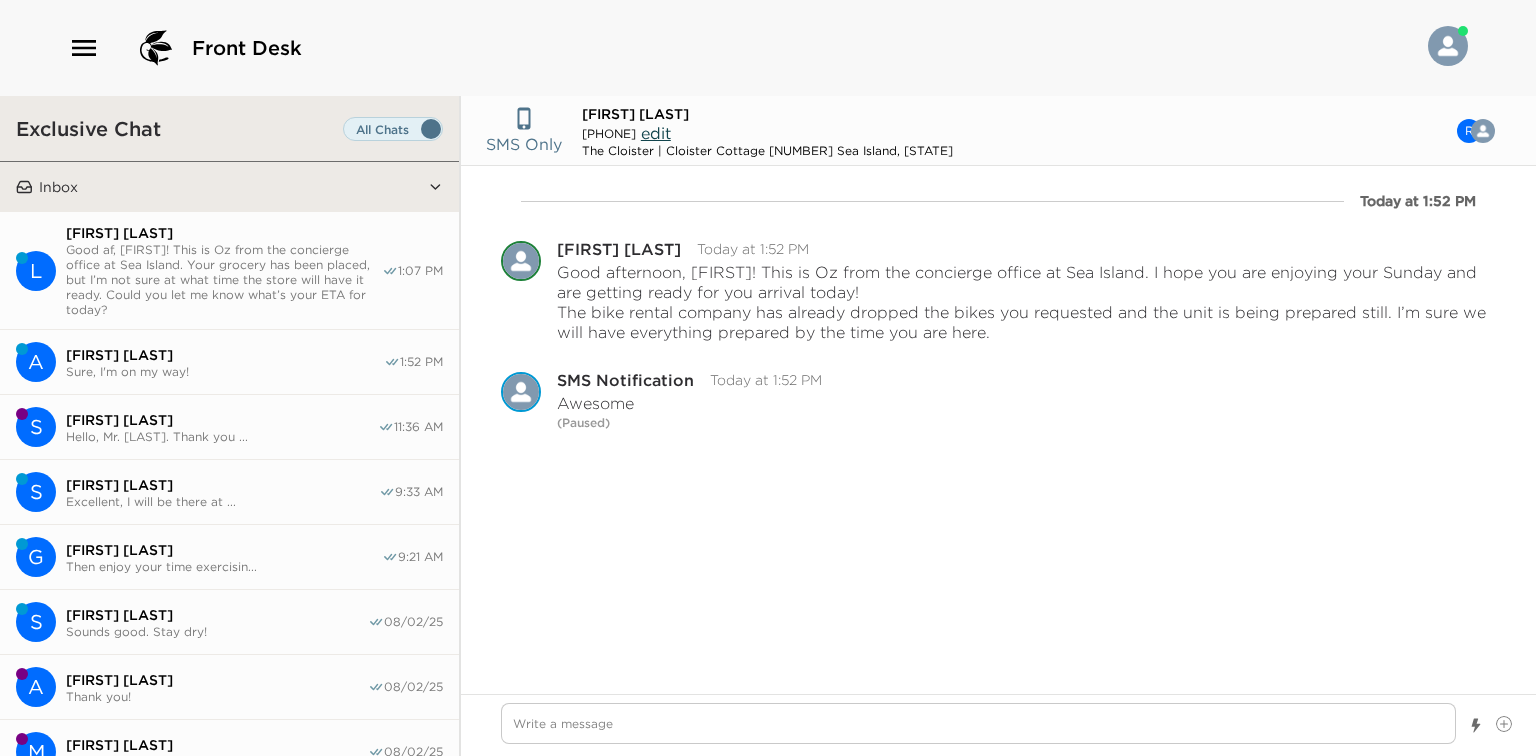 click on "Sure, I'm on my way!" at bounding box center (225, 371) 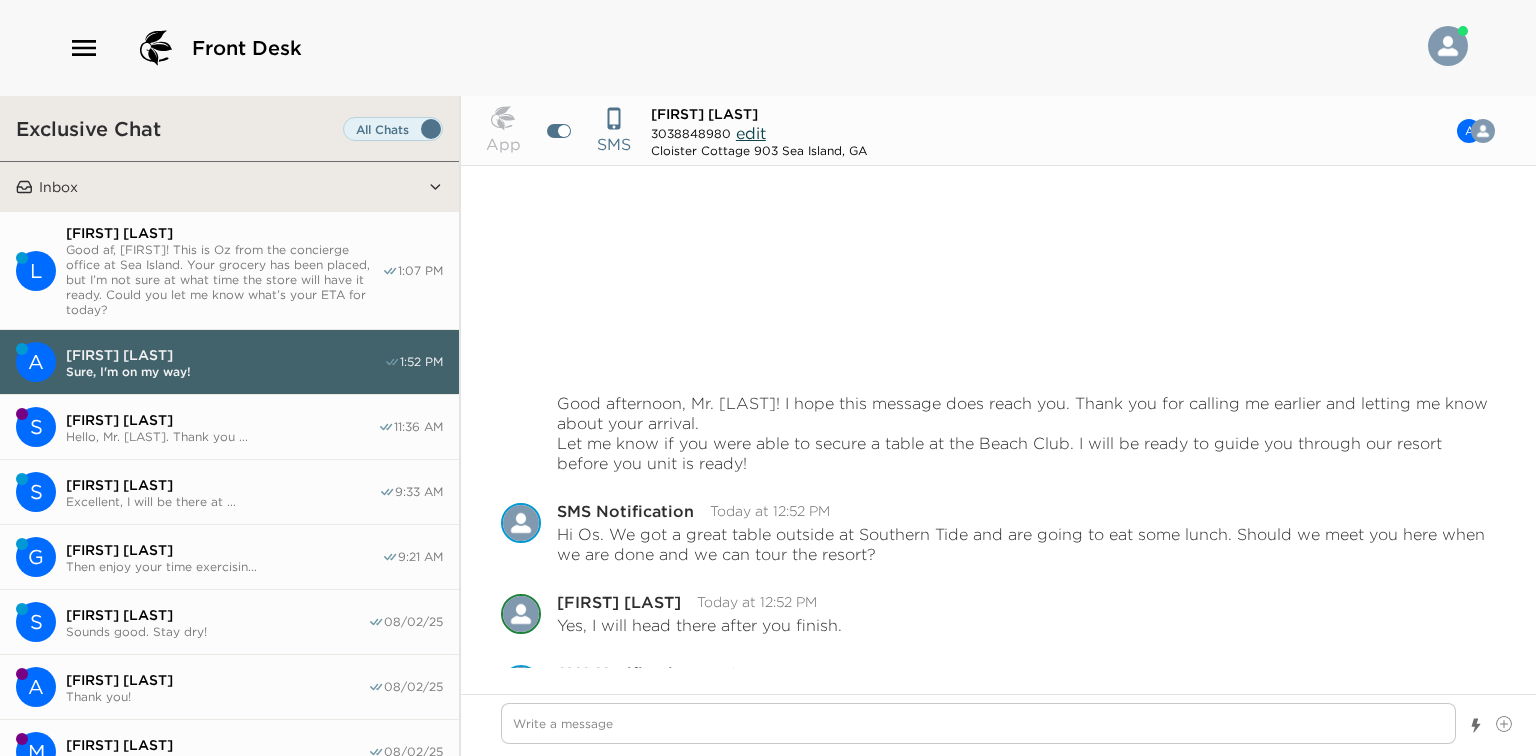 scroll, scrollTop: 255, scrollLeft: 0, axis: vertical 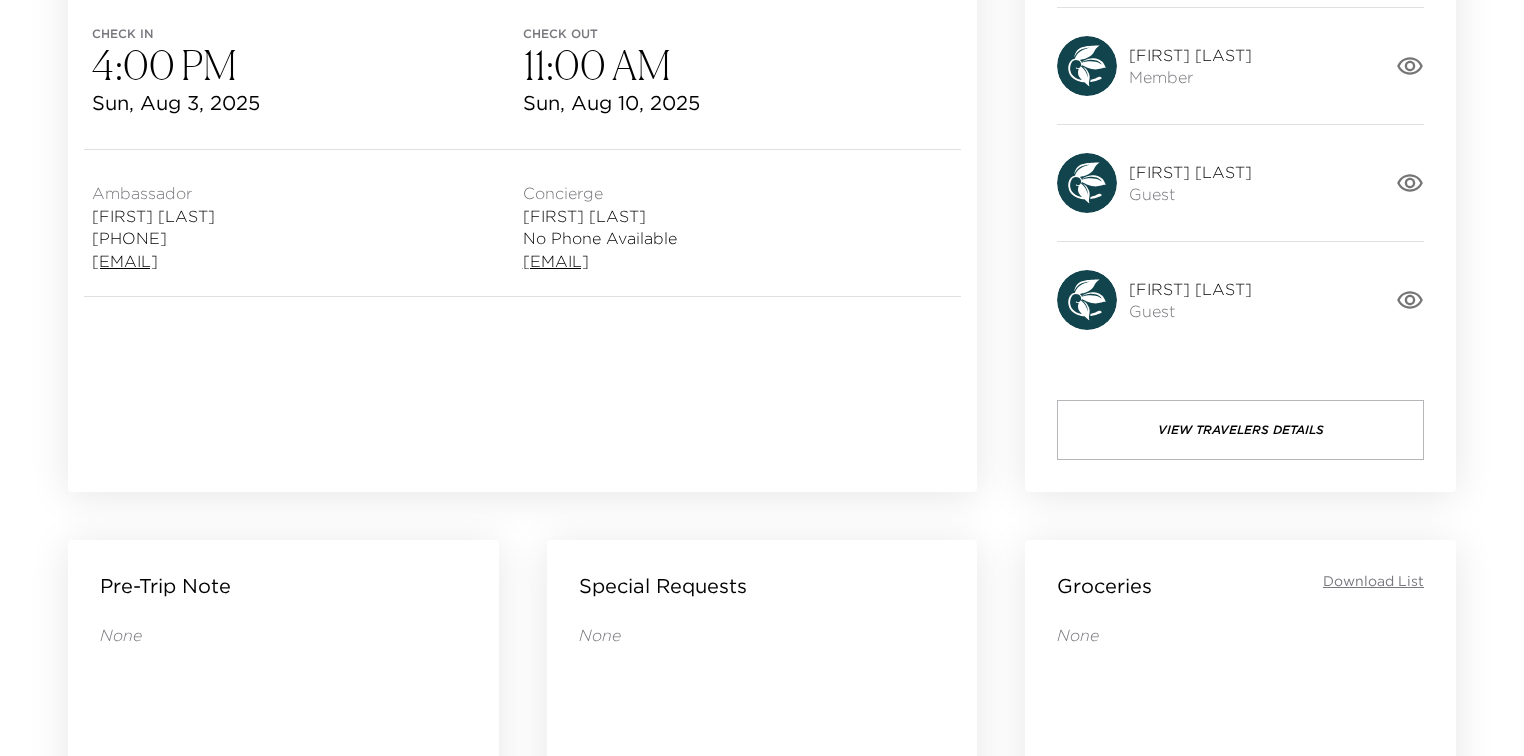 click on "View Travelers Details" at bounding box center (1240, 430) 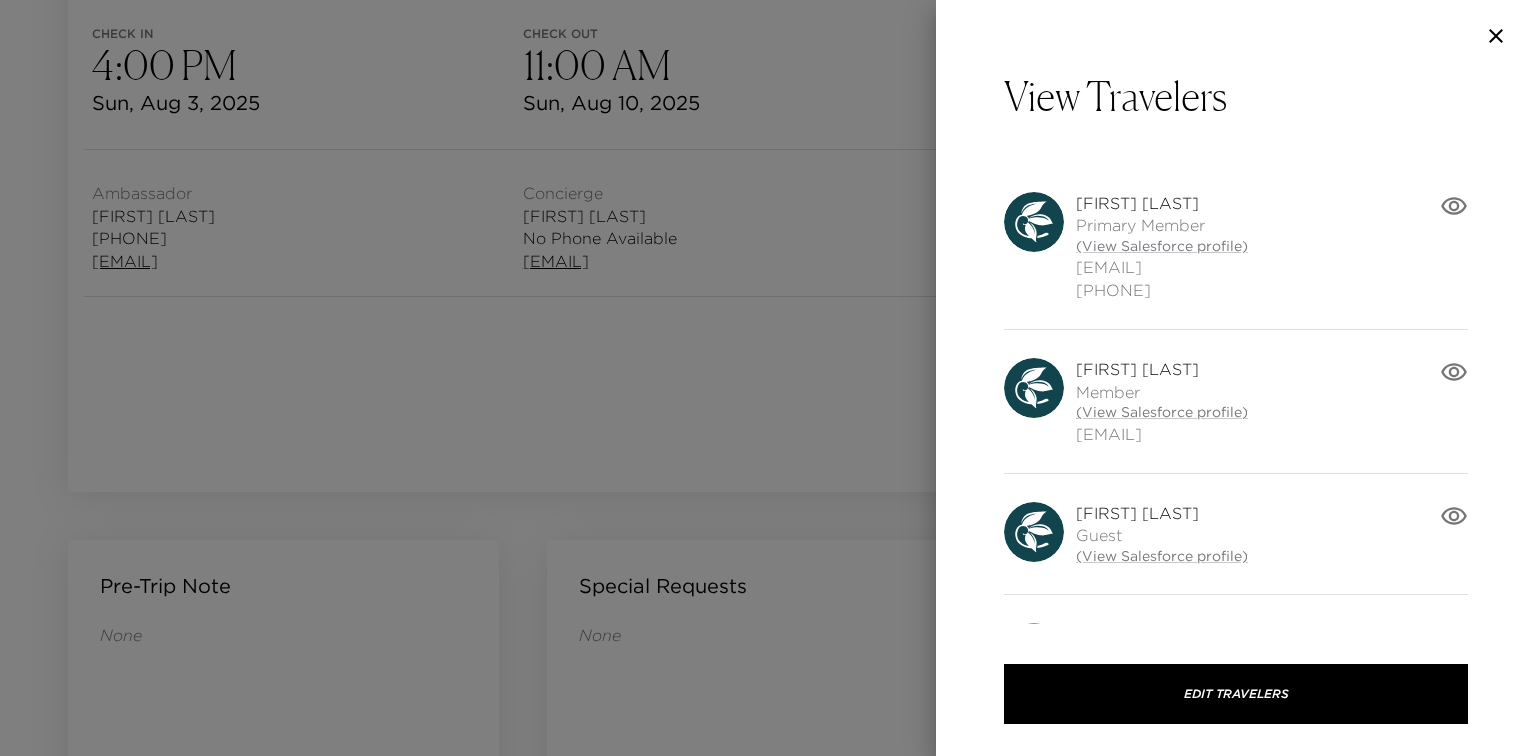 click on "[FIRST] [LAST]" at bounding box center [1162, 369] 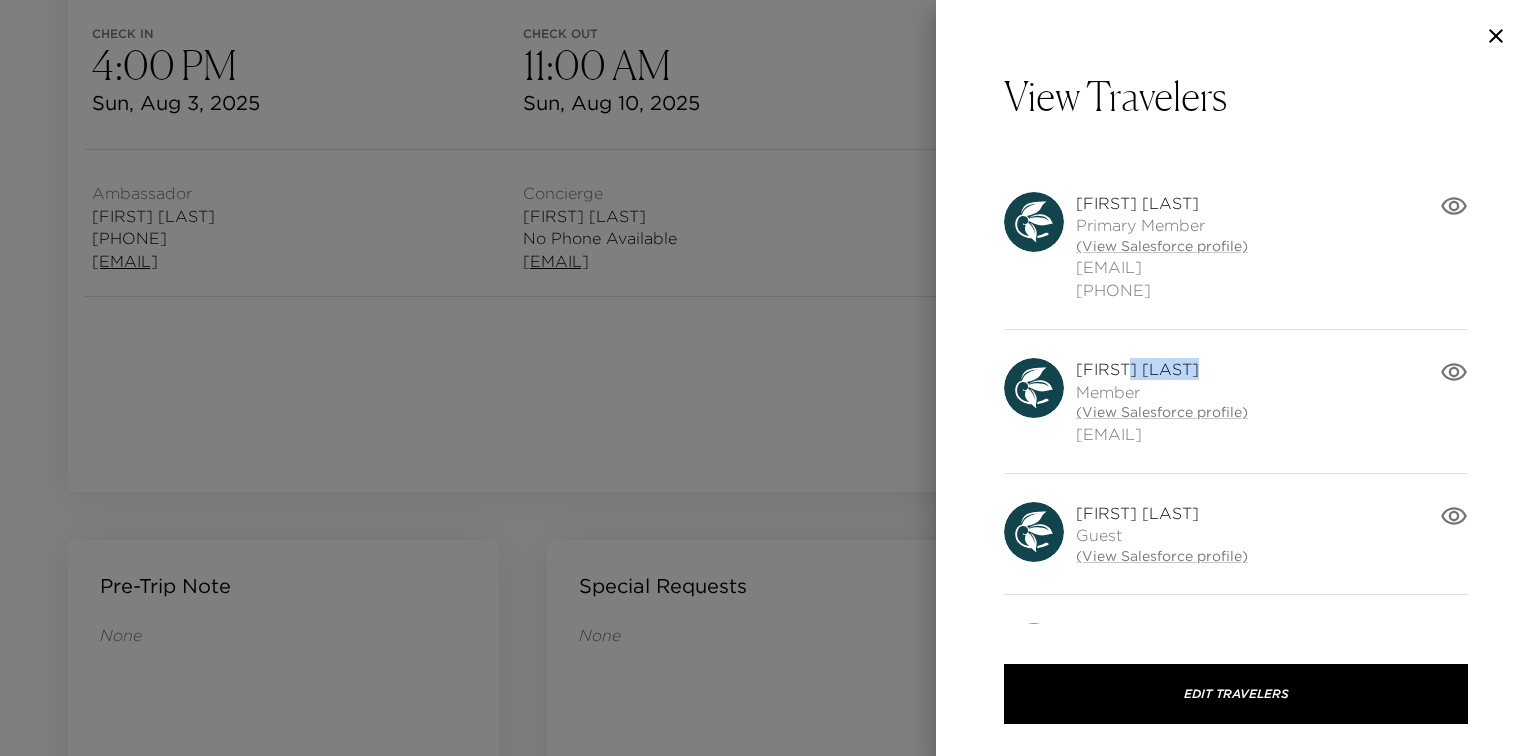 click on "[FIRST] [LAST]" at bounding box center (1162, 369) 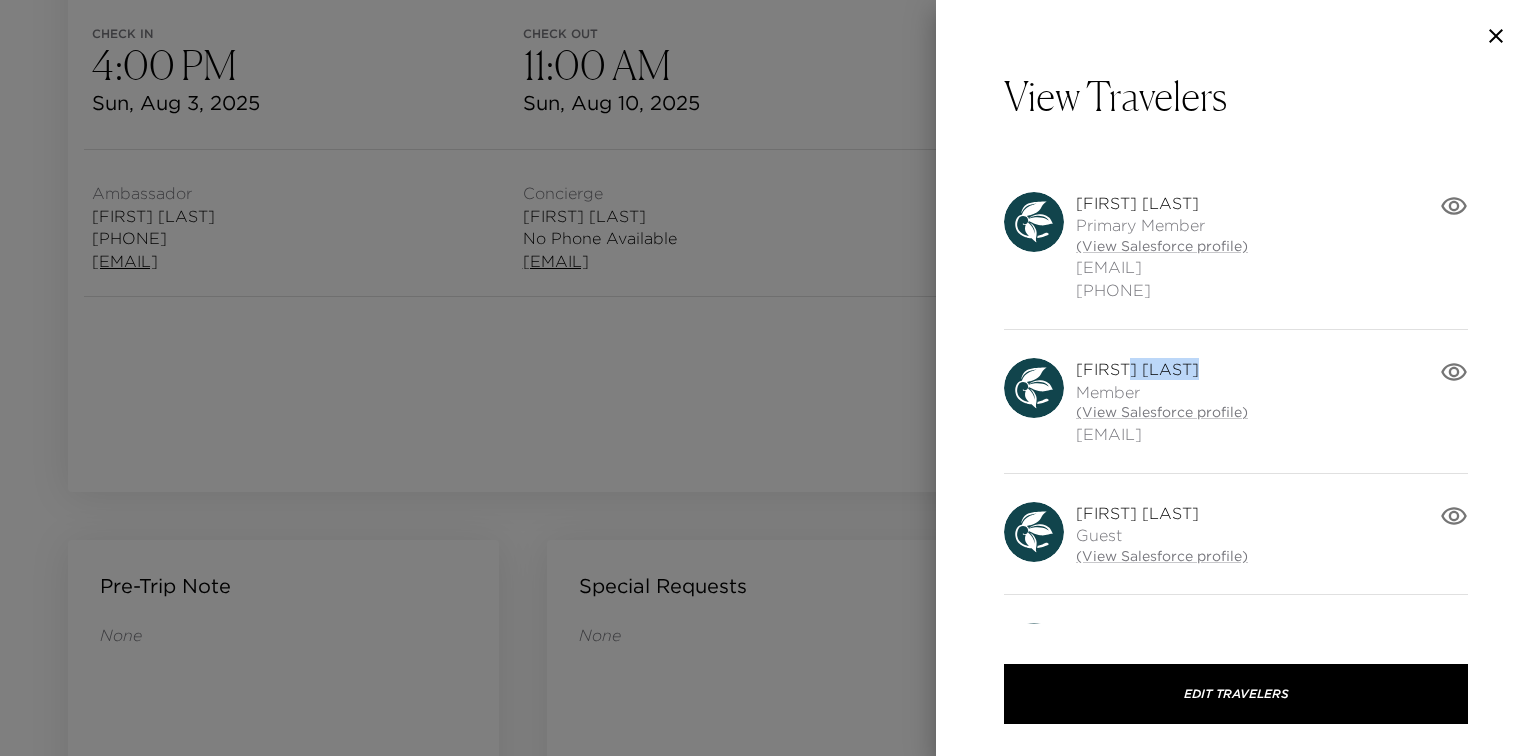 click on "[FIRST] [LAST]" at bounding box center [1162, 369] 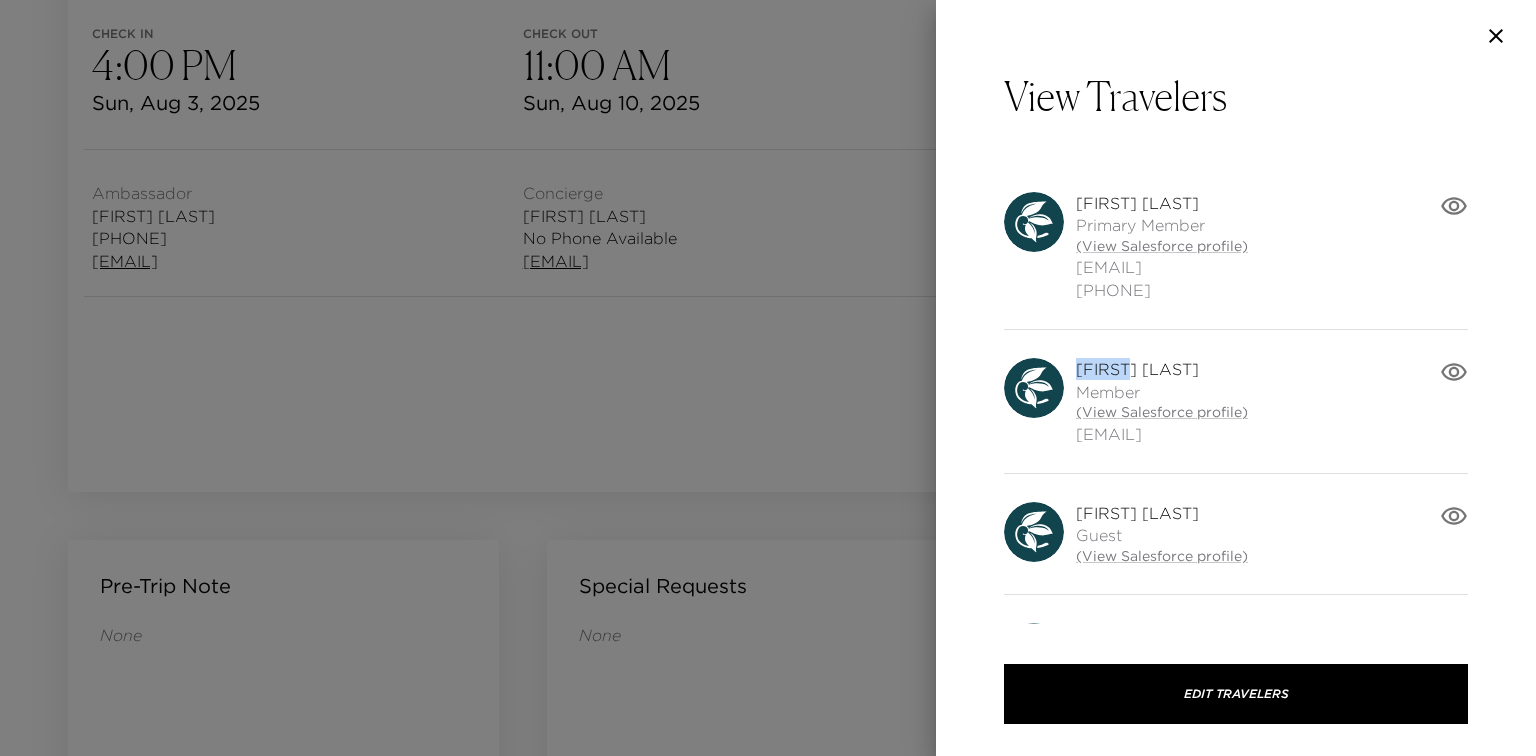 click on "[FIRST] [LAST]" at bounding box center (1162, 369) 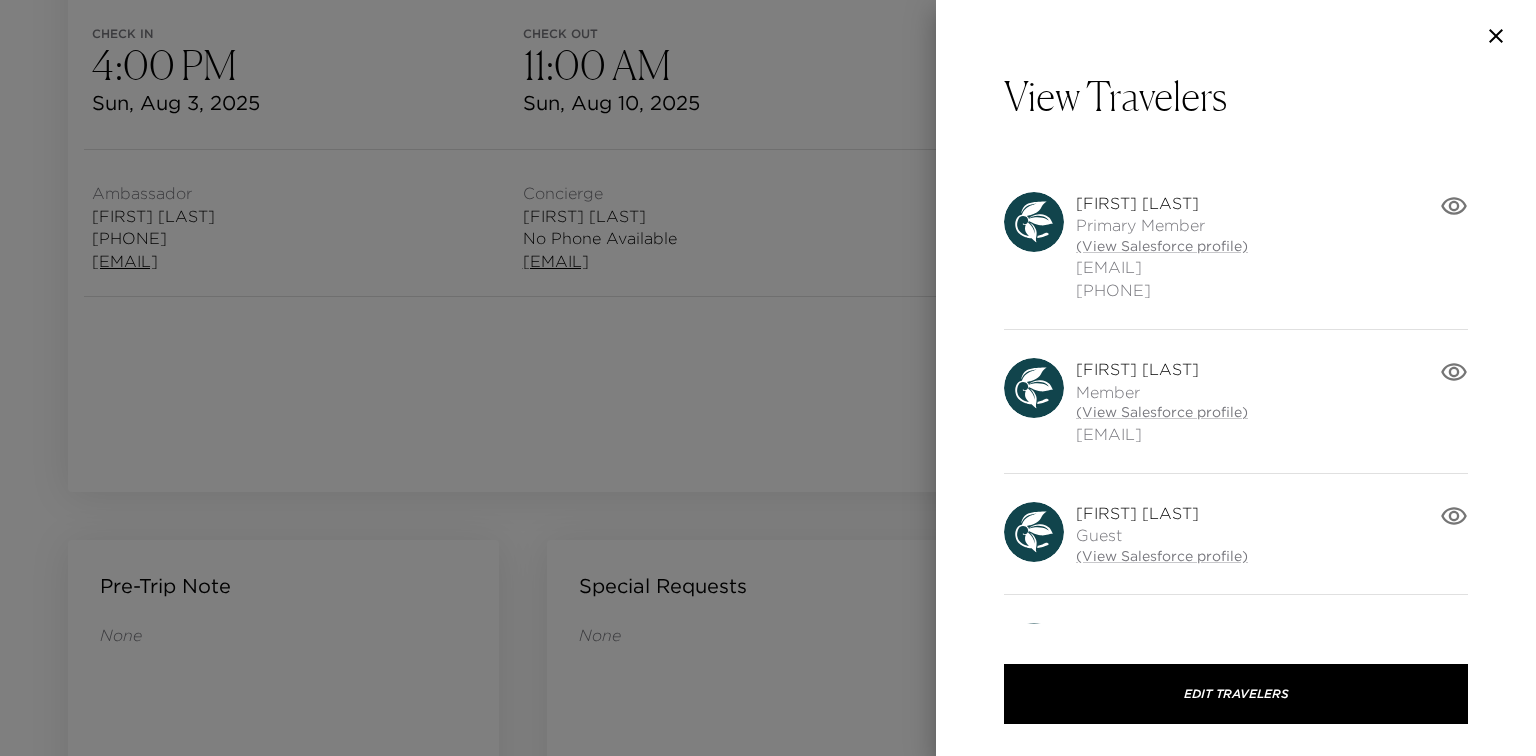 click on "[FIRST] [LAST]" at bounding box center [1162, 513] 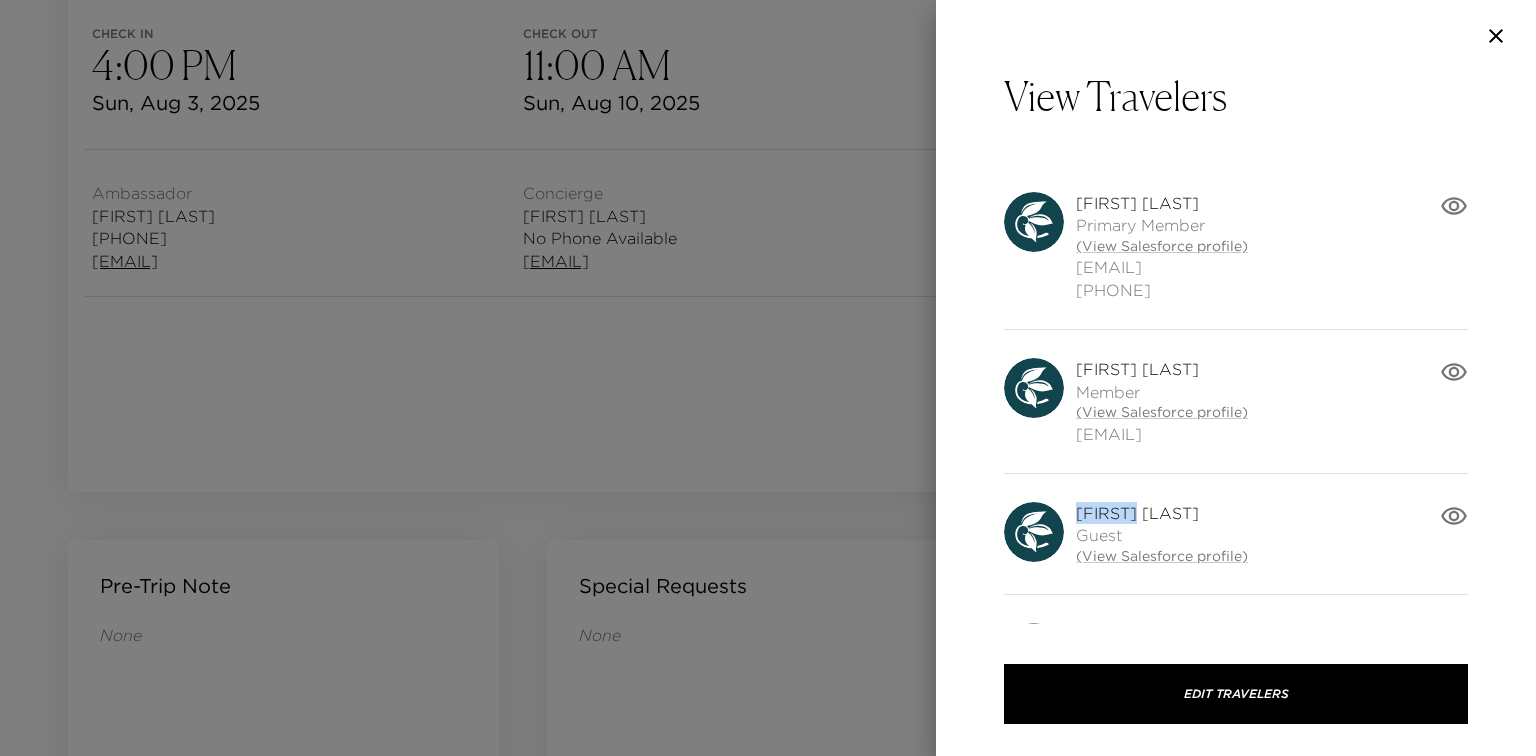 click on "[FIRST] [LAST]" at bounding box center [1162, 513] 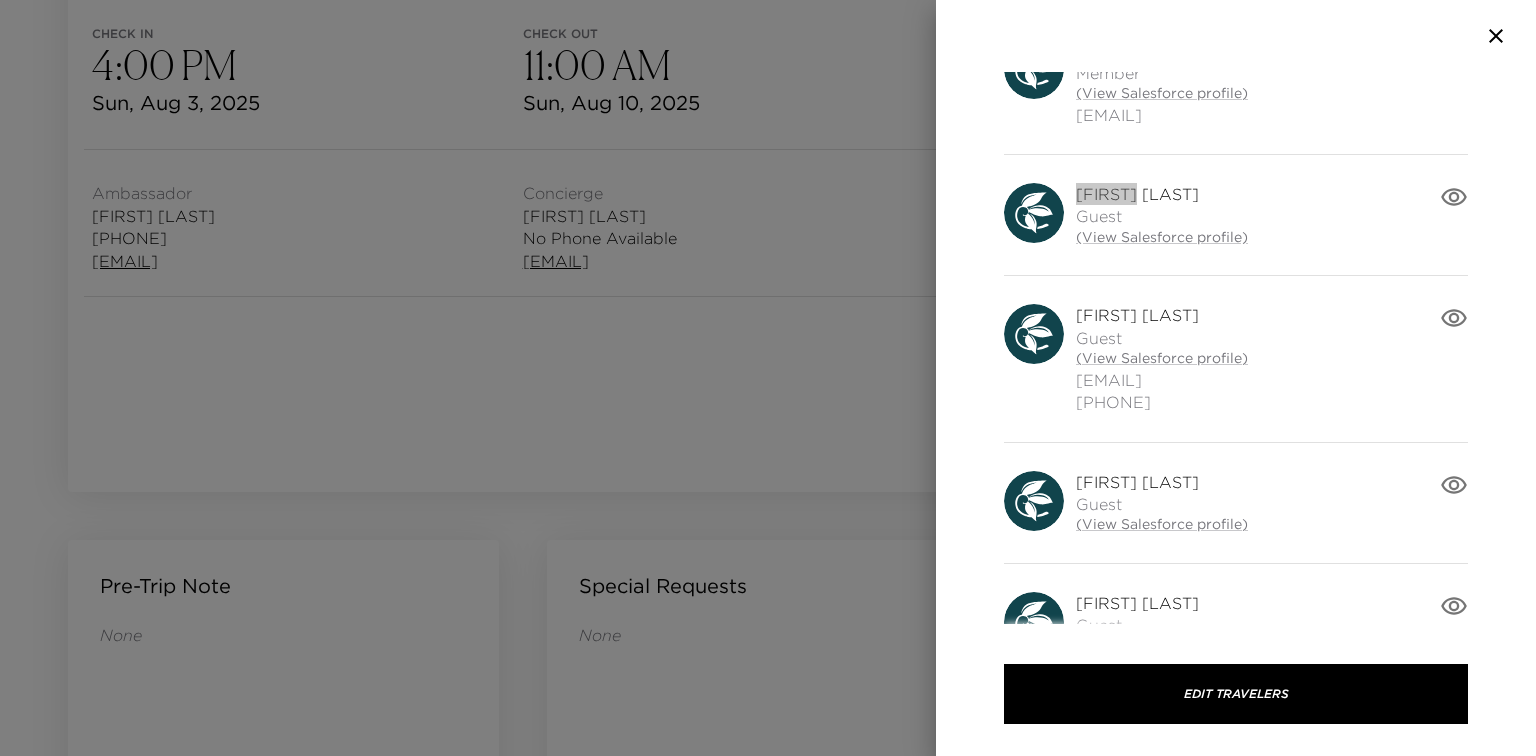 scroll, scrollTop: 320, scrollLeft: 0, axis: vertical 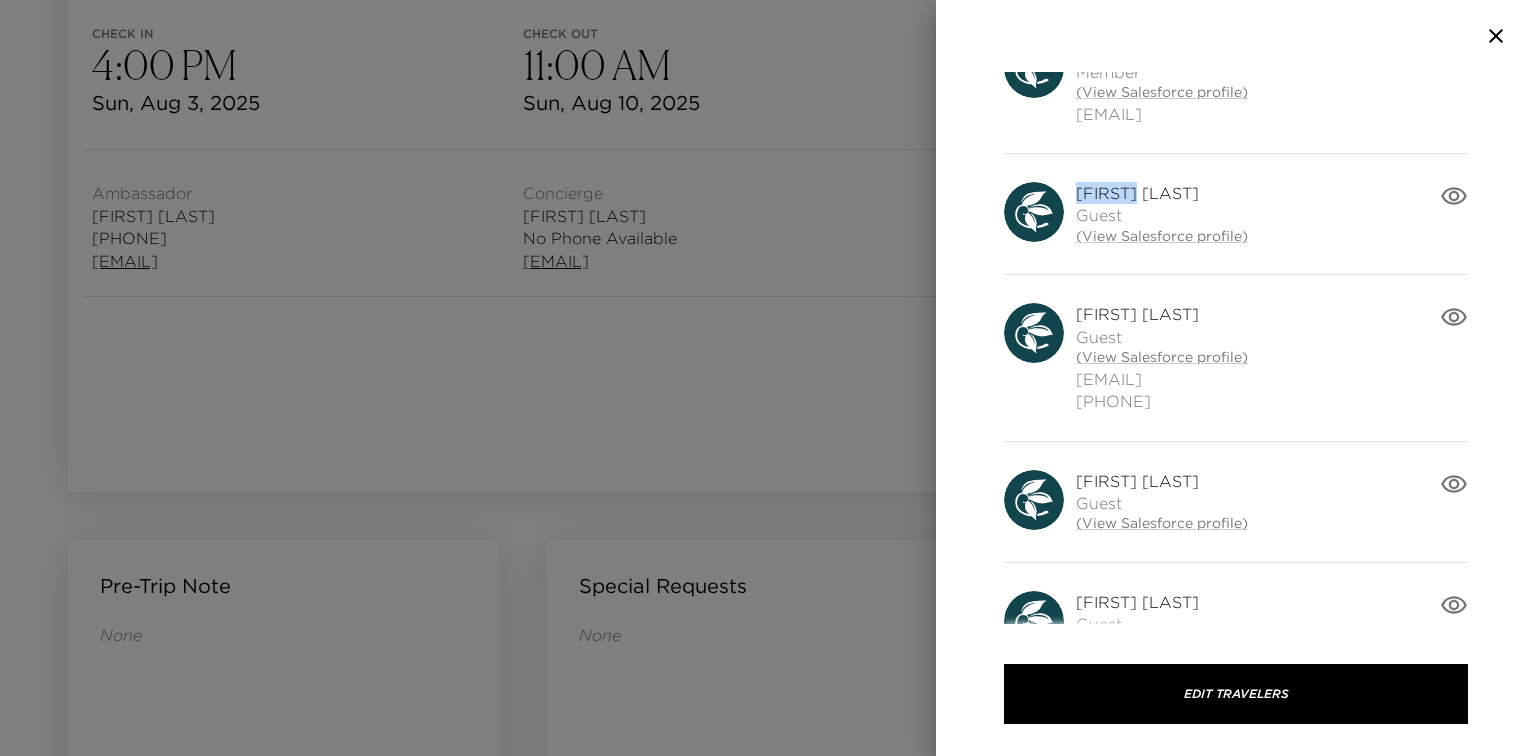 click on "[FIRST] [LAST]" at bounding box center (1162, 481) 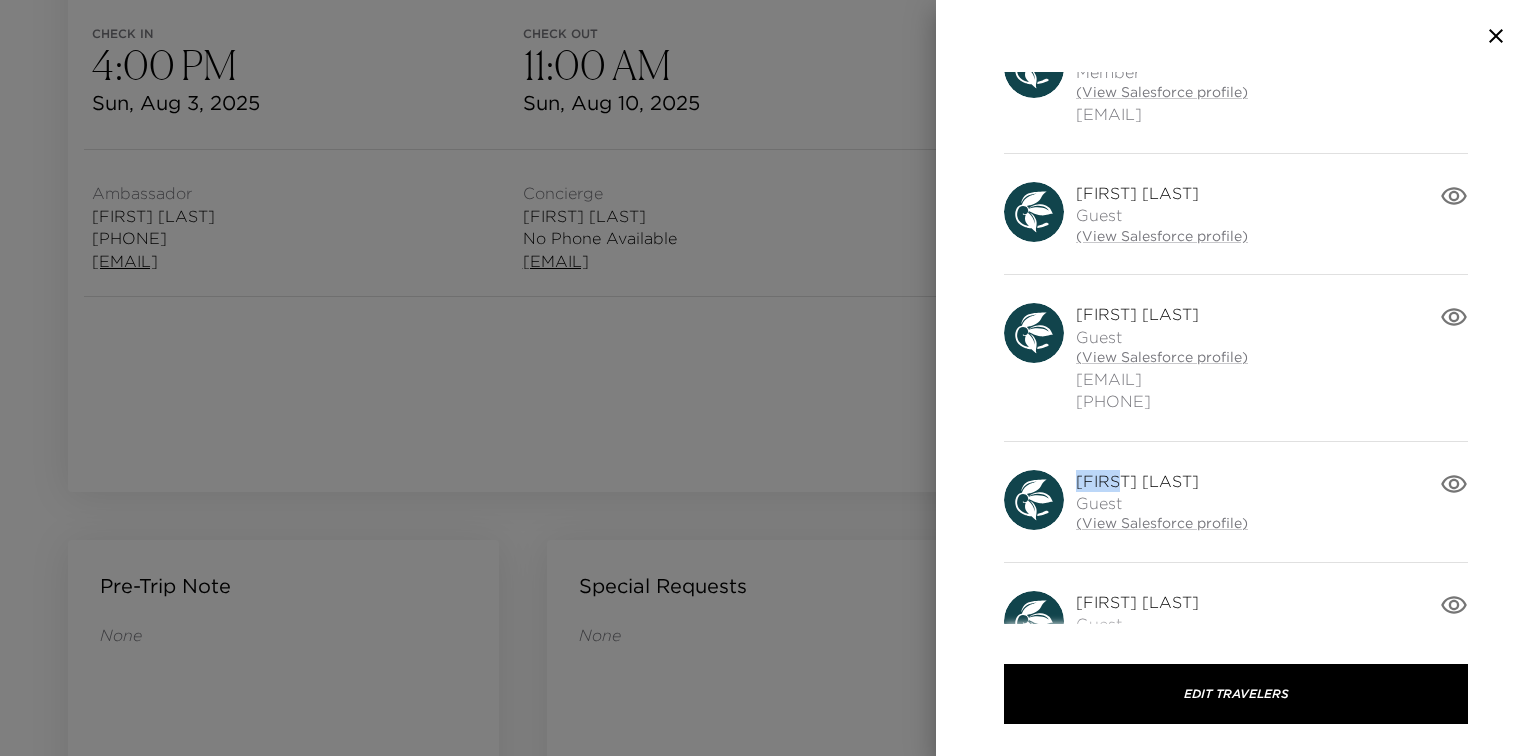 click on "[FIRST] [LAST]" at bounding box center [1162, 481] 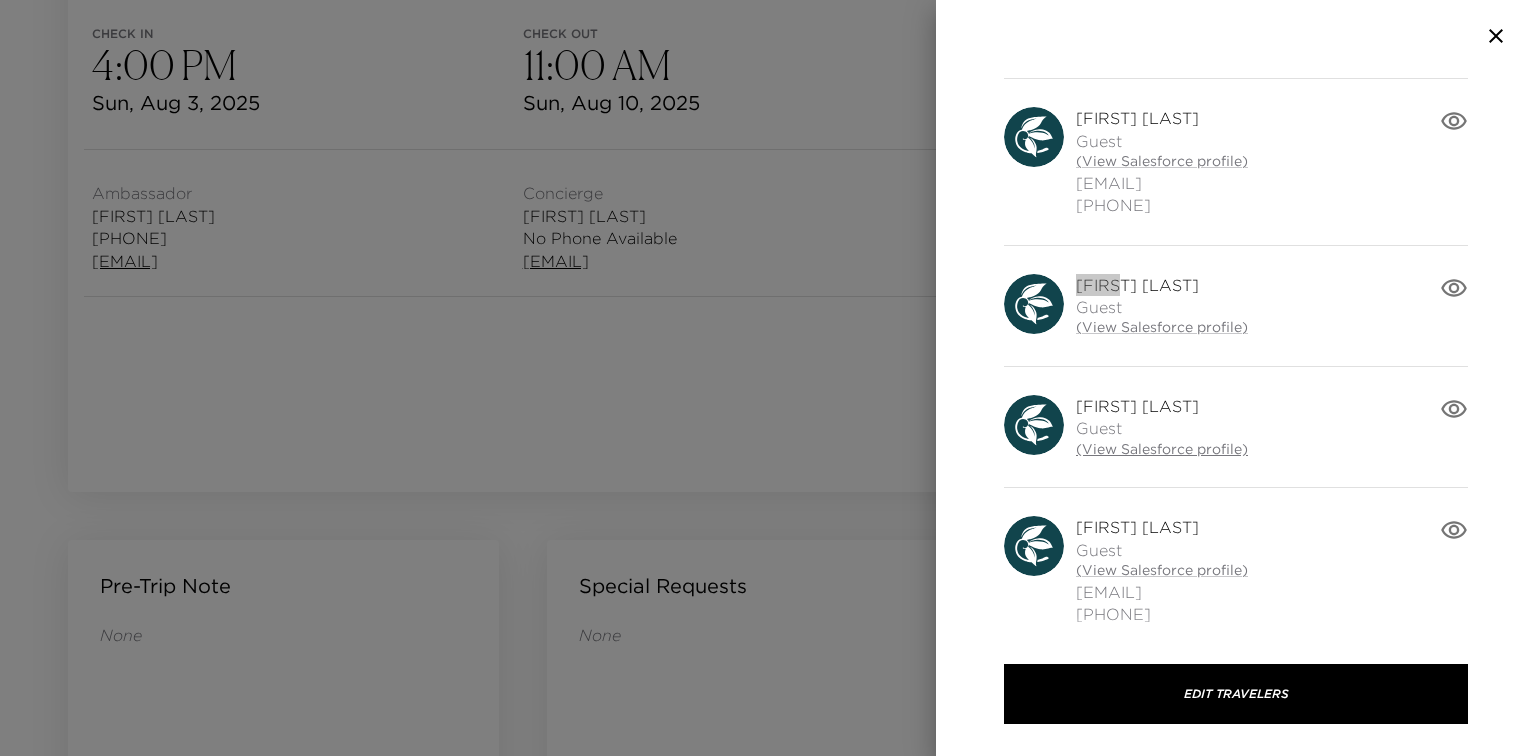 scroll, scrollTop: 544, scrollLeft: 0, axis: vertical 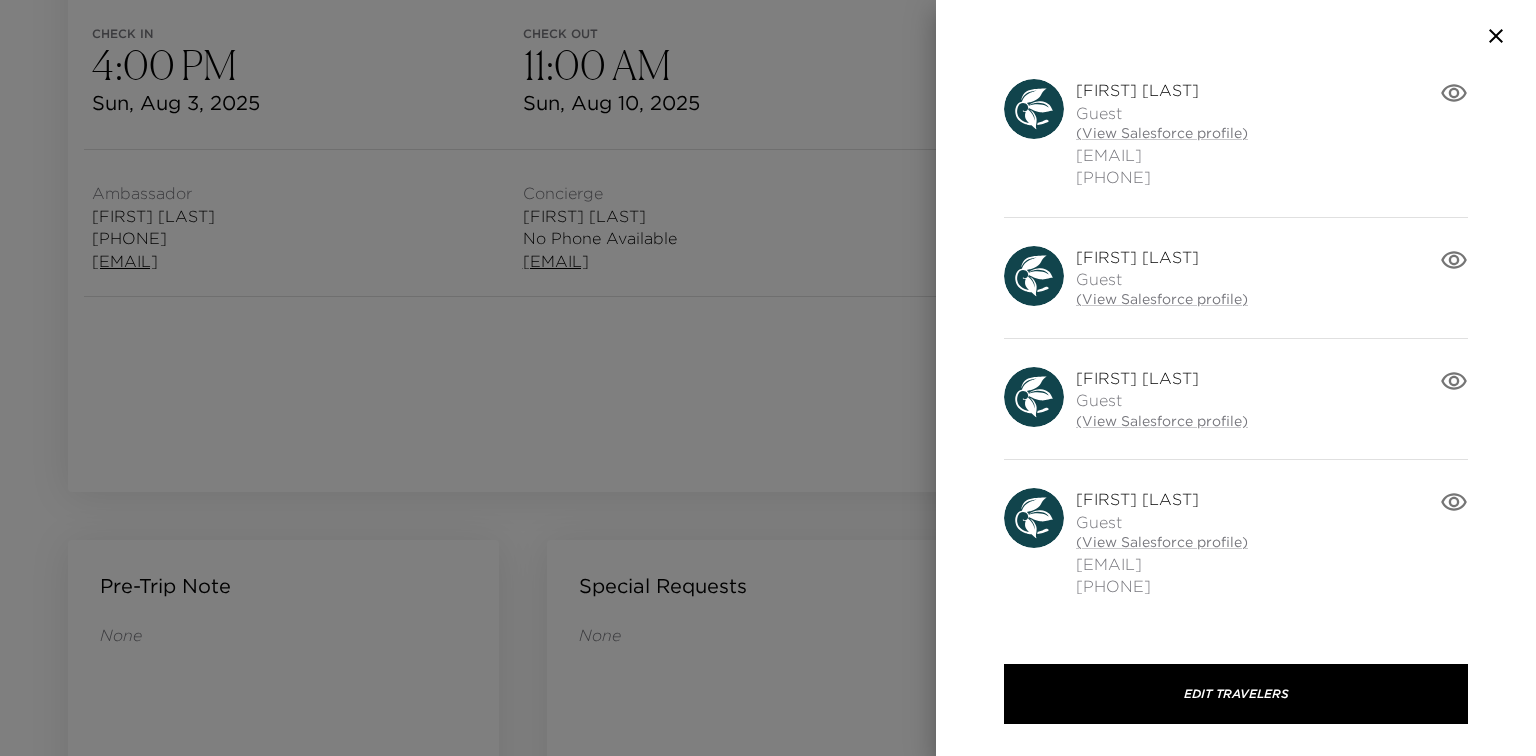 click on "[FIRST] [LAST]" at bounding box center (1162, 378) 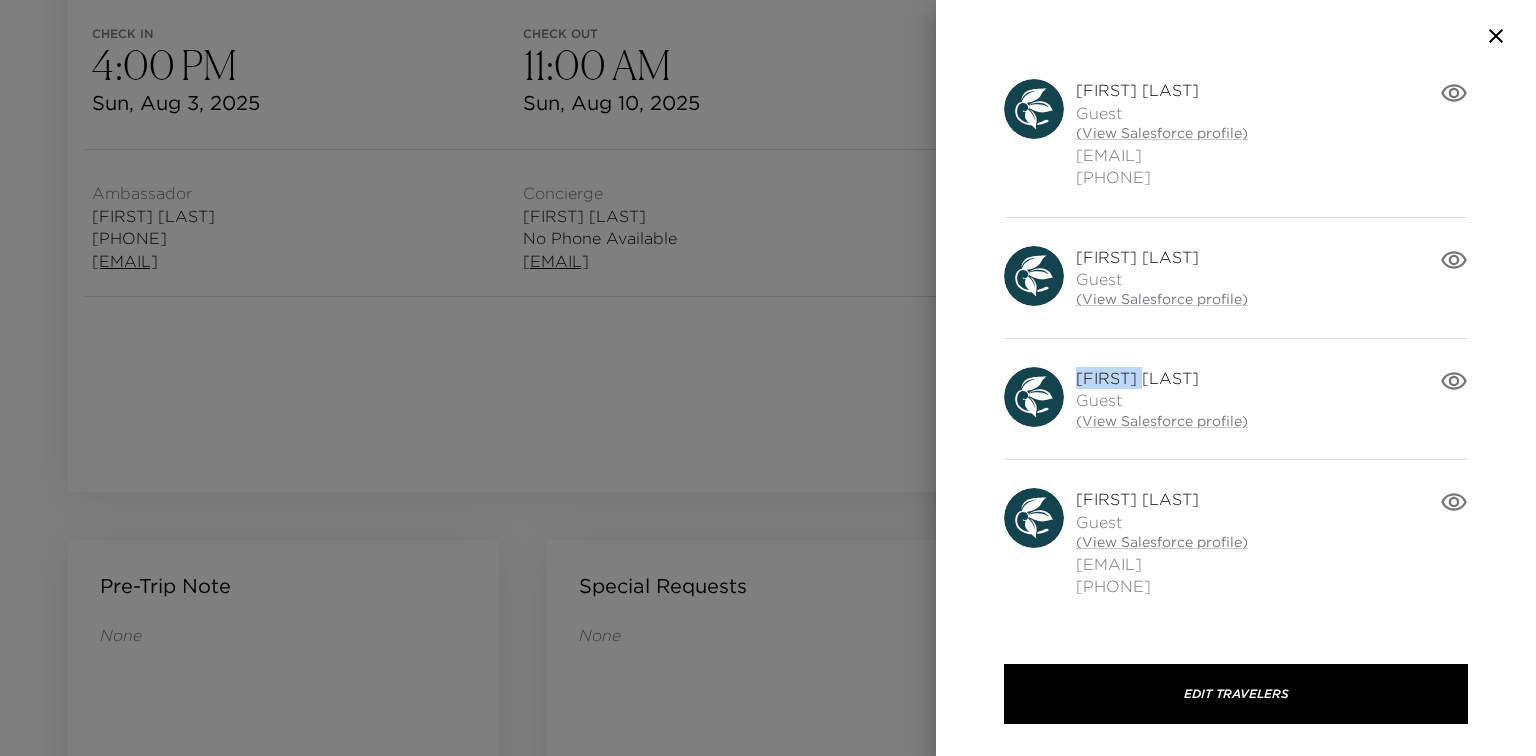 click on "[FIRST] [LAST]" at bounding box center (1162, 378) 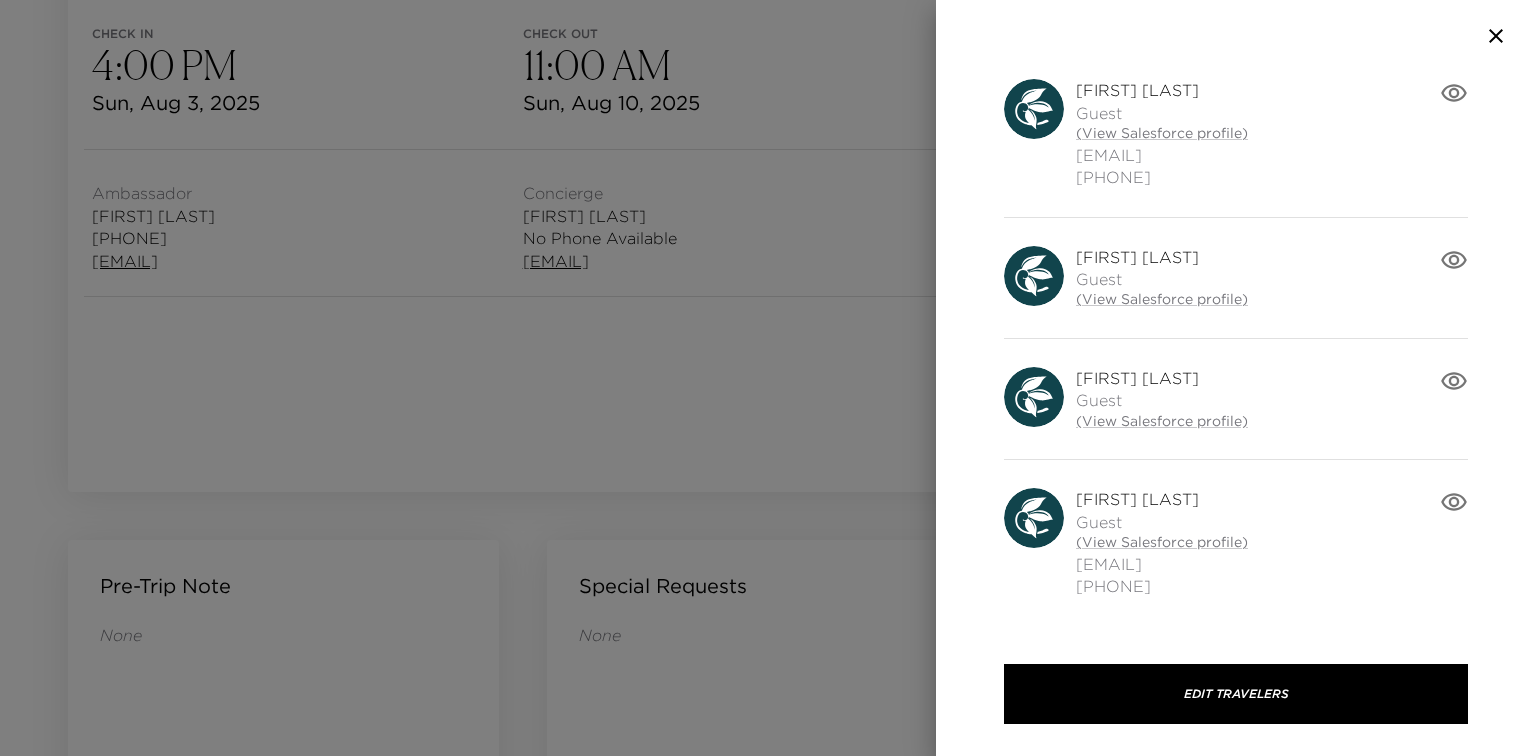 click on "[FIRST] [LAST]" at bounding box center (1162, 499) 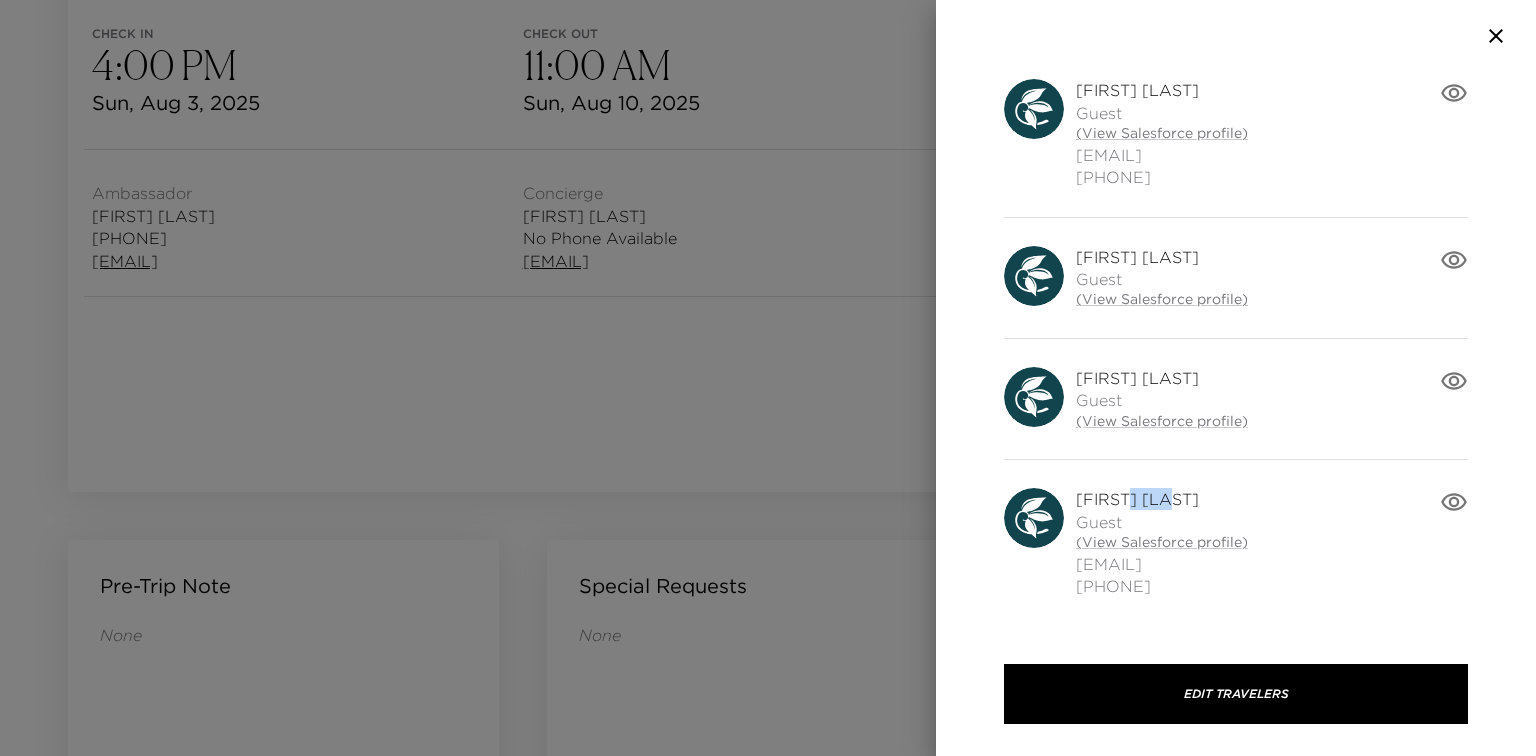 click on "[FIRST] [LAST]" at bounding box center (1162, 499) 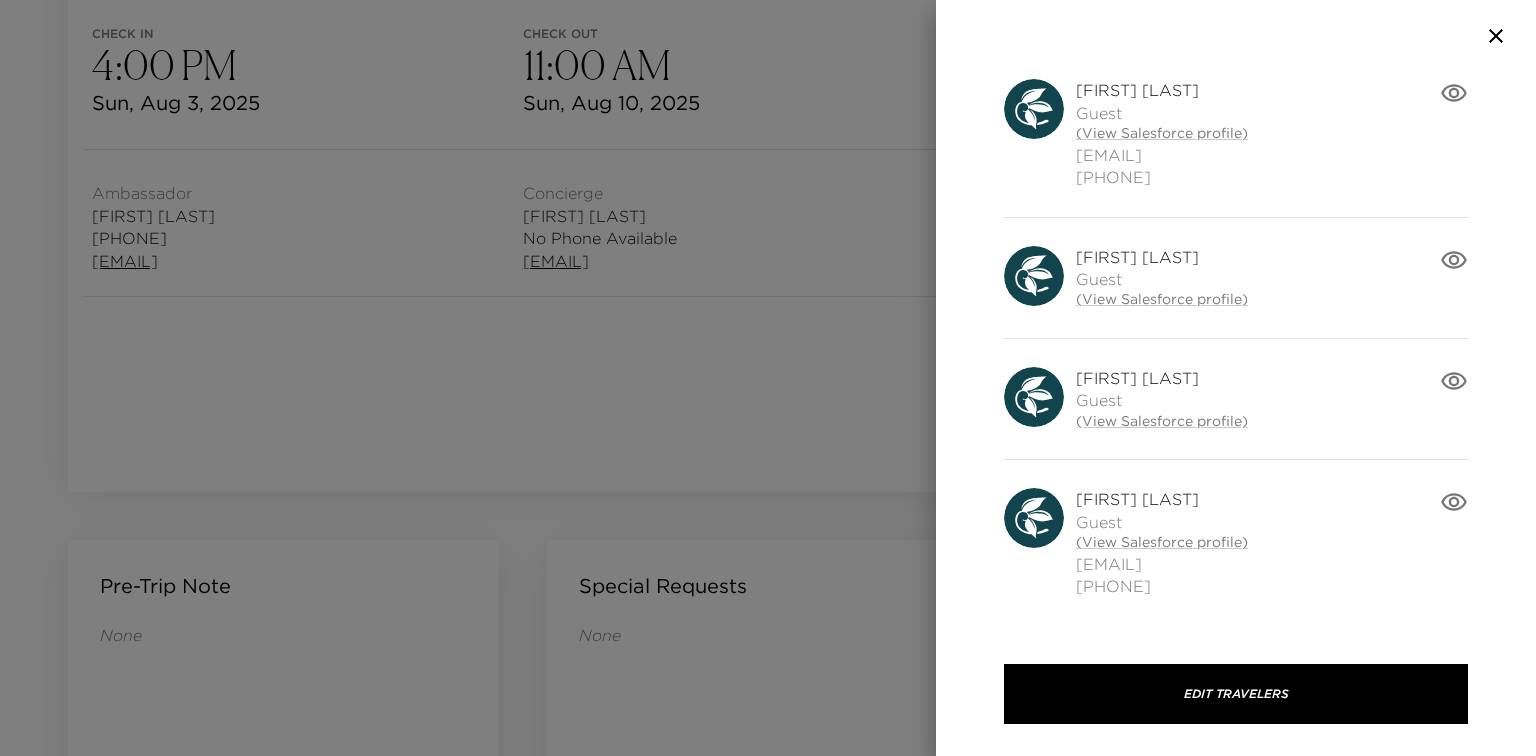 click on "[FIRST] [LAST]" at bounding box center (1162, 499) 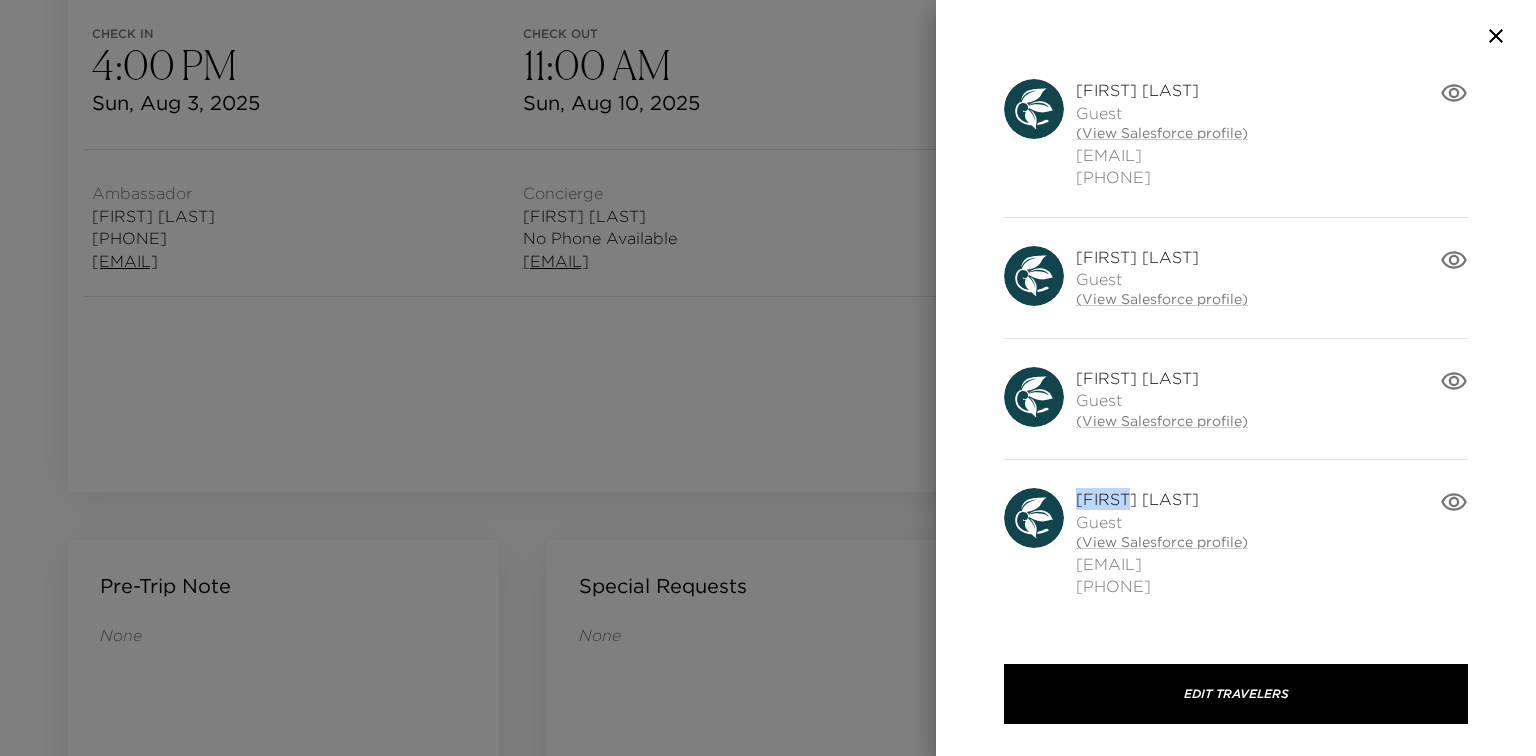 click on "[FIRST] [LAST]" at bounding box center [1162, 499] 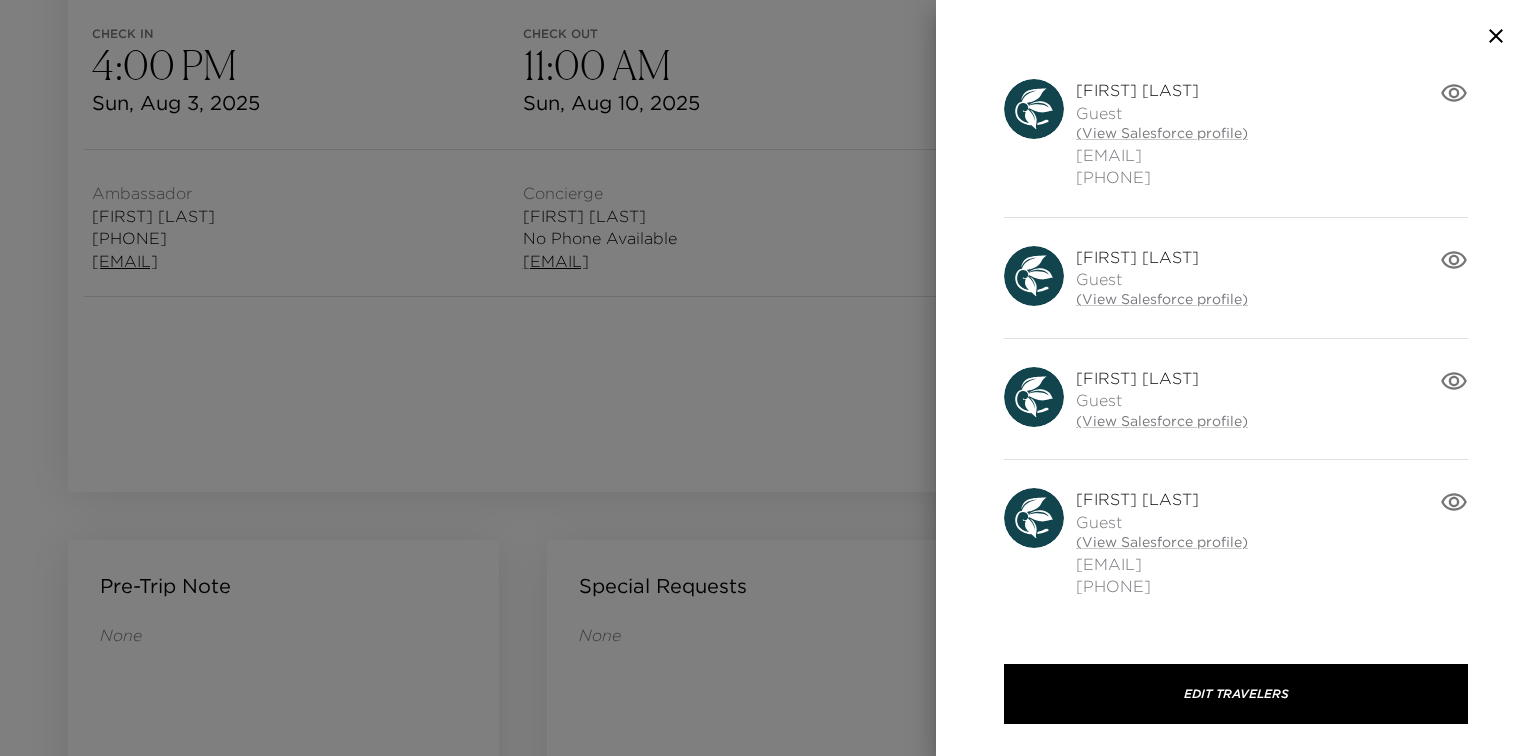 click on "[FIRST] [LAST]" at bounding box center (1162, 499) 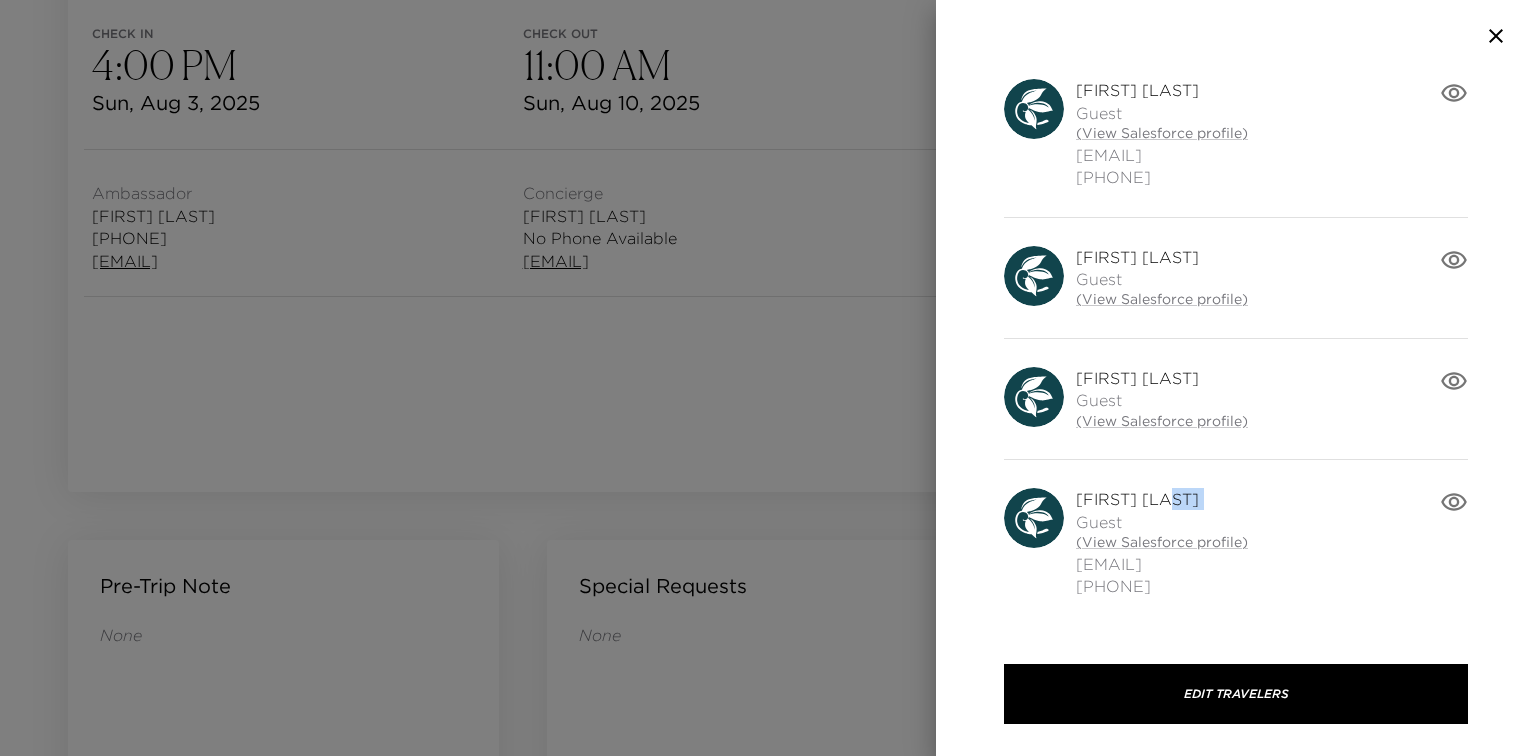click on "[FIRST] [LAST]" at bounding box center [1162, 499] 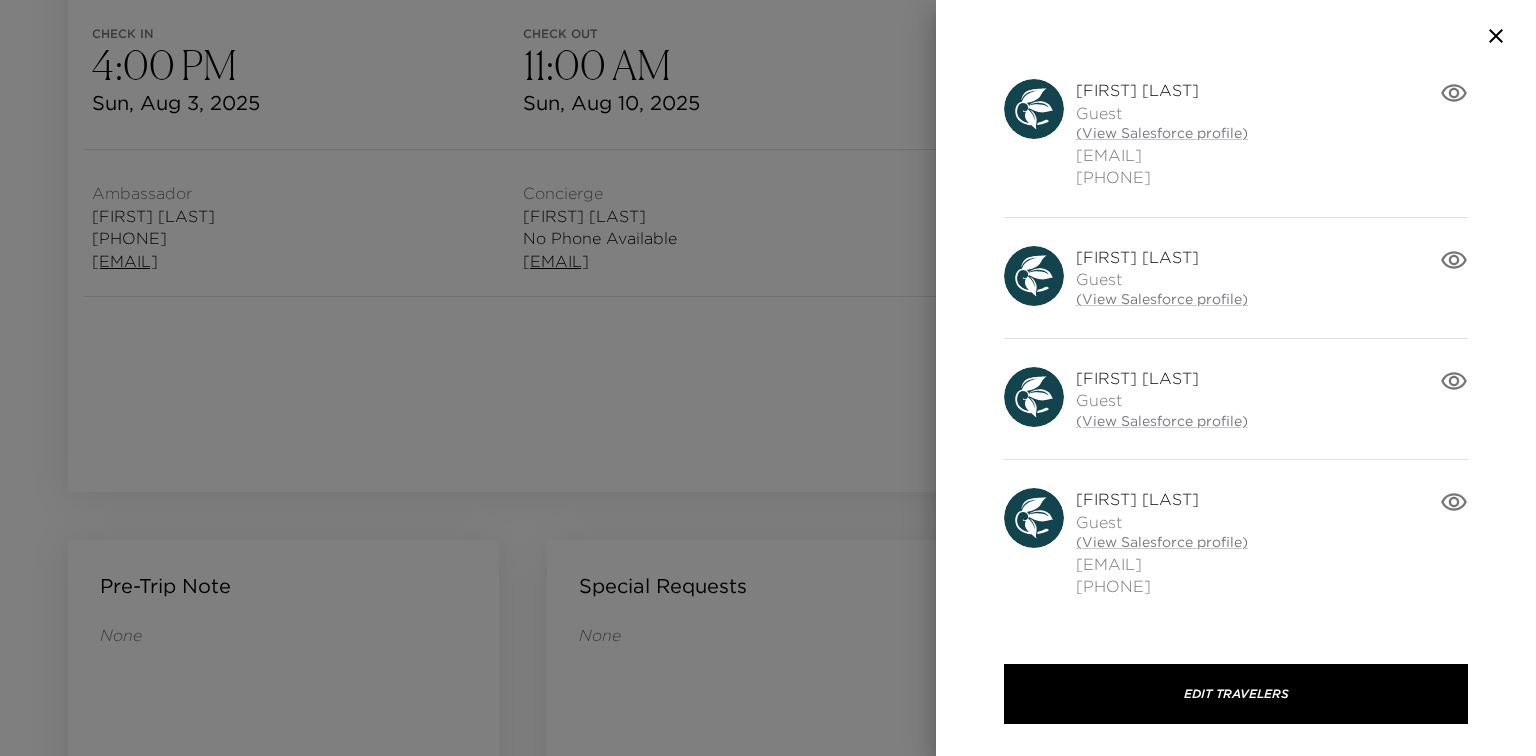 click on "[FIRST] [LAST]" at bounding box center [1162, 499] 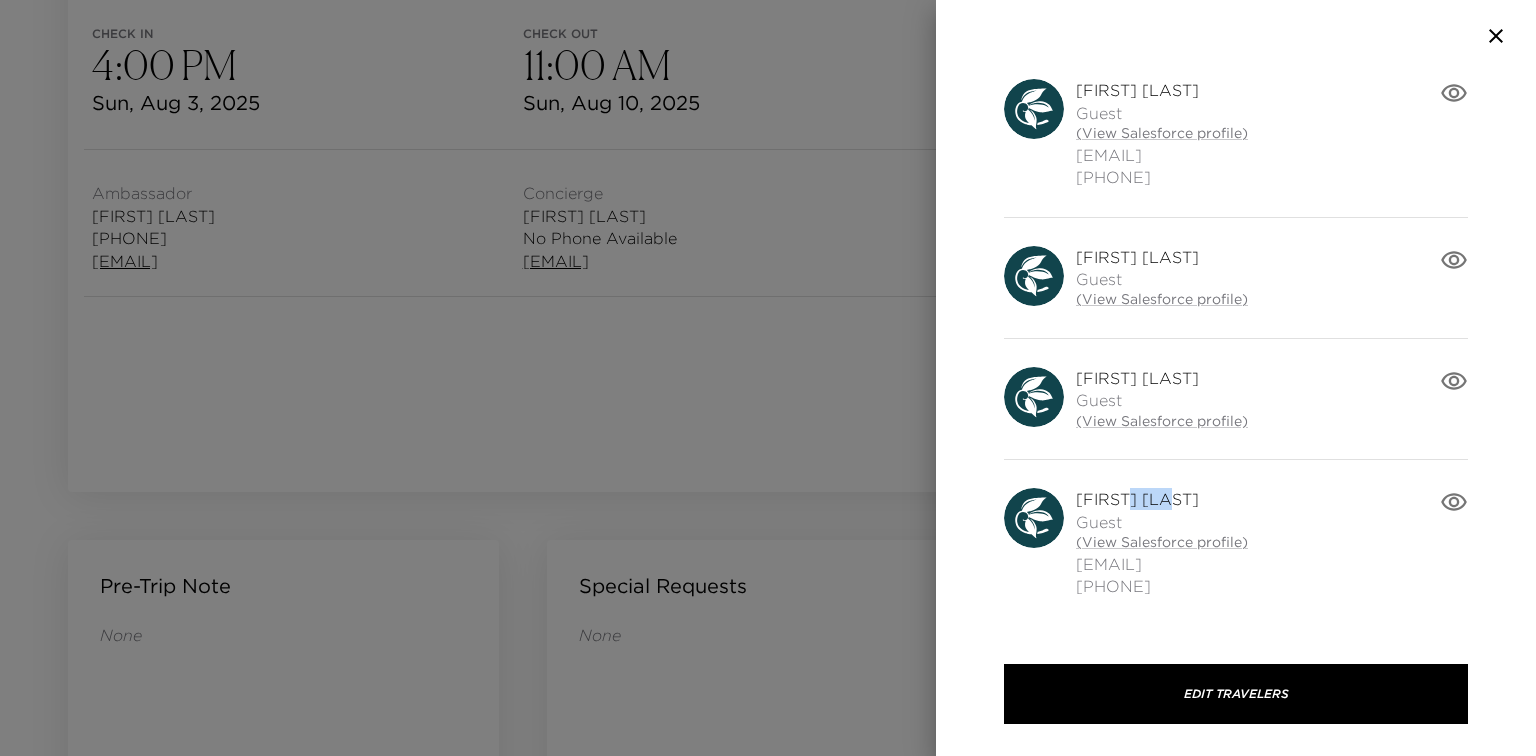 click on "[FIRST] [LAST]" at bounding box center [1162, 499] 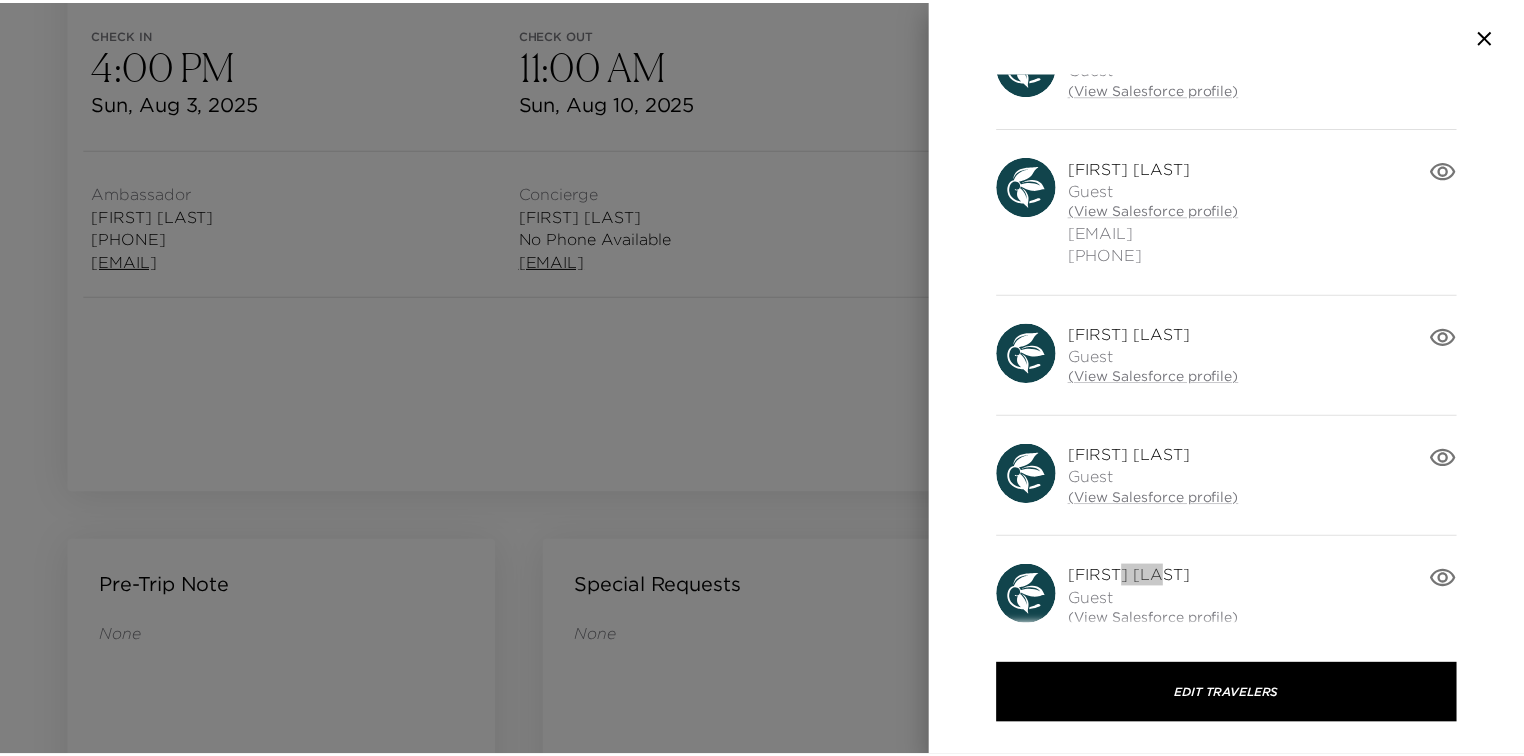 scroll, scrollTop: 464, scrollLeft: 0, axis: vertical 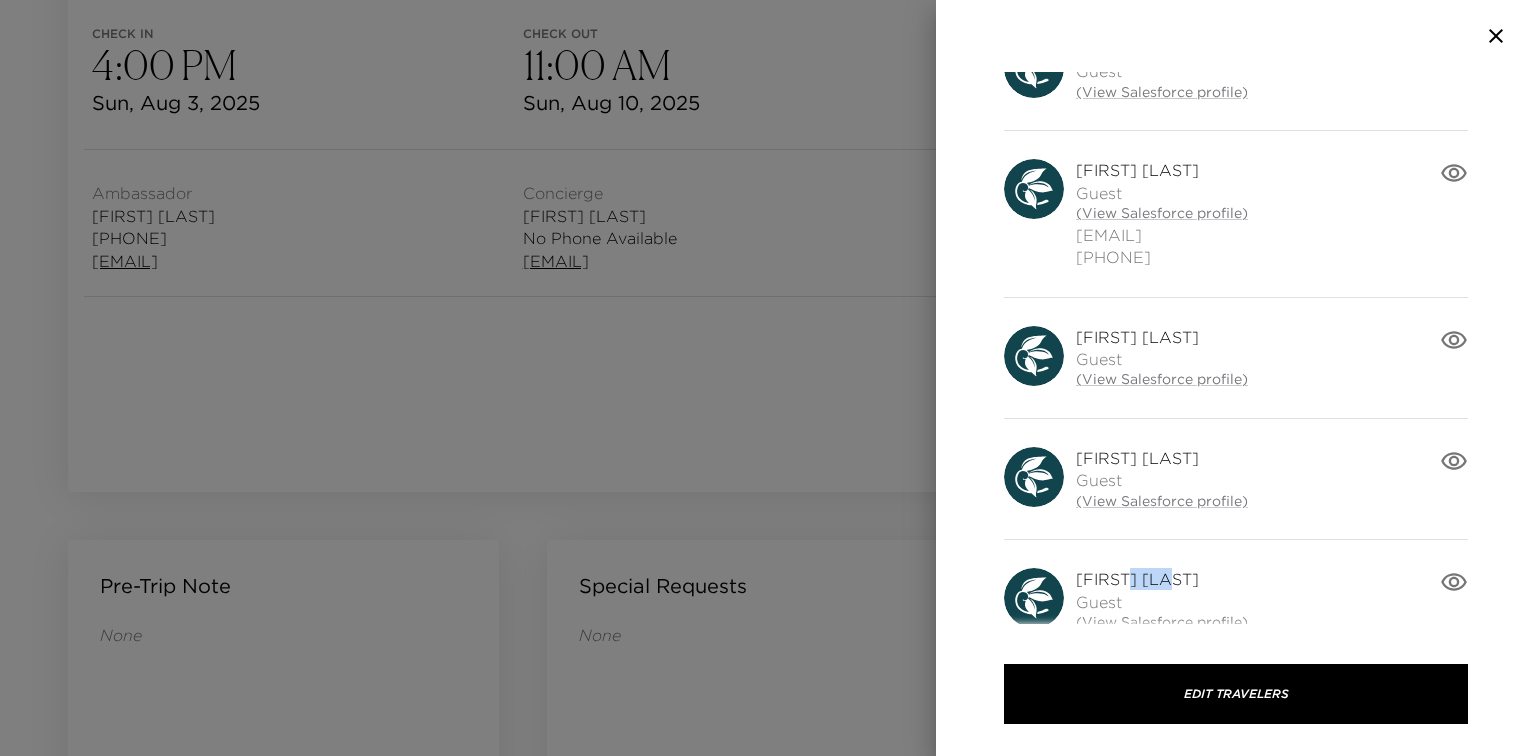click on "[FIRST] [LAST]" at bounding box center (1162, 170) 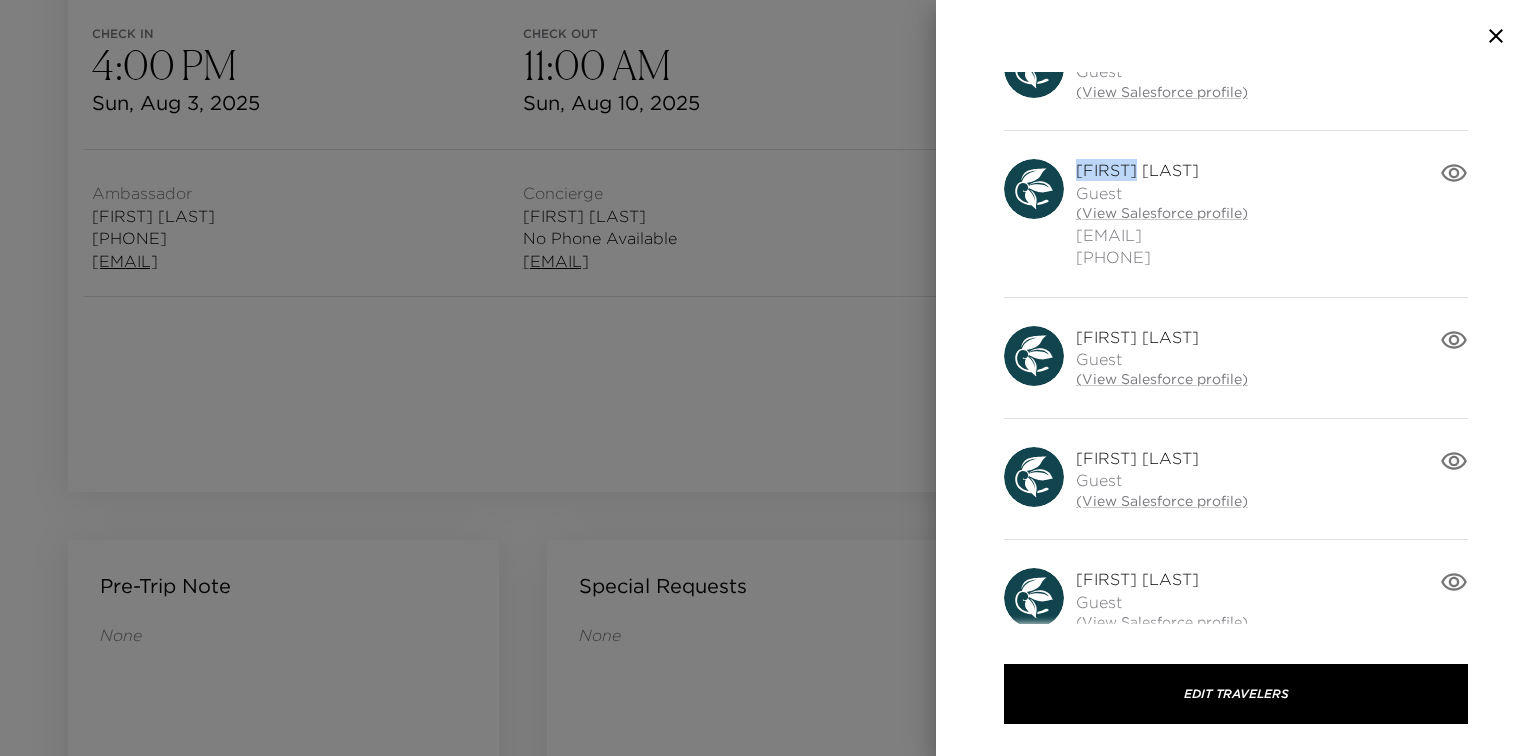 click on "[FIRST] [LAST]" at bounding box center [1162, 170] 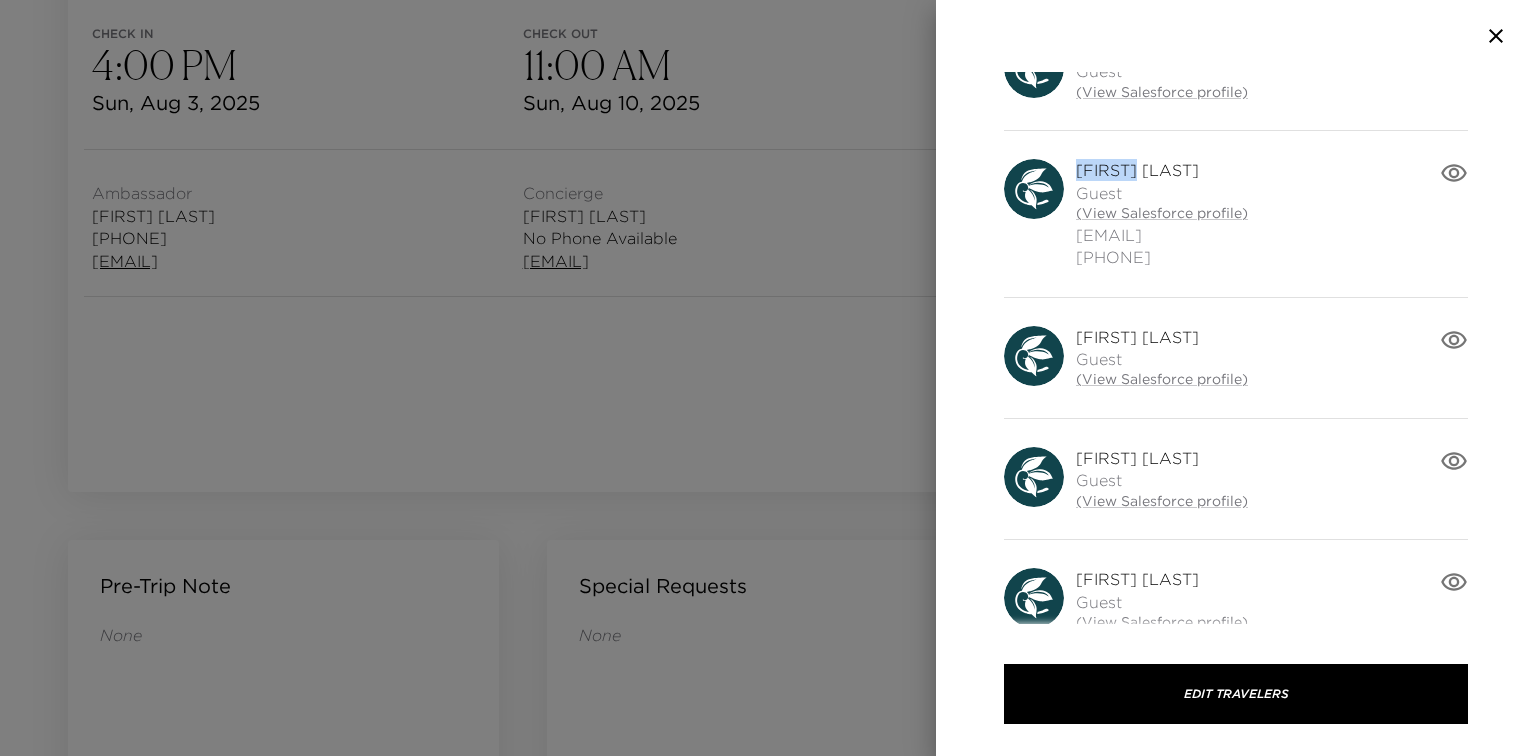 click at bounding box center (768, 378) 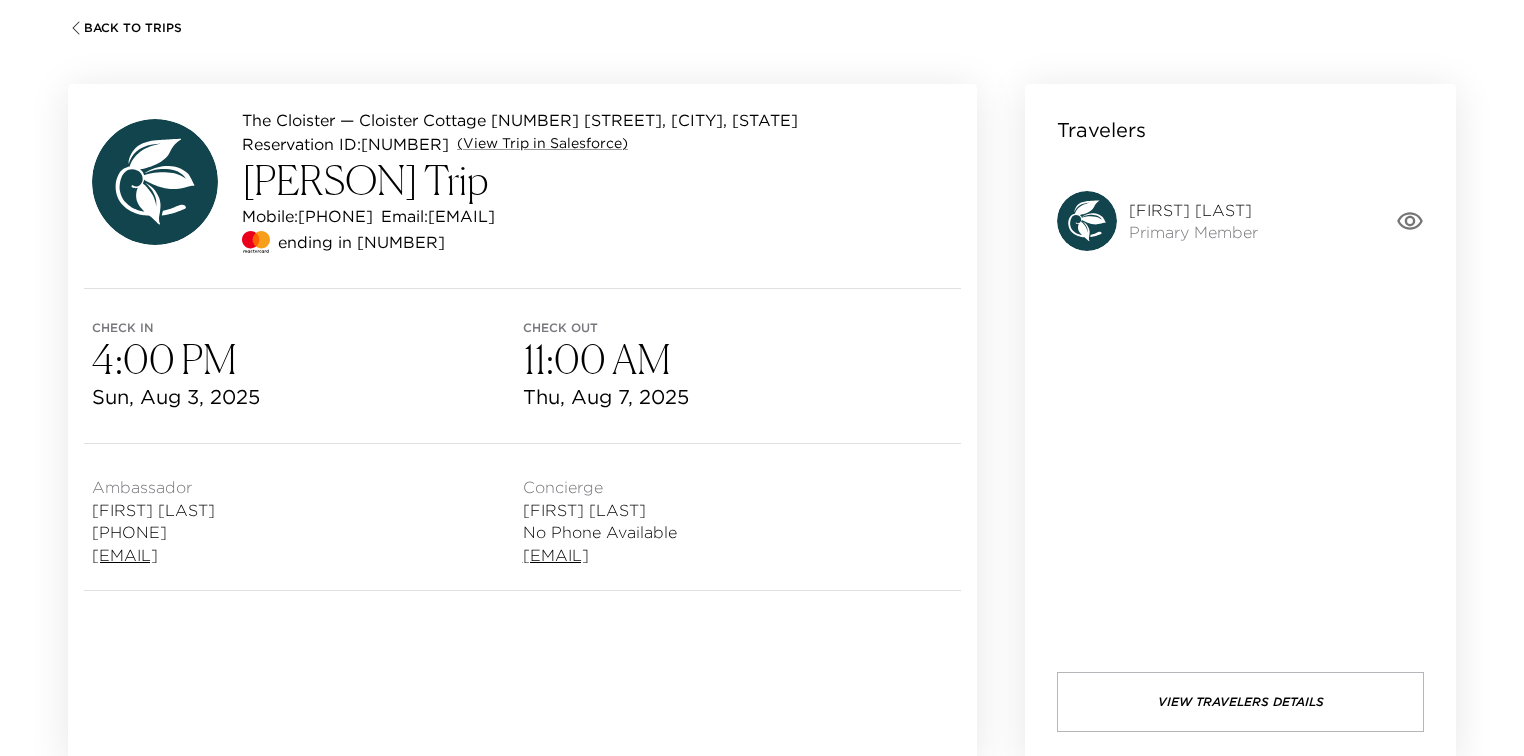 scroll, scrollTop: 160, scrollLeft: 0, axis: vertical 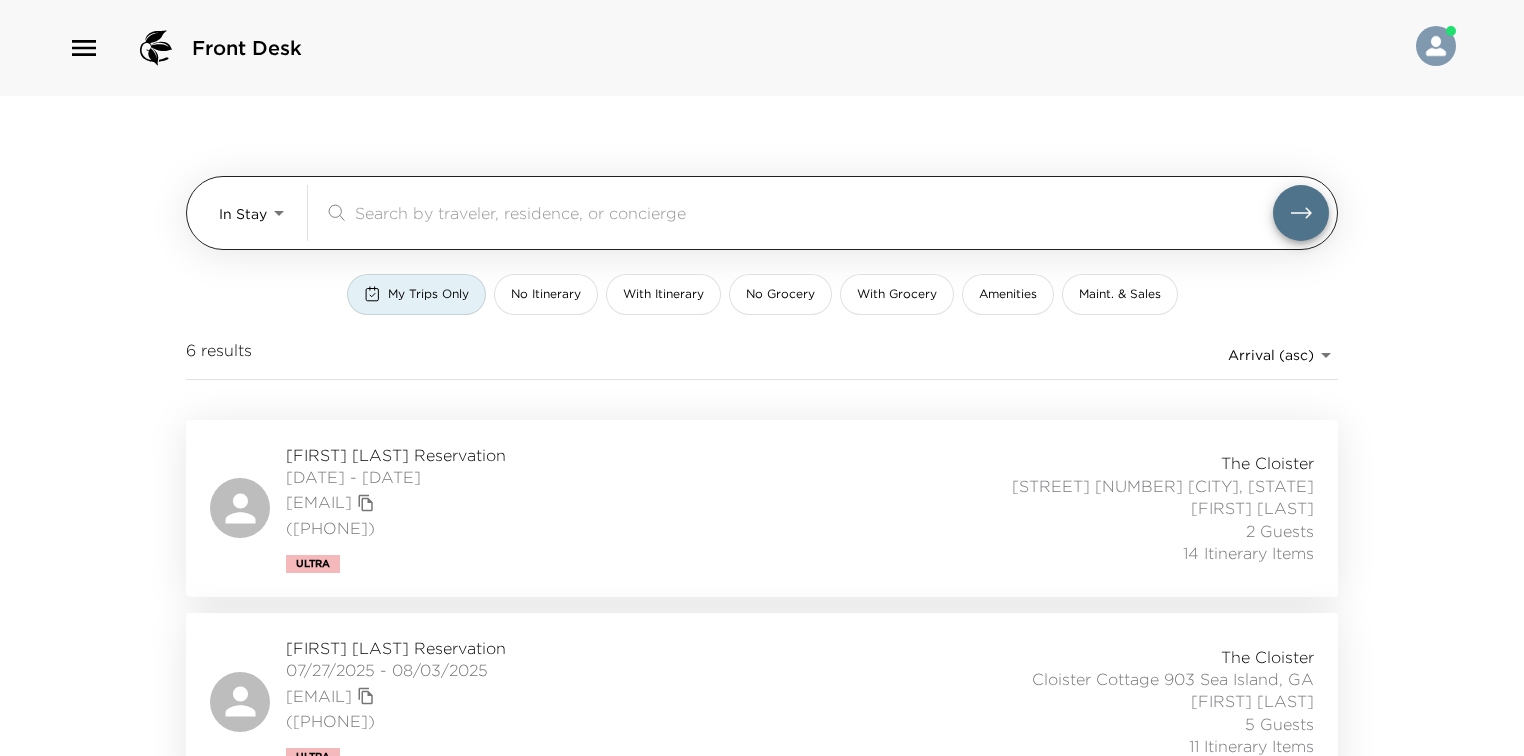 click at bounding box center (814, 212) 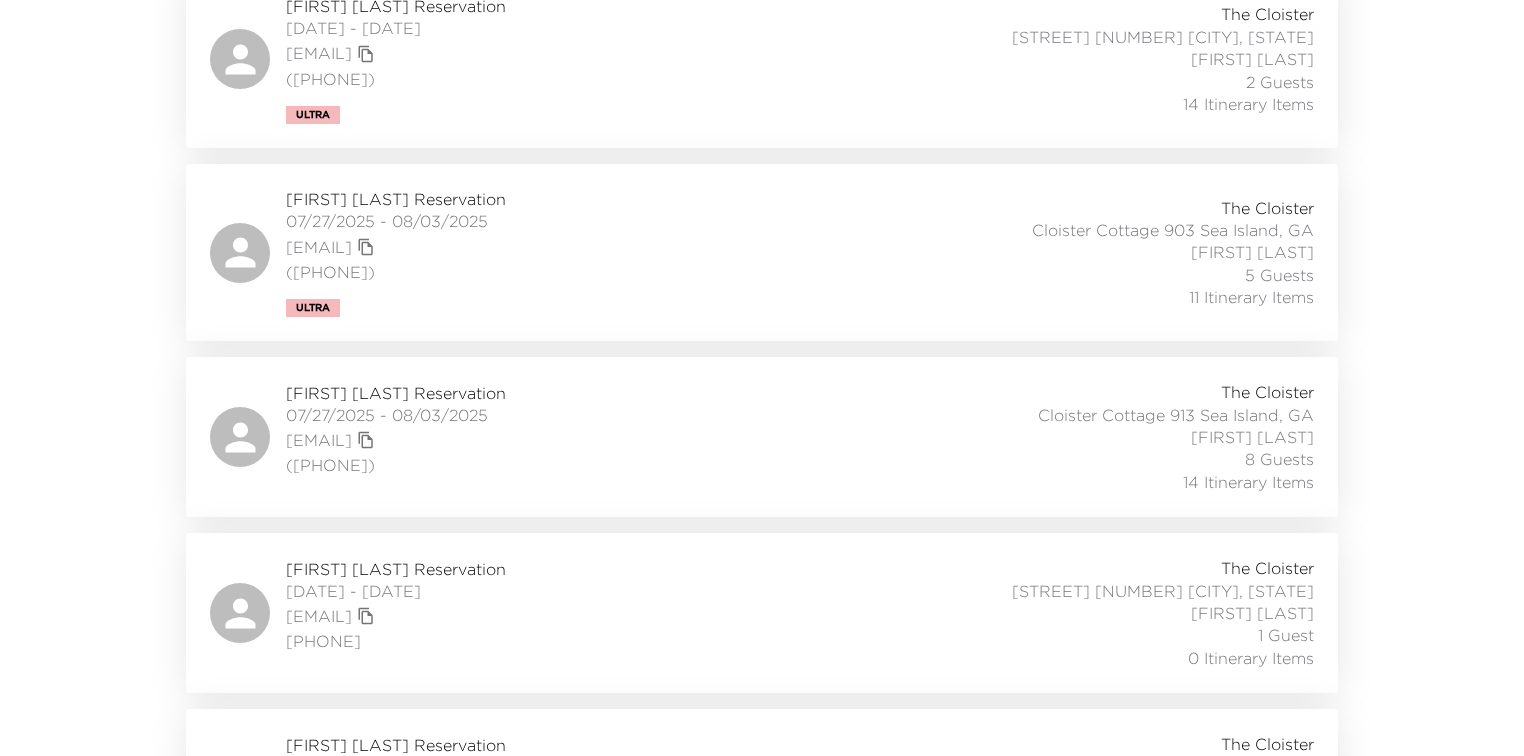 scroll, scrollTop: 754, scrollLeft: 0, axis: vertical 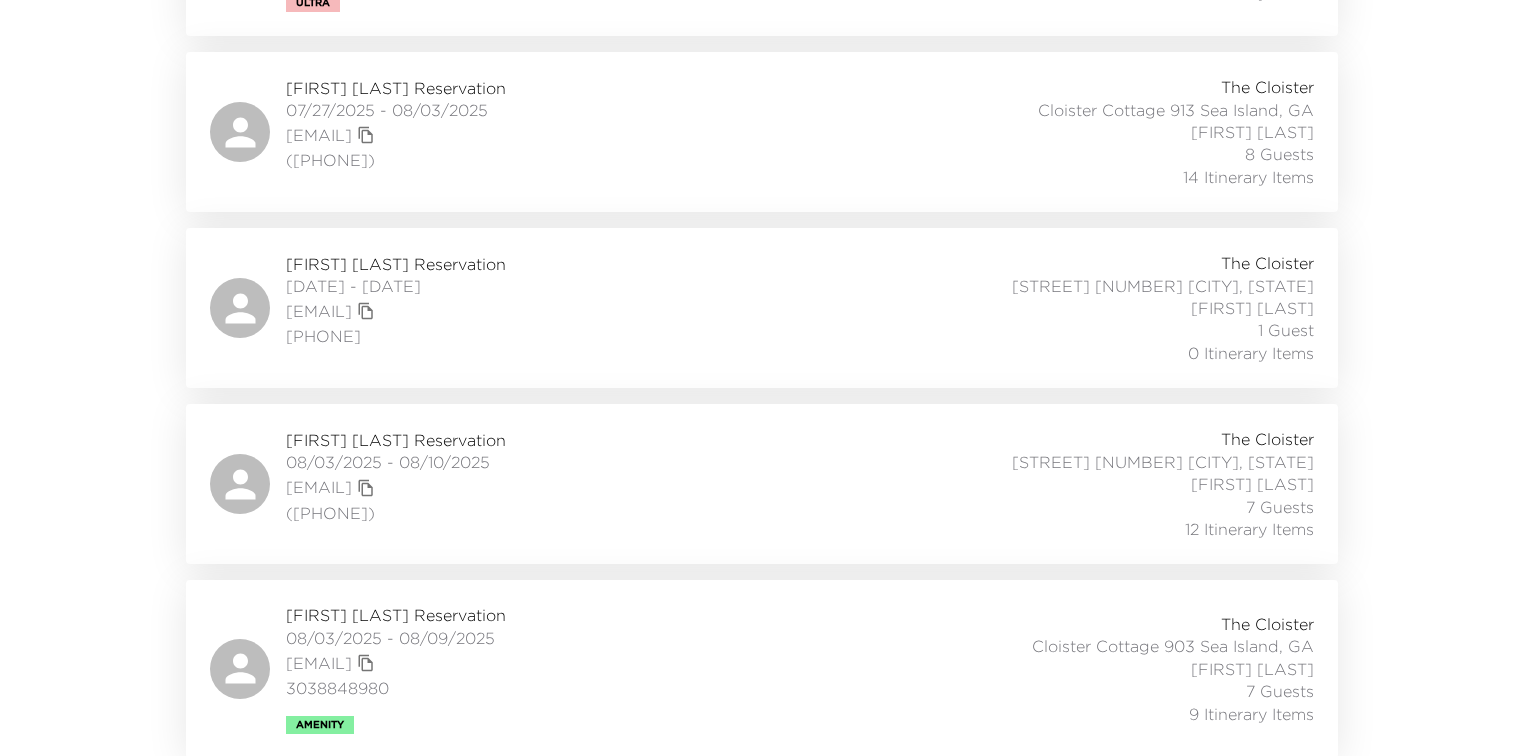 drag, startPoint x: 62, startPoint y: 360, endPoint x: 64, endPoint y: 576, distance: 216.00926 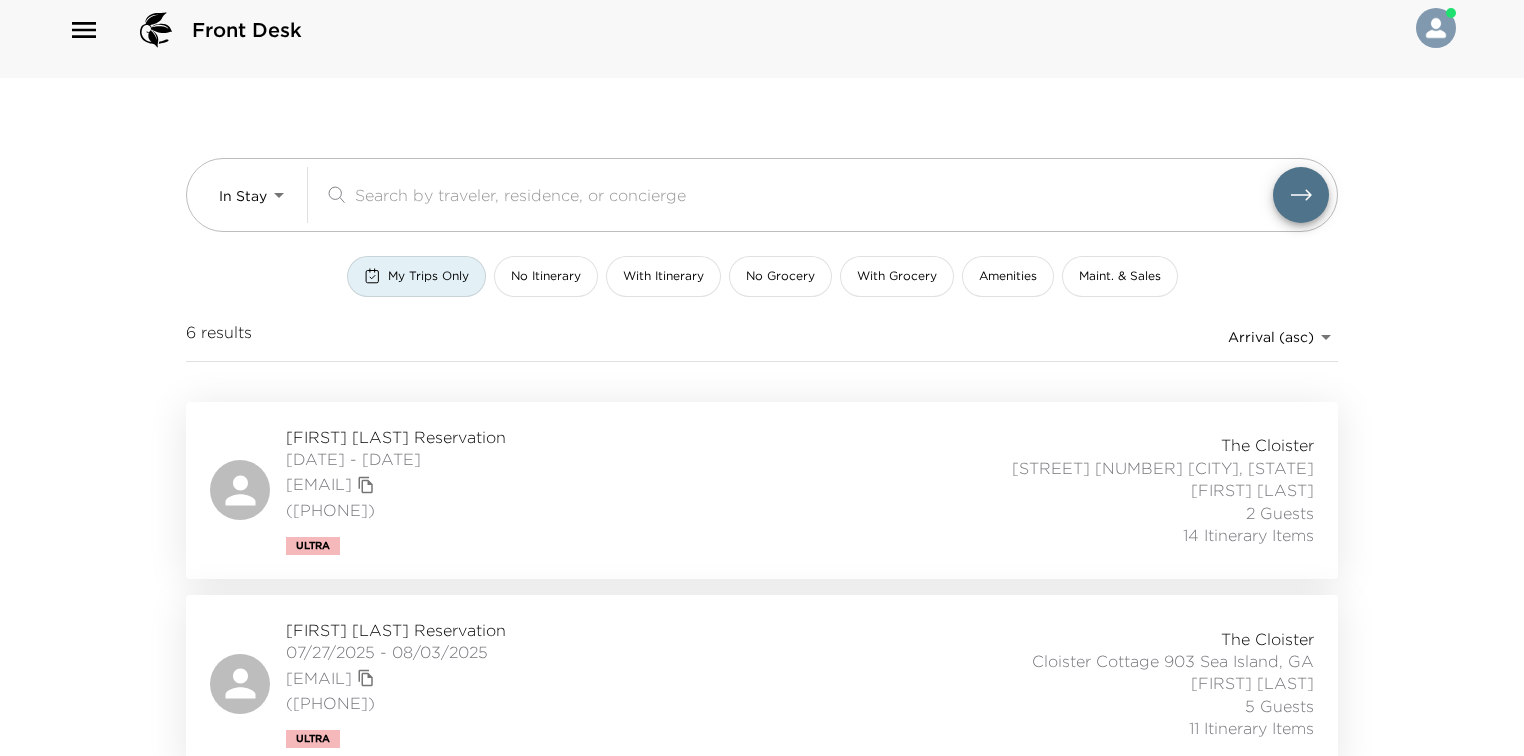 scroll, scrollTop: 0, scrollLeft: 0, axis: both 